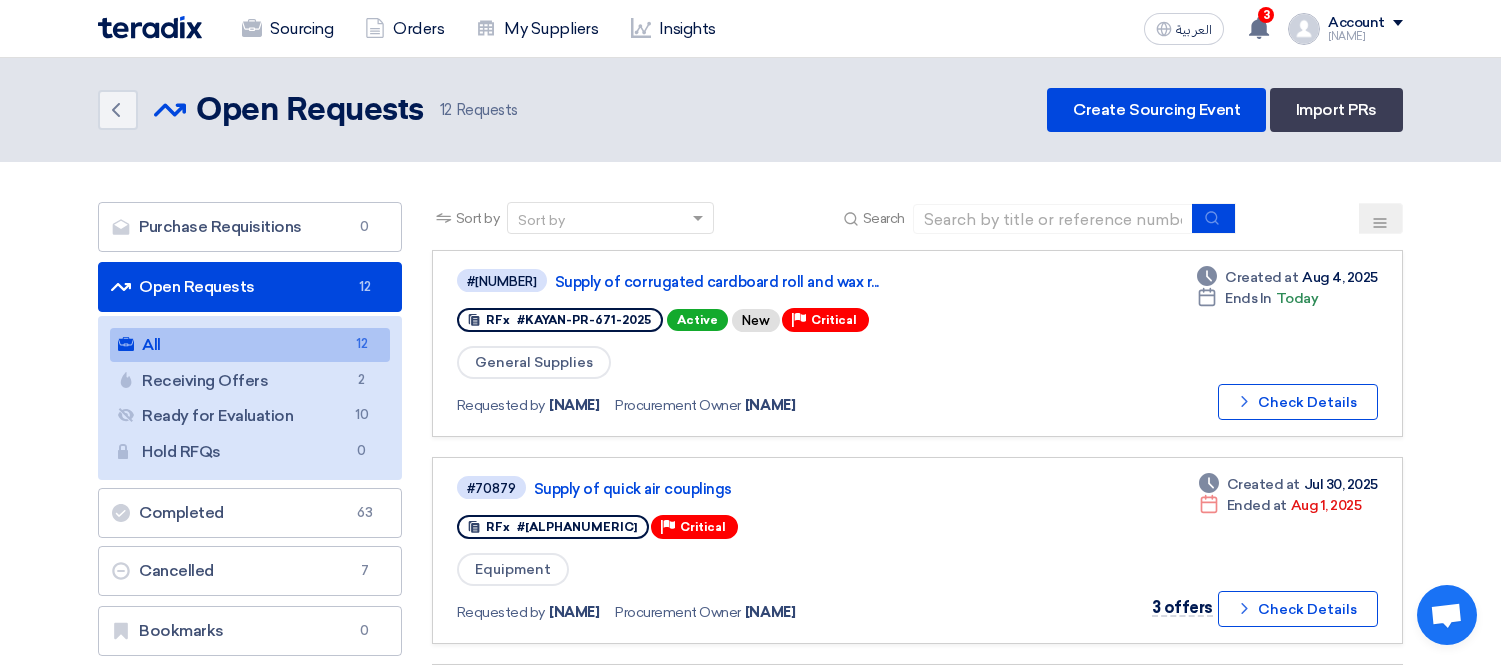 scroll, scrollTop: 1111, scrollLeft: 0, axis: vertical 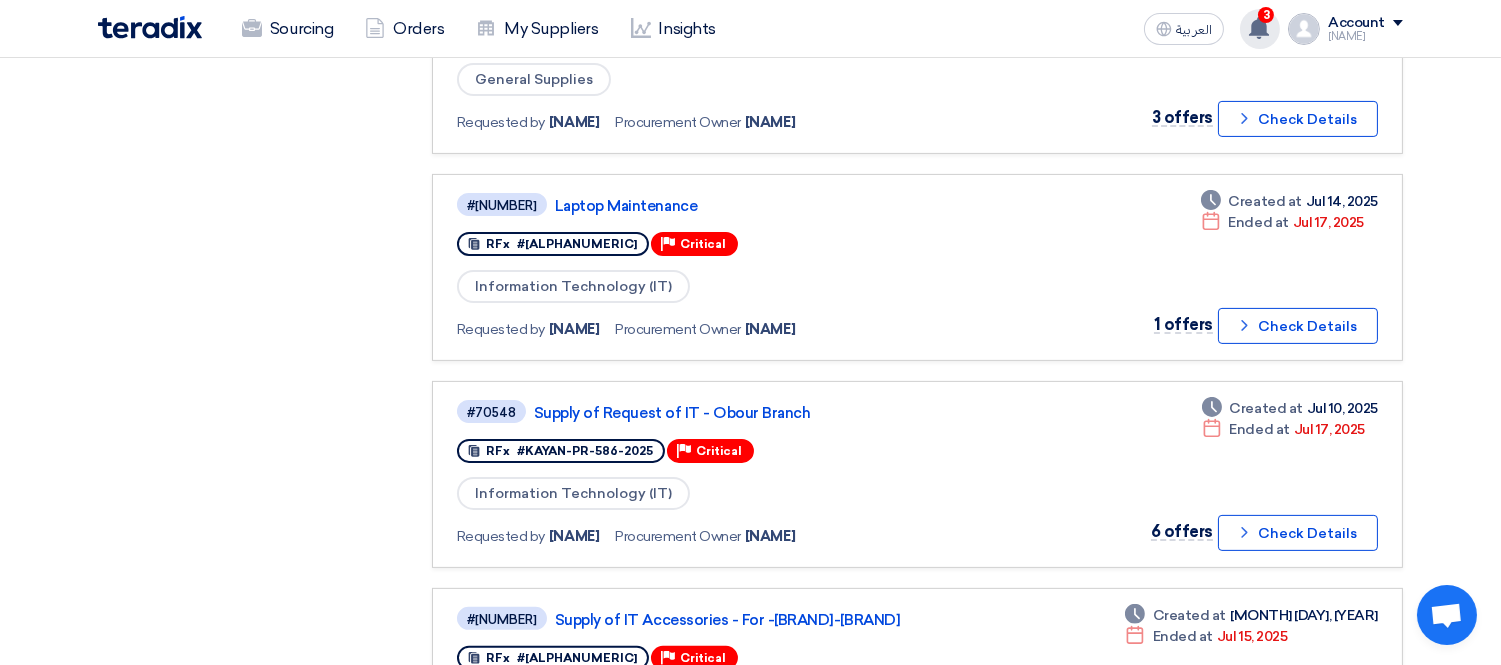 click on "You have a new offer for 'Supply of quick air couplings' request with total price '[PRICE]'" 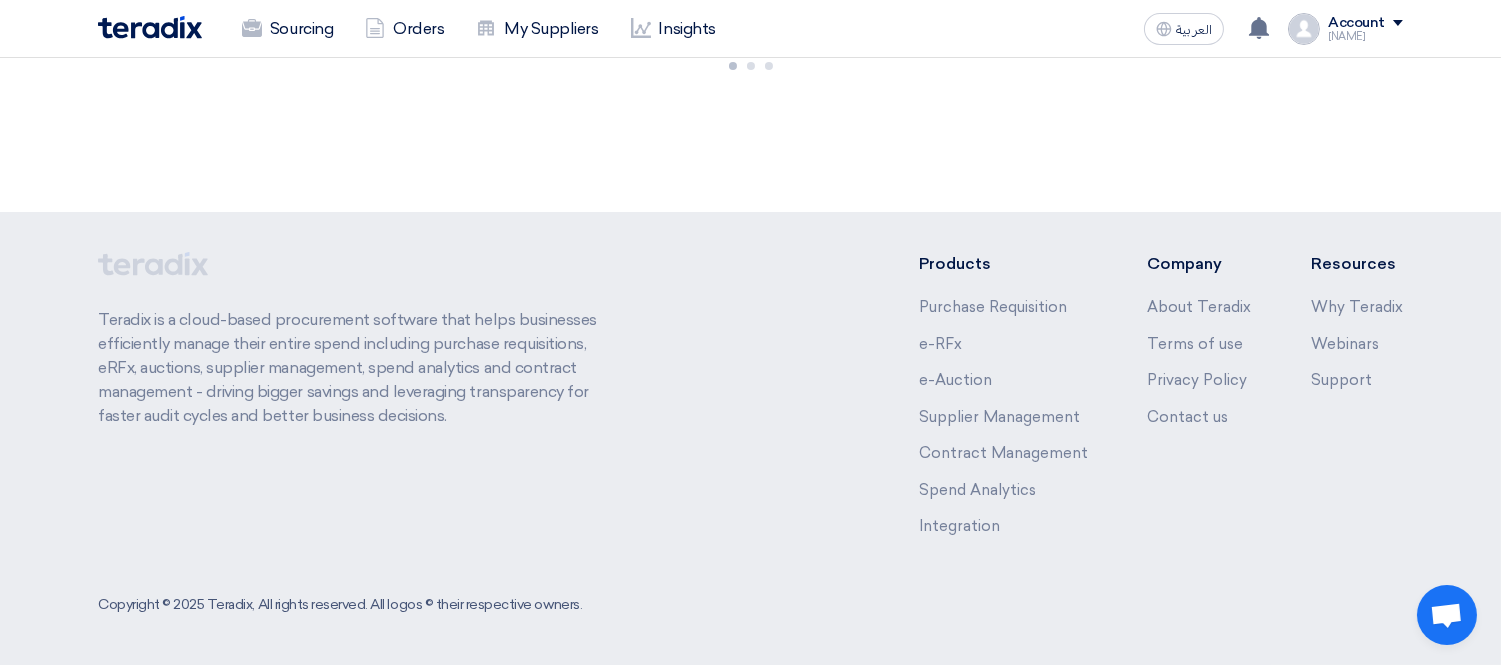 scroll, scrollTop: 0, scrollLeft: 0, axis: both 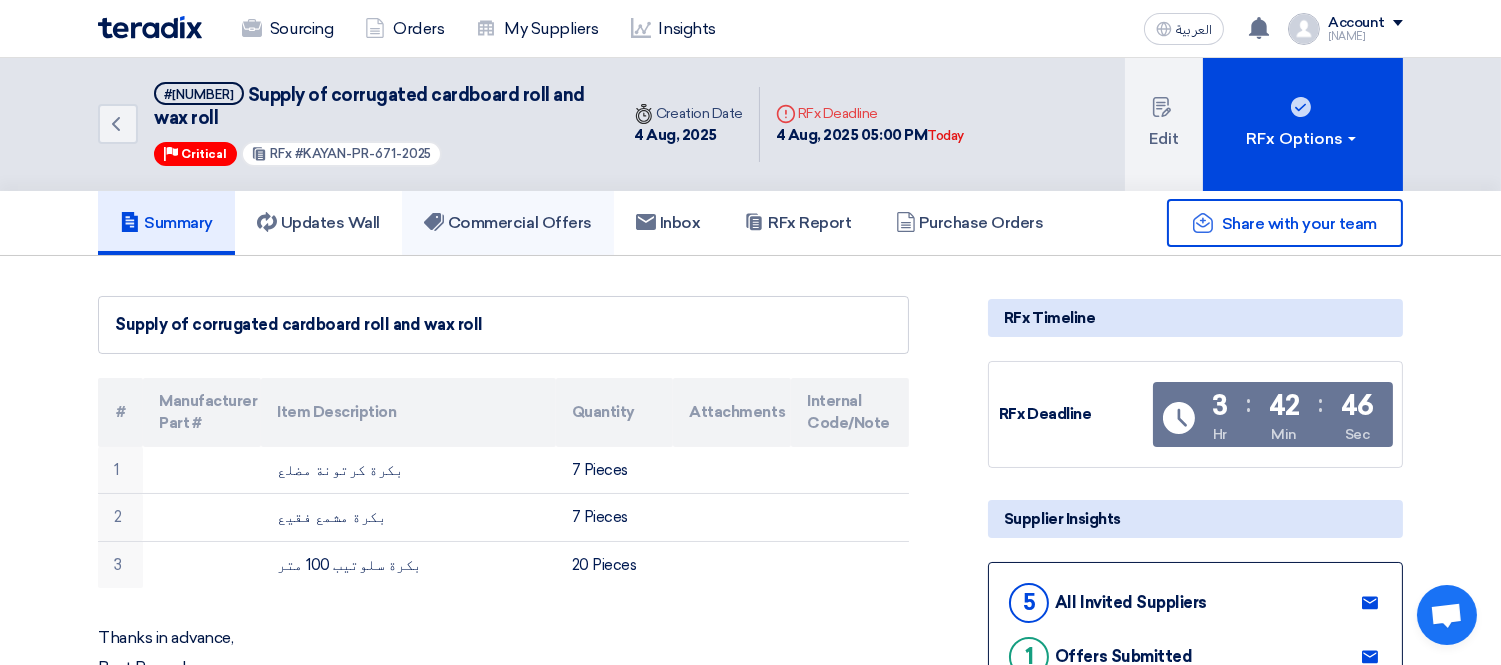 click on "Commercial Offers" 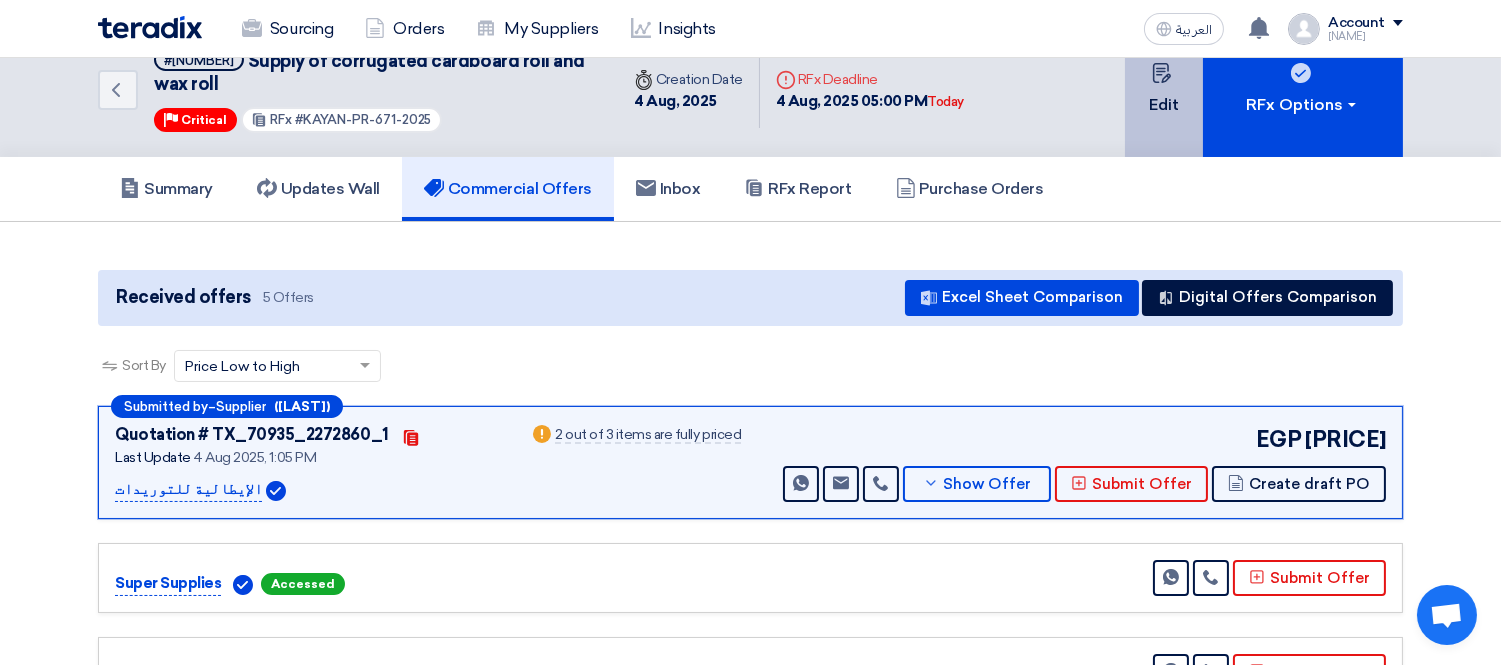 scroll, scrollTop: 0, scrollLeft: 0, axis: both 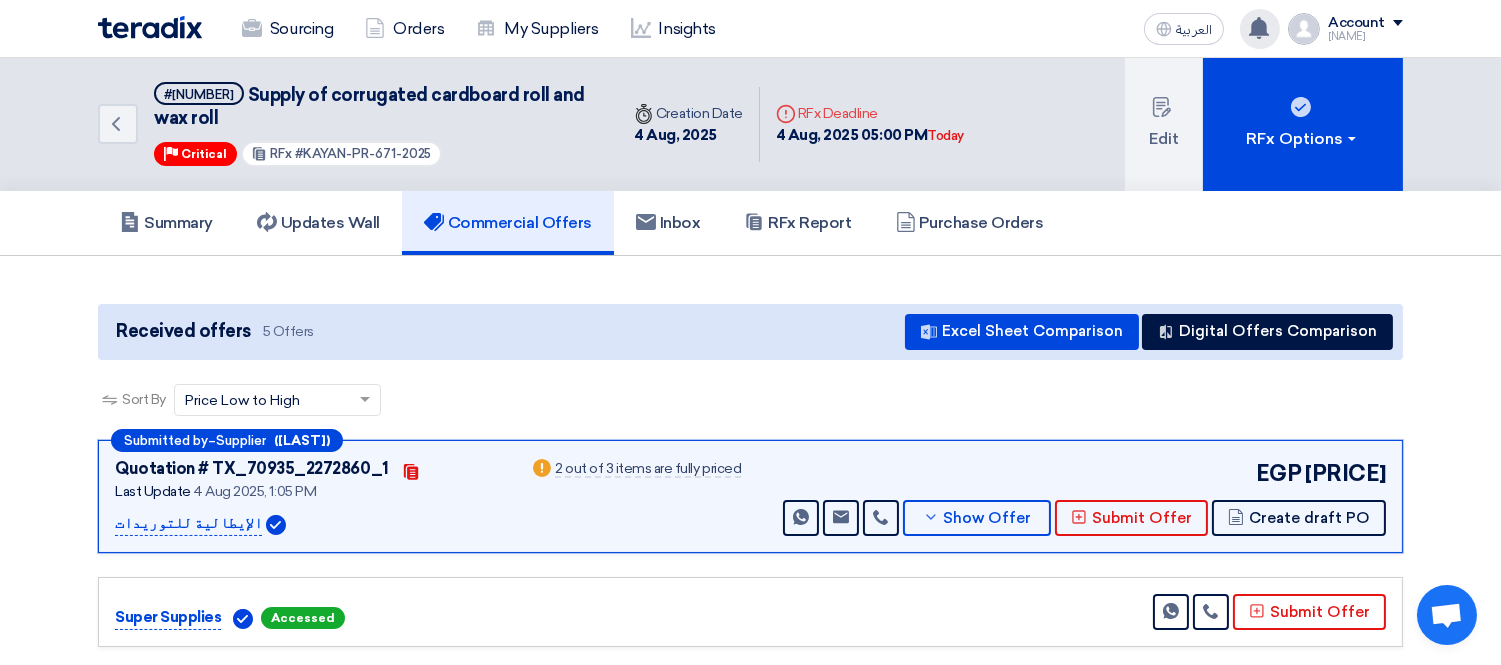 click 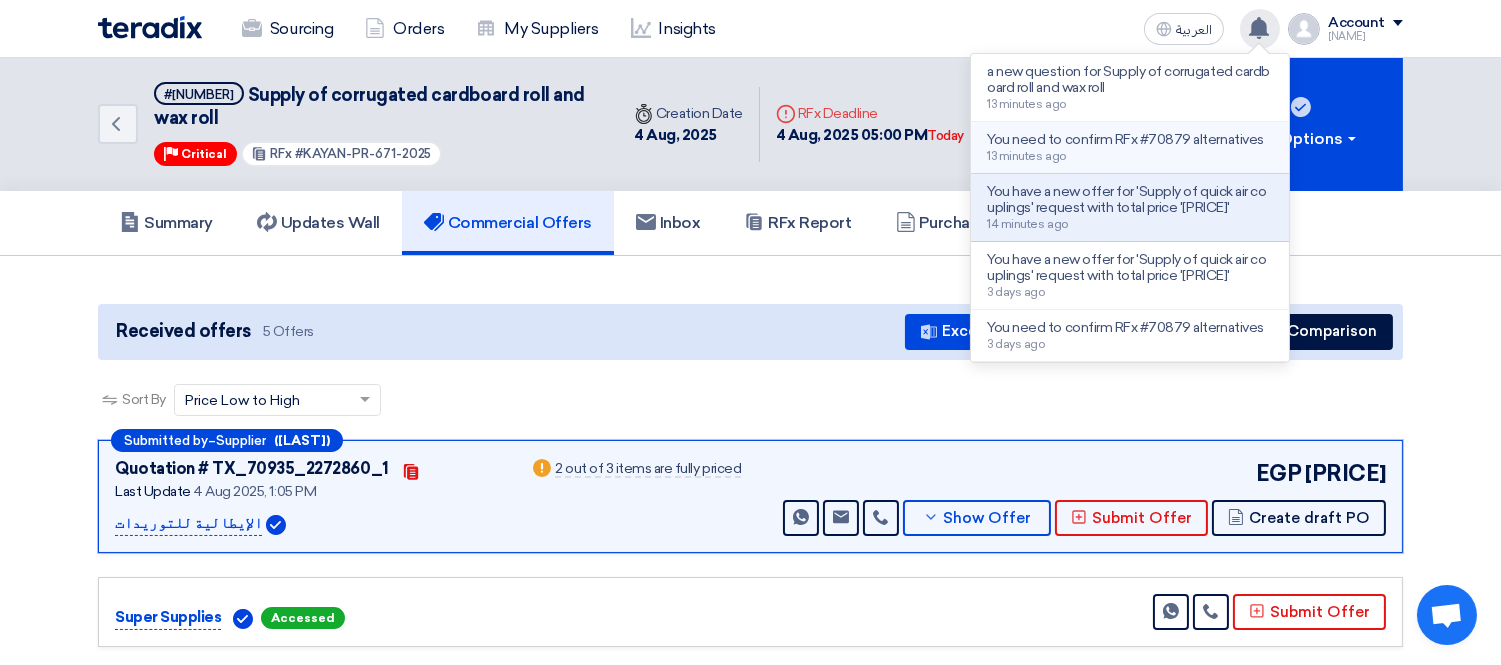 click on "You need to confirm RFx #70879 alternatives" 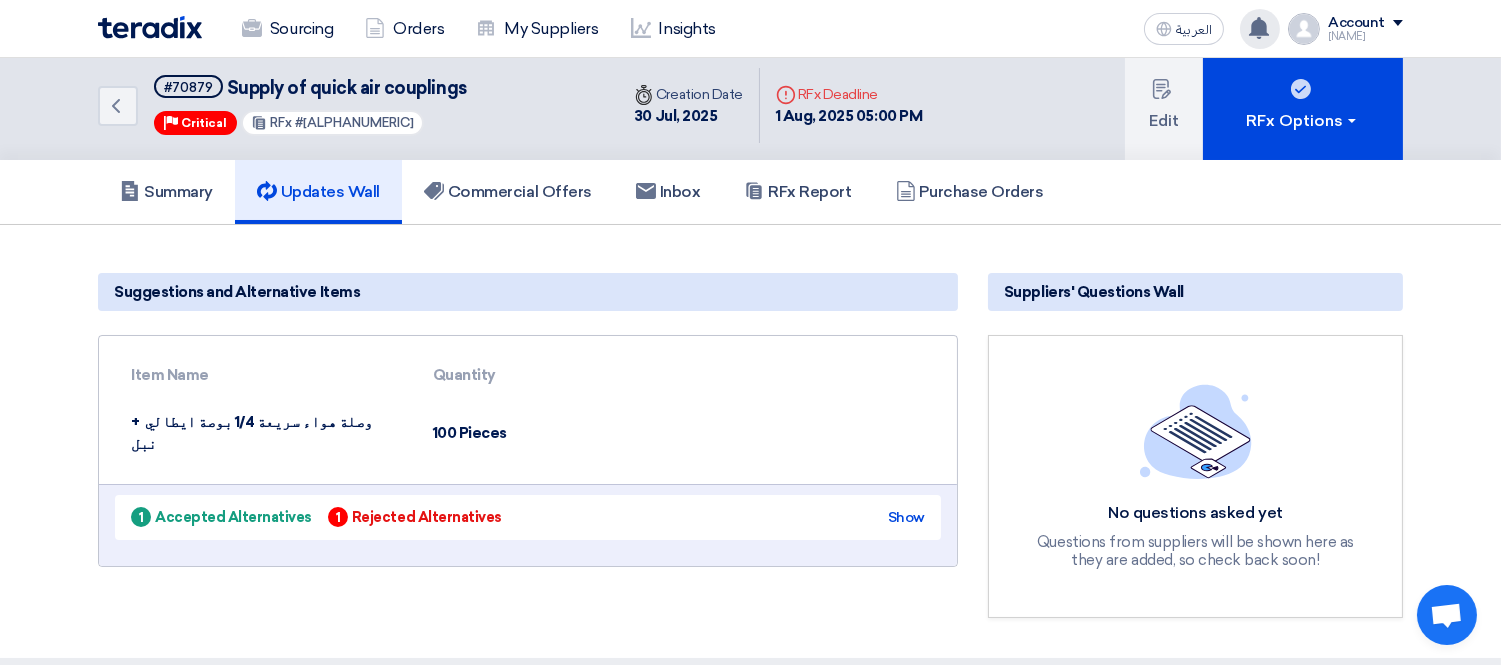 scroll, scrollTop: 0, scrollLeft: 0, axis: both 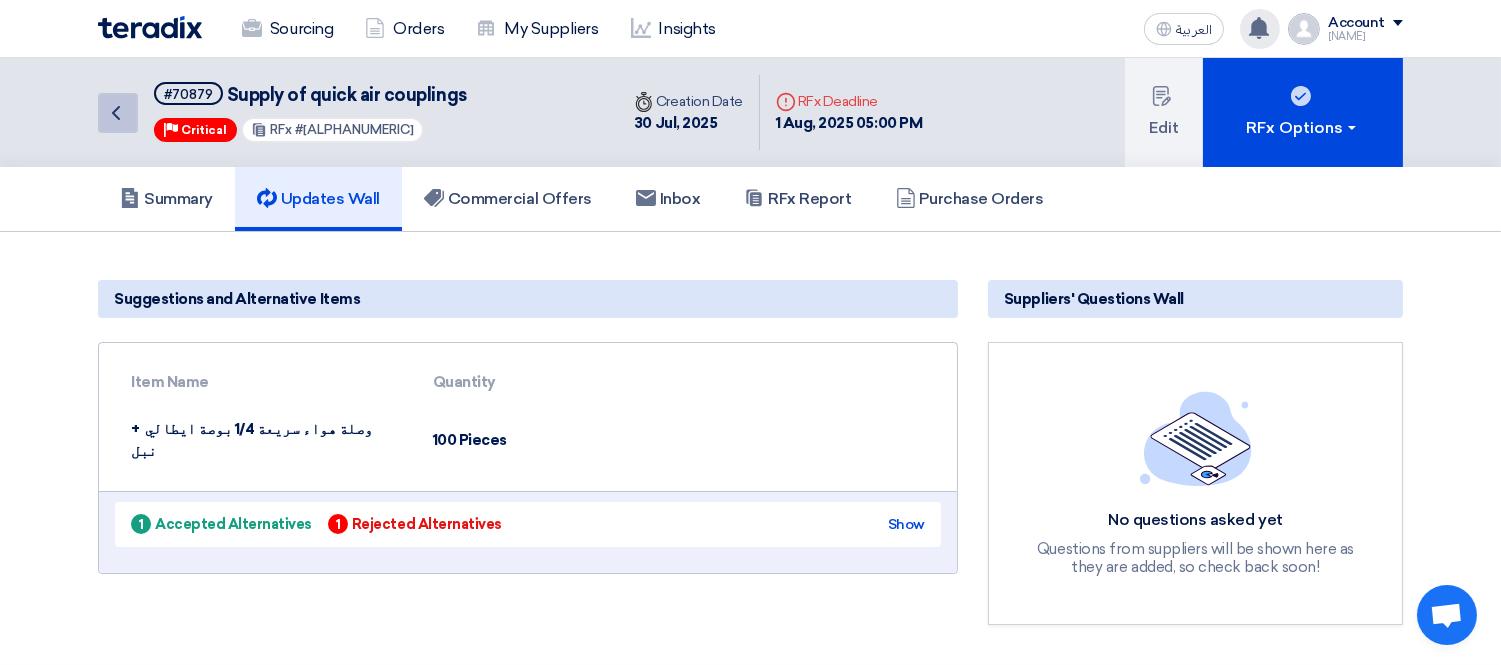 click on "Back" 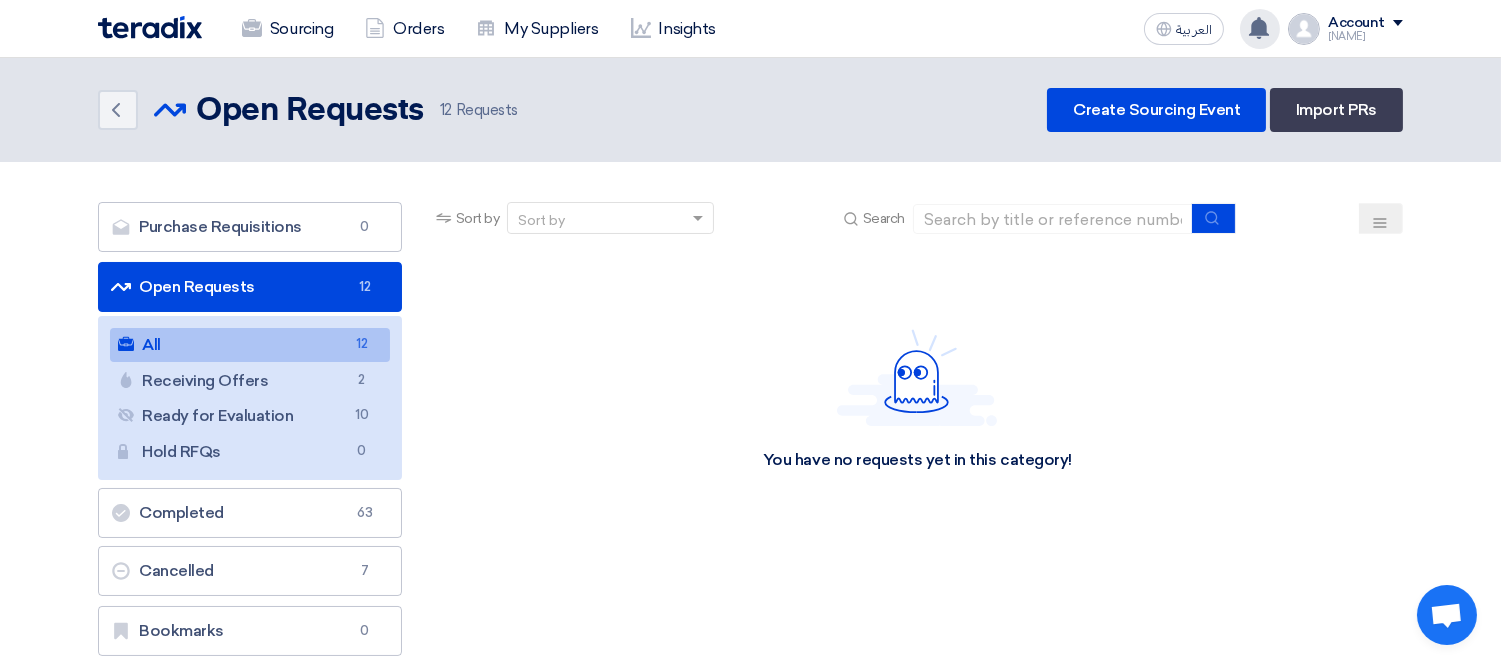click 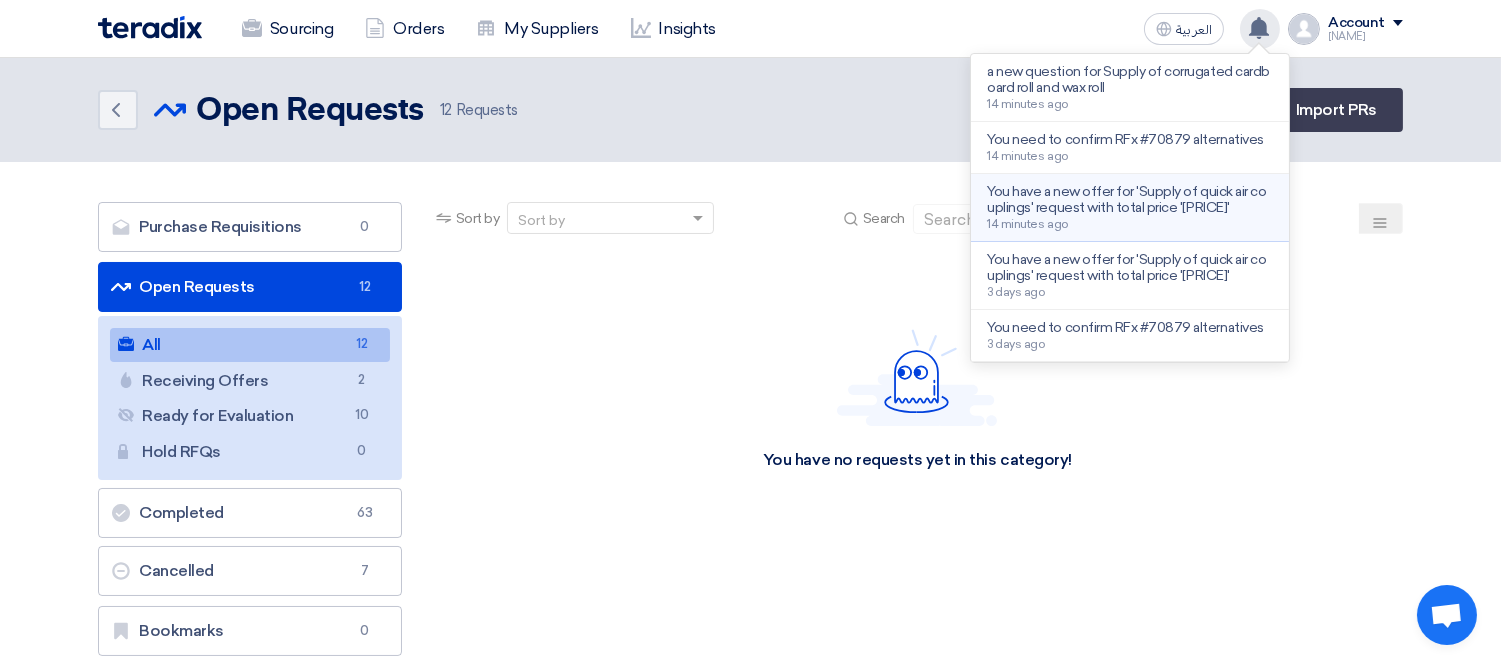 click on "You have a new offer for 'Supply of quick air couplings' request with total price '[PRICE]'" 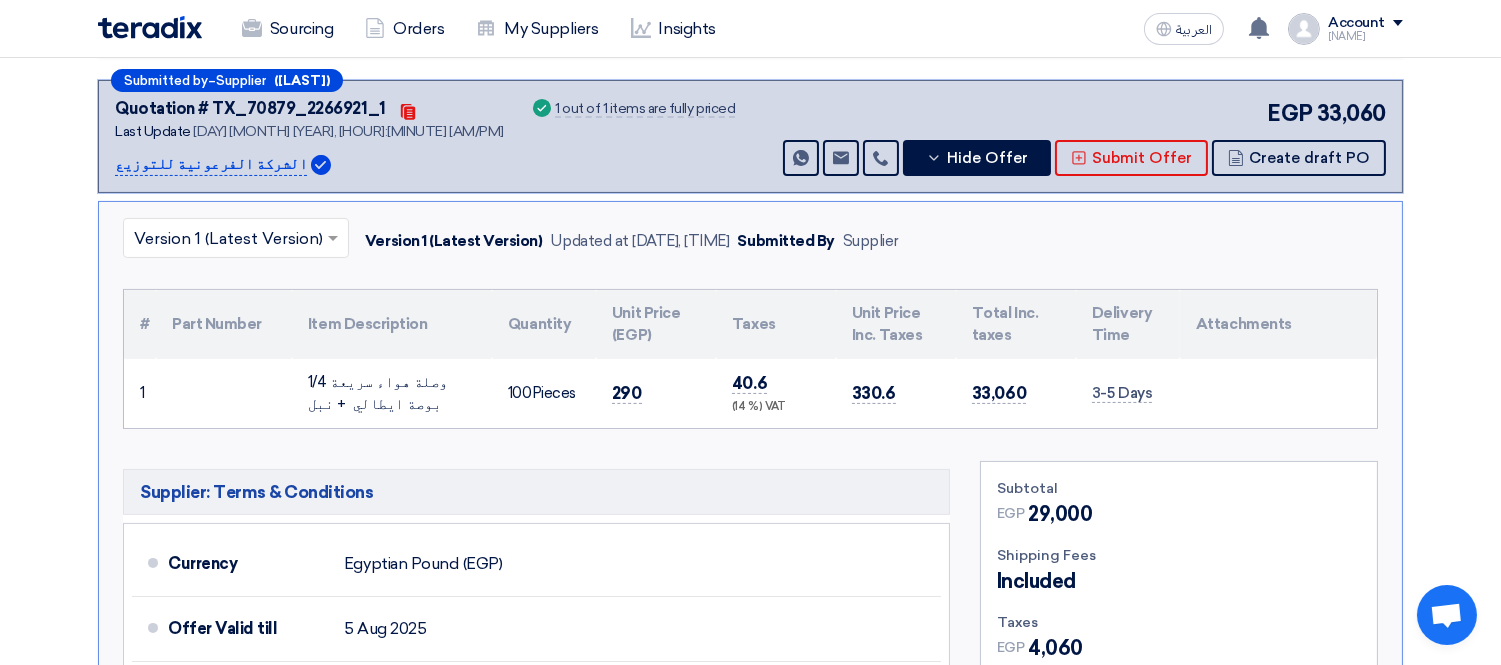 scroll, scrollTop: 618, scrollLeft: 0, axis: vertical 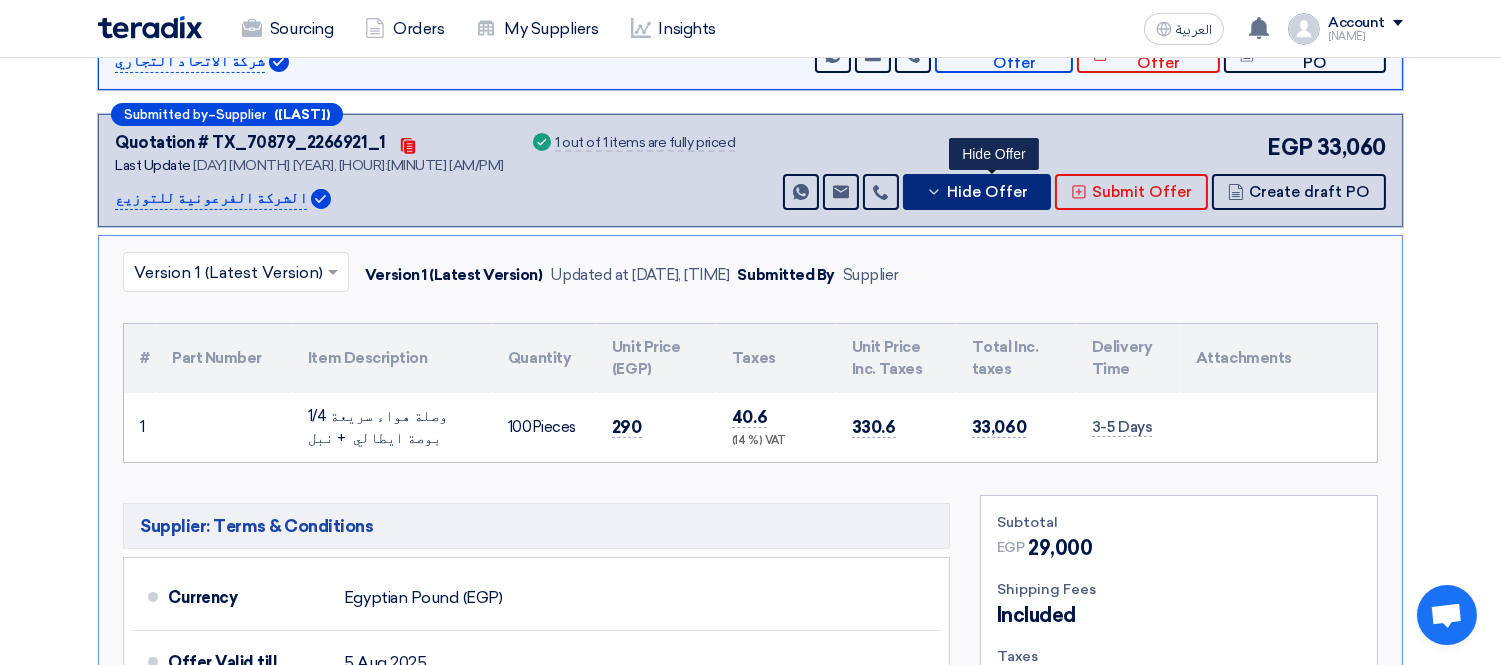 click on "Hide Offer" at bounding box center (987, 192) 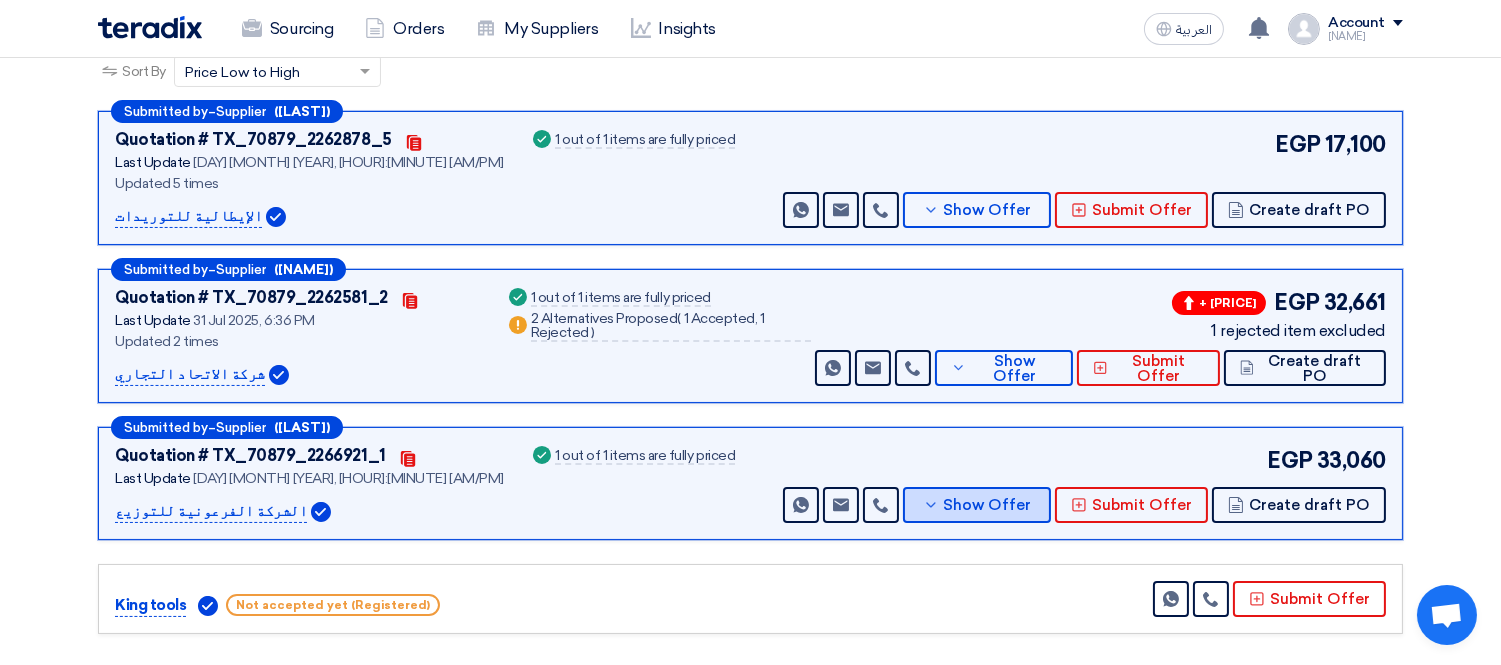 scroll, scrollTop: 174, scrollLeft: 0, axis: vertical 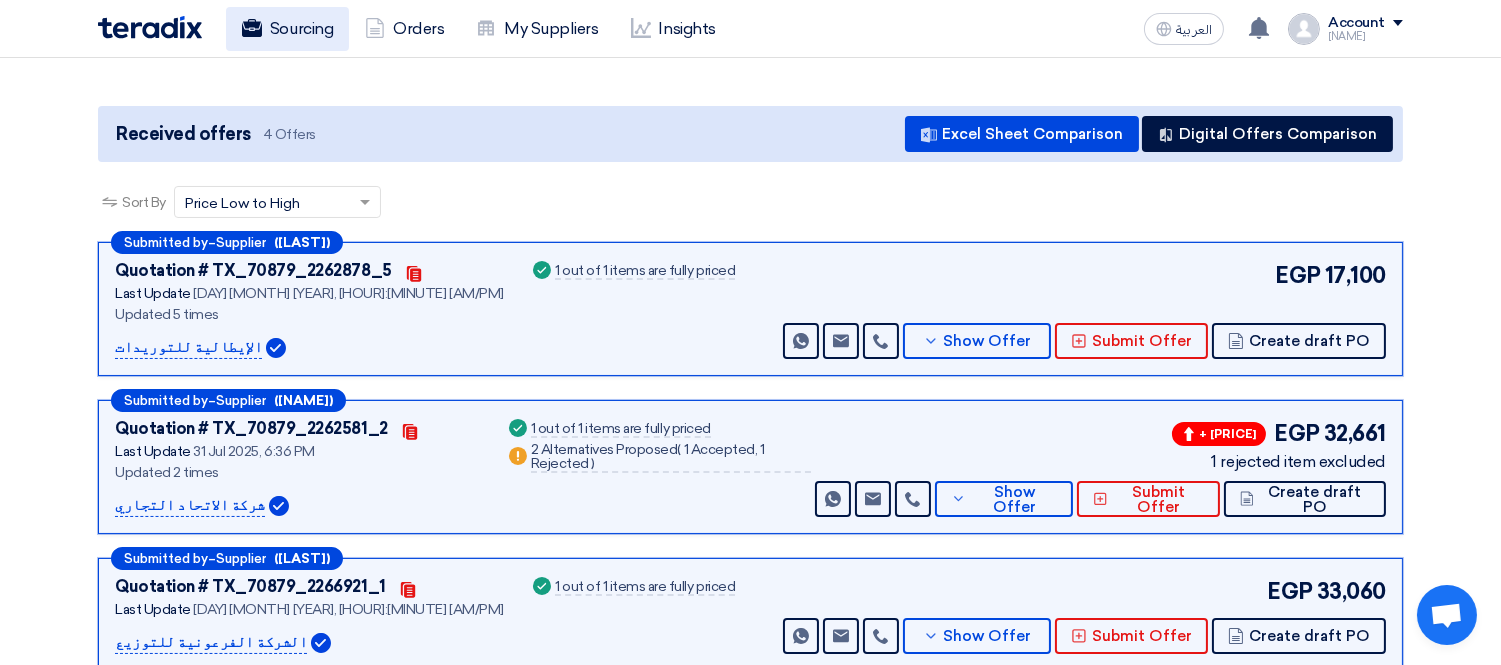 click on "Sourcing" 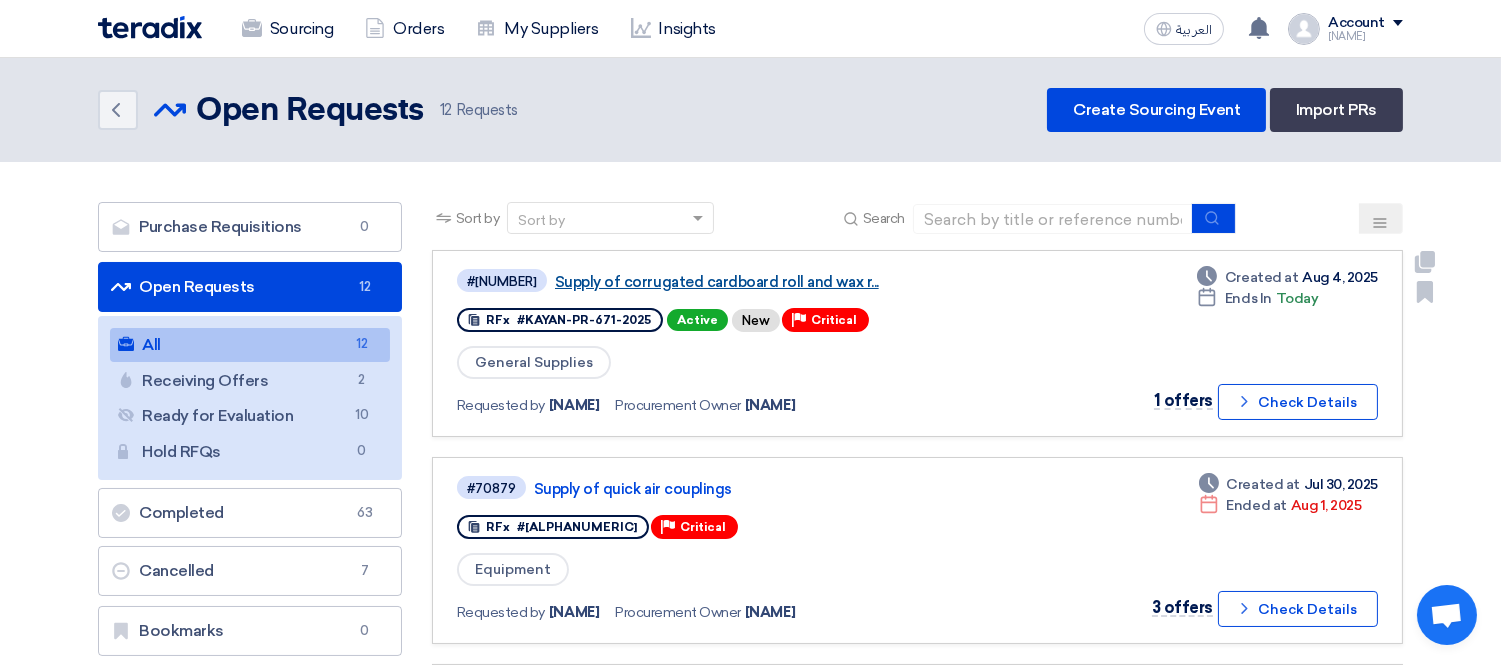 click on "Supply of corrugated cardboard roll and wax r..." 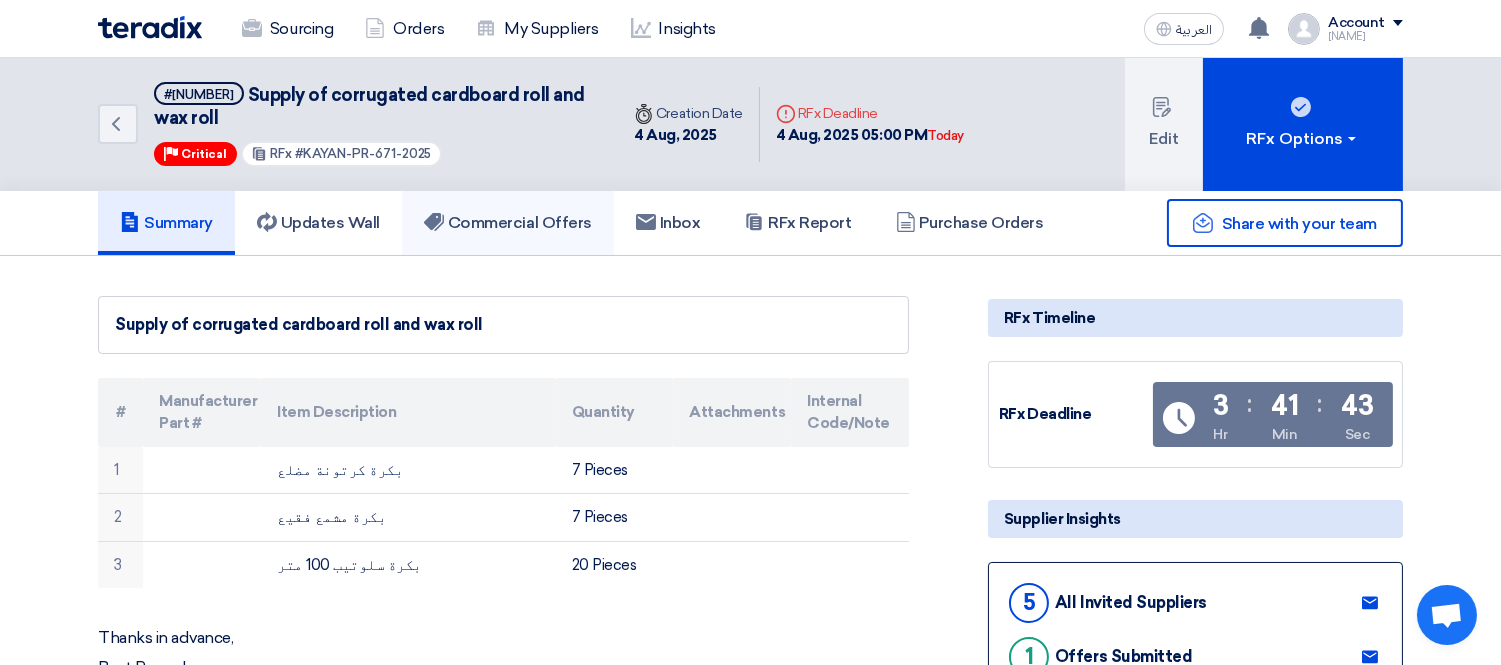 click on "Commercial Offers" 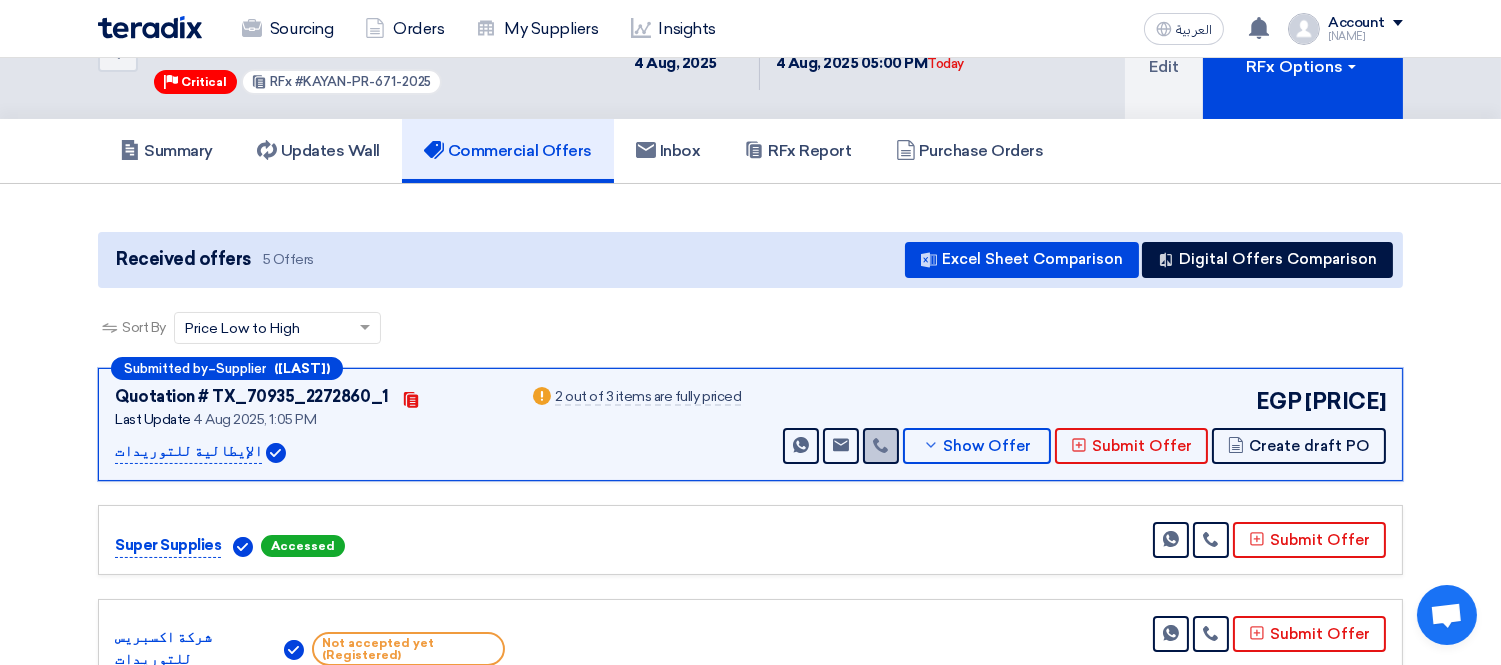 scroll, scrollTop: 111, scrollLeft: 0, axis: vertical 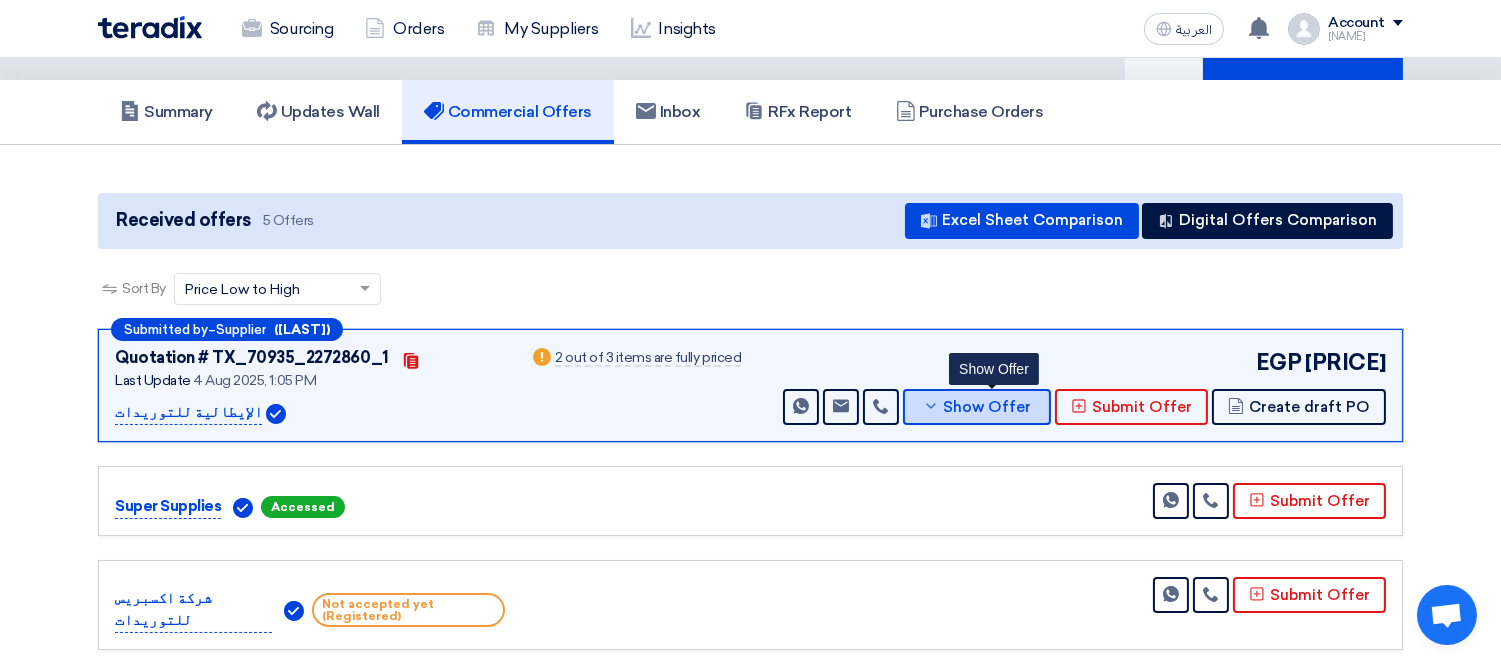 click on "Show Offer" at bounding box center (977, 407) 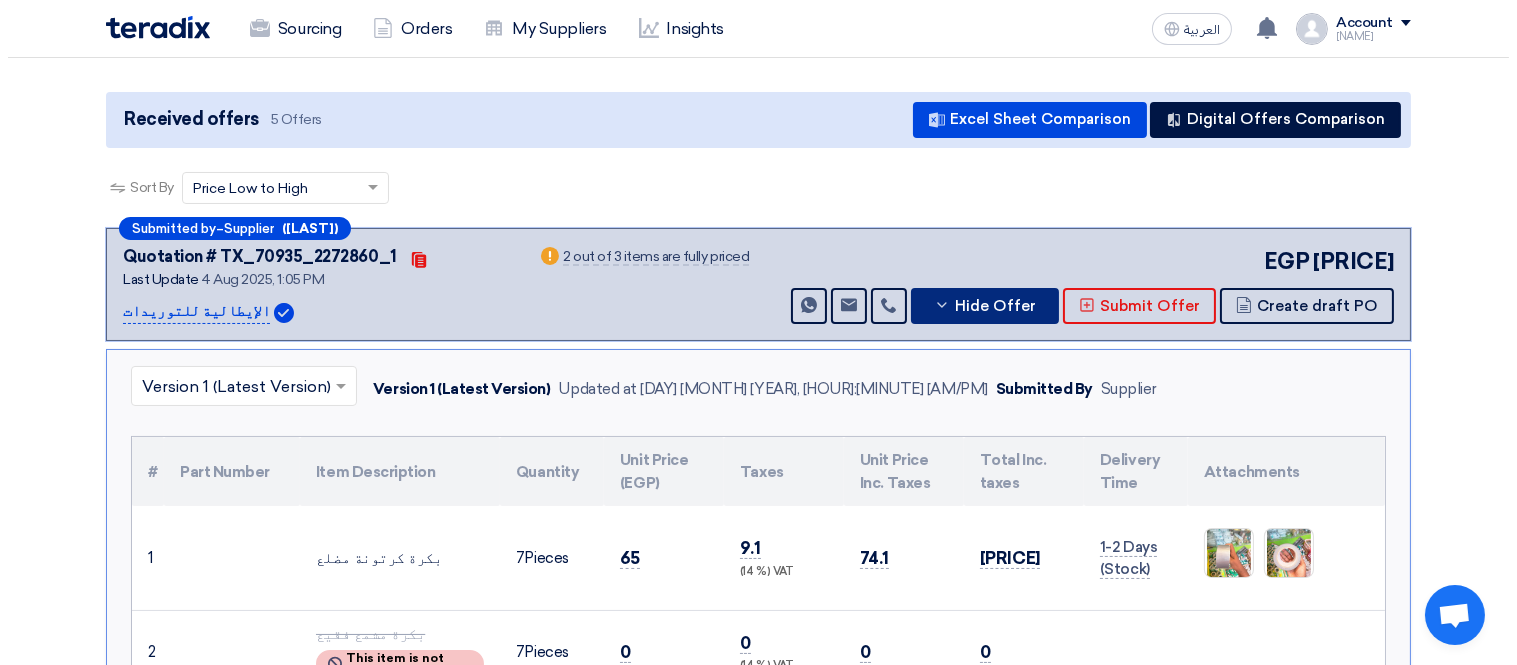 scroll, scrollTop: 444, scrollLeft: 0, axis: vertical 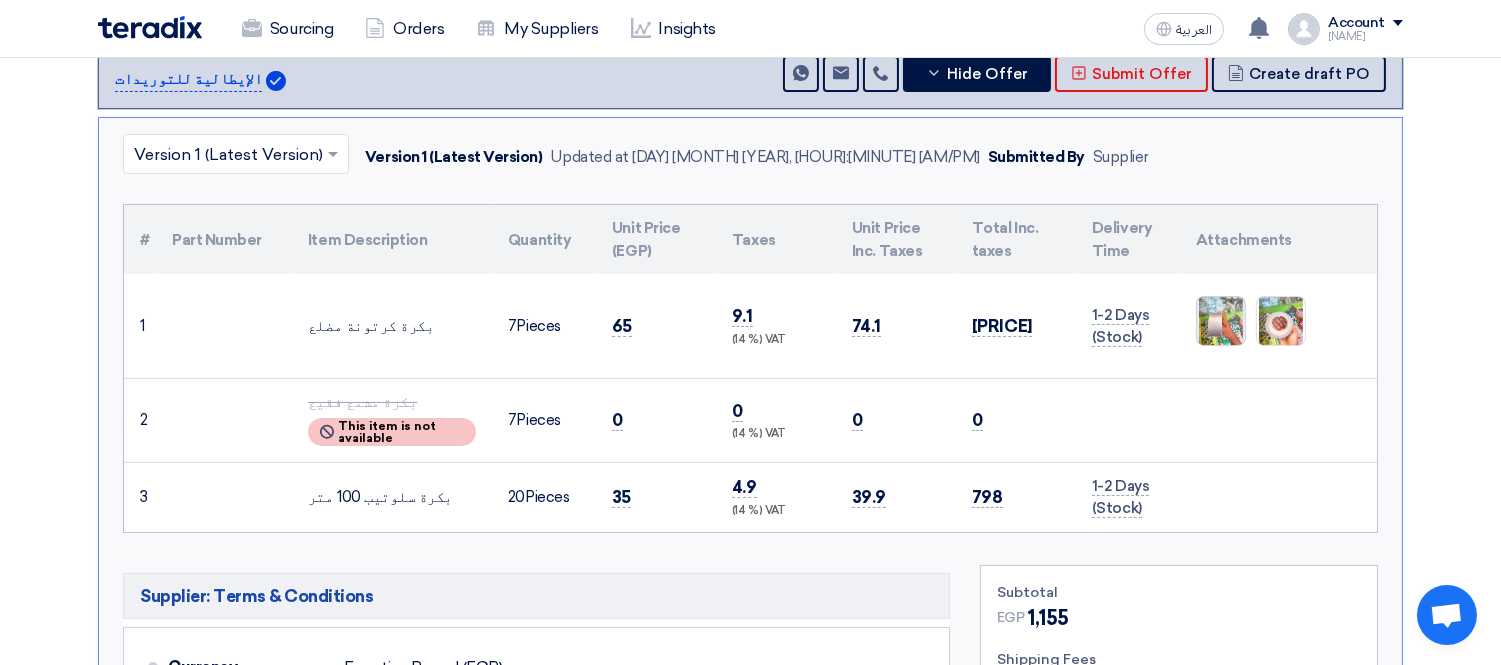 click at bounding box center [1221, 321] 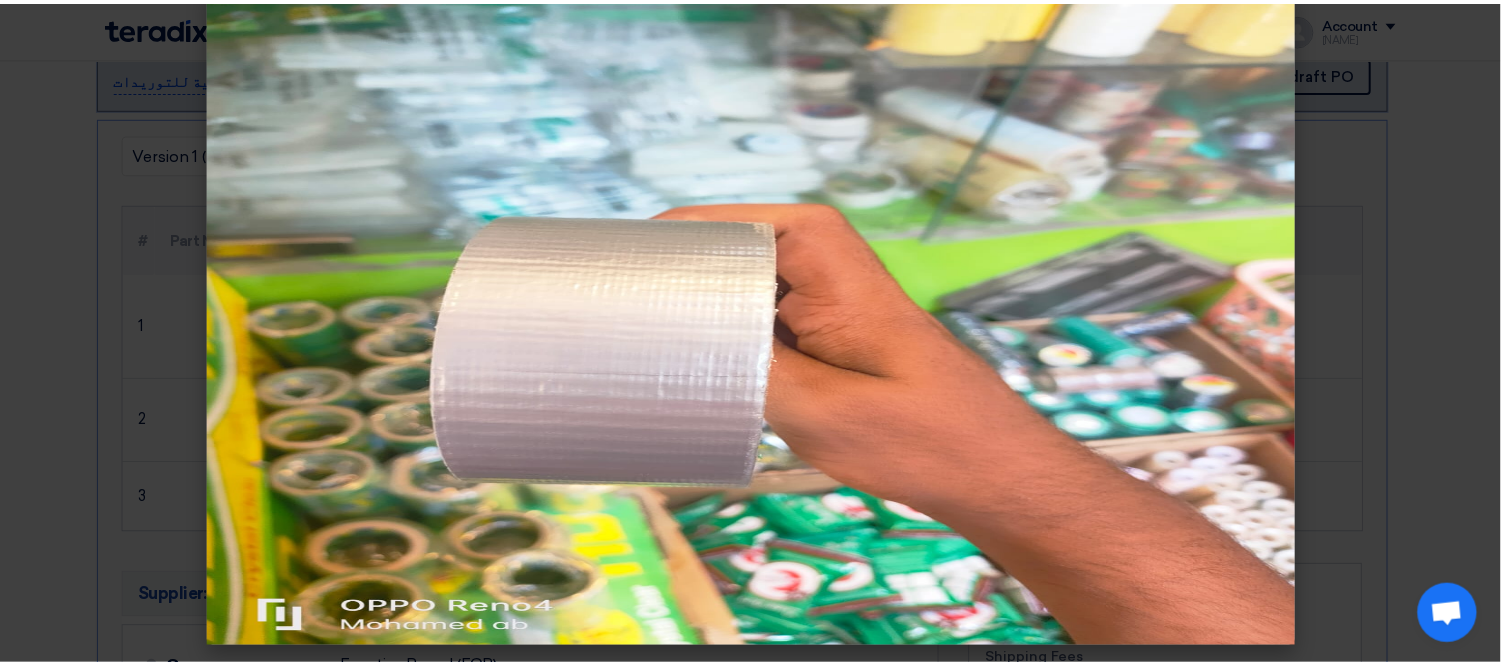 scroll, scrollTop: 0, scrollLeft: 0, axis: both 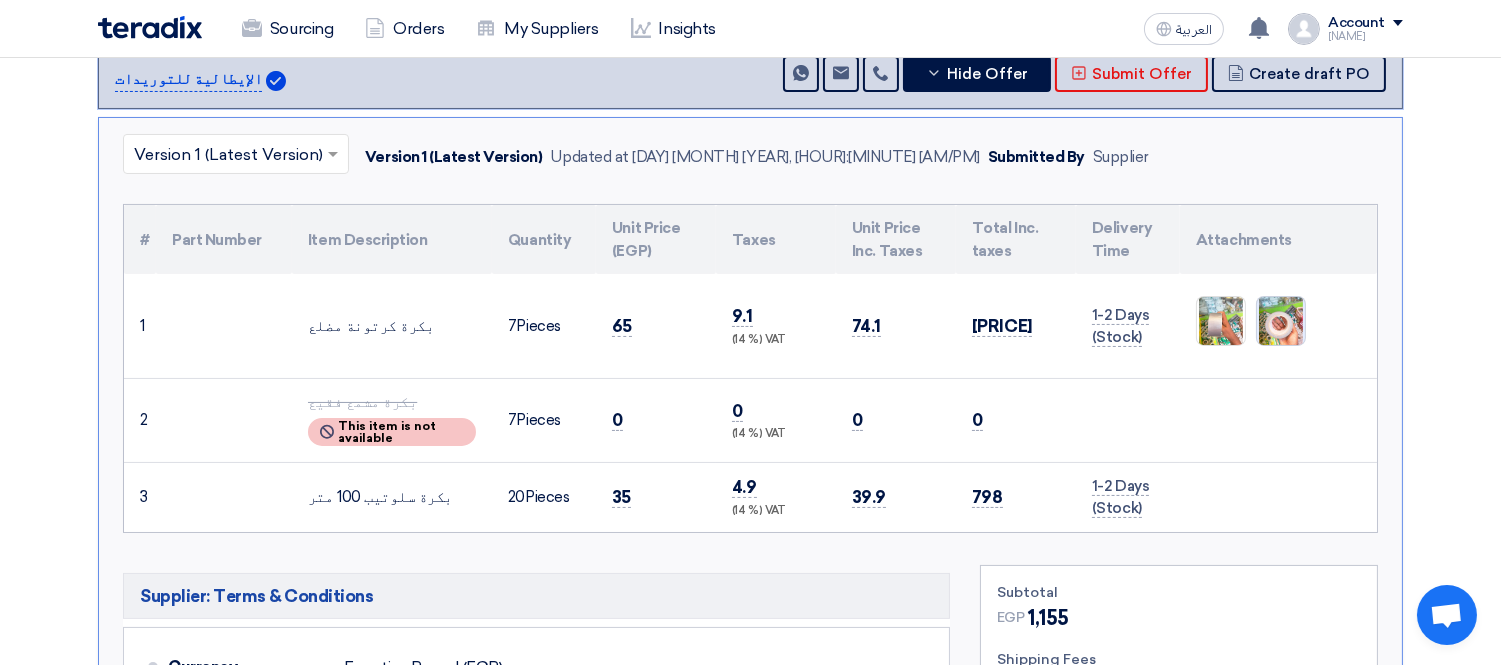 click at bounding box center (1281, 321) 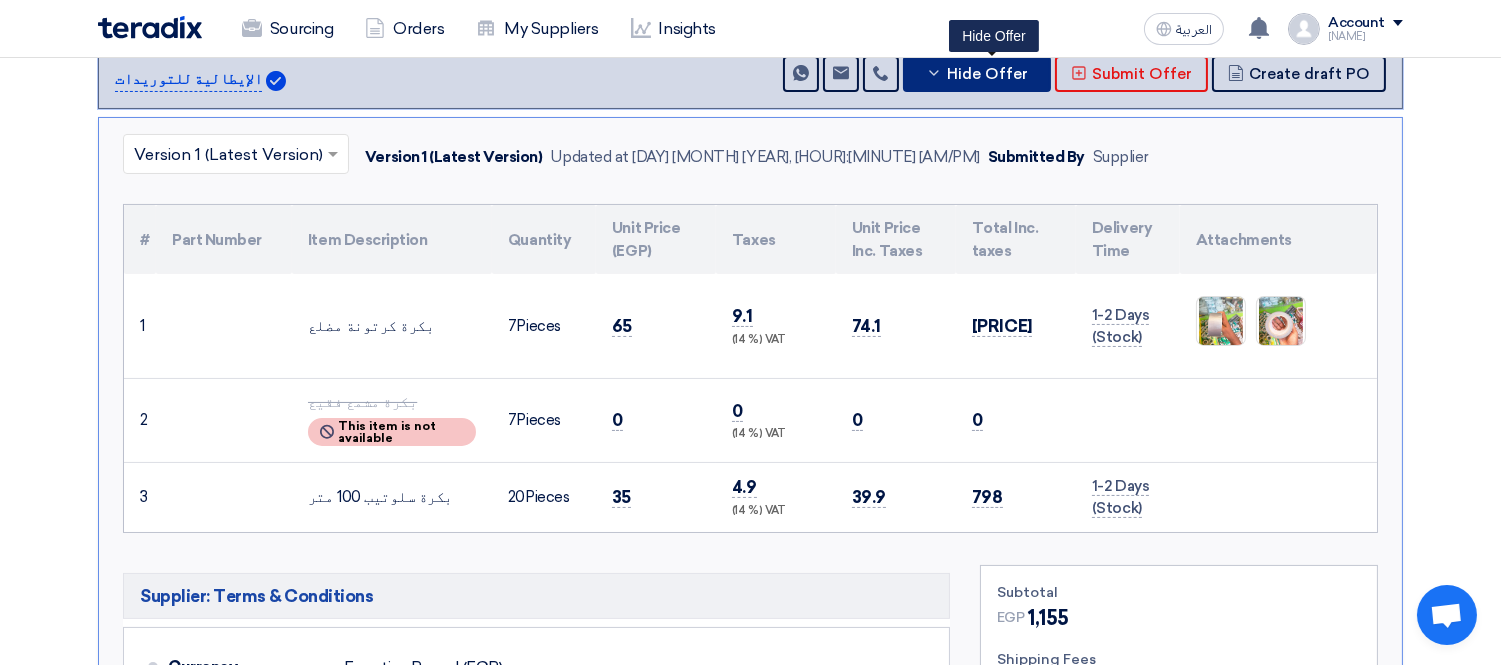 click on "Hide Offer" at bounding box center [987, 74] 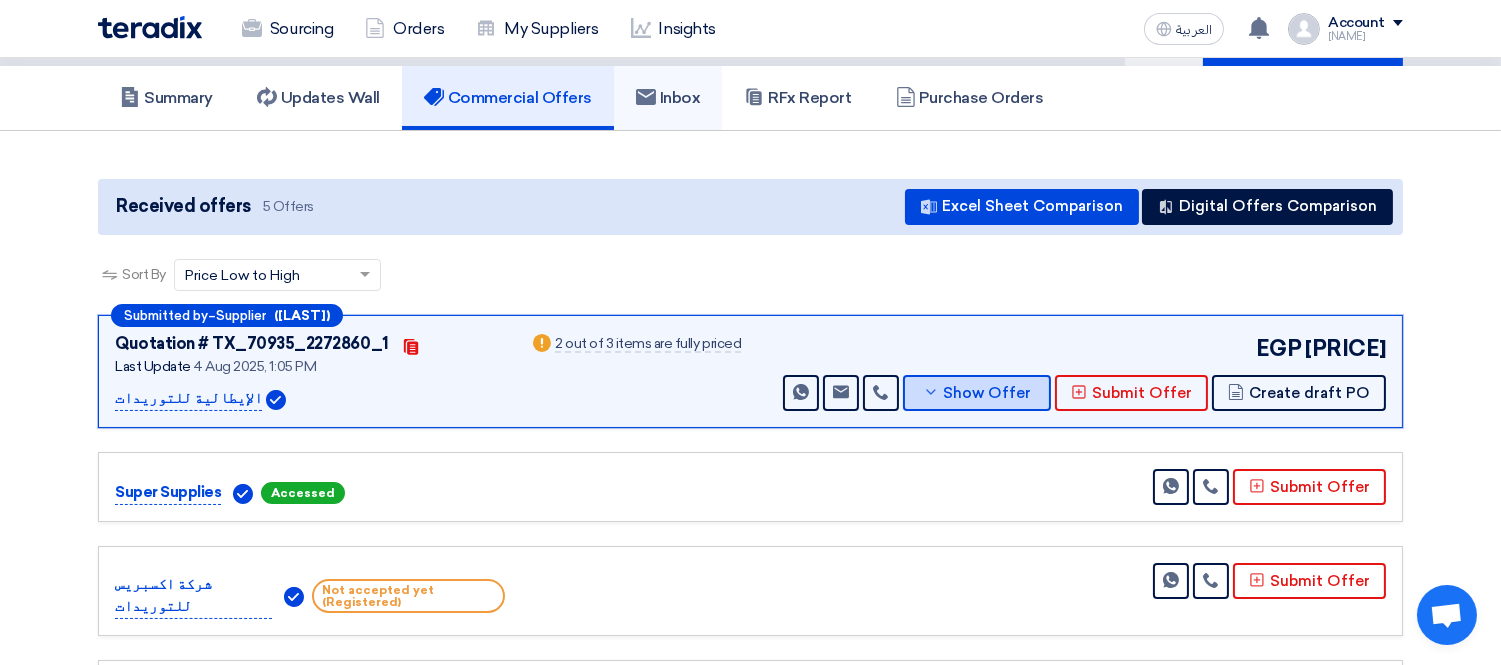 scroll, scrollTop: 111, scrollLeft: 0, axis: vertical 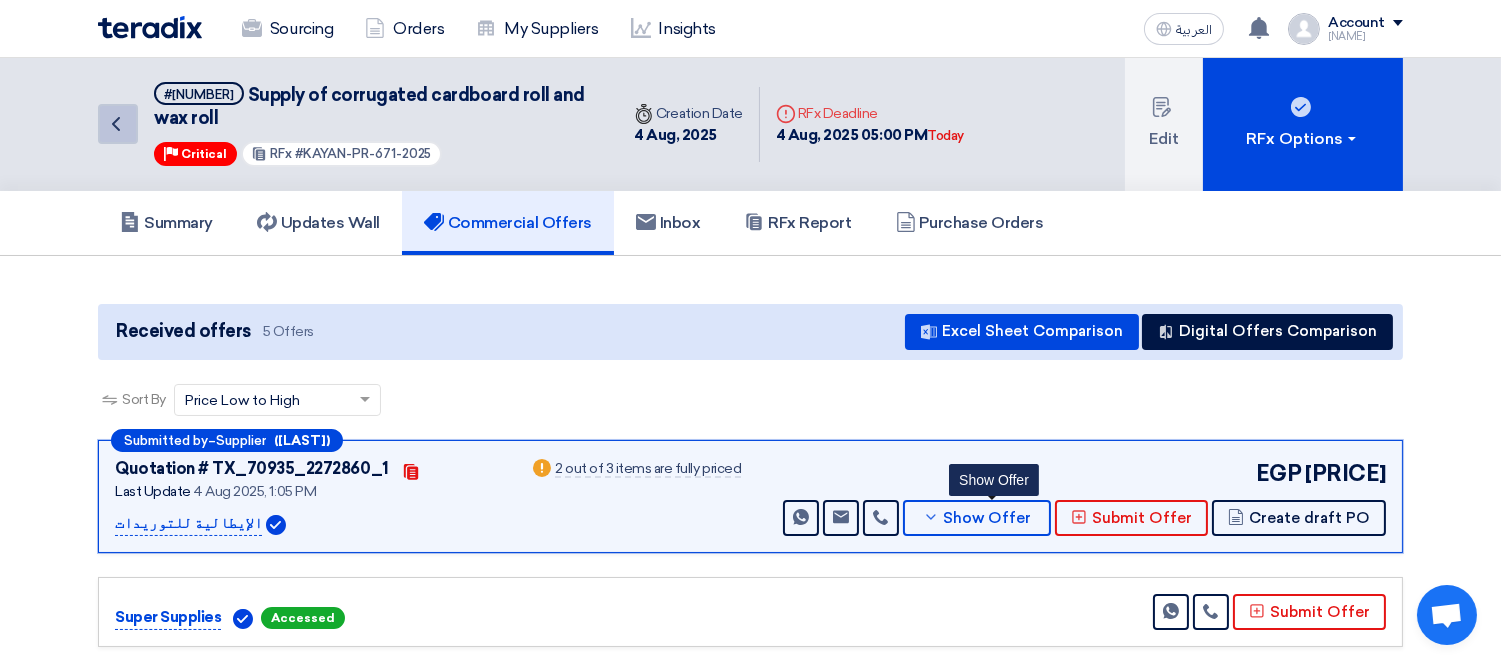 click on "Back" 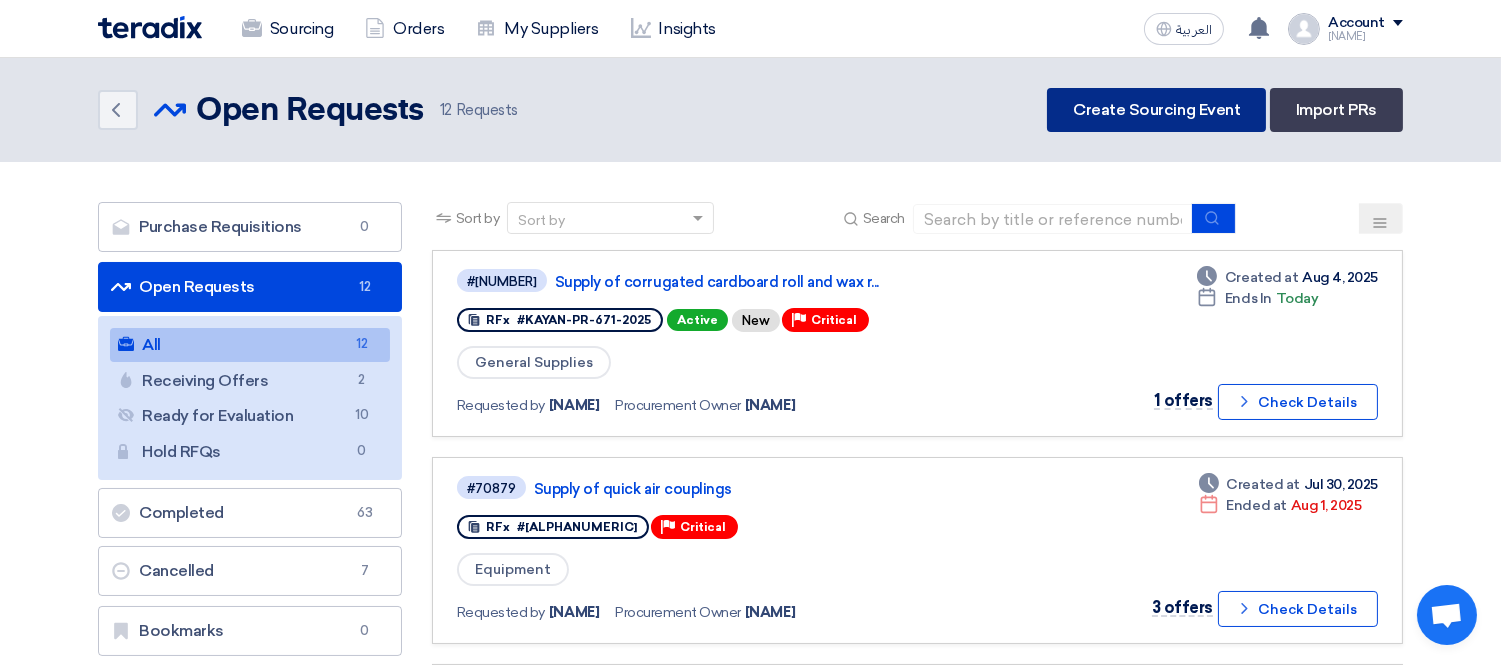 click on "Create Sourcing Event" 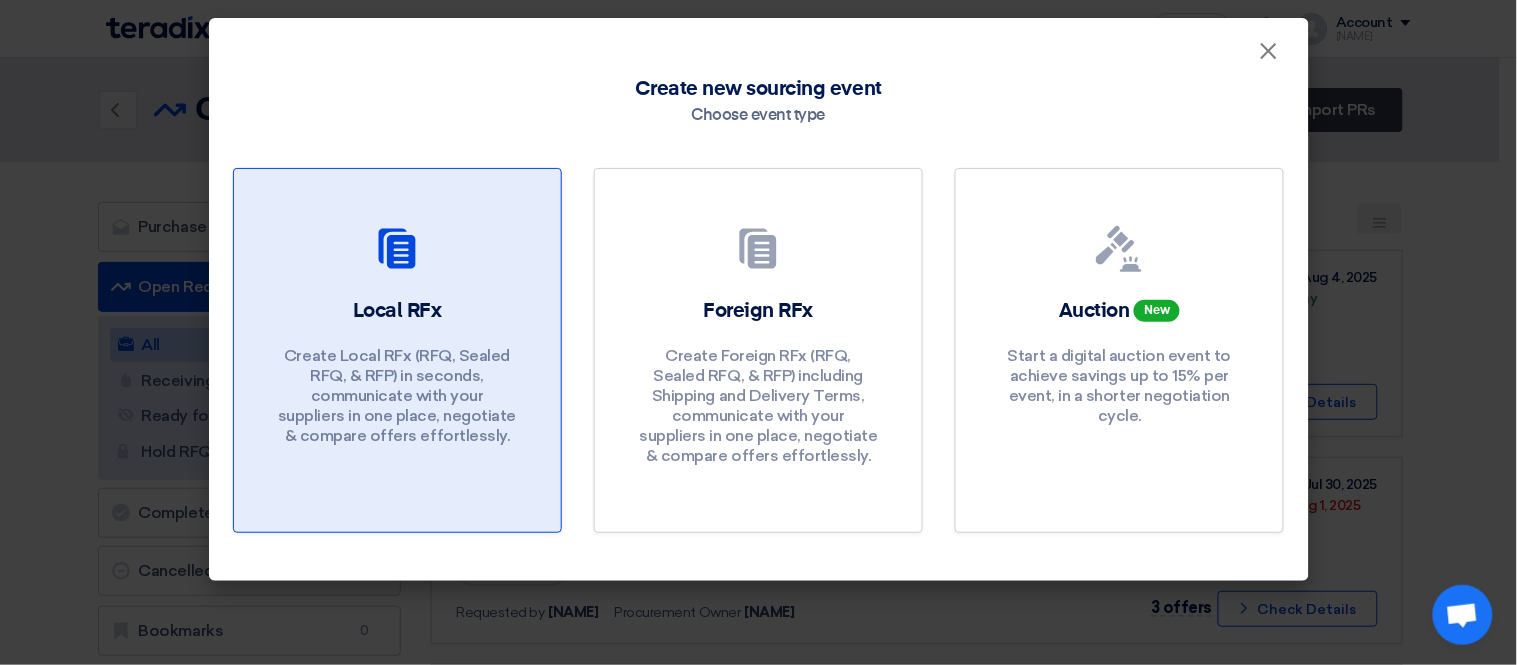 click on "Local RFx
Create Local RFx (RFQ, Sealed RFQ, & RFP) in seconds, communicate with your suppliers in one place, negotiate & compare offers effortlessly." 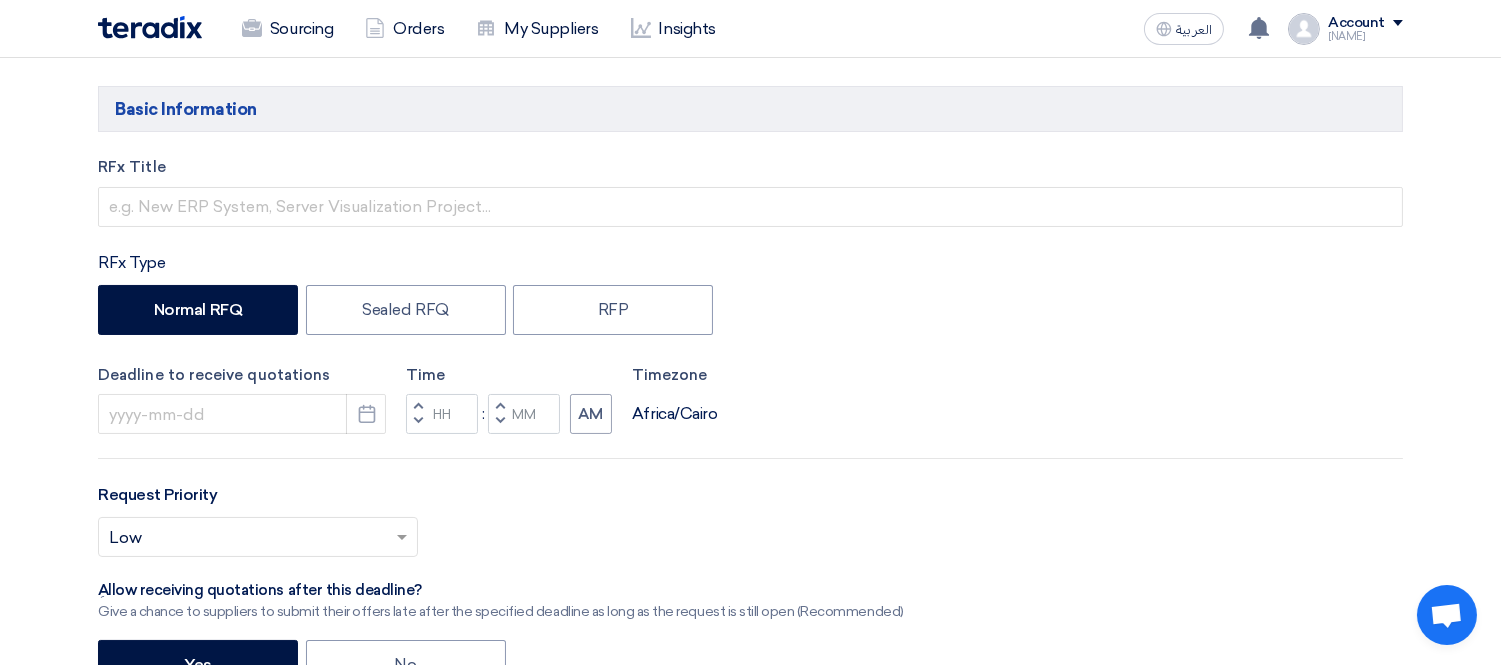 scroll, scrollTop: 555, scrollLeft: 0, axis: vertical 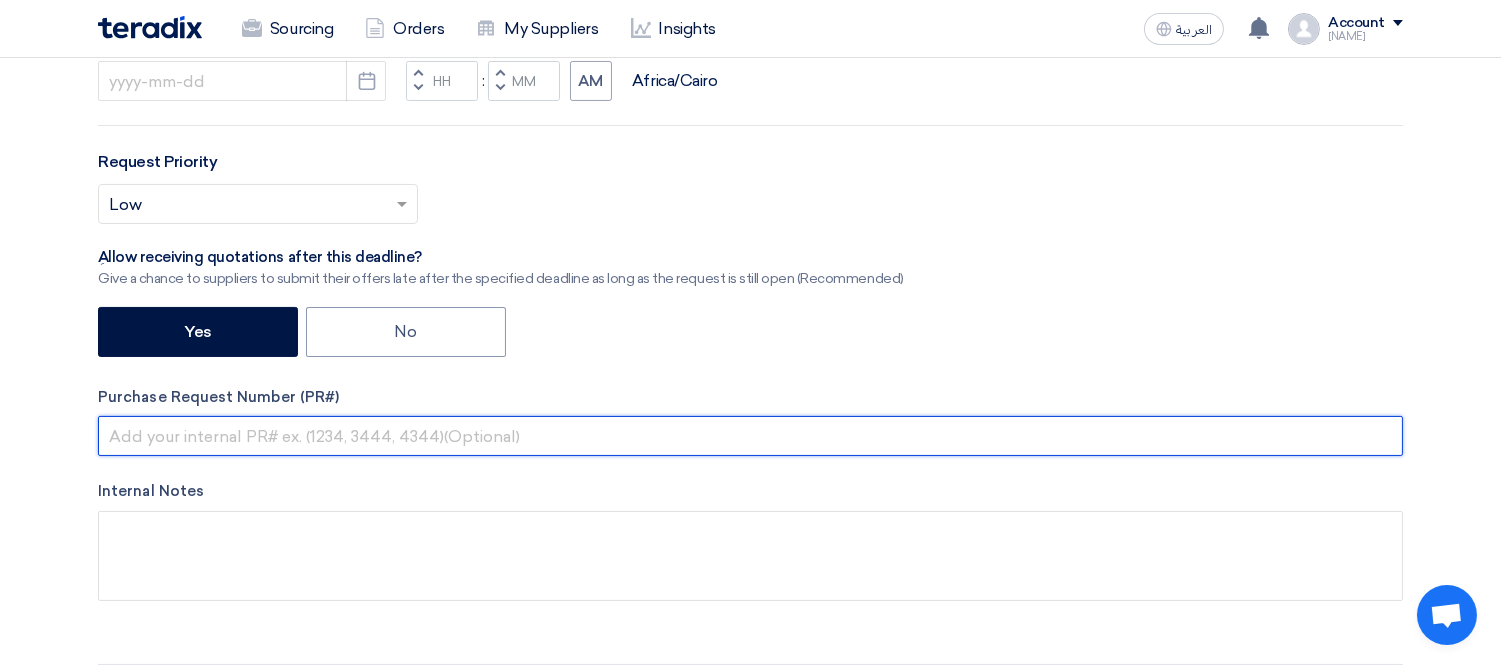 click at bounding box center (750, 436) 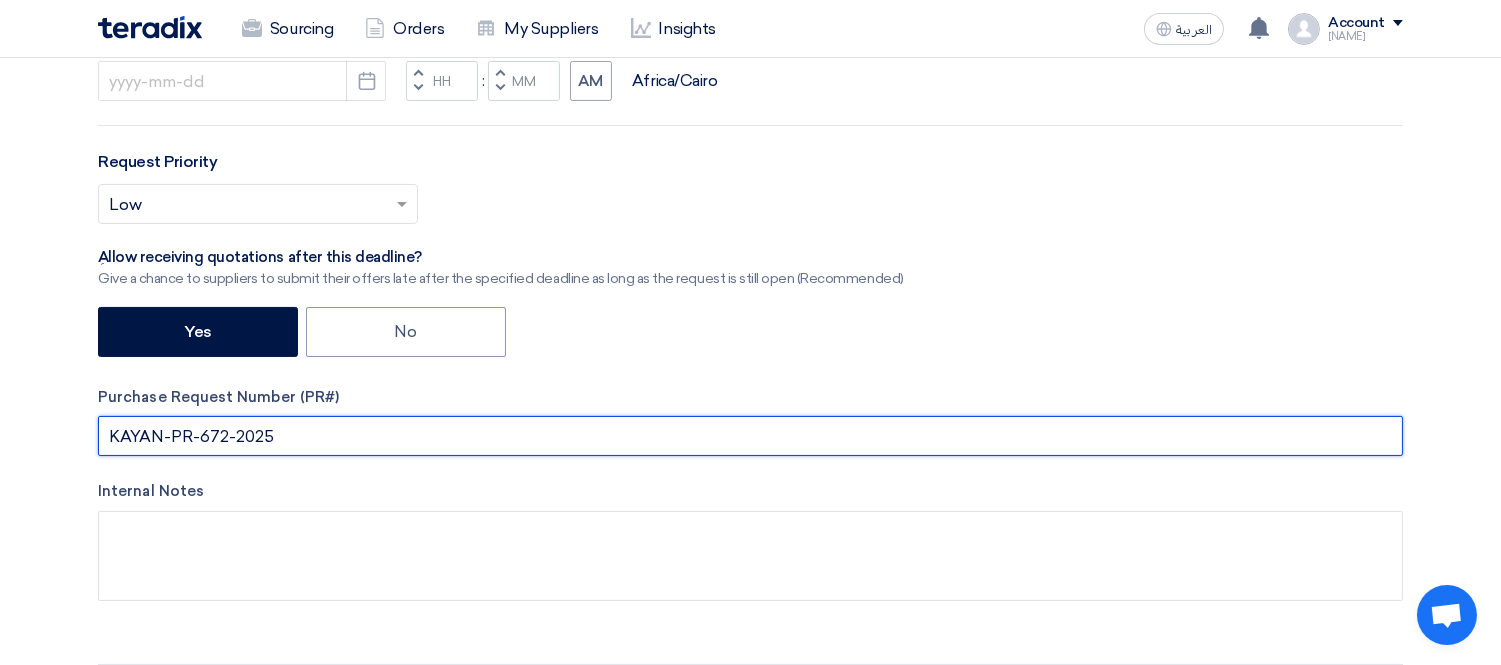 type on "KAYAN-PR-672-2025" 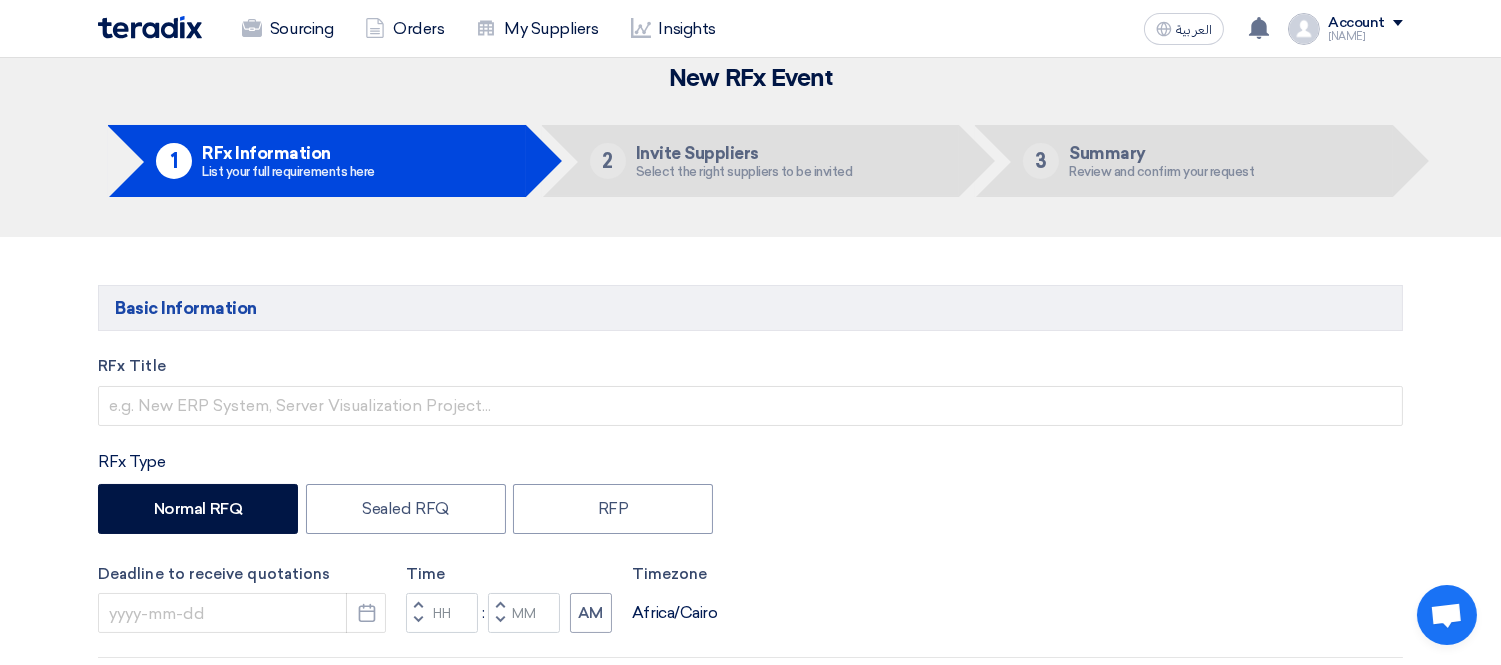 scroll, scrollTop: 0, scrollLeft: 0, axis: both 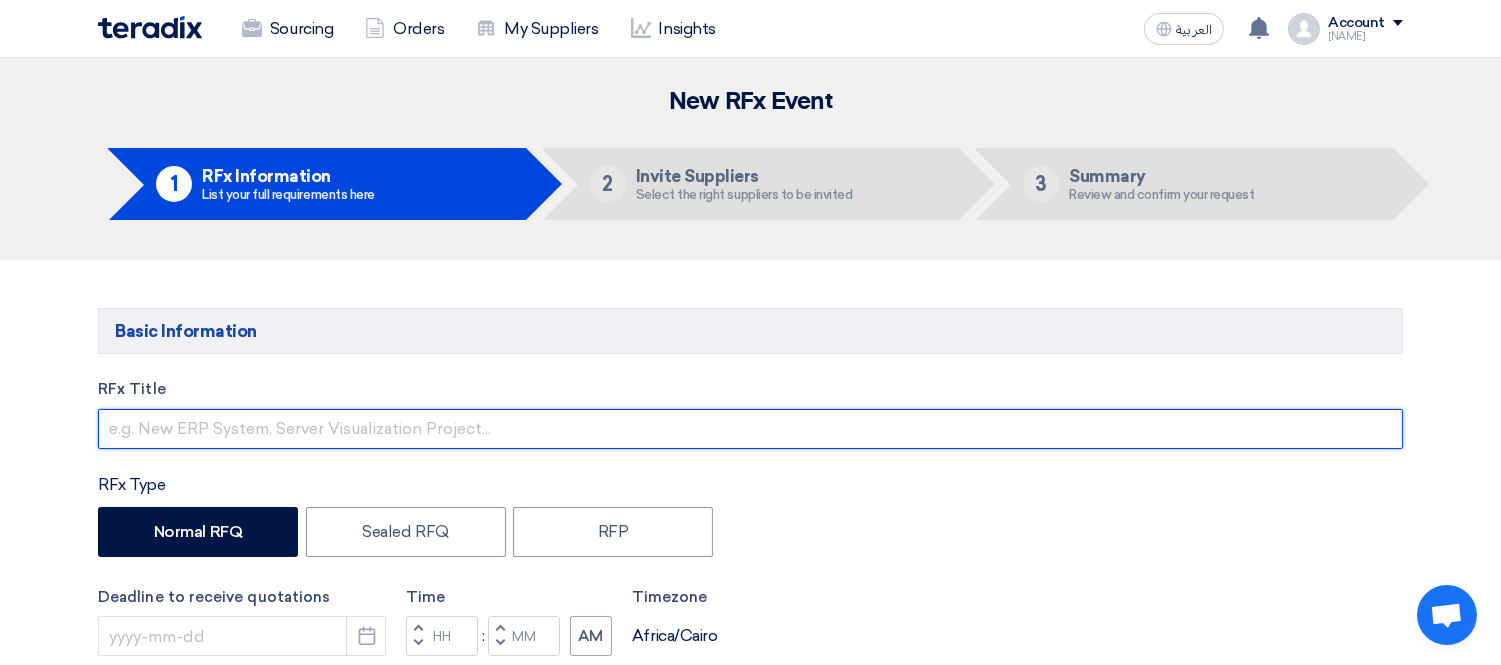 click at bounding box center [750, 429] 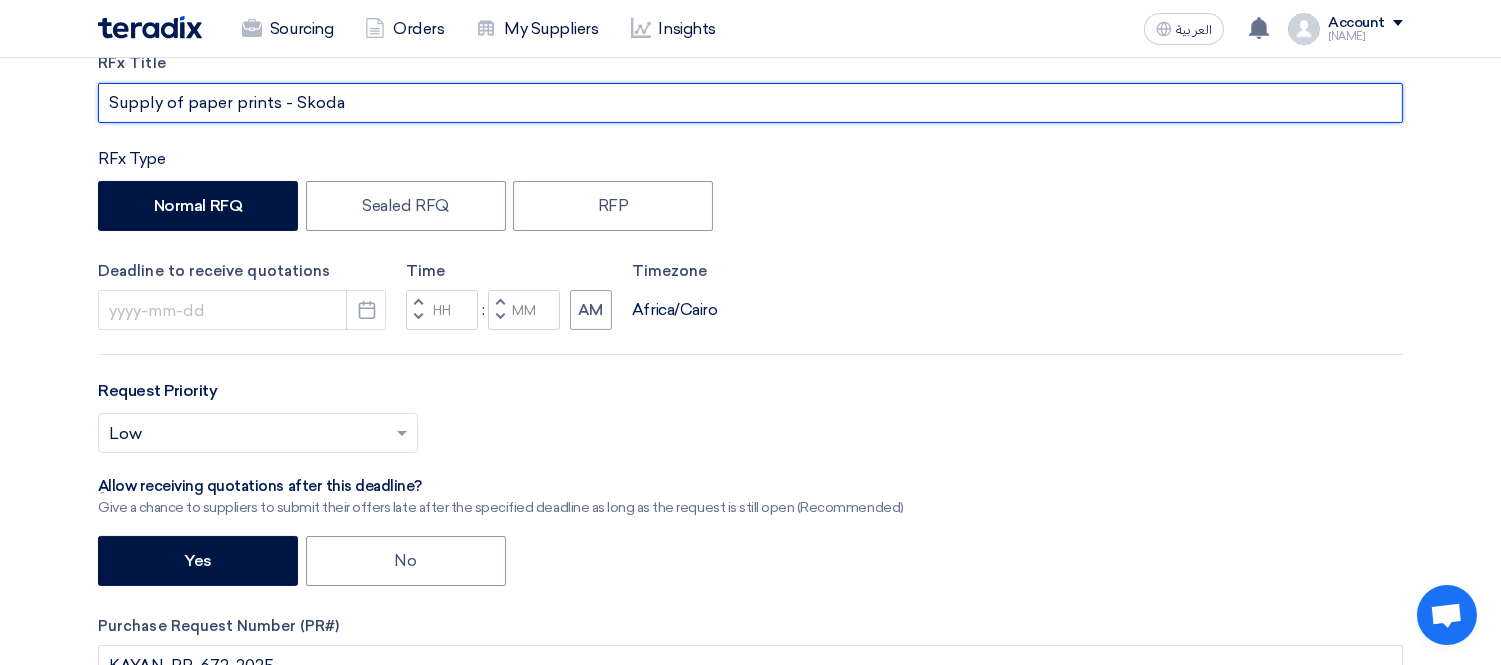 scroll, scrollTop: 333, scrollLeft: 0, axis: vertical 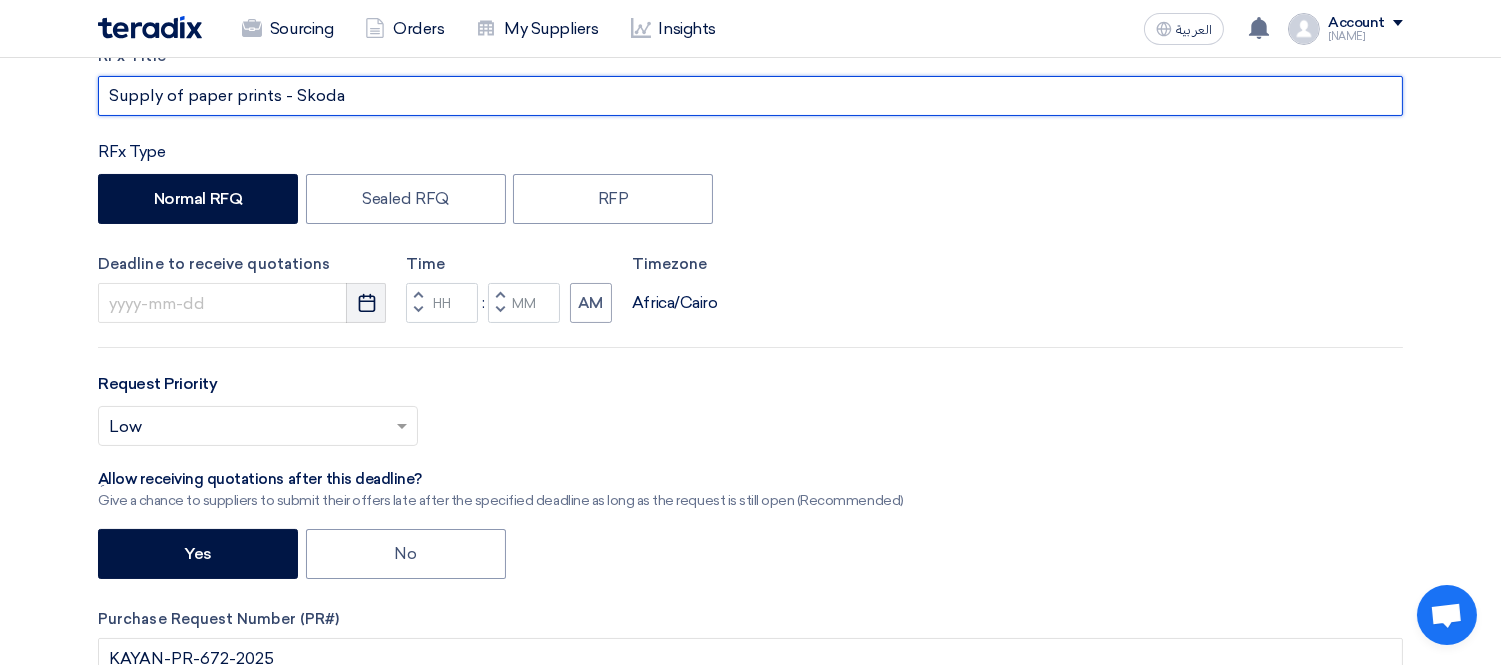 type on "Supply of paper prints - Skoda" 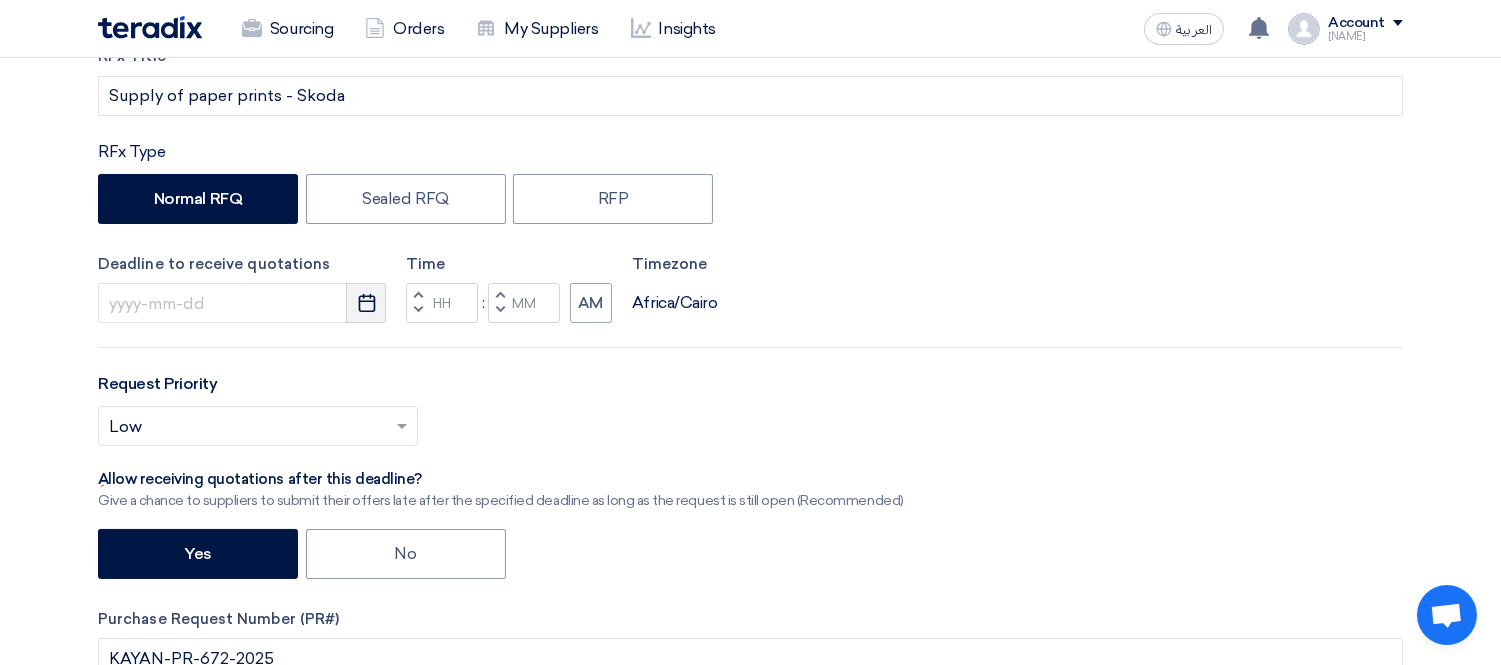click on "Pick a date" 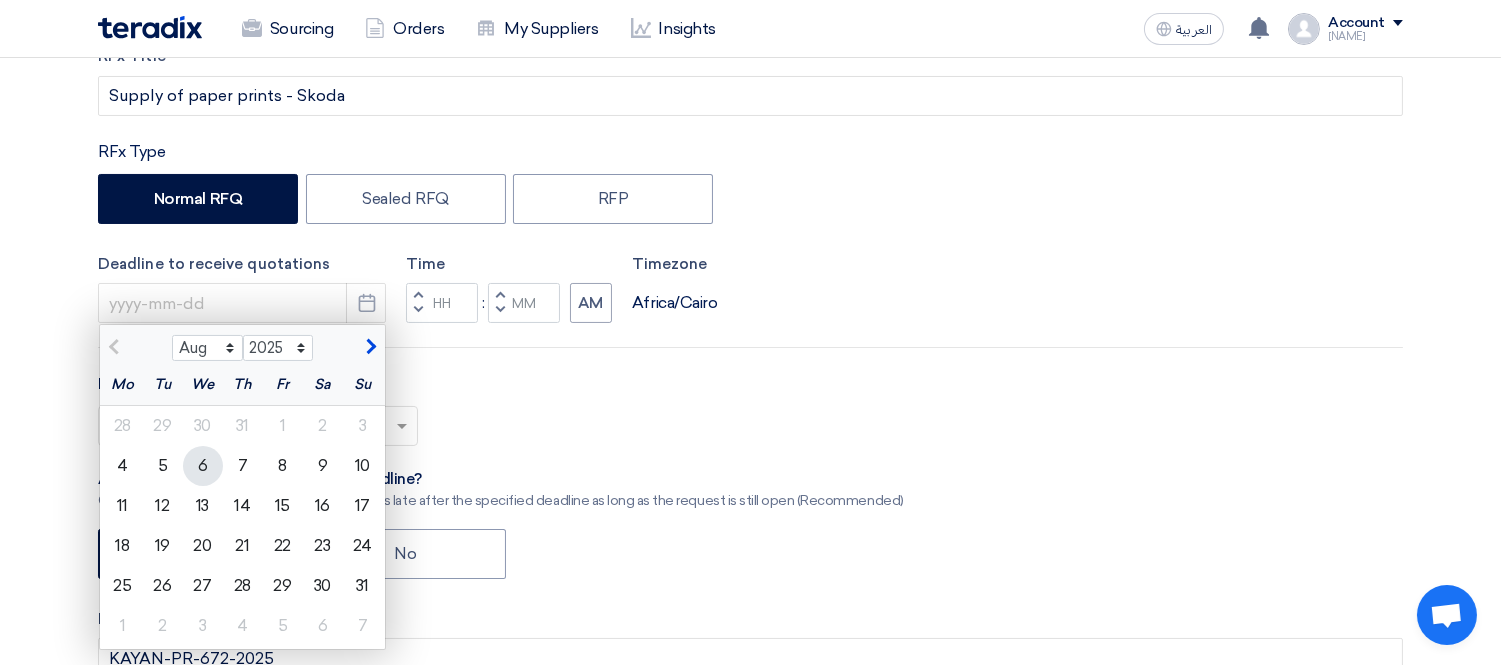 click on "6" 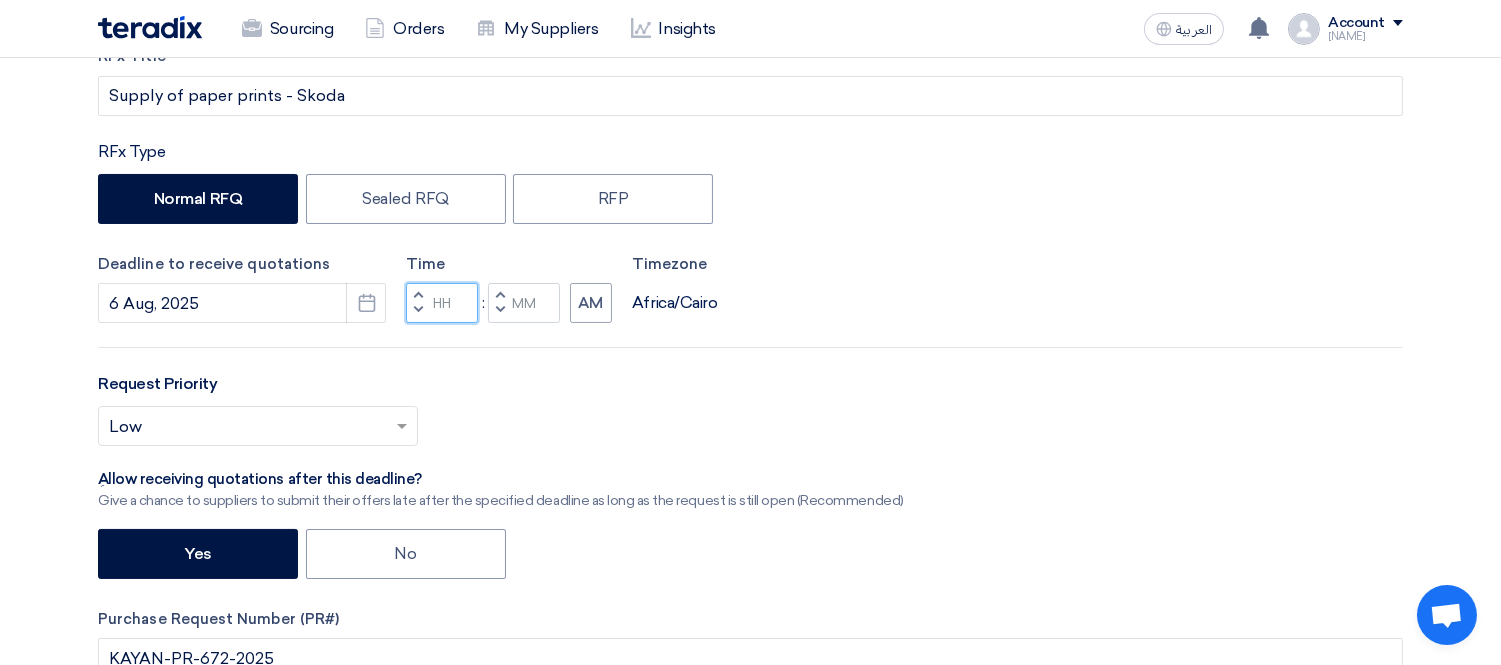 click 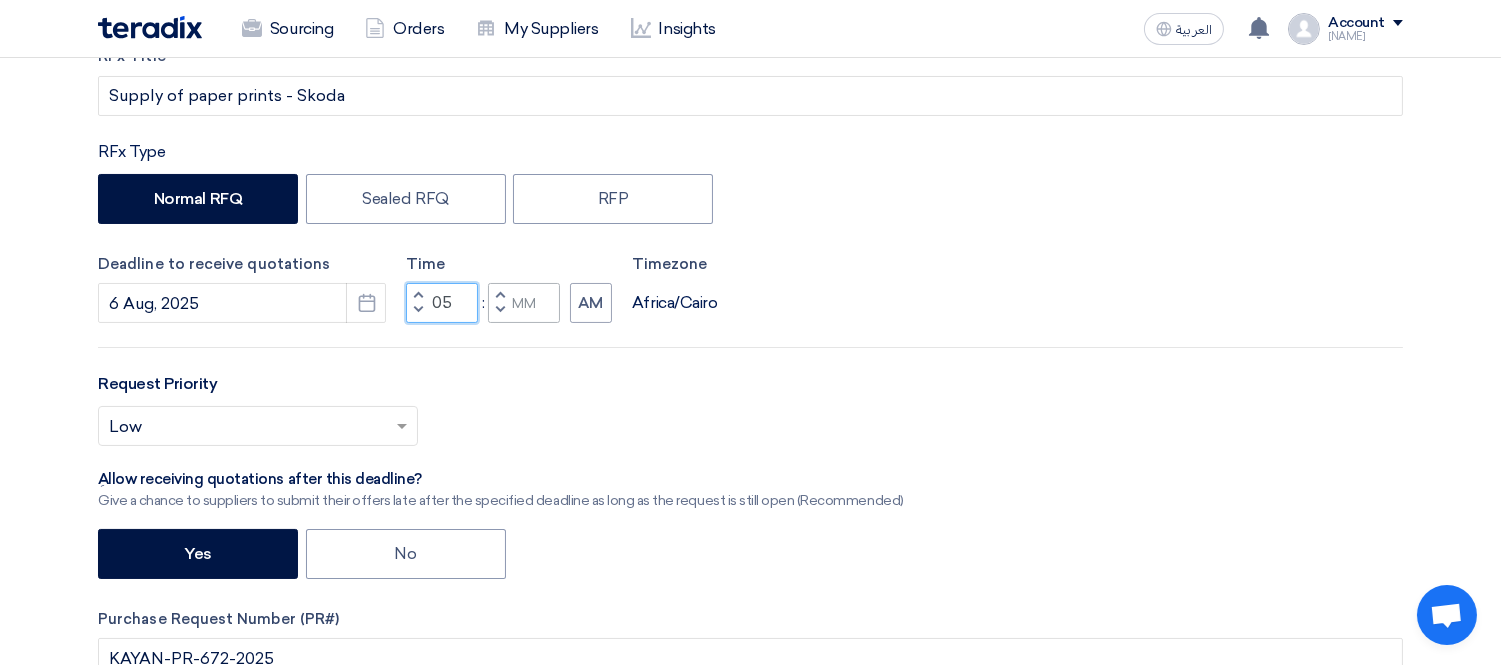 type on "05" 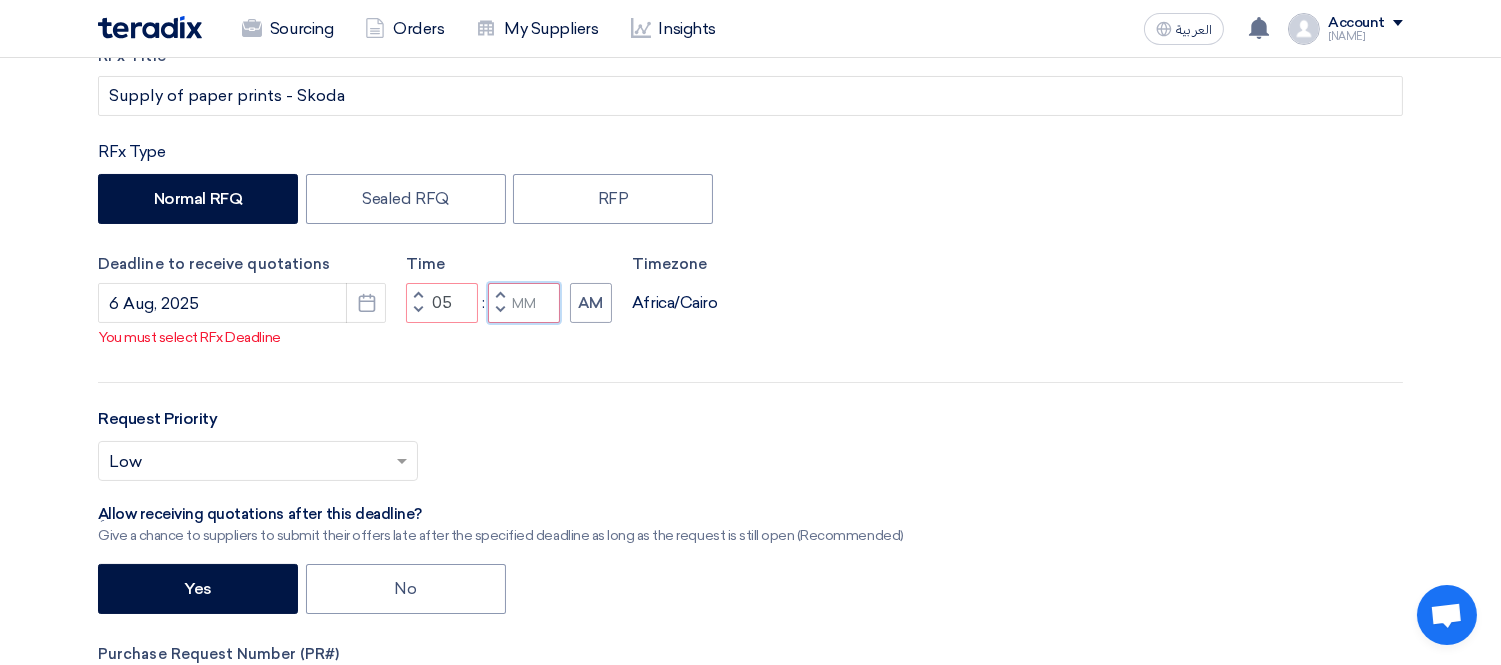 click 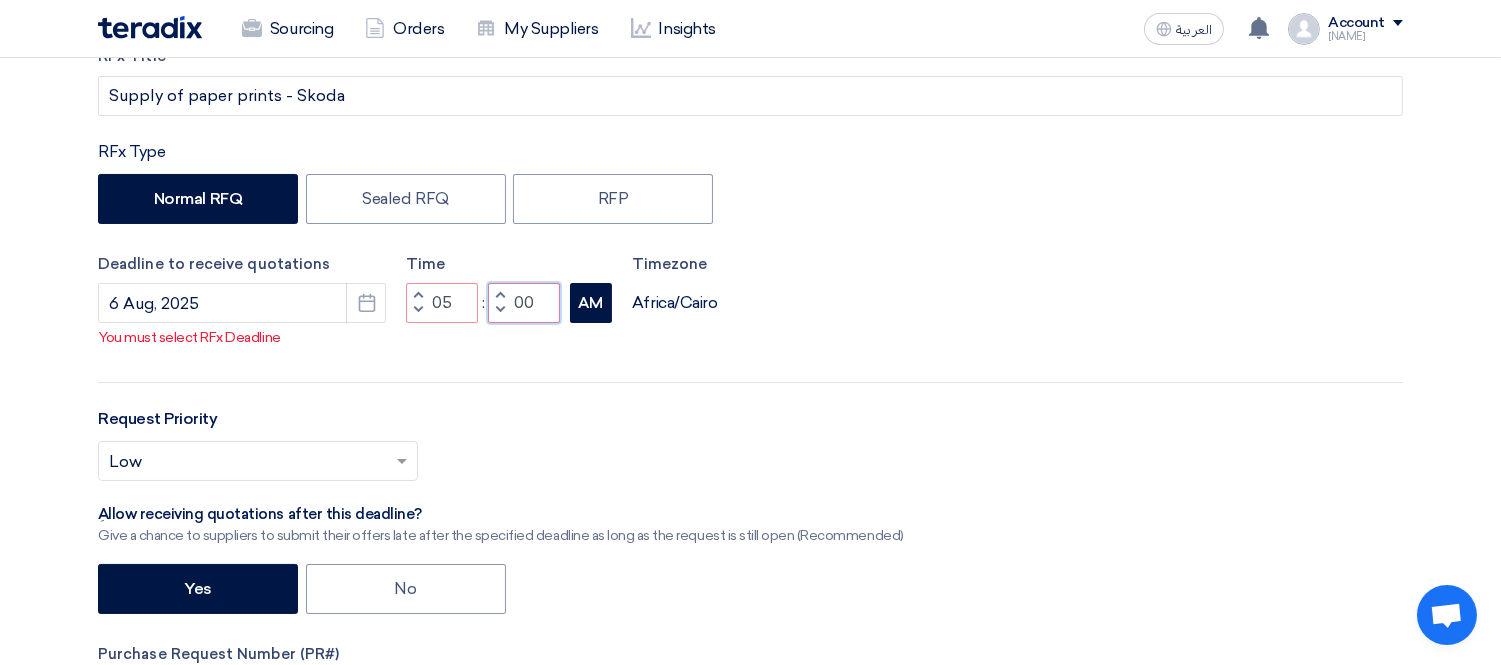 type on "00" 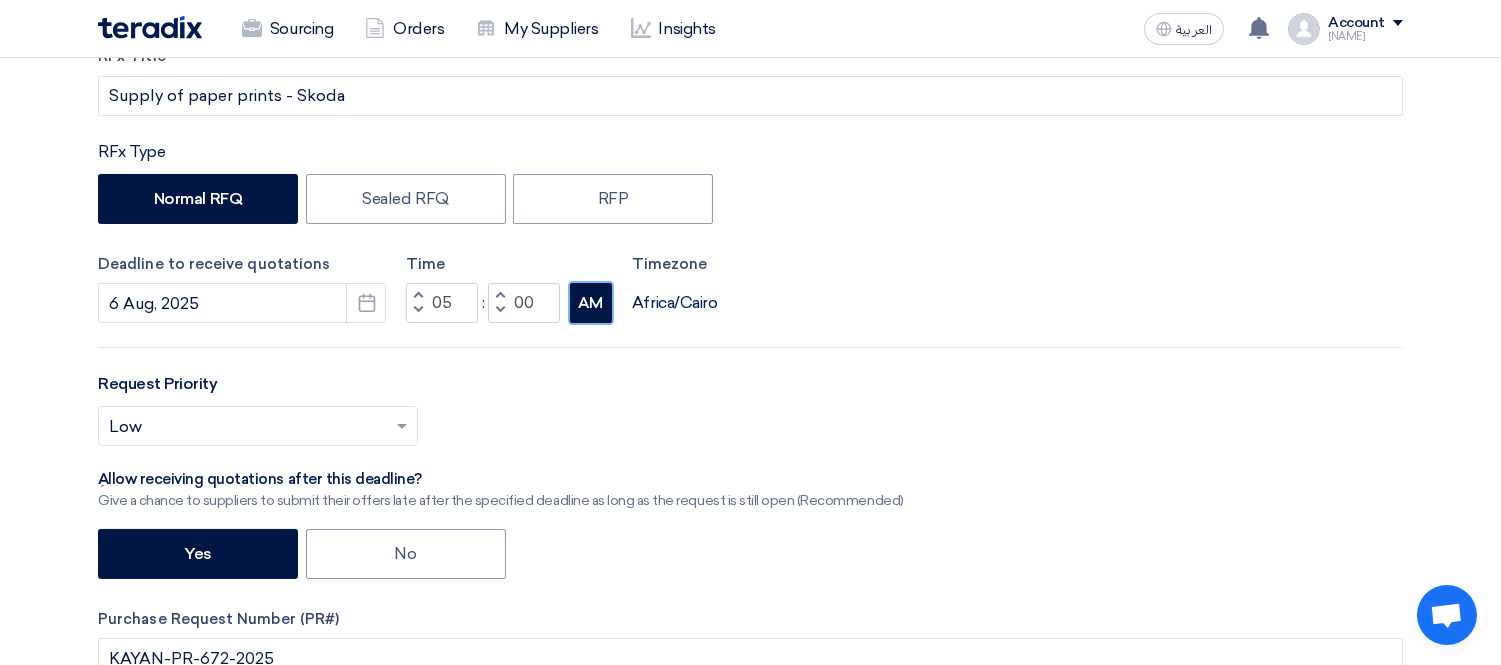 click on "AM" 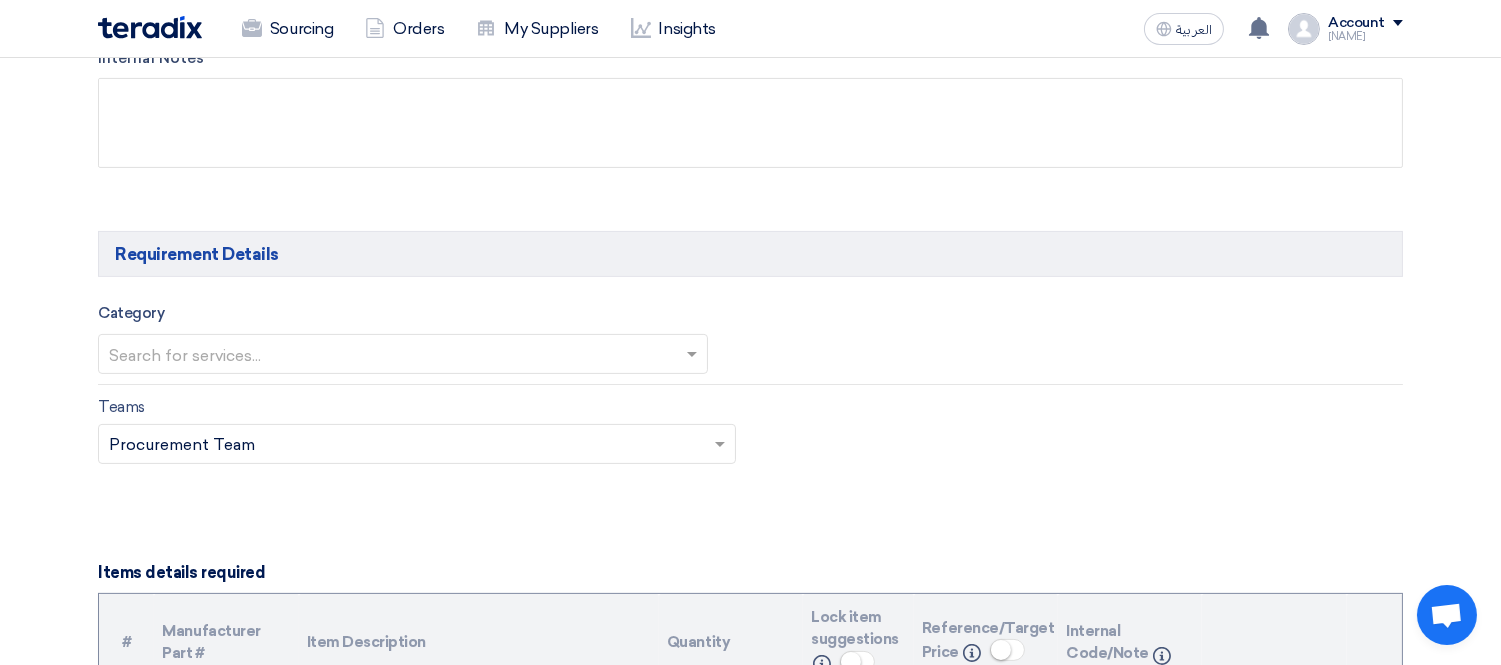 scroll, scrollTop: 1000, scrollLeft: 0, axis: vertical 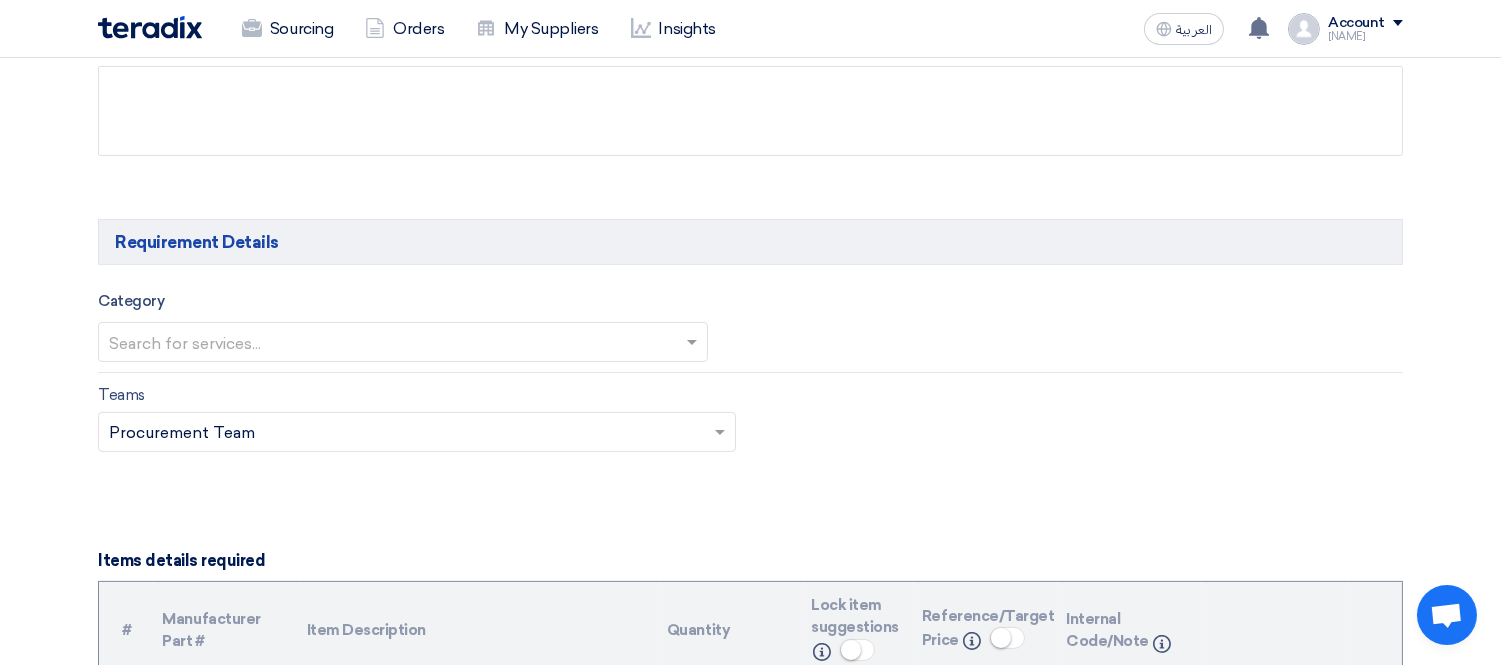 click at bounding box center (393, 344) 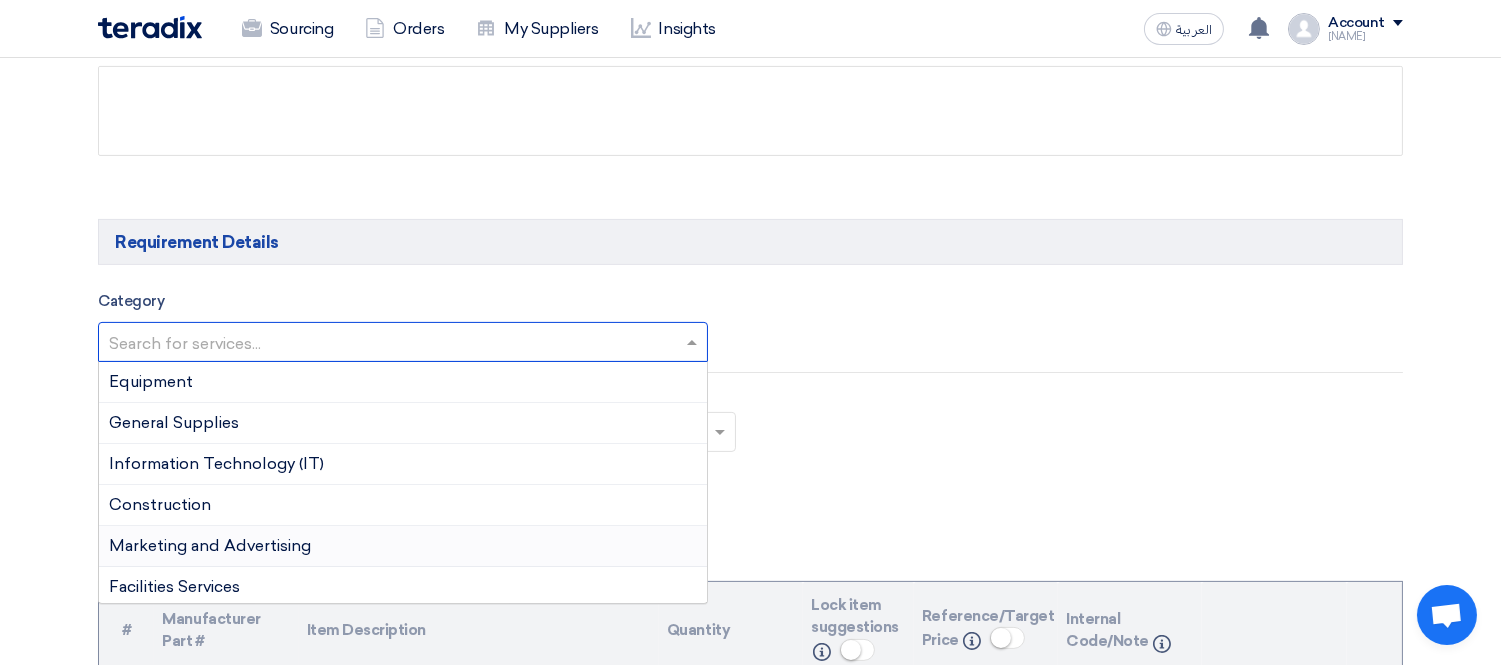 click on "Marketing and Advertising" at bounding box center [210, 545] 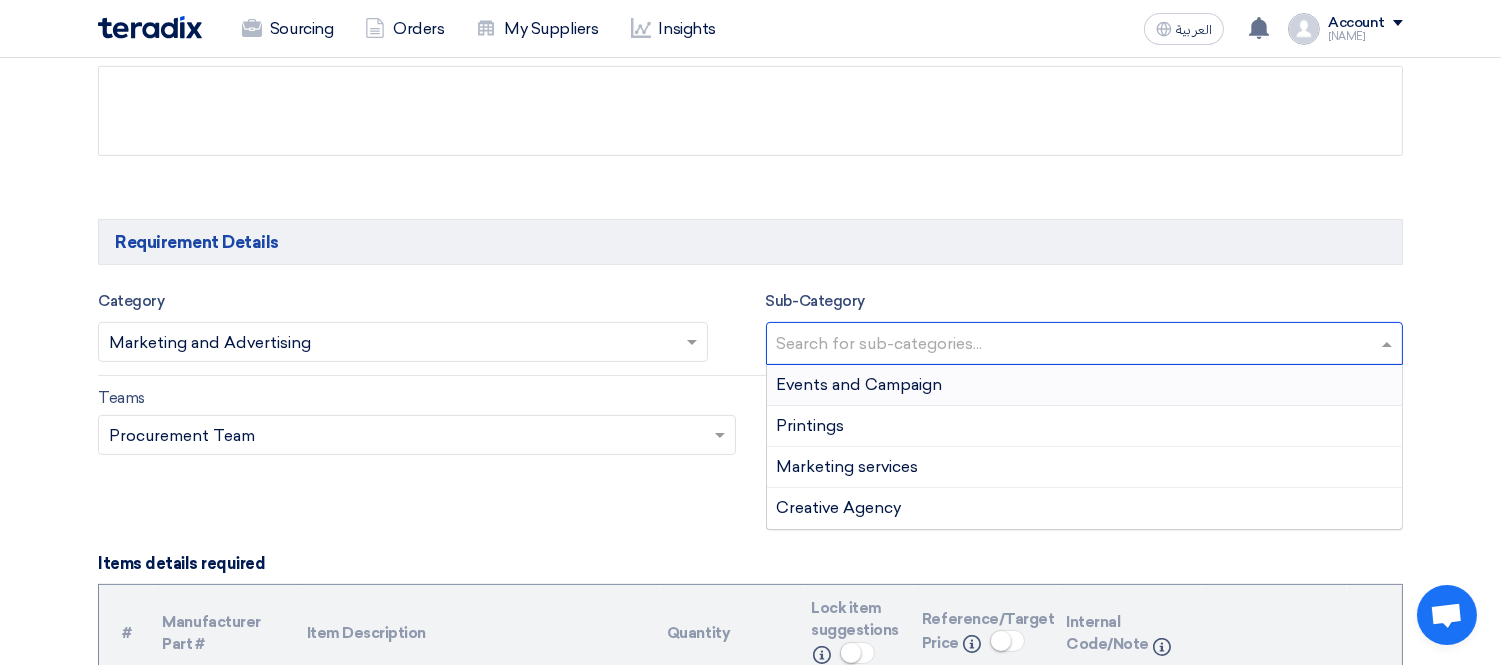 click at bounding box center (1087, 345) 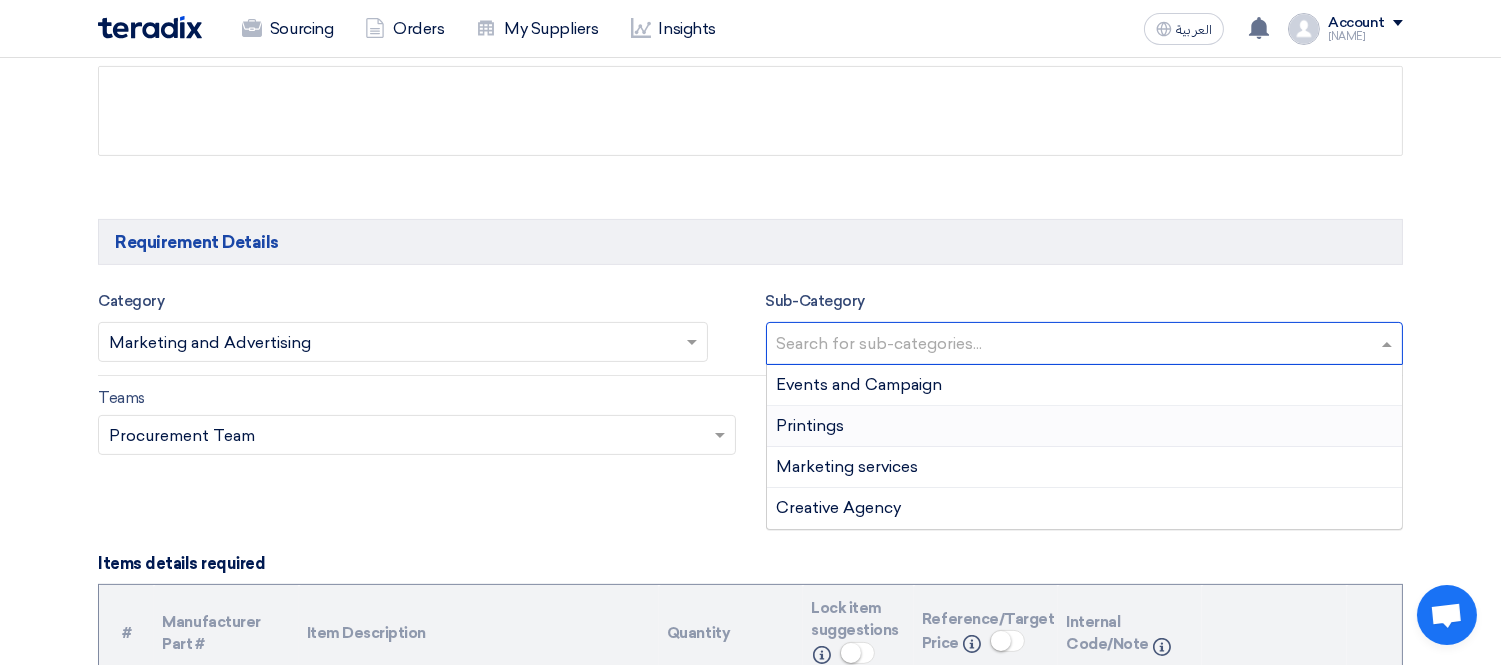 click on "Printings" at bounding box center (811, 425) 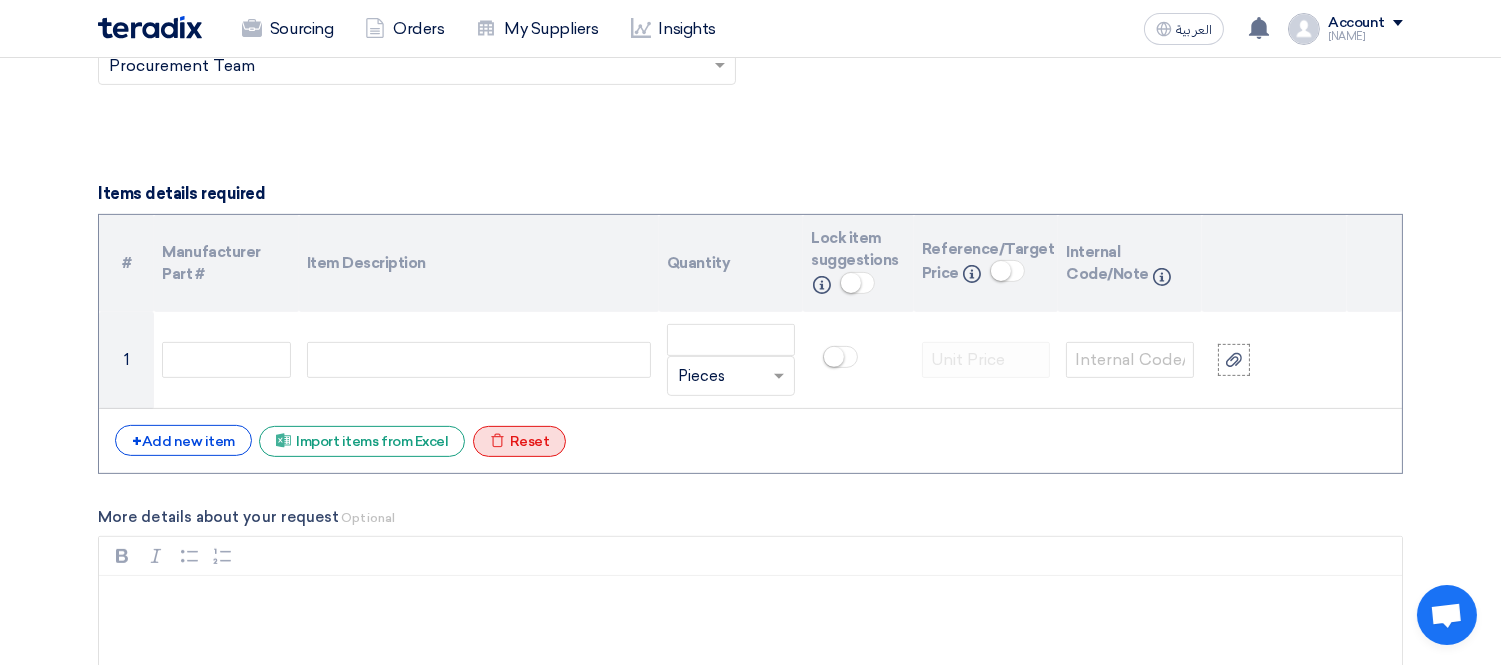 scroll, scrollTop: 1444, scrollLeft: 0, axis: vertical 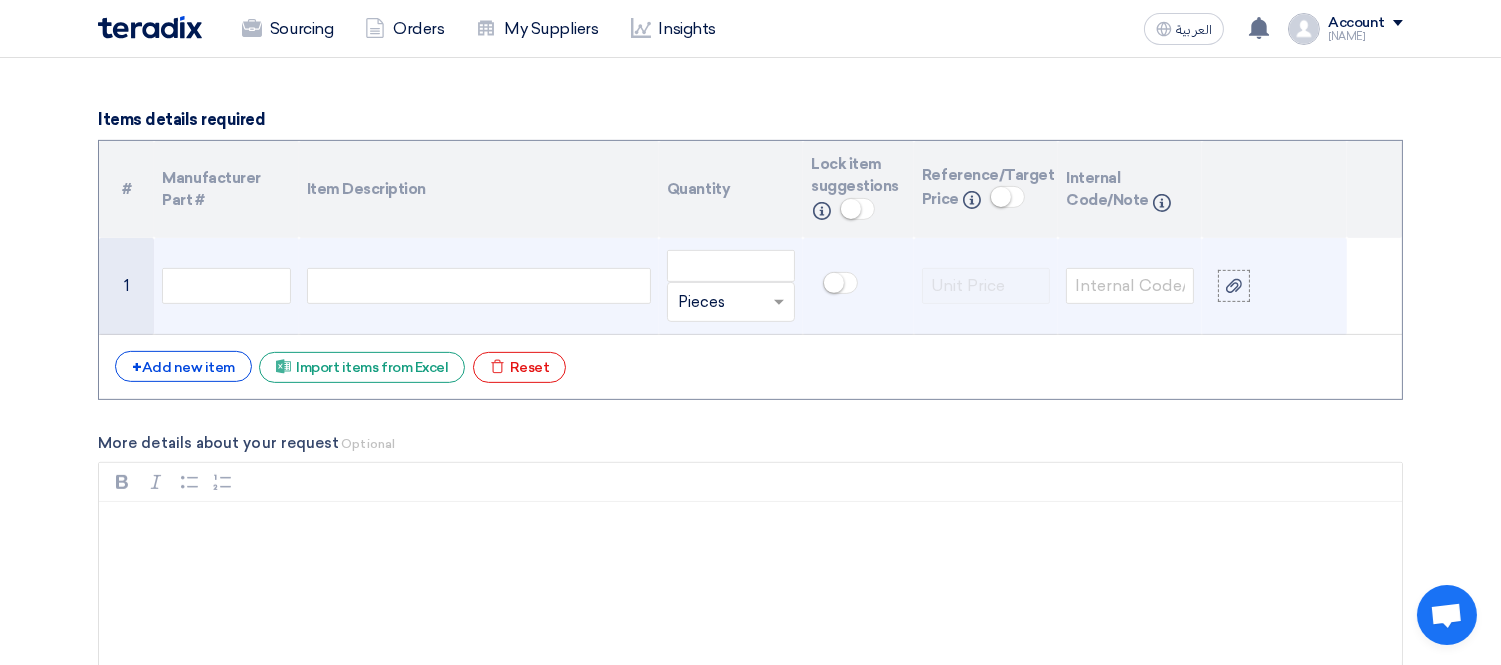 click 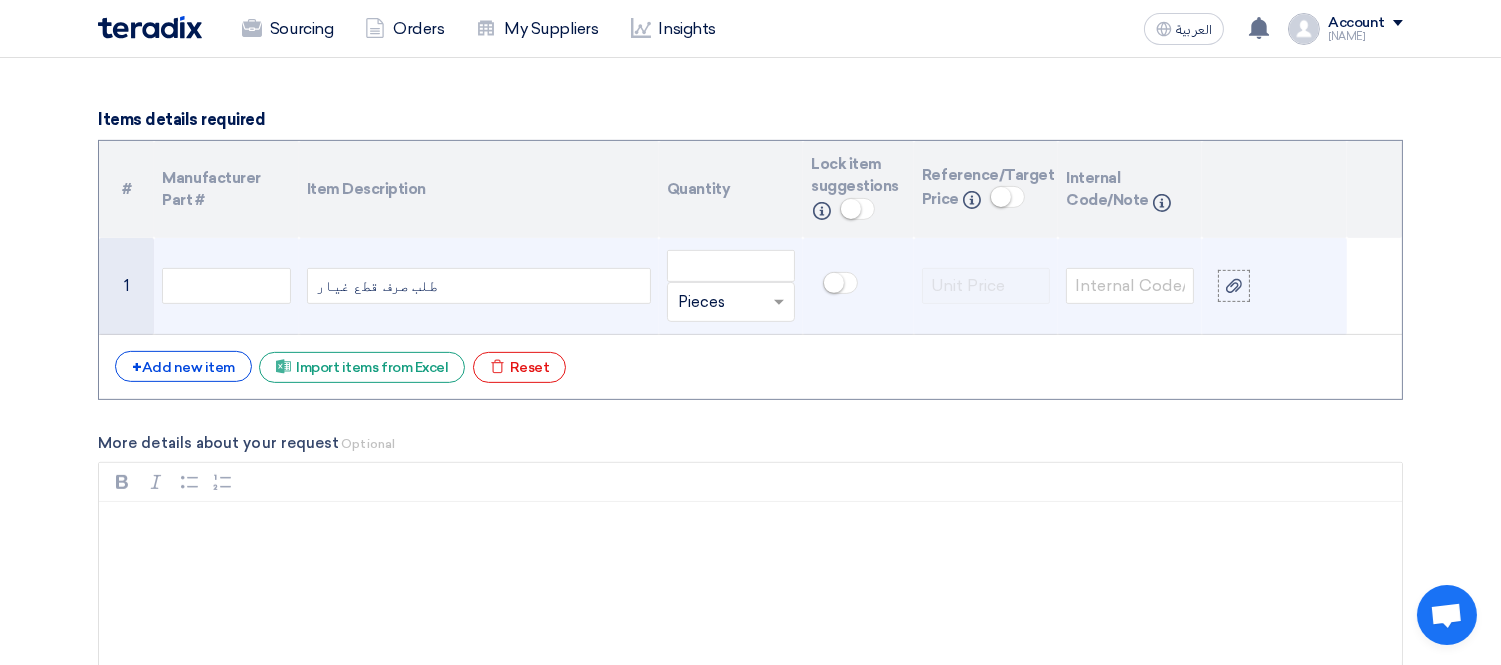 click on "طلب صرف قطع غيار" 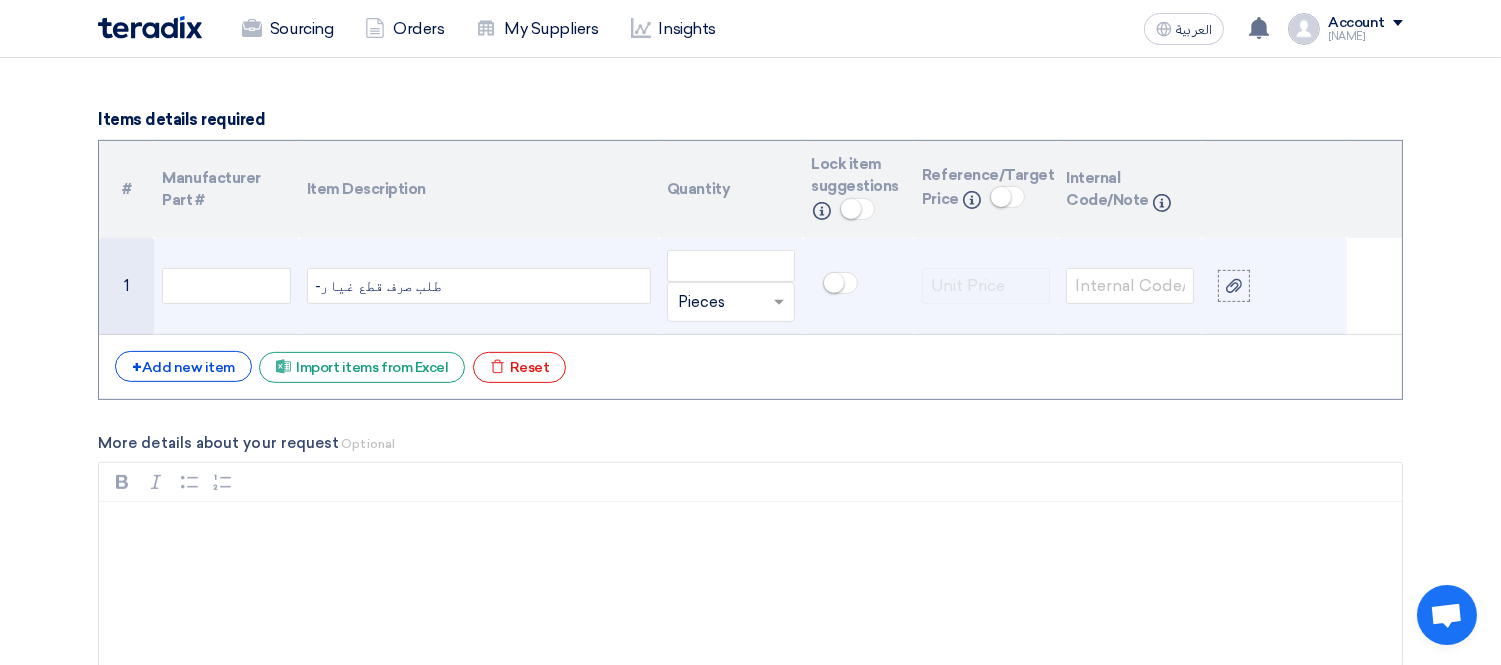 click on "-طلب صرف قطع غيار" 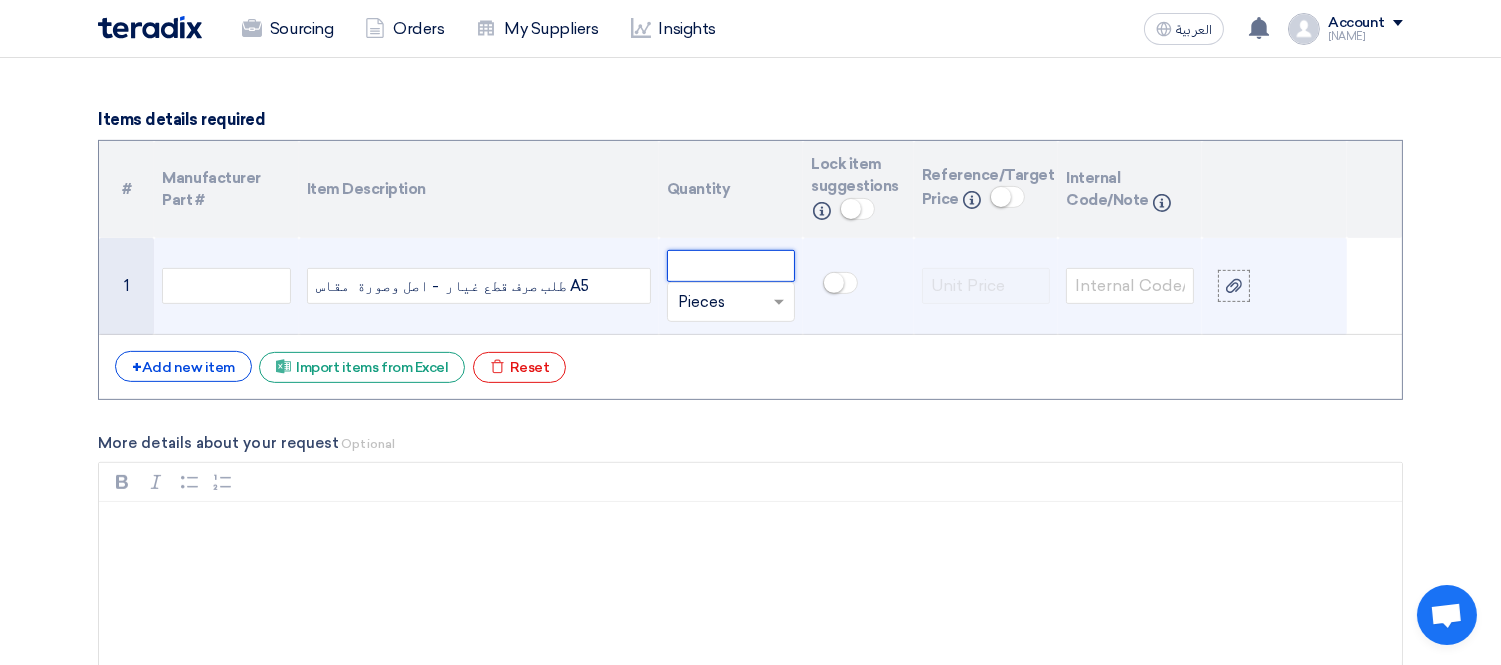 click 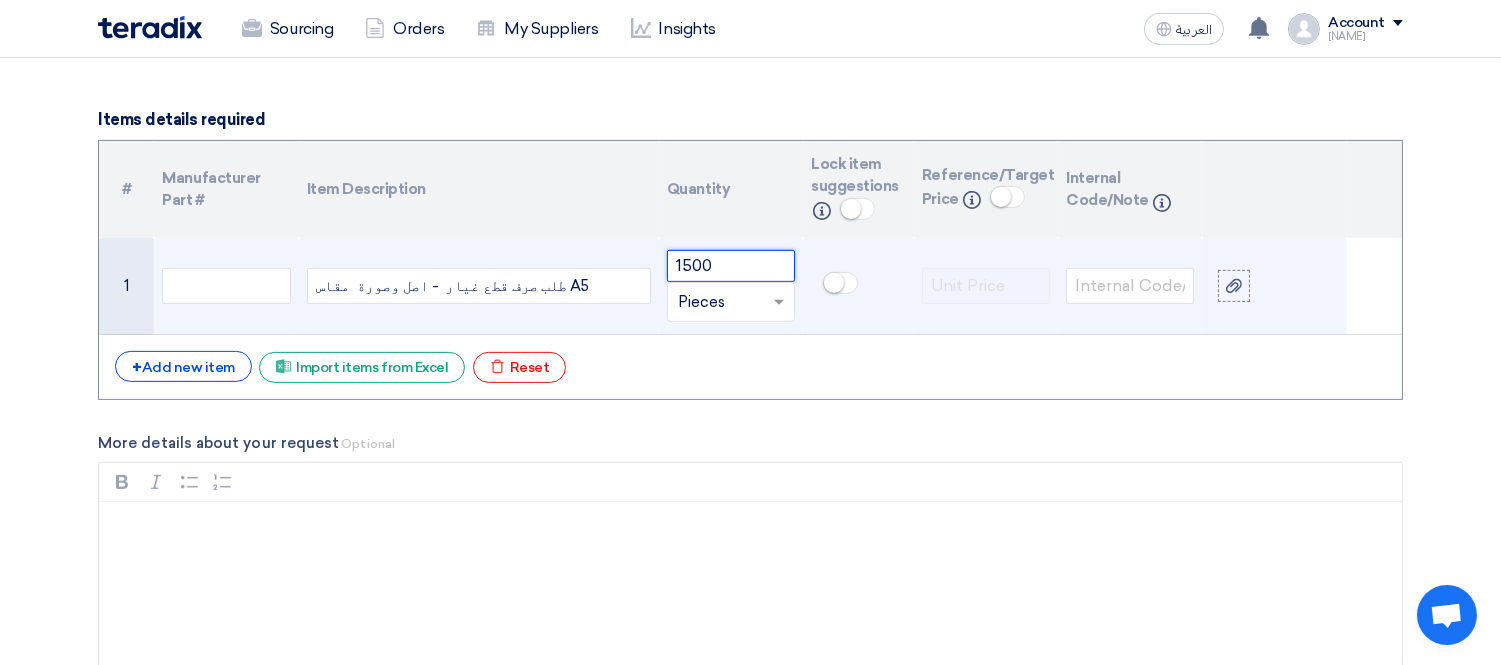 type on "1500" 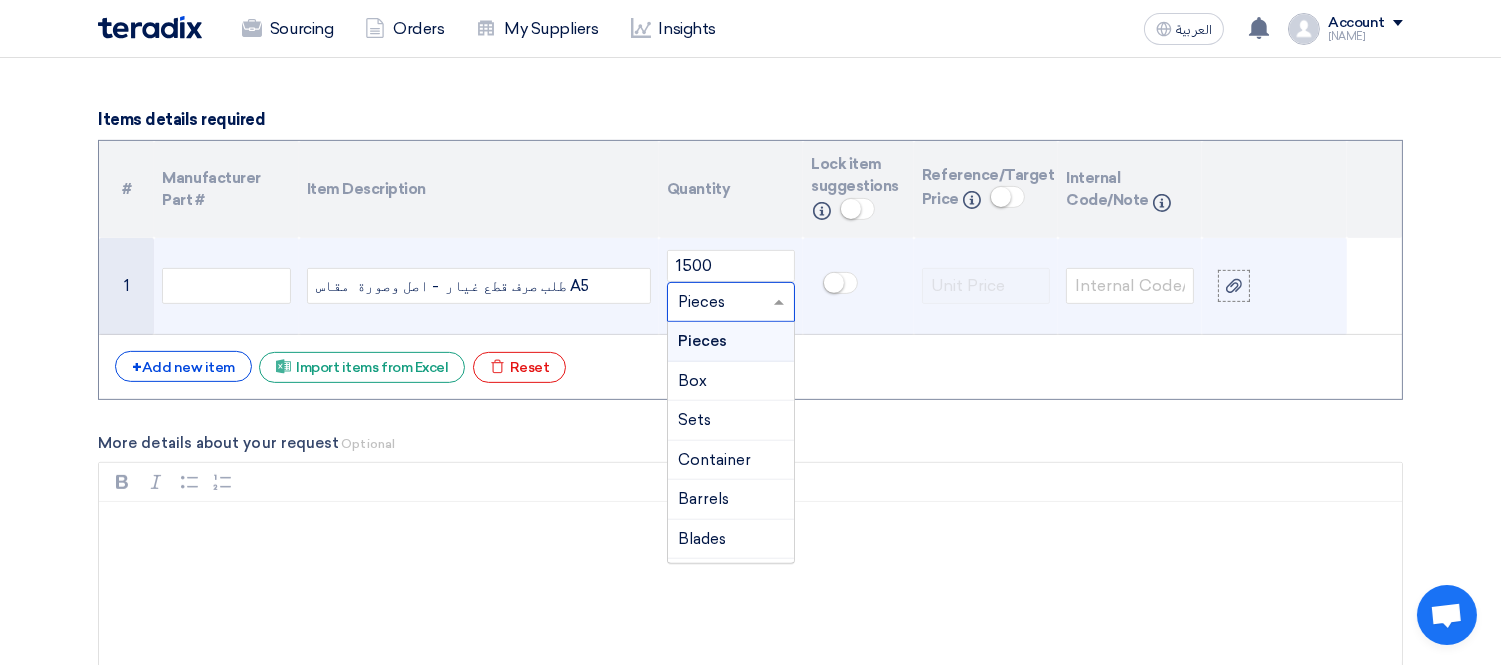 click 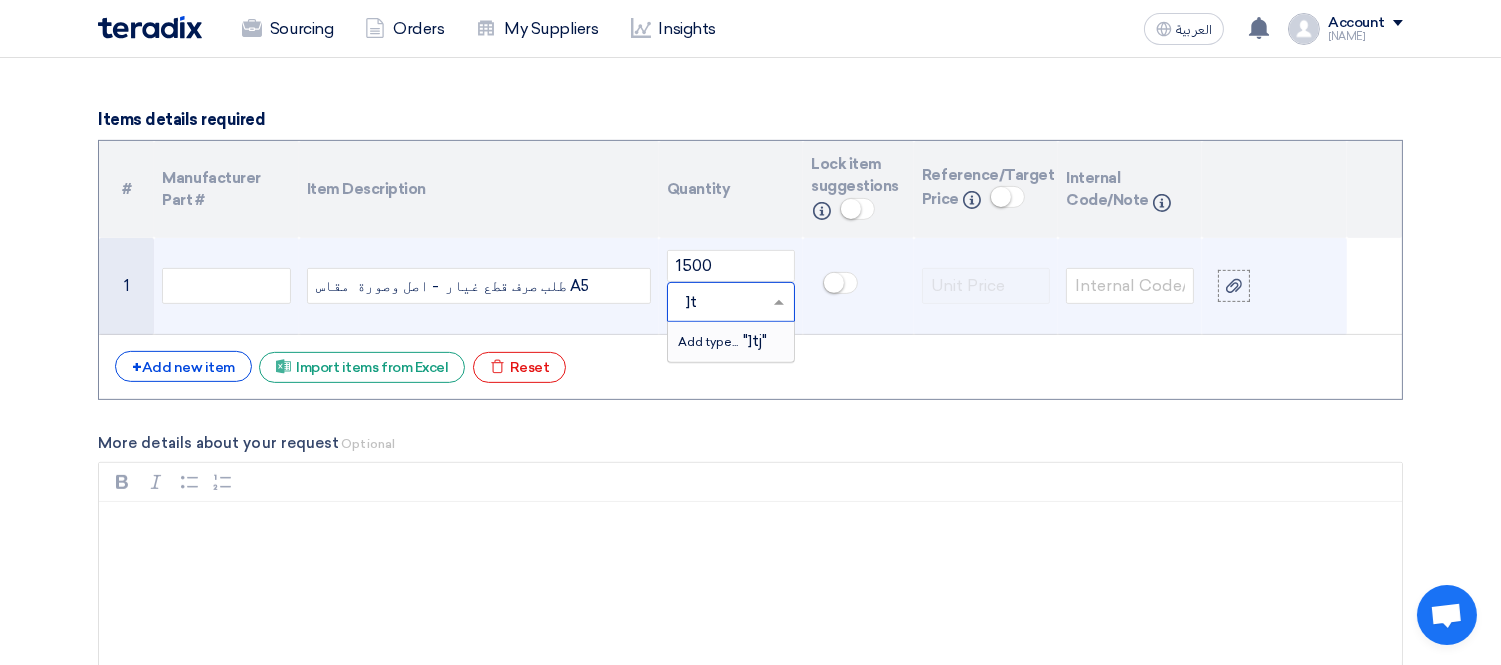 type on "]" 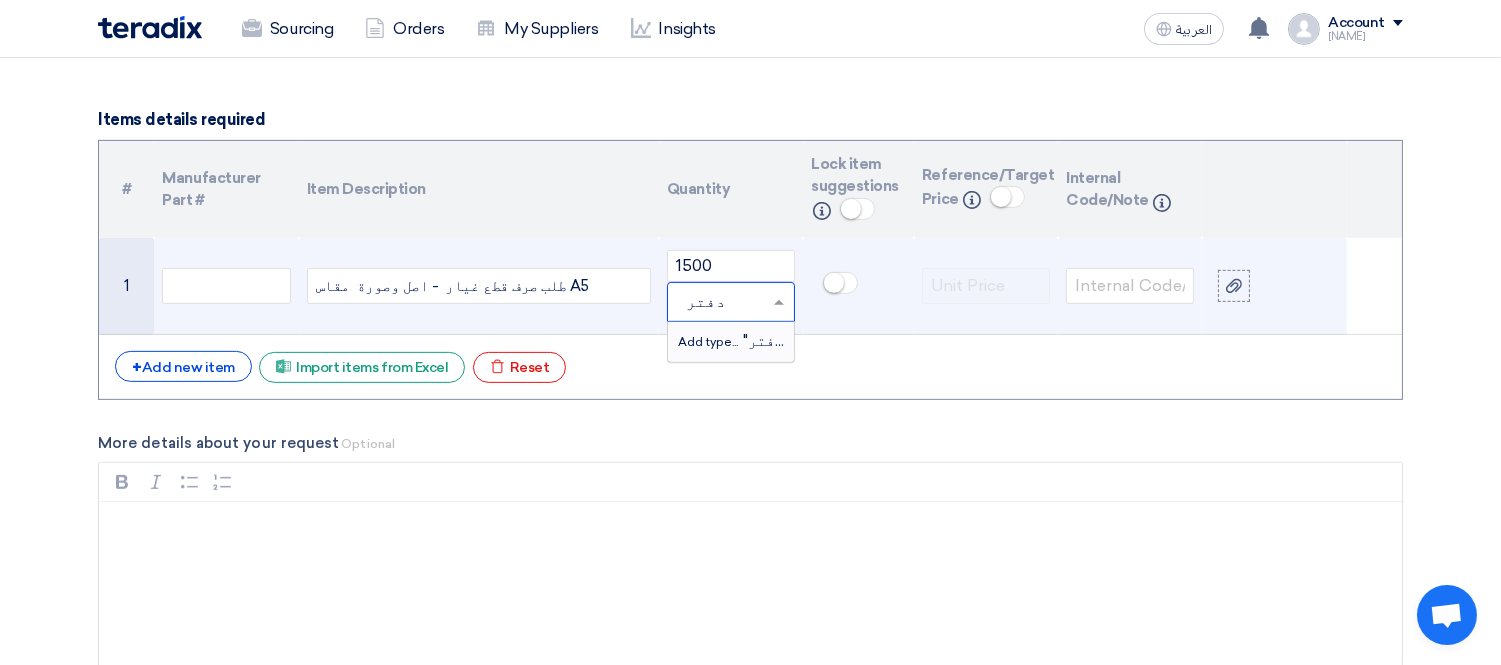 type on "دفتر" 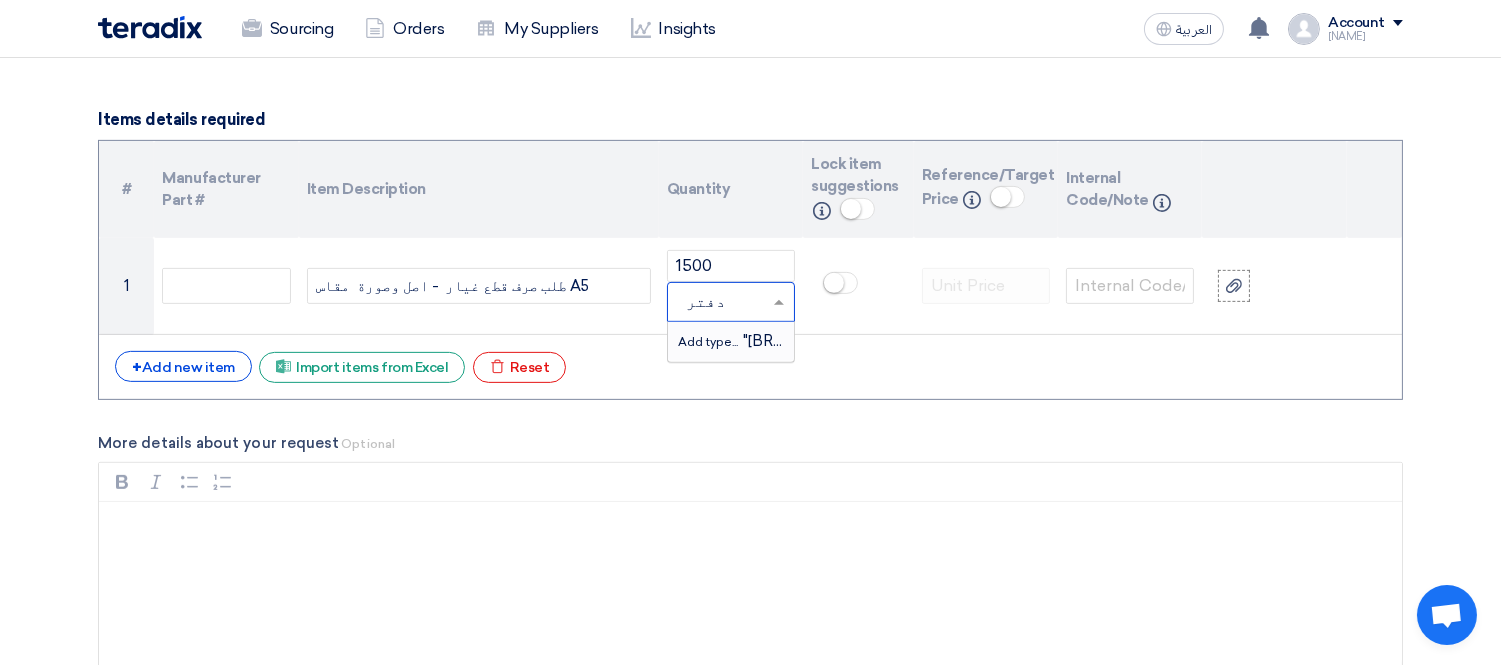 type 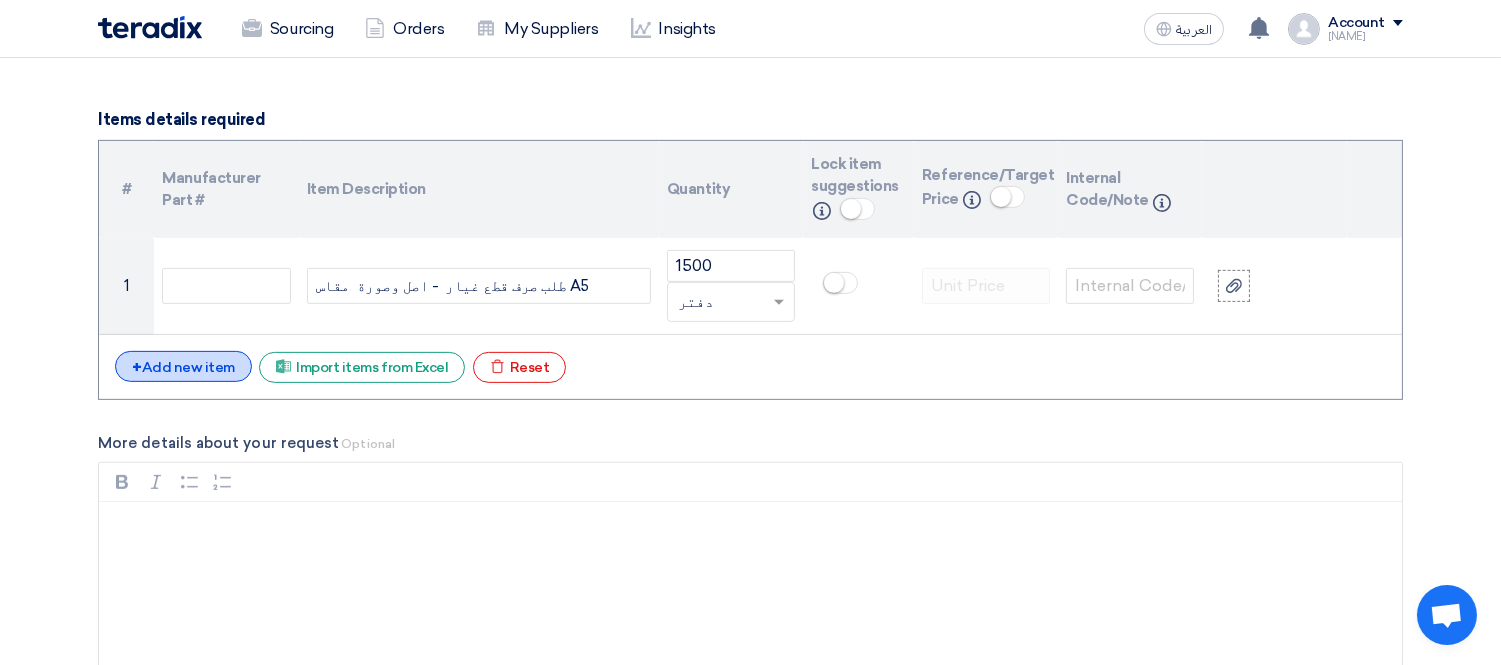 click on "+
Add new item" 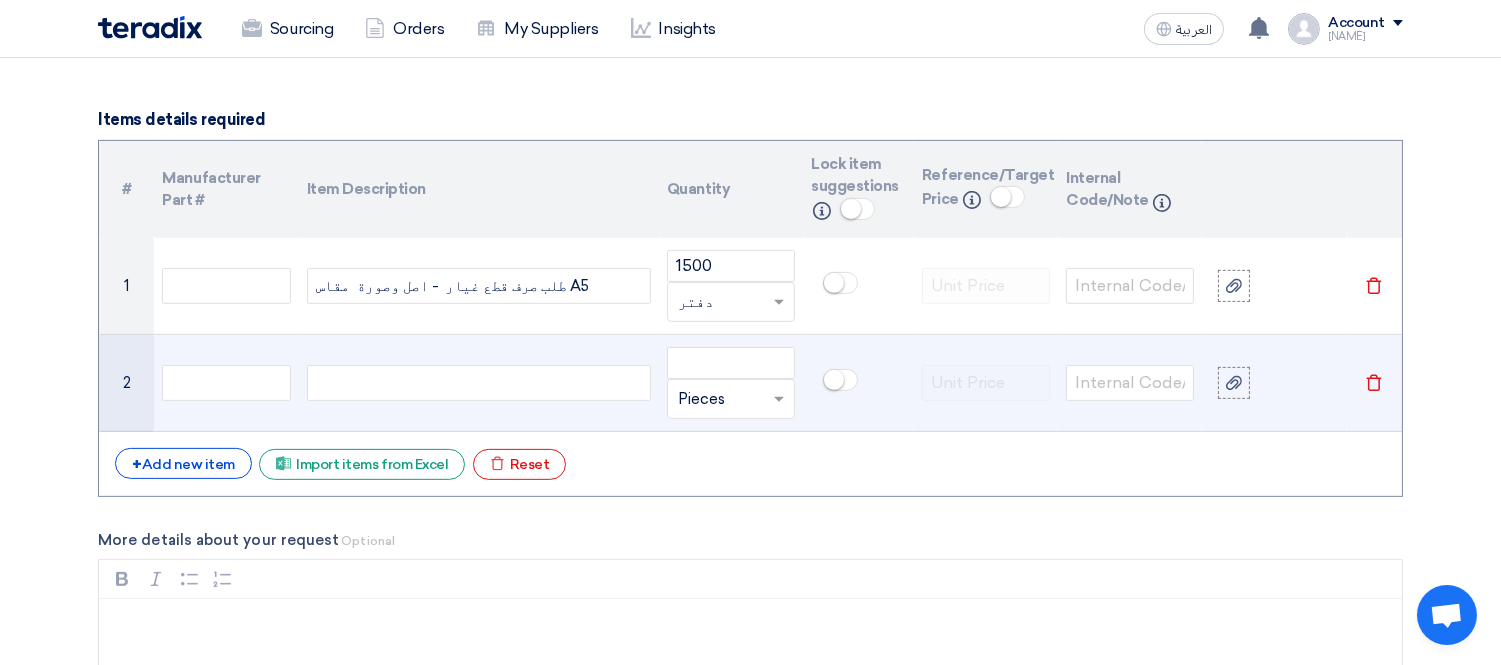 click 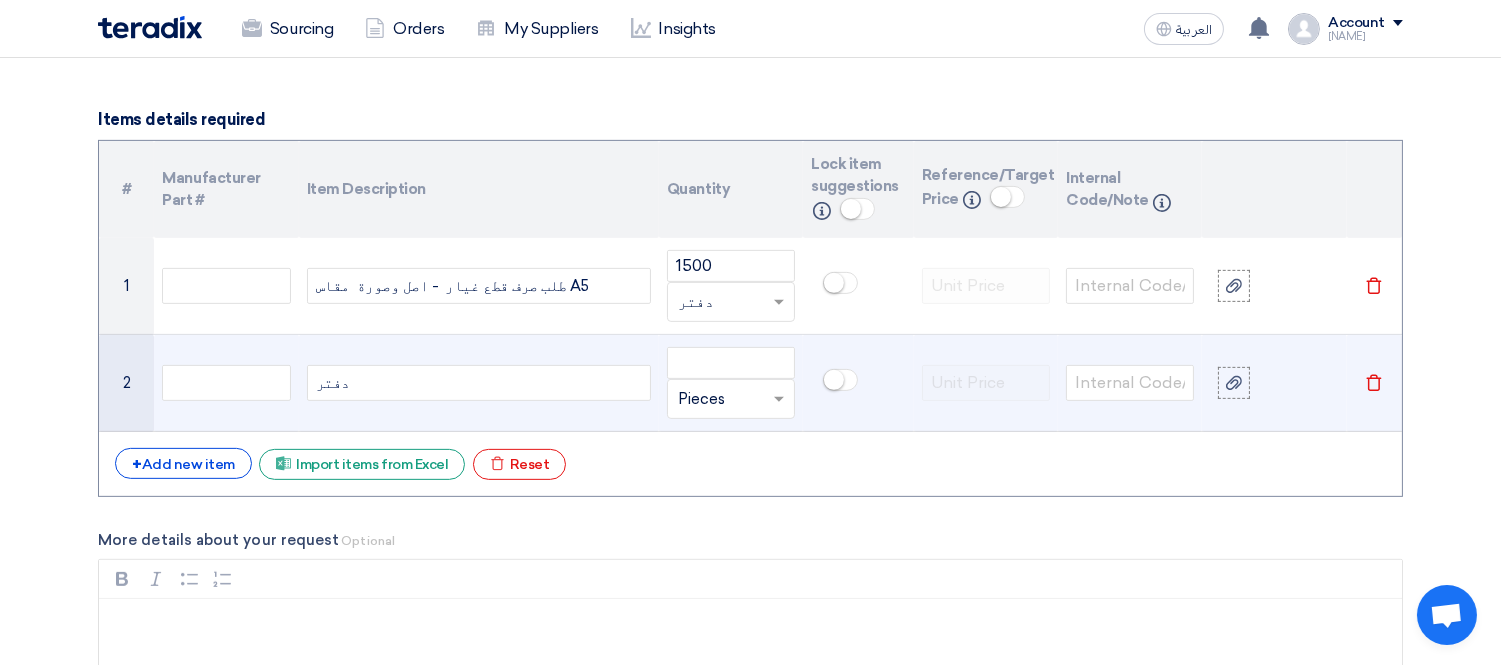 click on "دفتر" 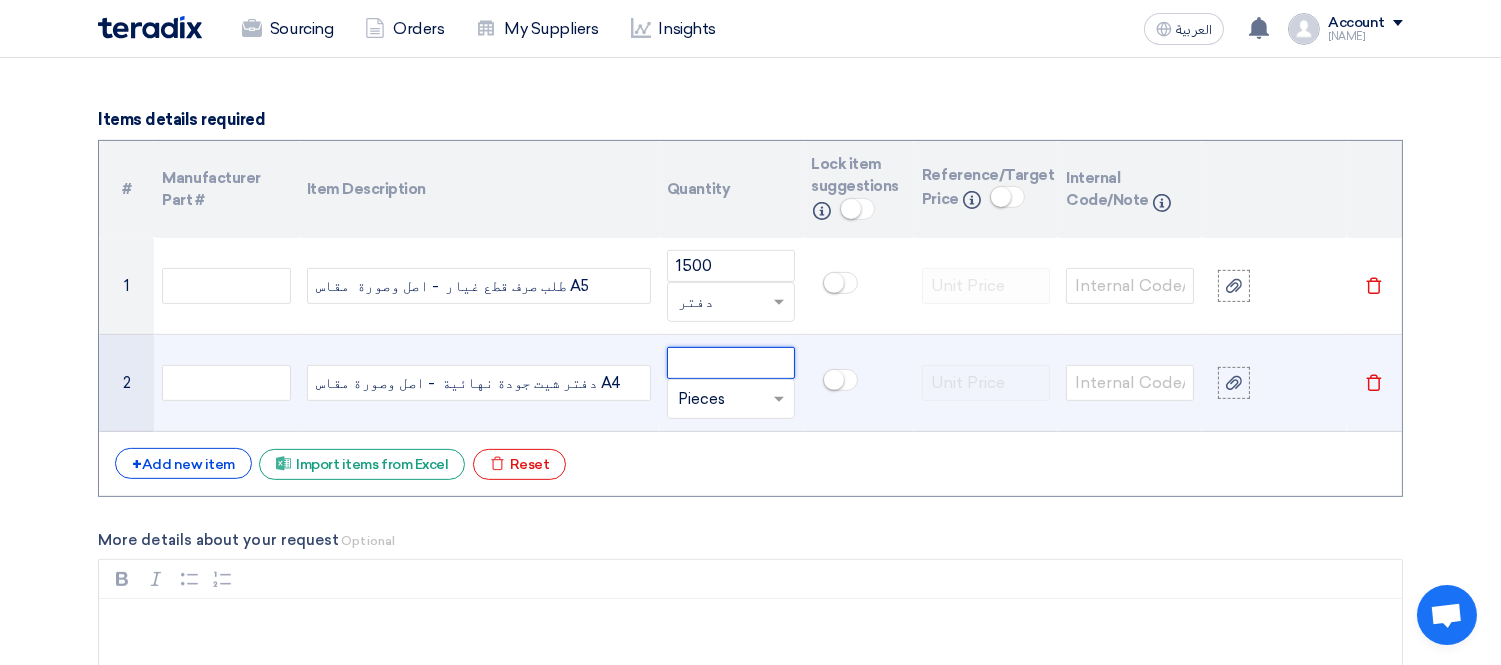 drag, startPoint x: 752, startPoint y: 362, endPoint x: 760, endPoint y: 353, distance: 12.0415945 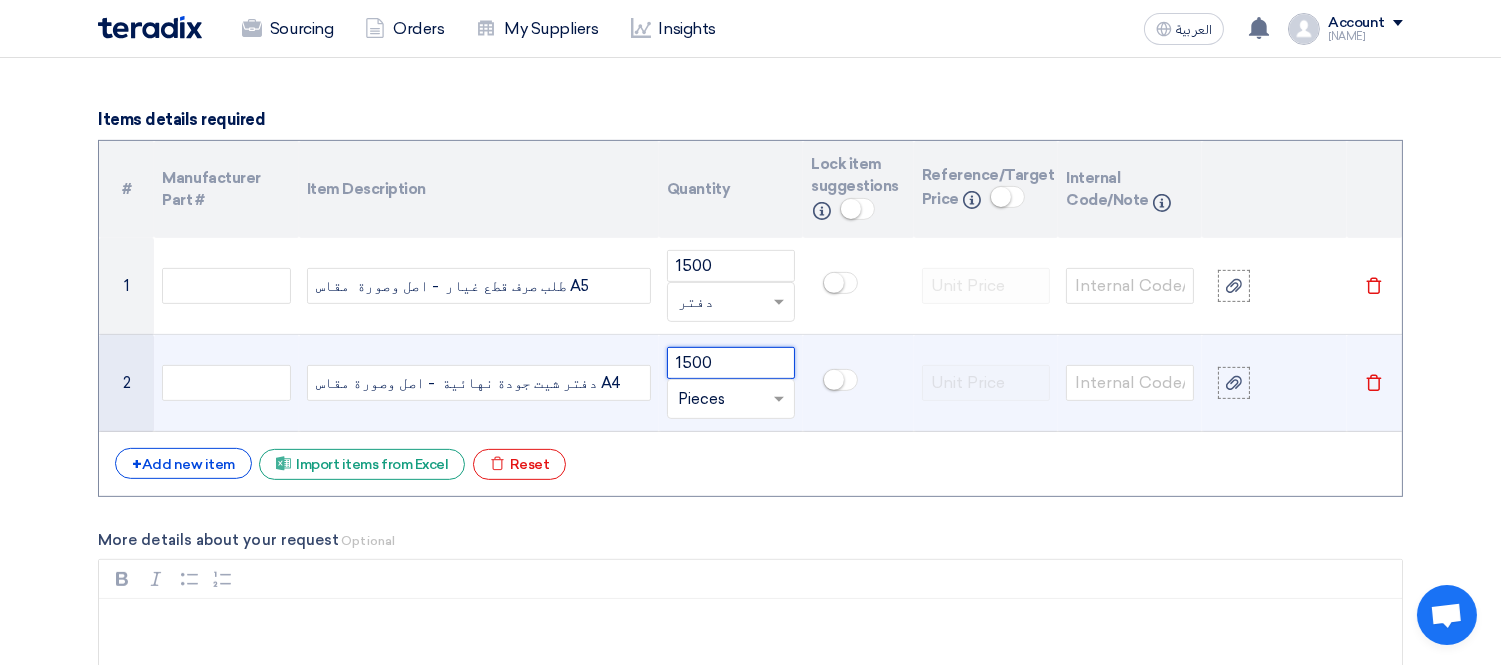 type on "1500" 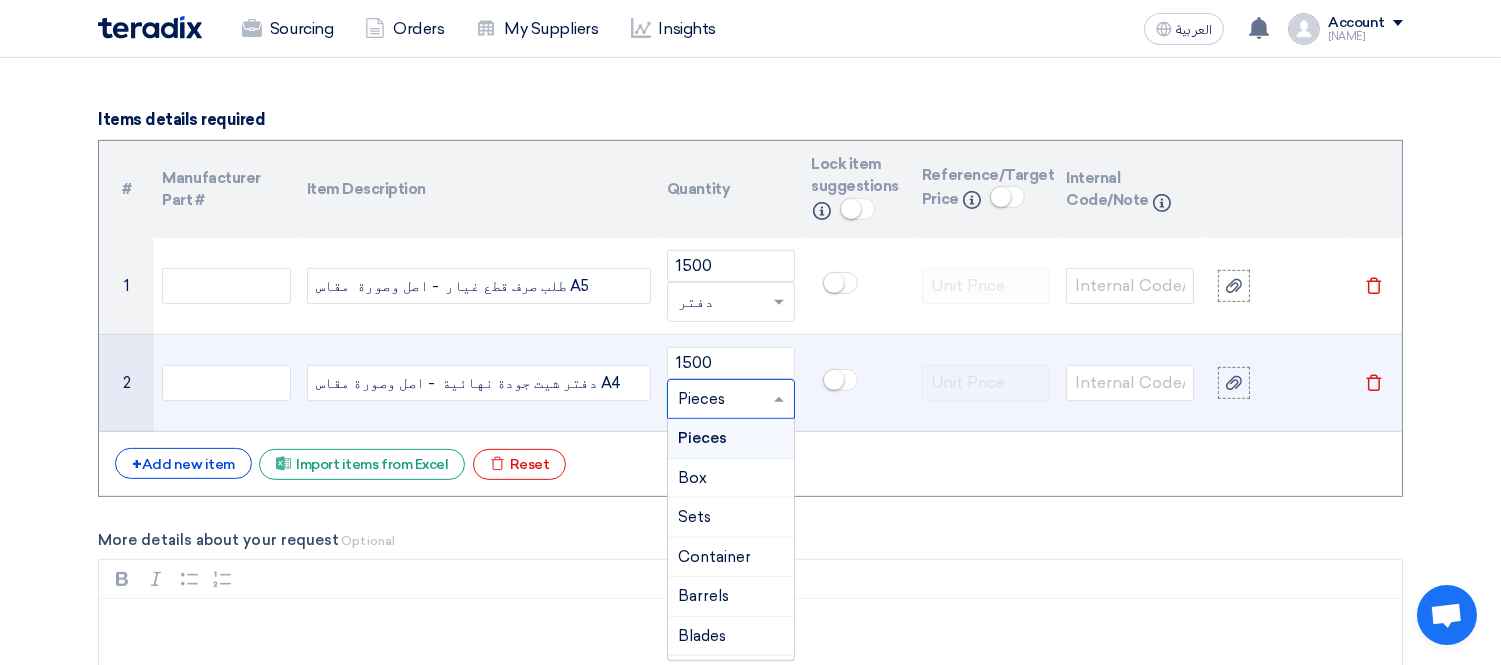 click 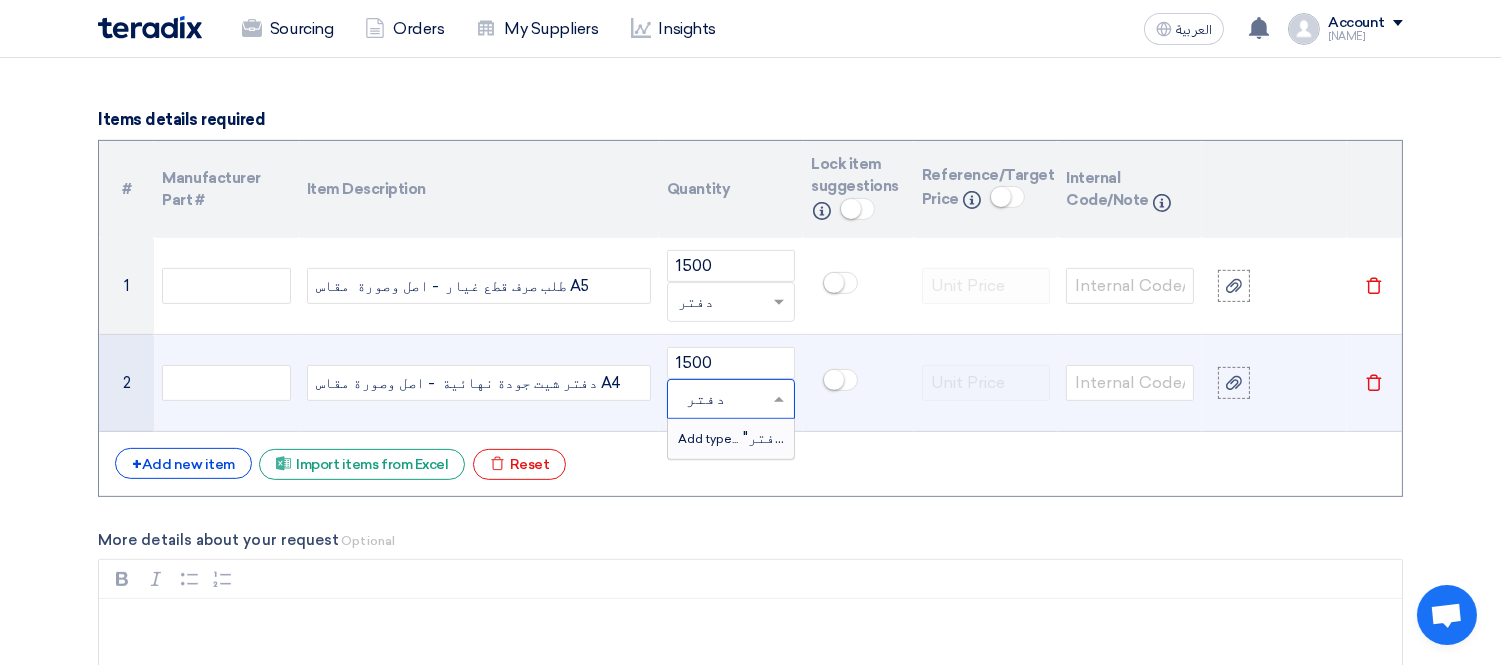 type on "دفتر" 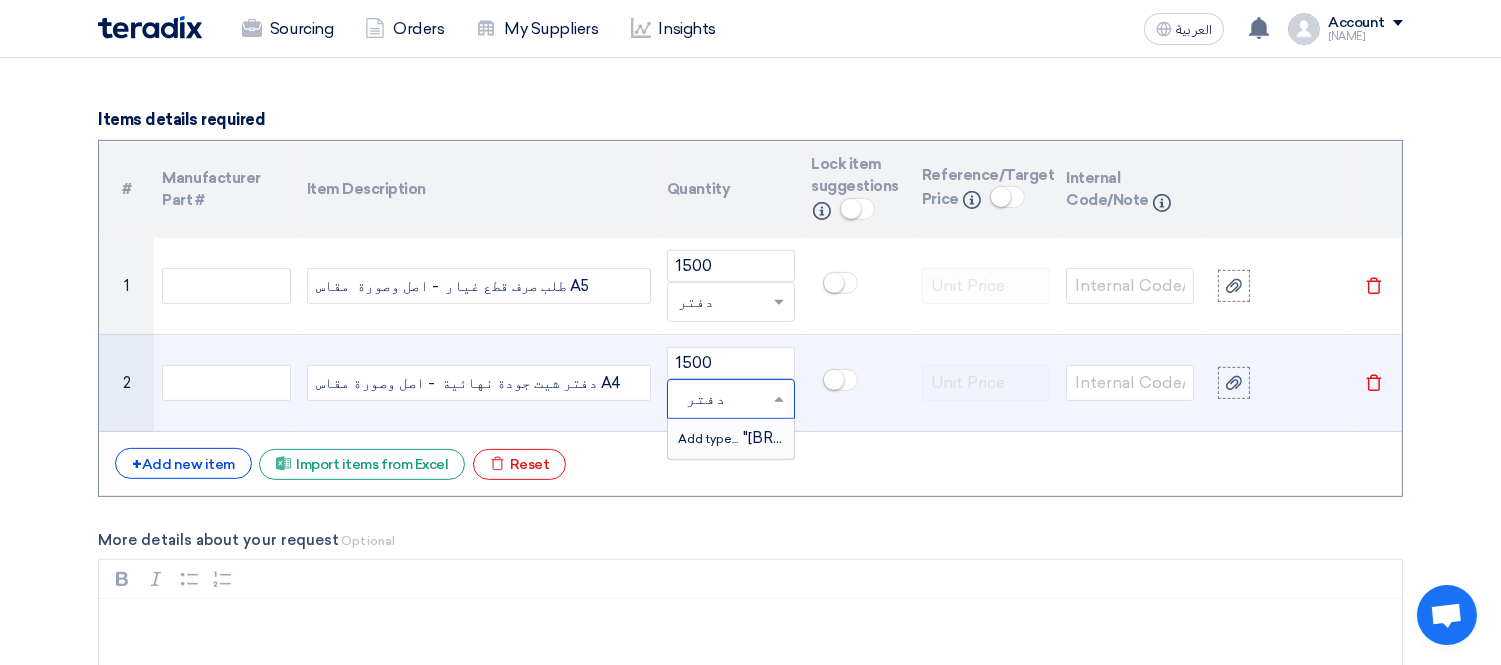 type 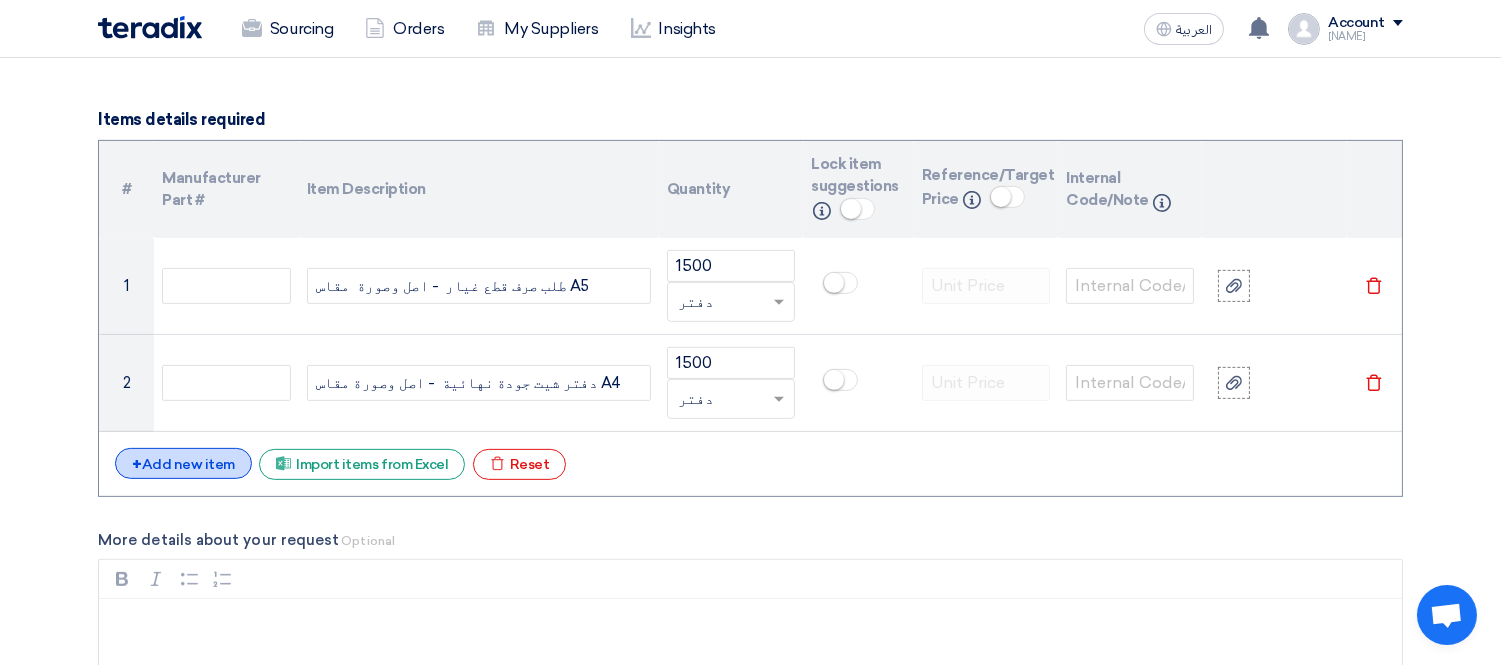click on "+
Add new item" 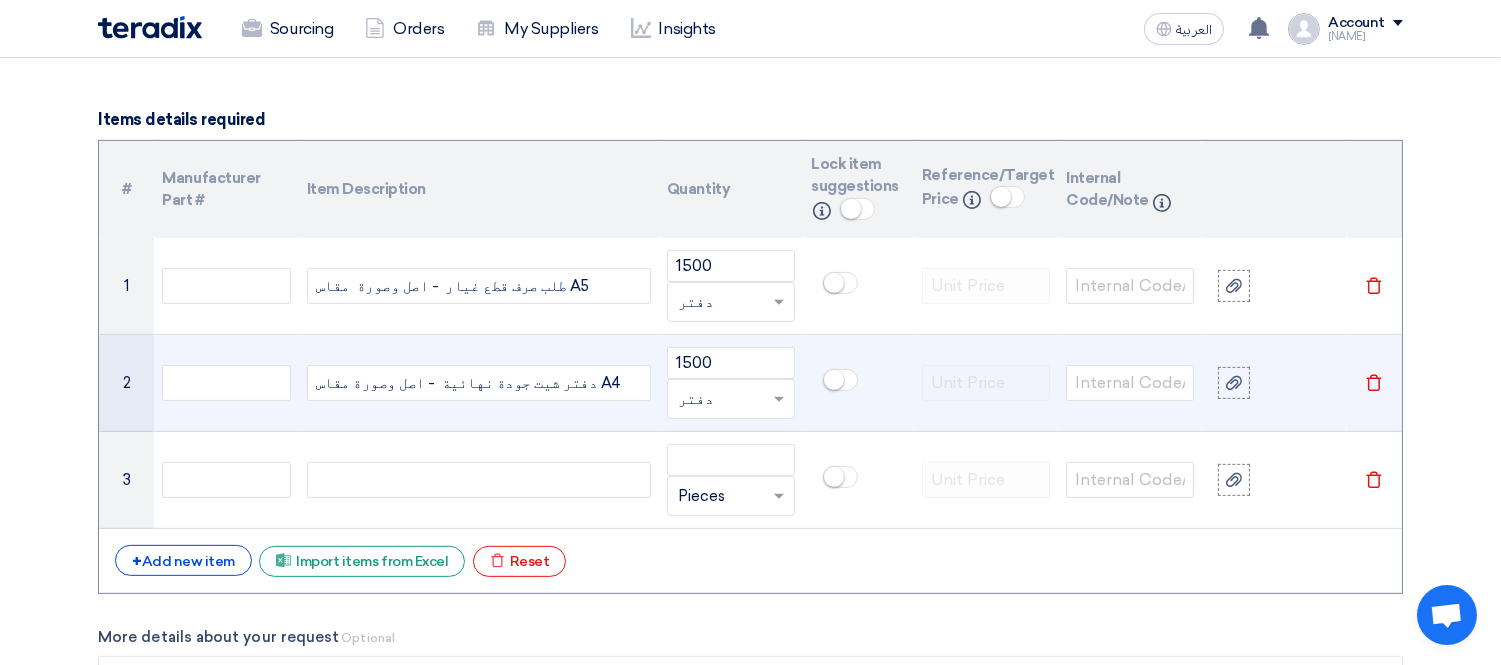 click on "دفتر شيت جودة نهائية  - اصل وصورة مقاس A4" 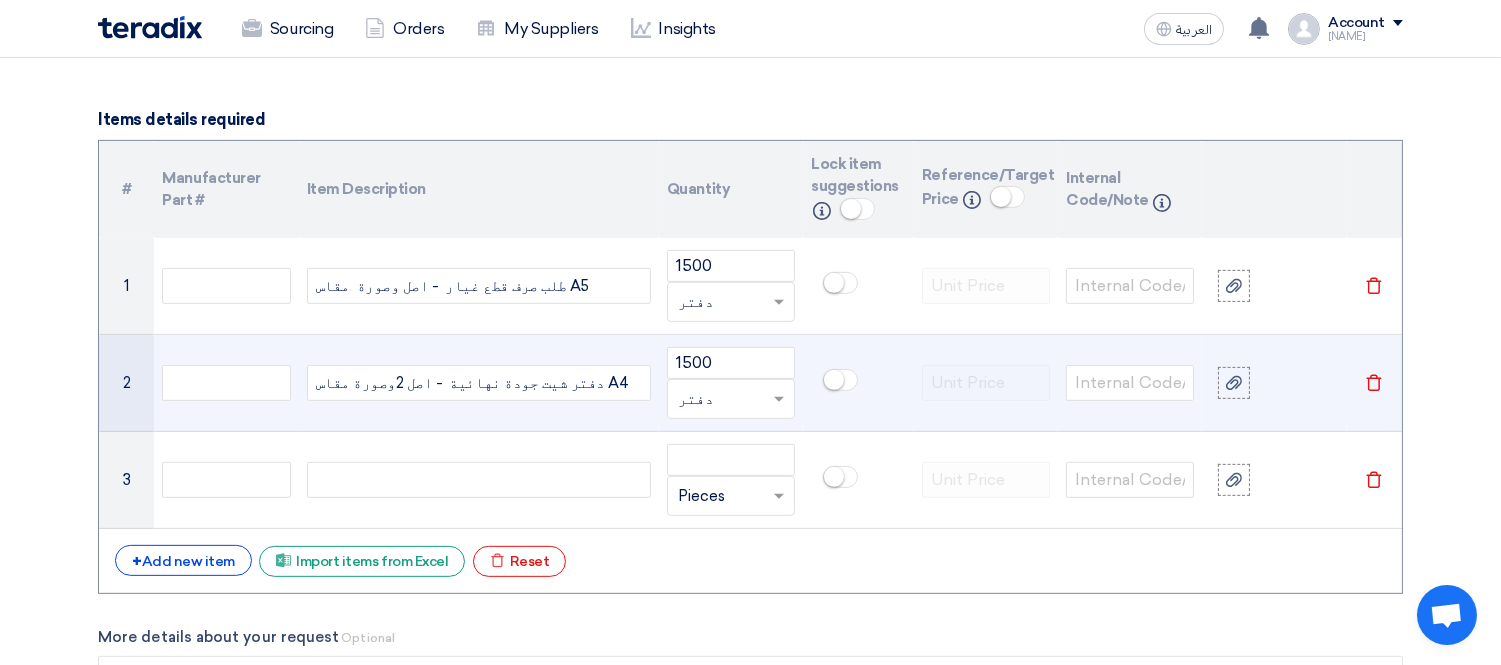 click on "دفتر شيت جودة نهائية  - اصل 2وصورة مقاس A4" 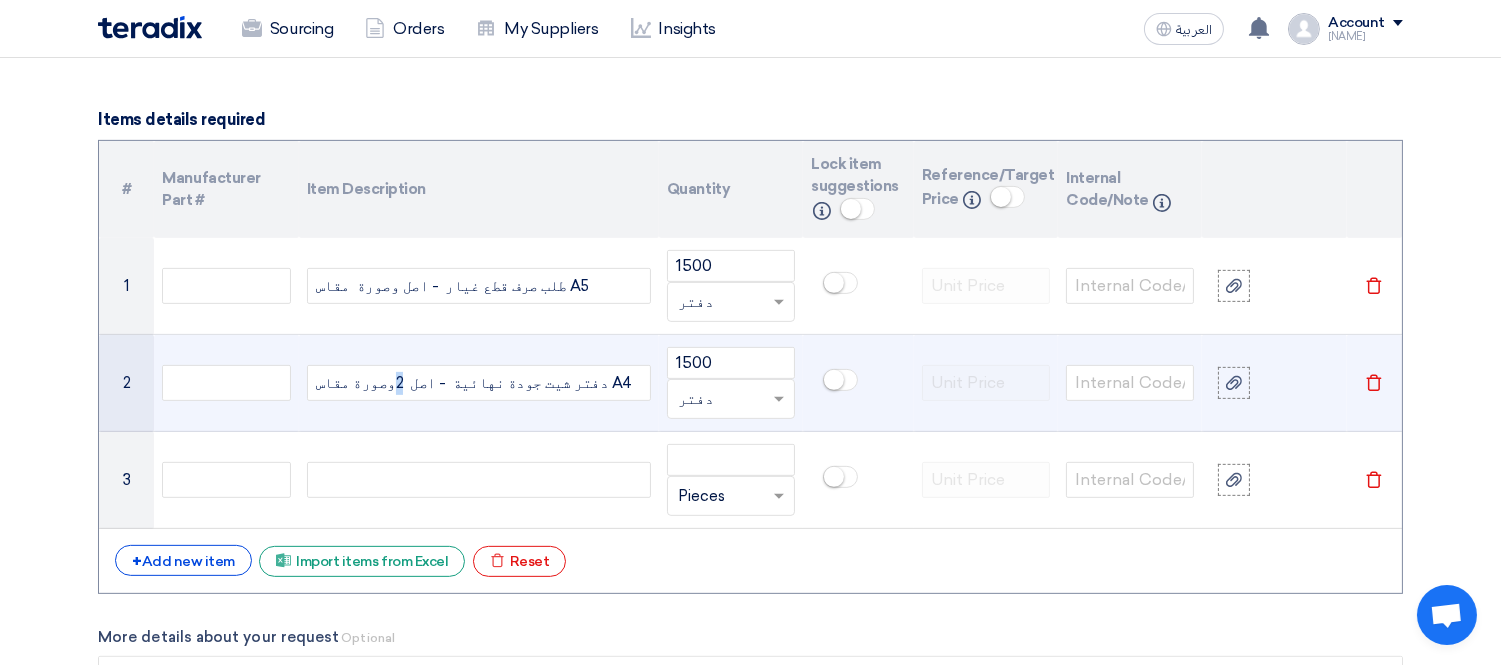 click on "دفتر شيت جودة نهائية  - اصل  2وصورة مقاس A4" 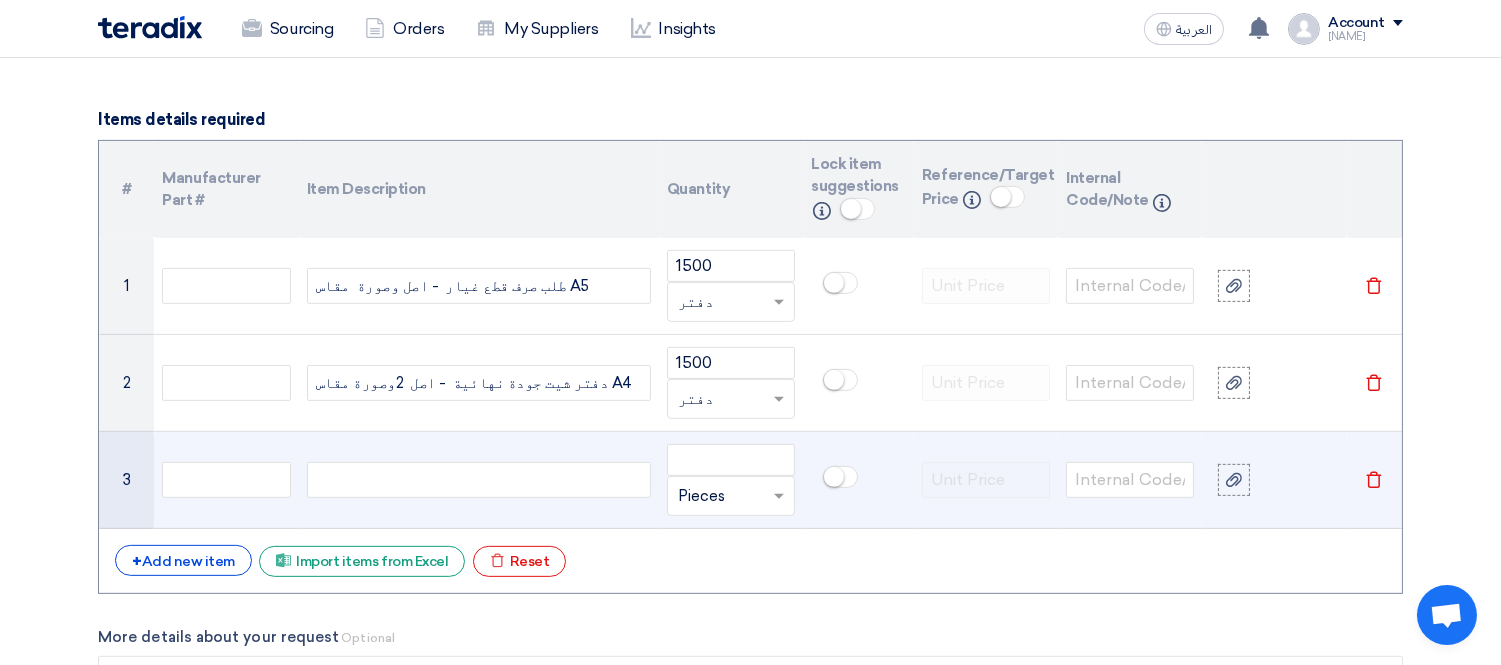 click 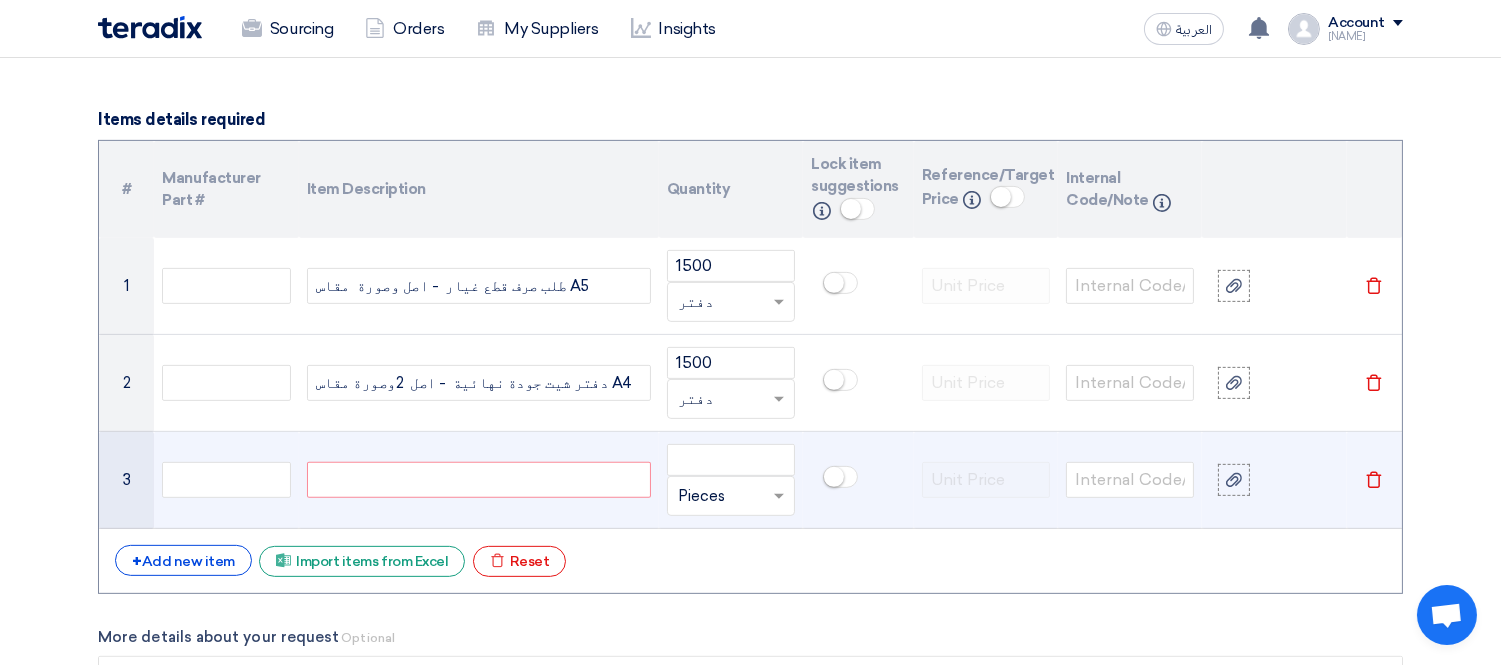 type 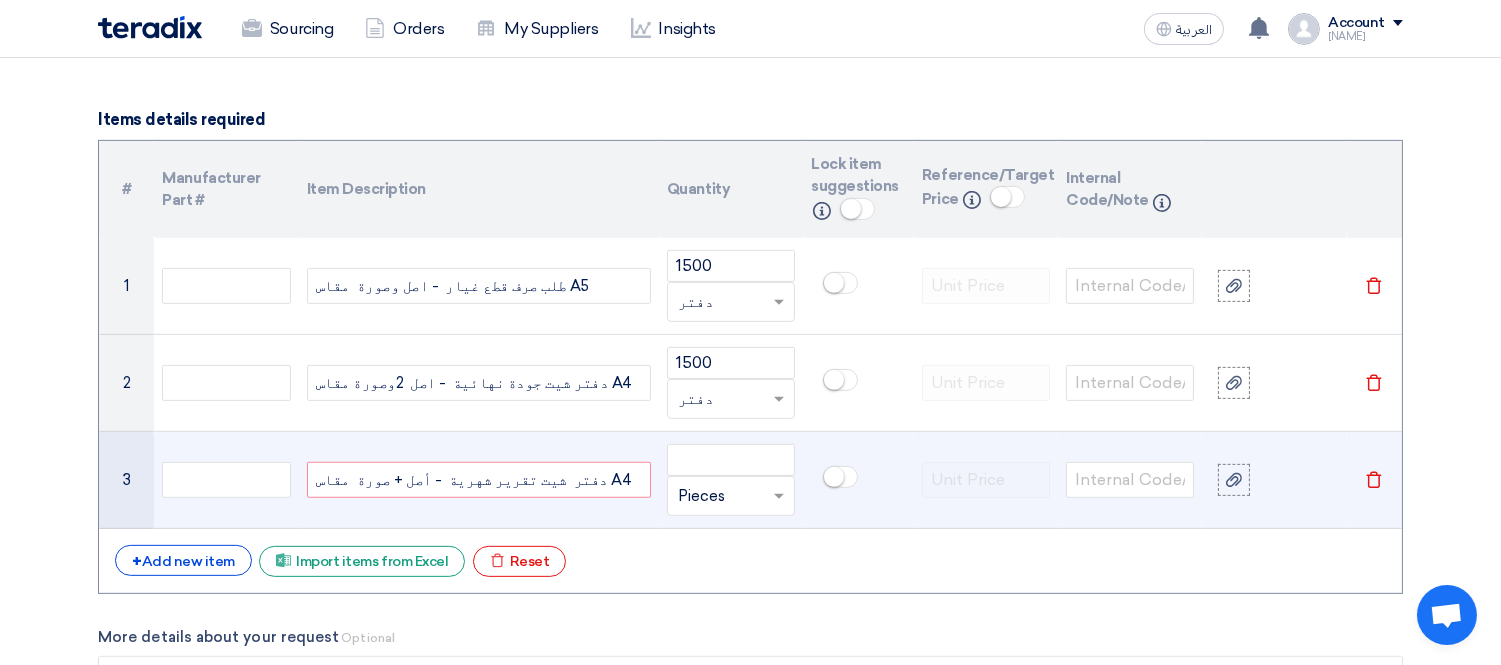 click on "Unit
×
Pieces" 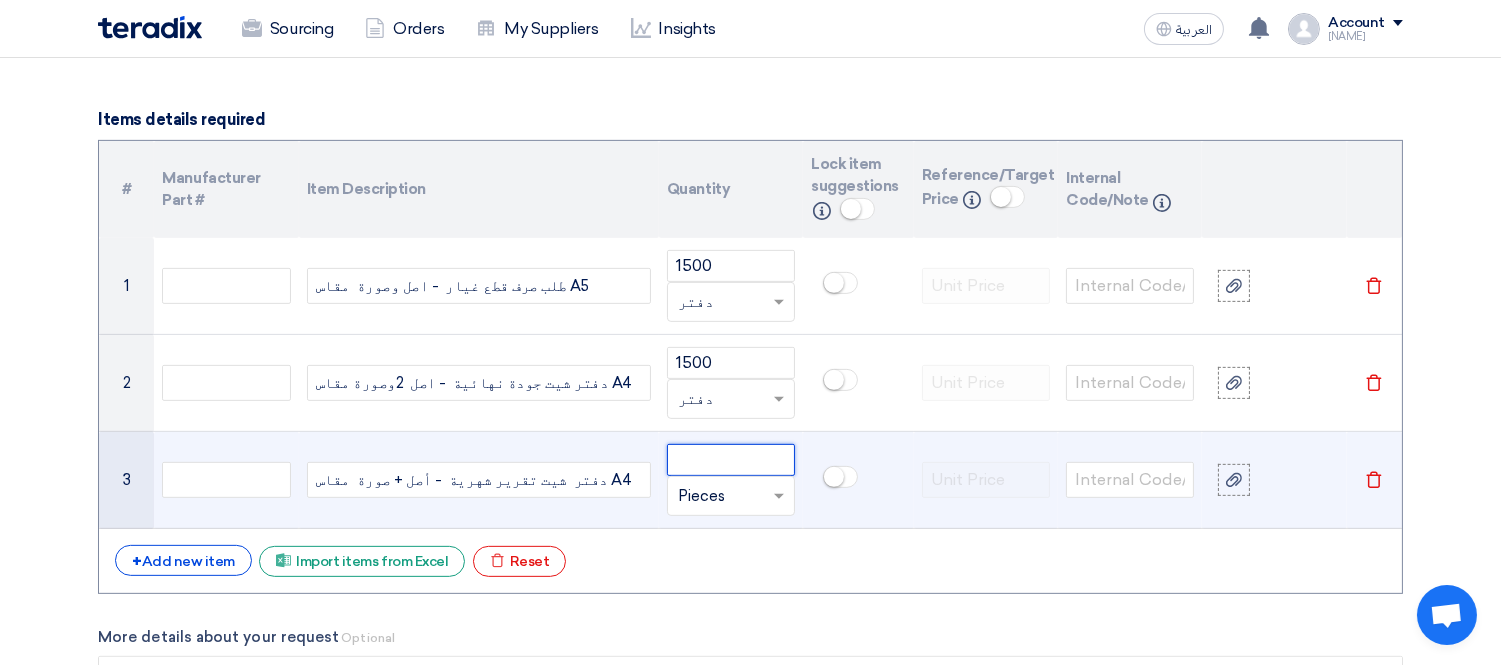click 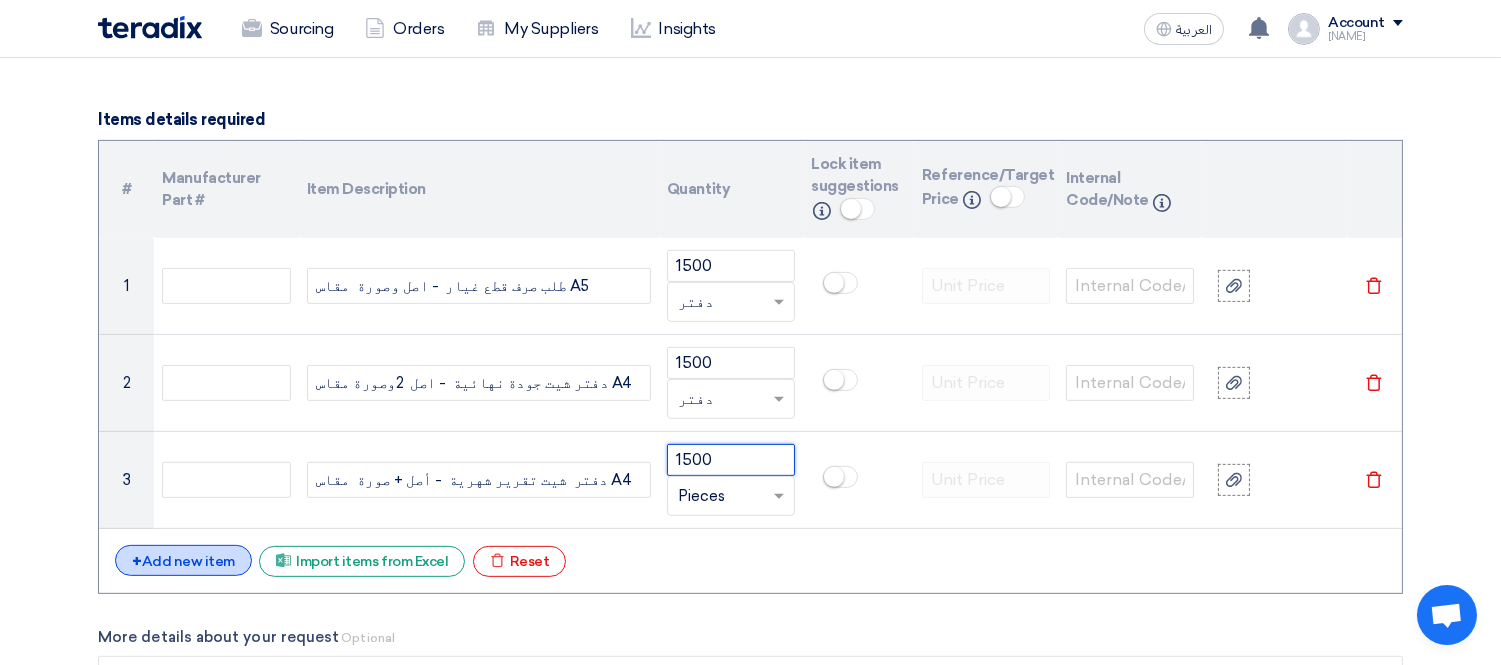 type on "1500" 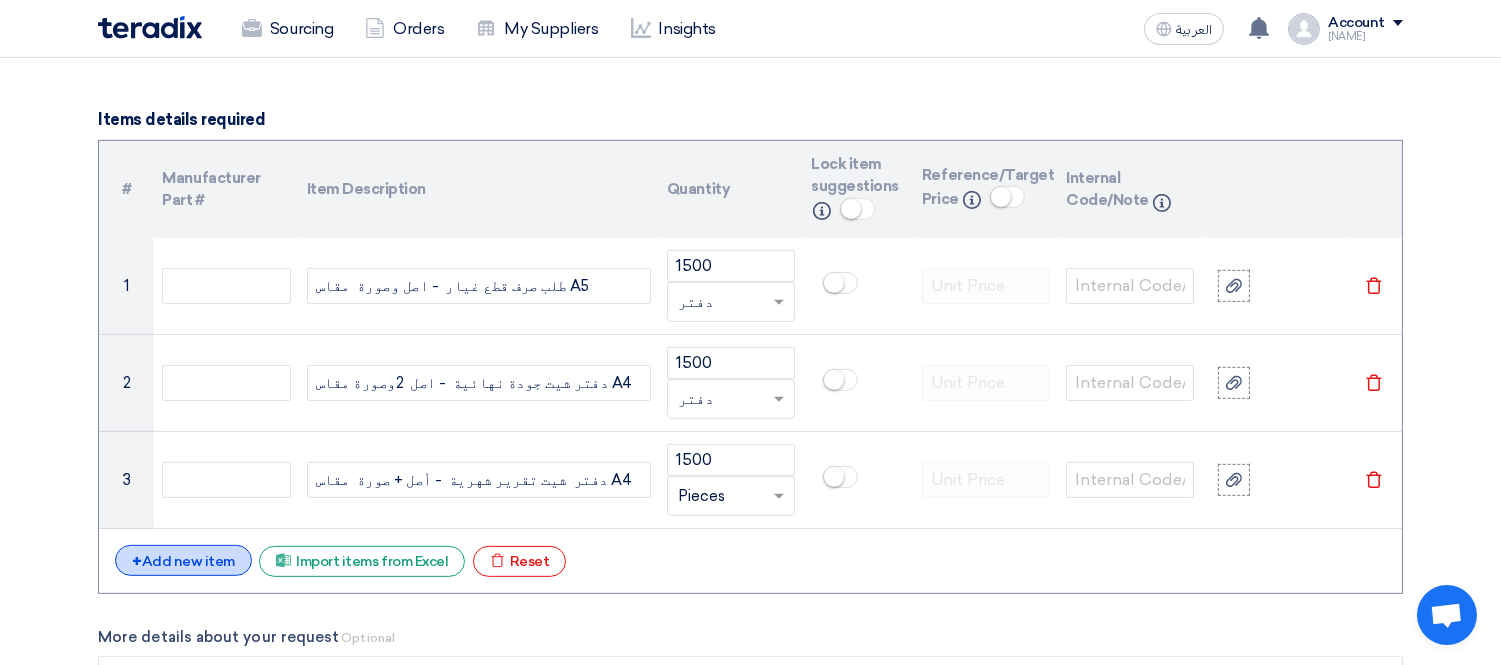 click on "+
Add new item" 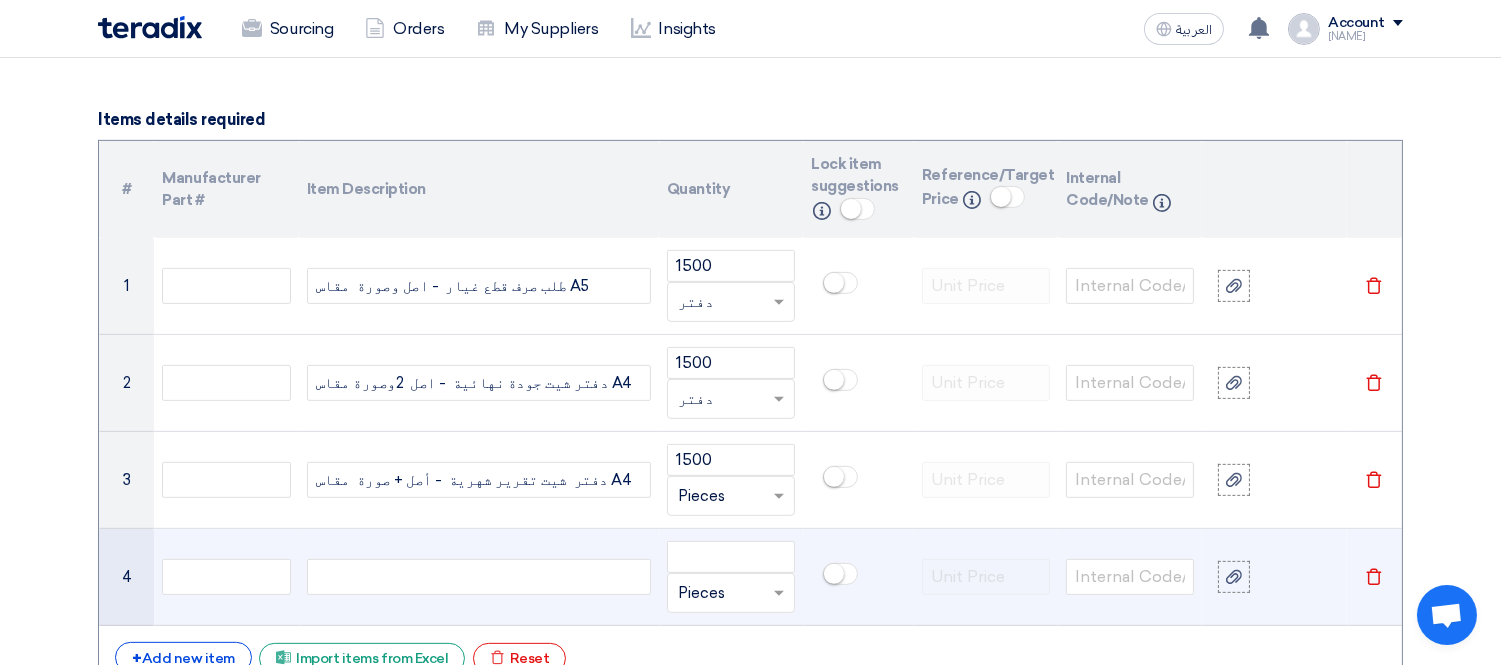 click 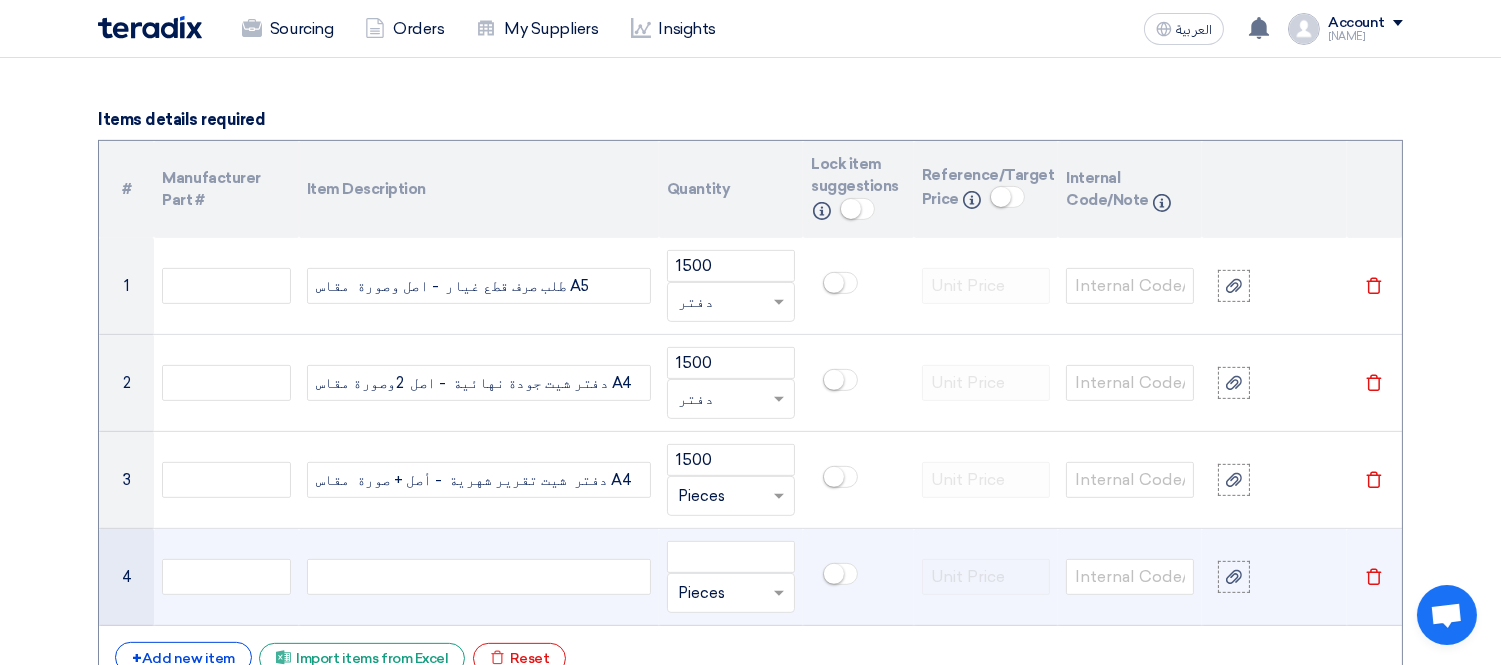 type 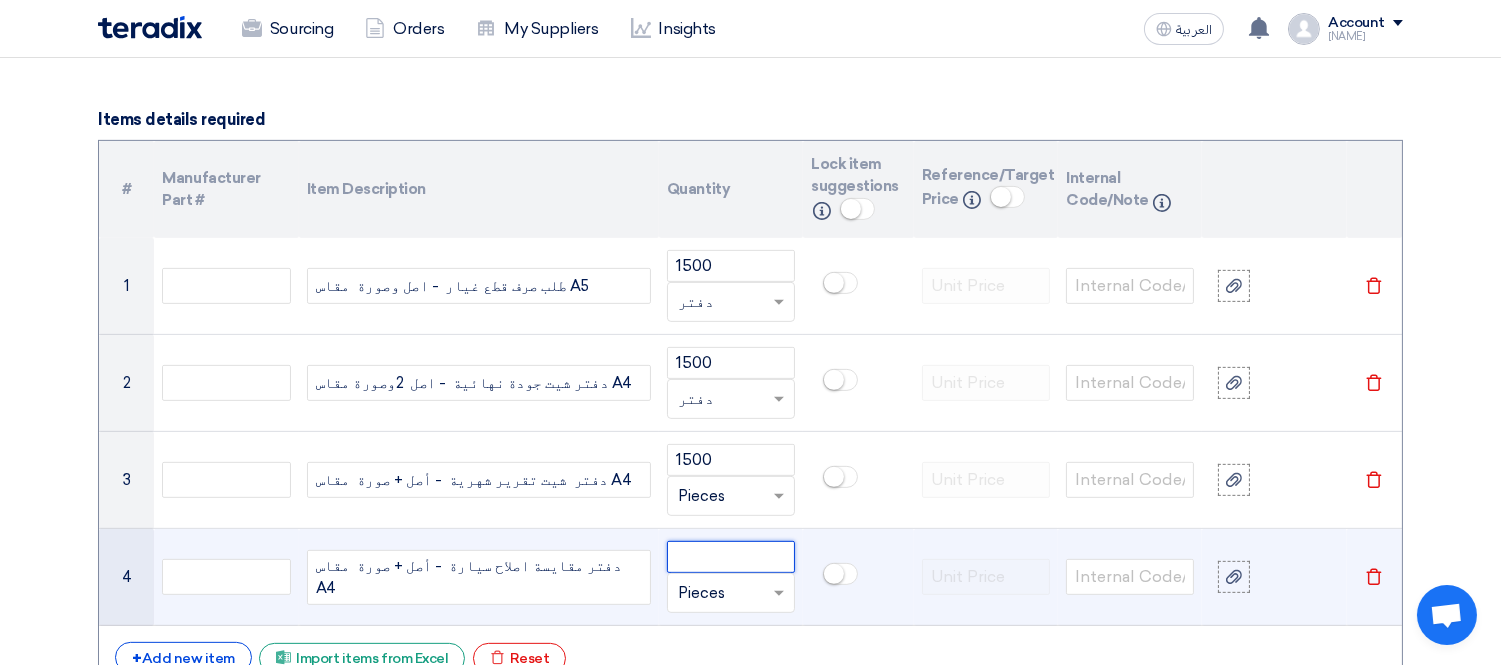 click 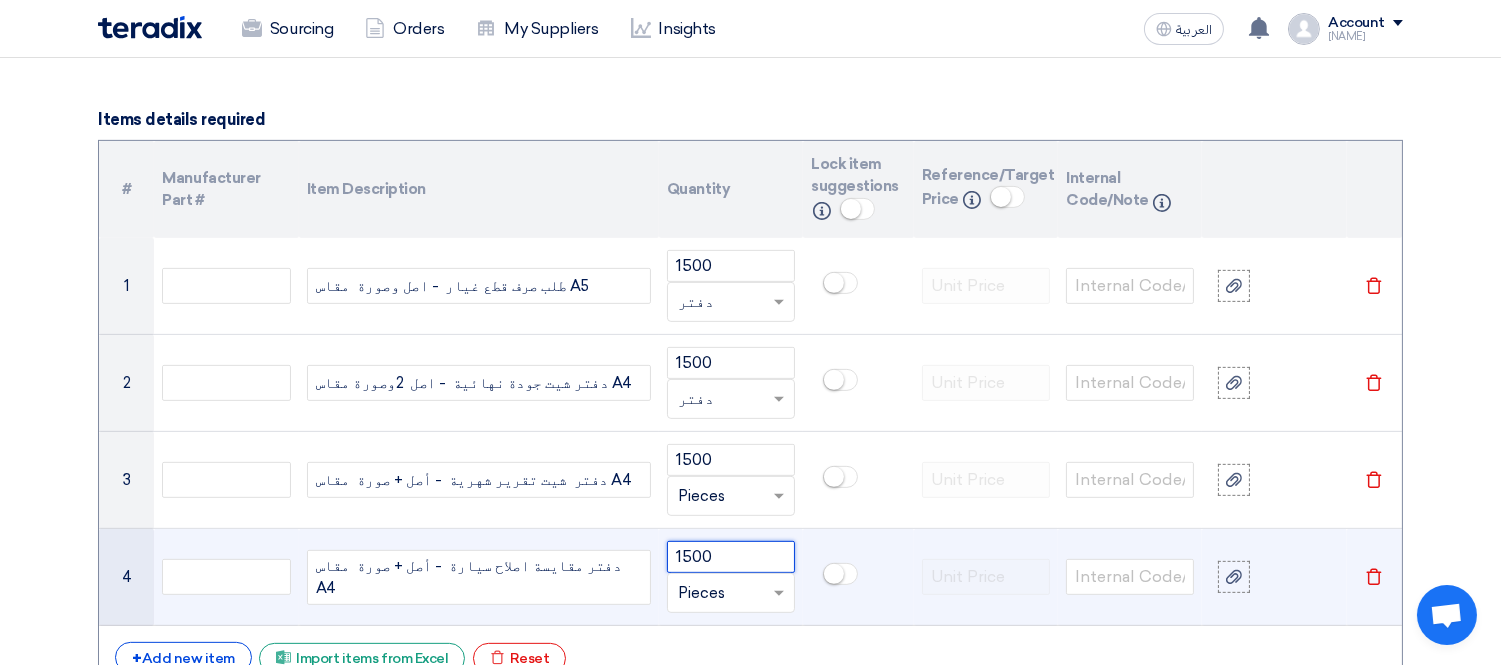 type on "1500" 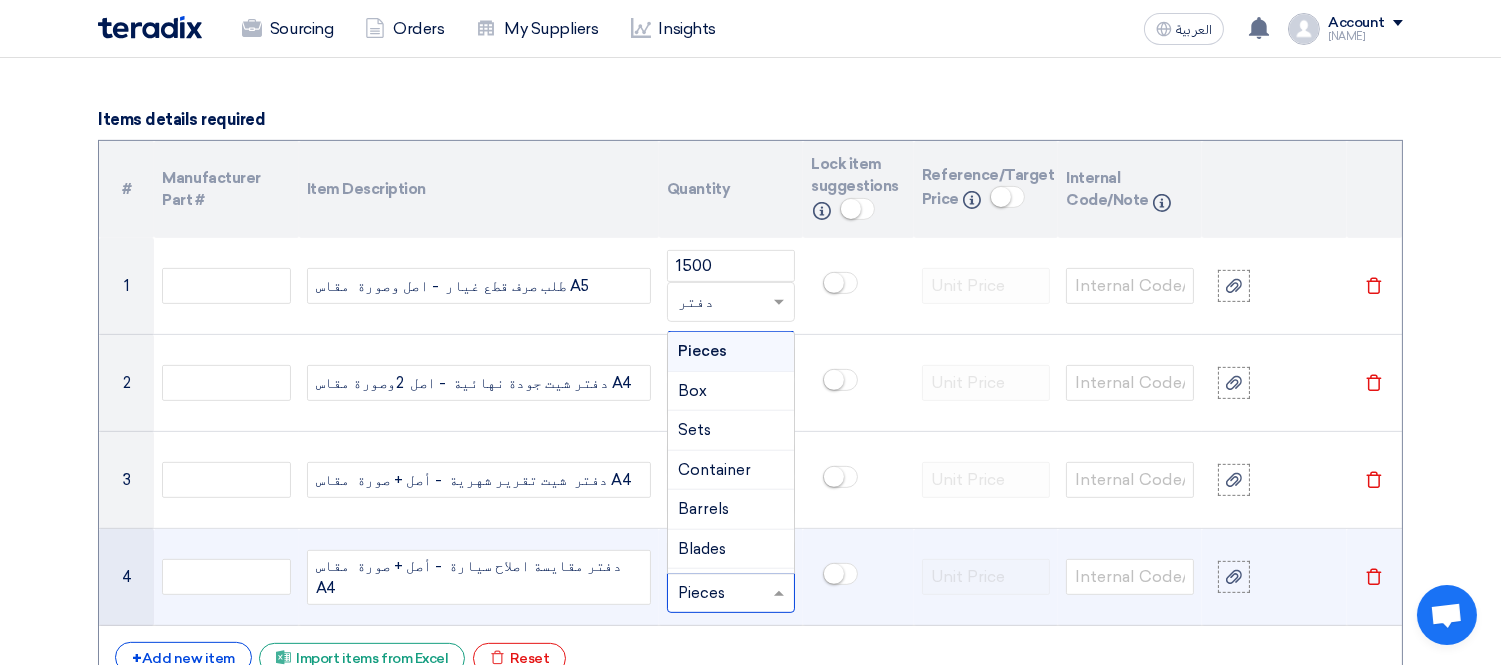 click 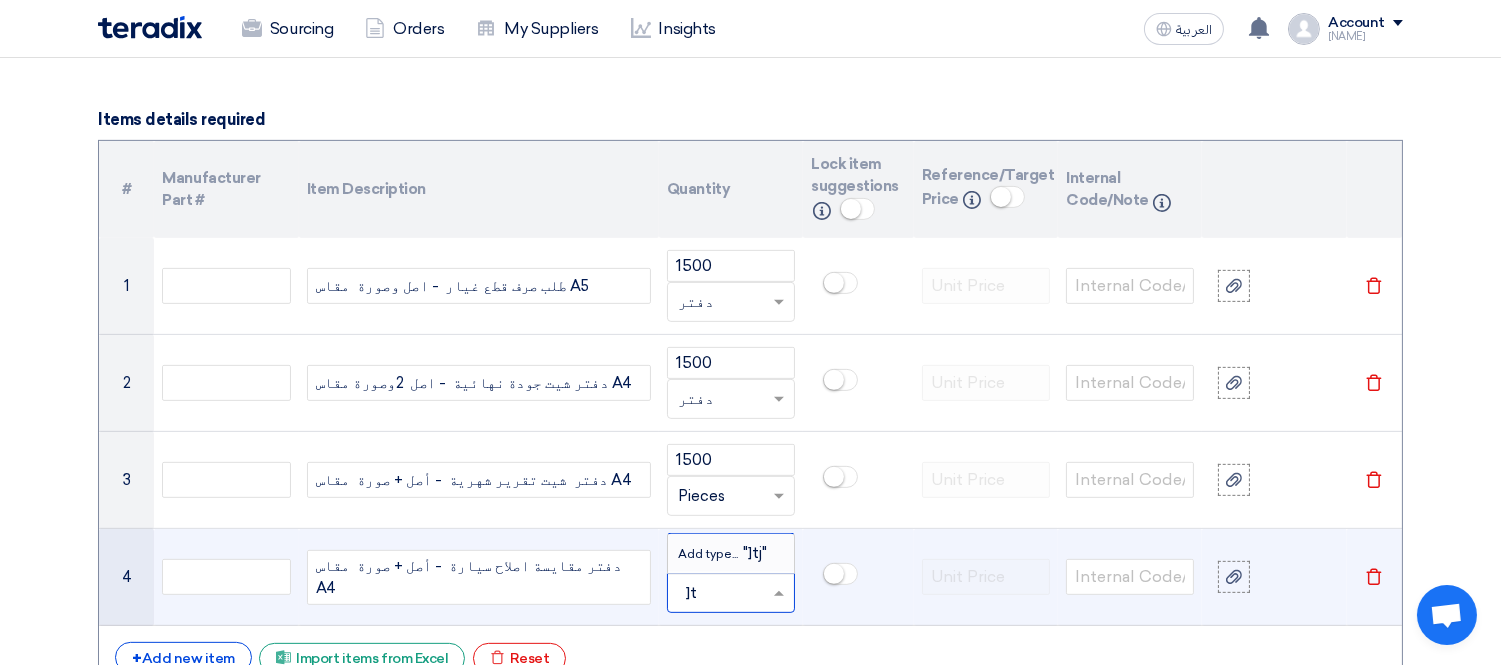 type on "]" 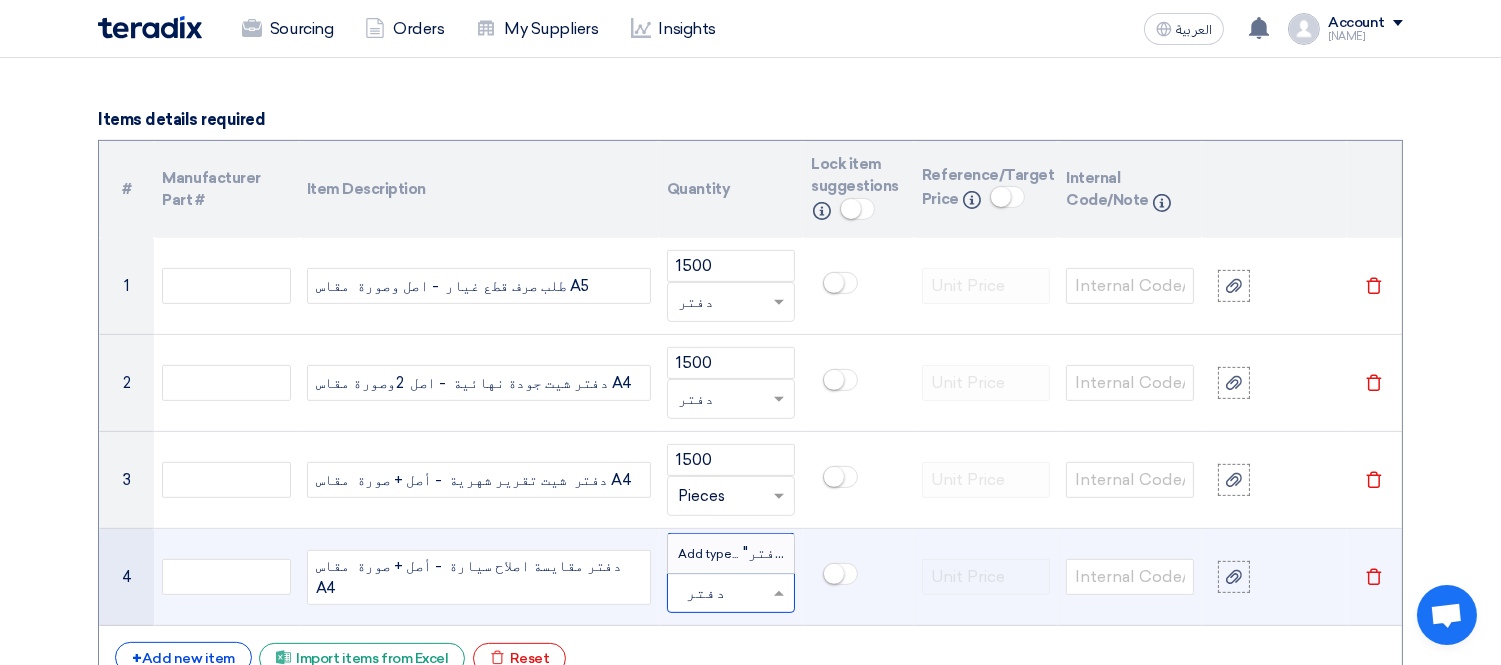 type on "دفتر" 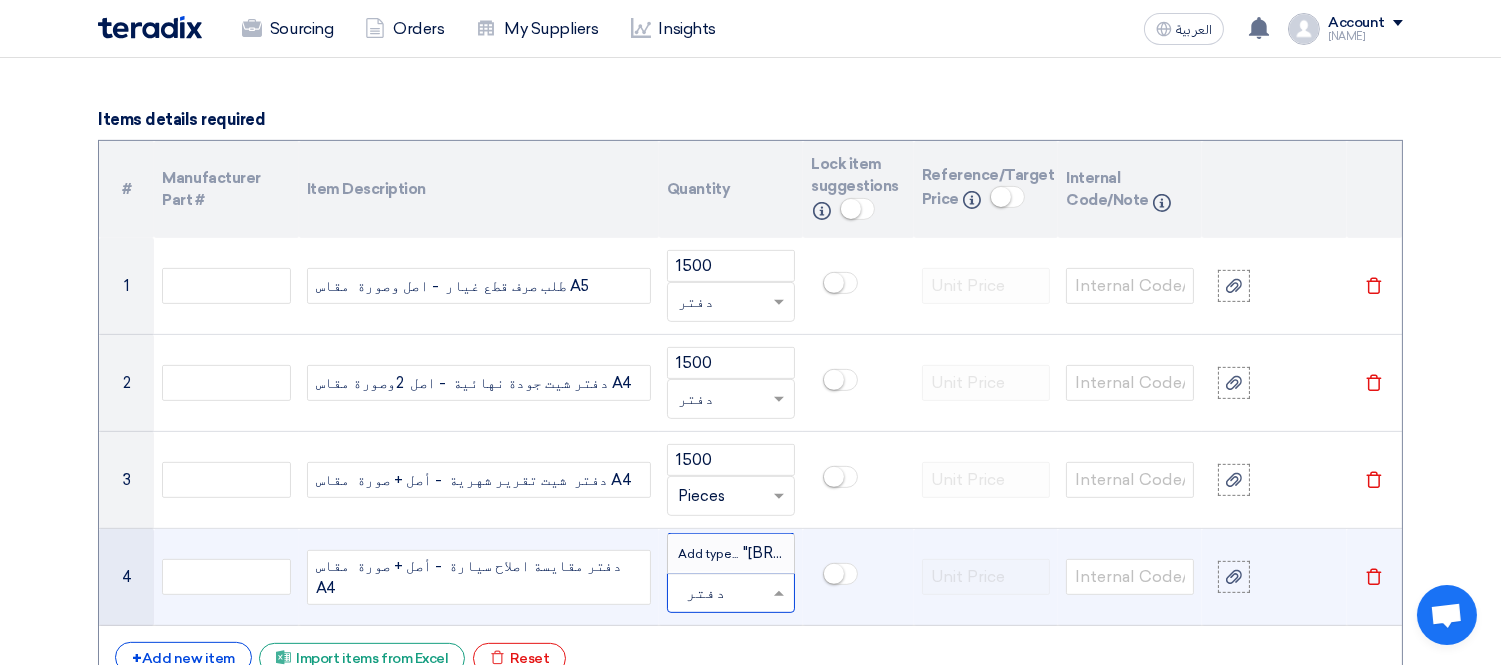 type 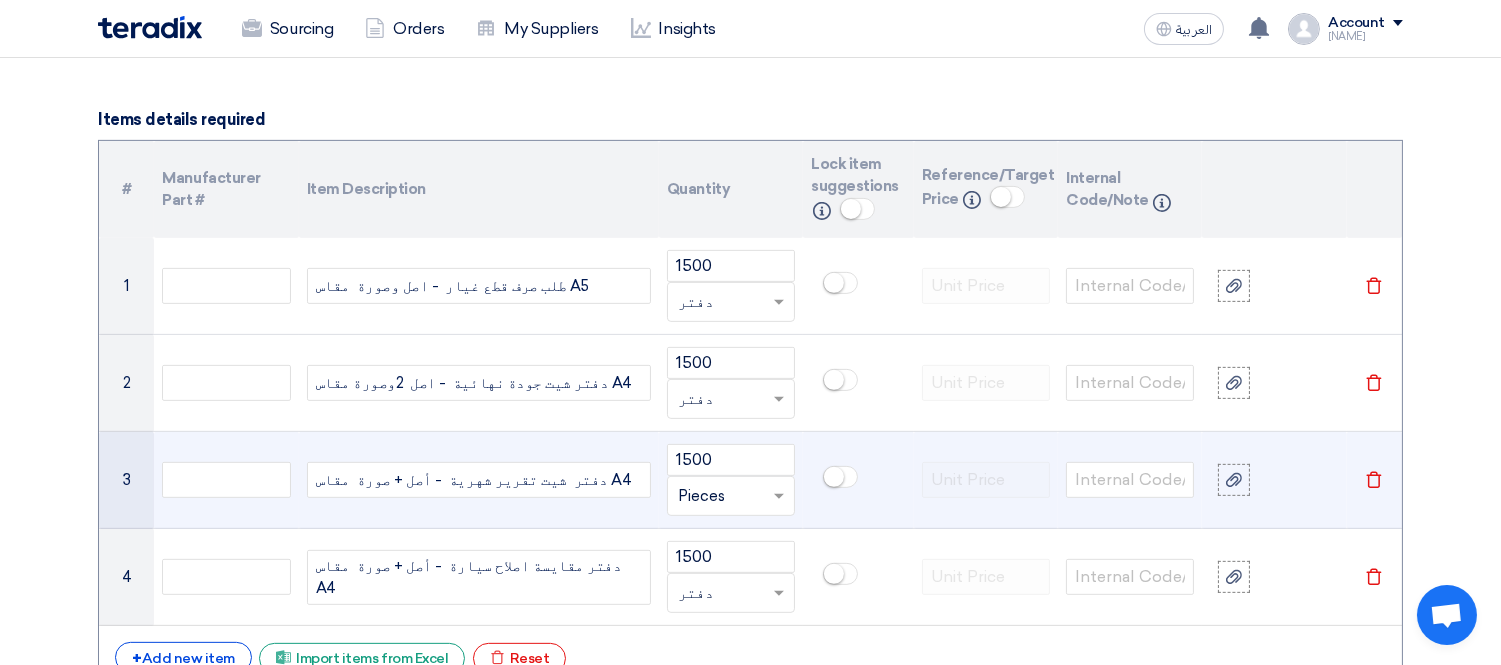 click 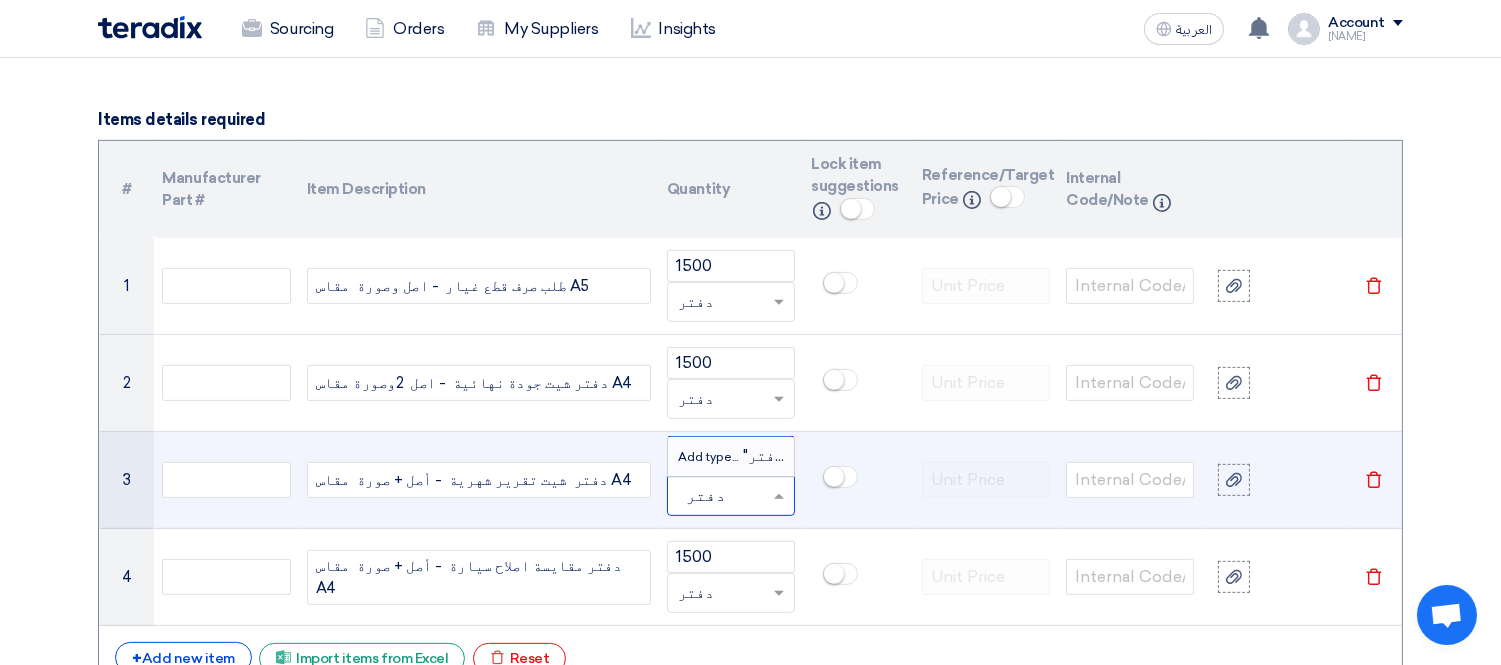 type on "دفتر" 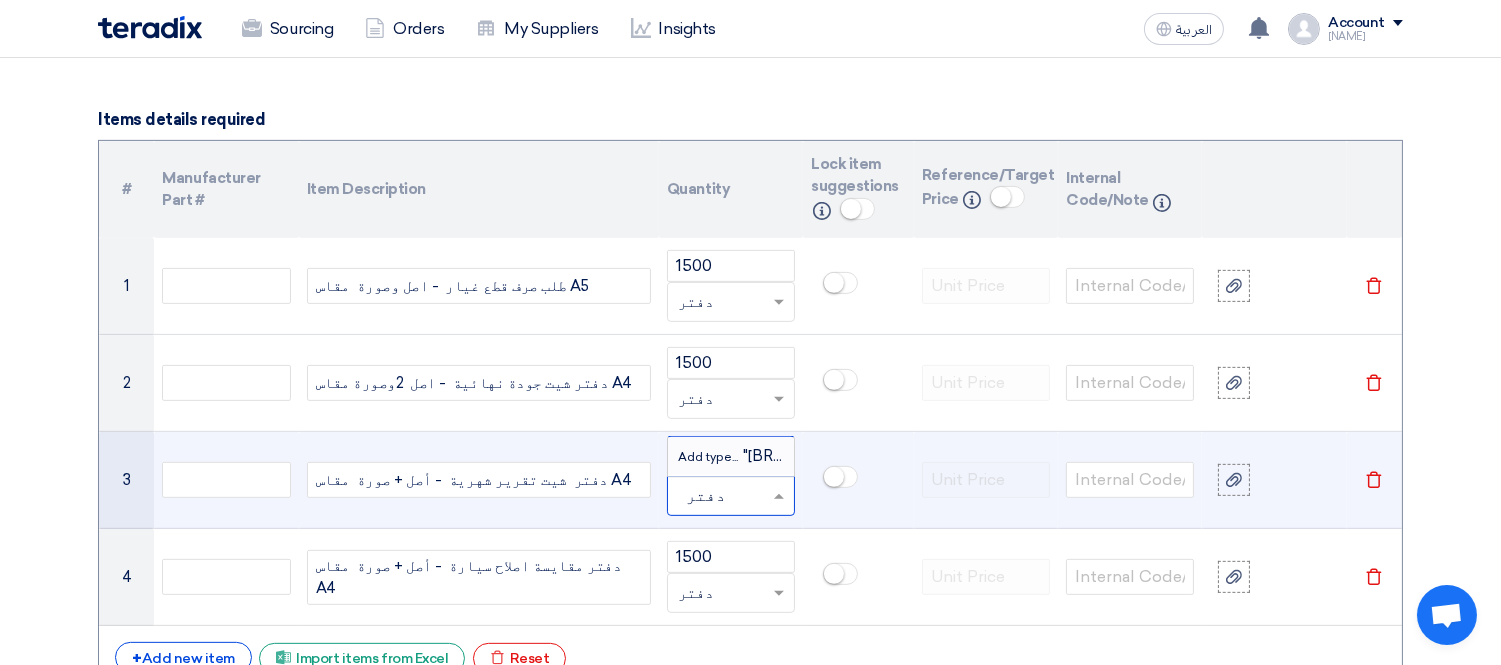 type 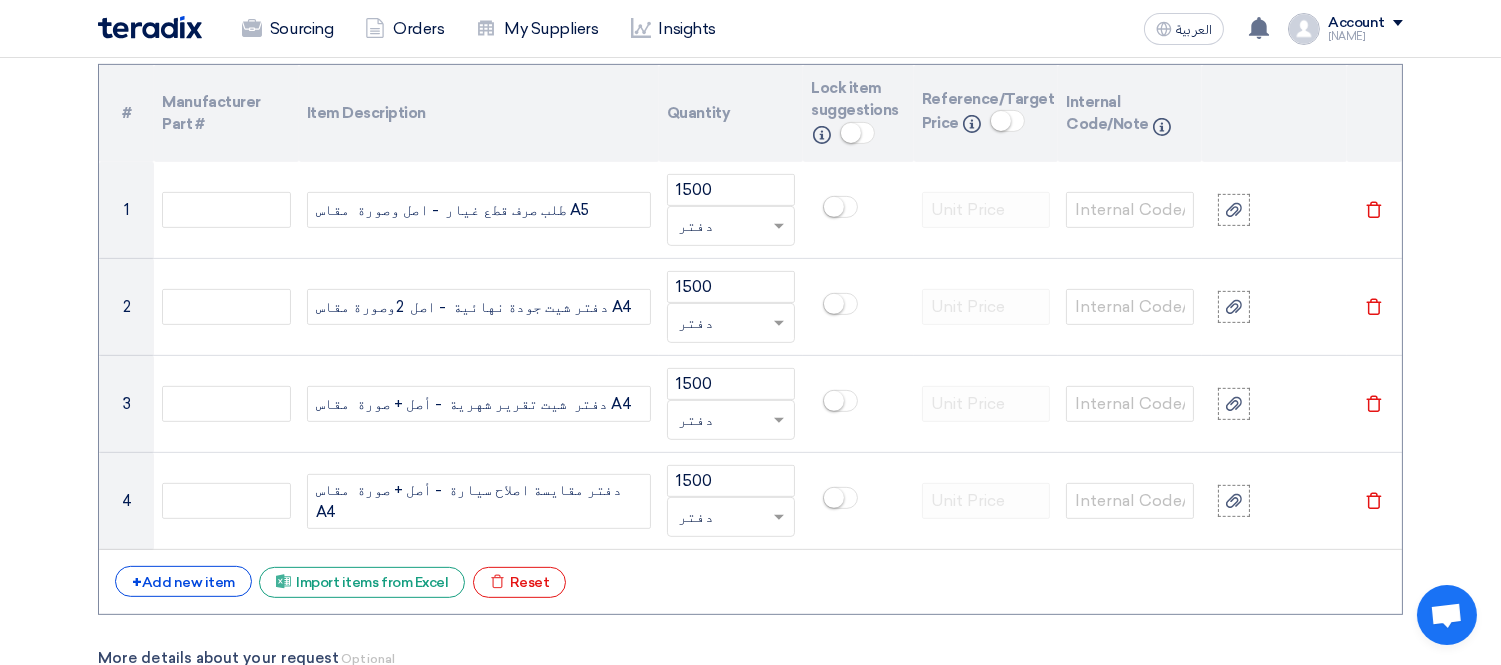 scroll, scrollTop: 1666, scrollLeft: 0, axis: vertical 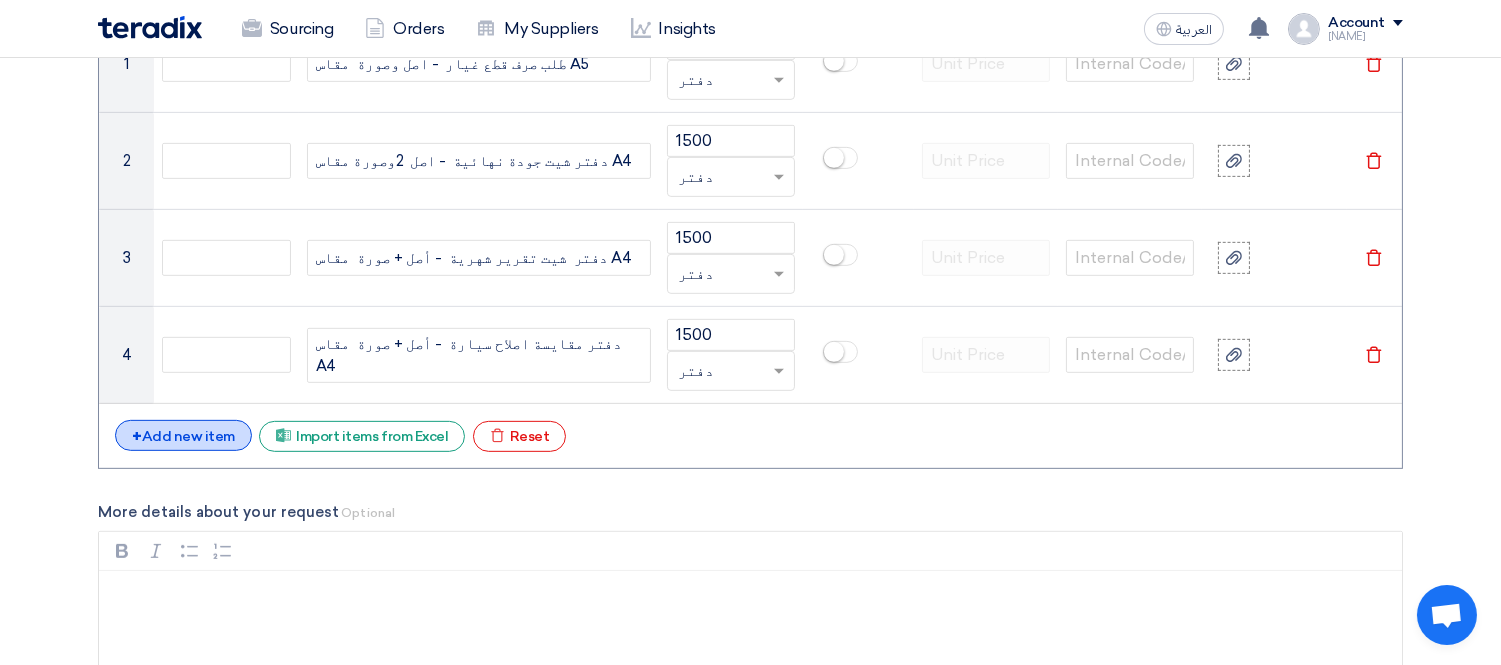 click on "+
Add new item" 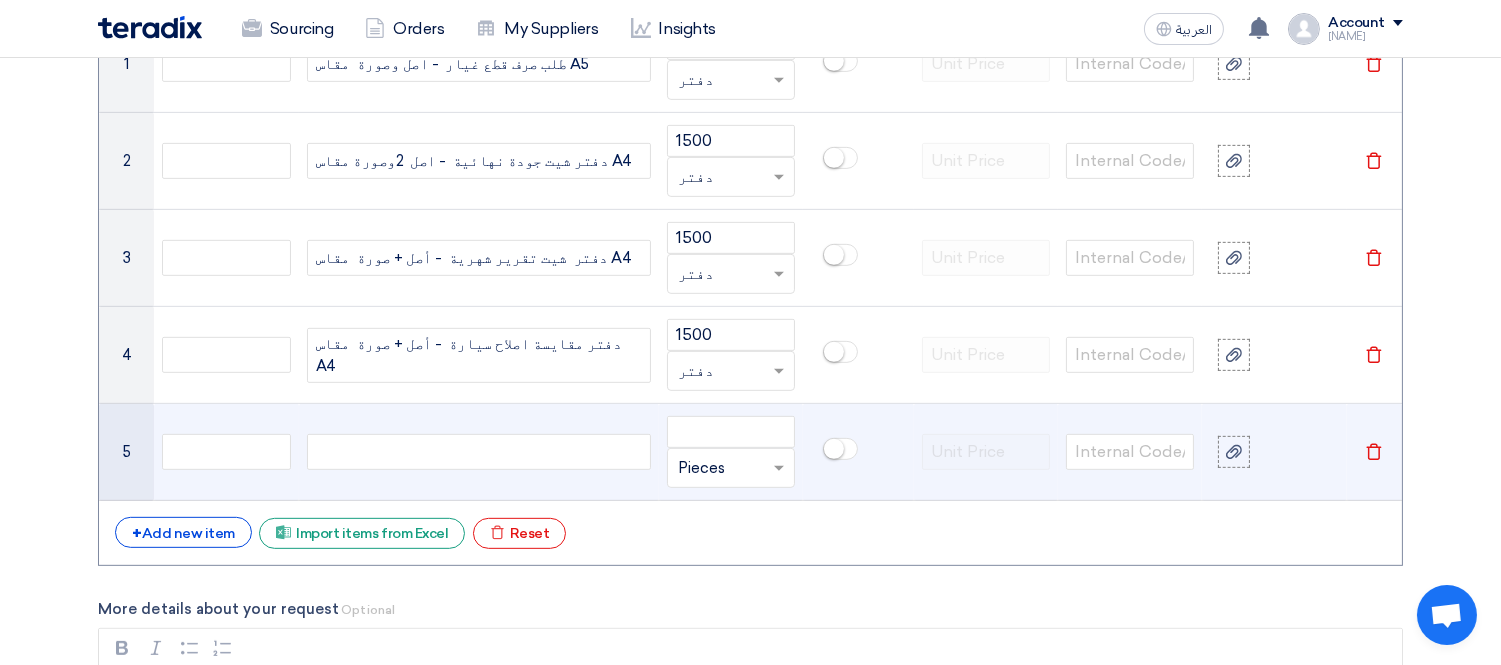 click 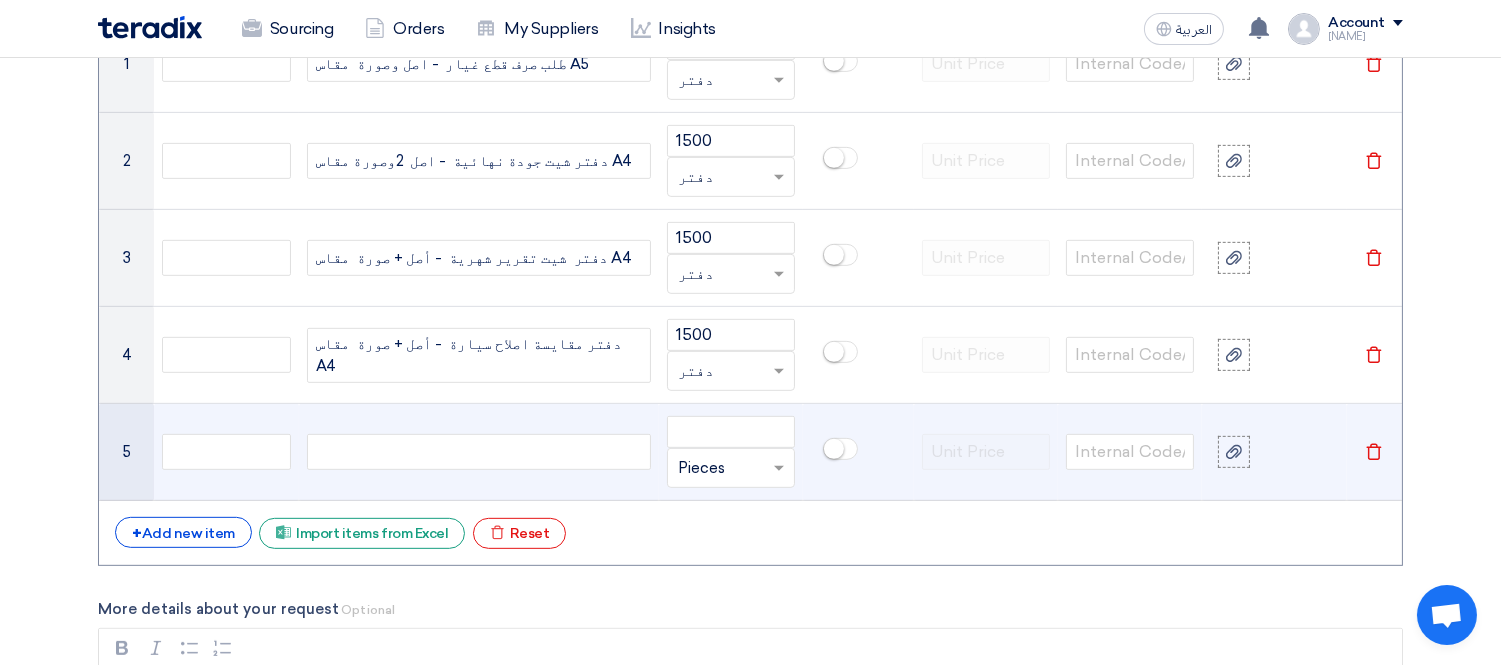 type 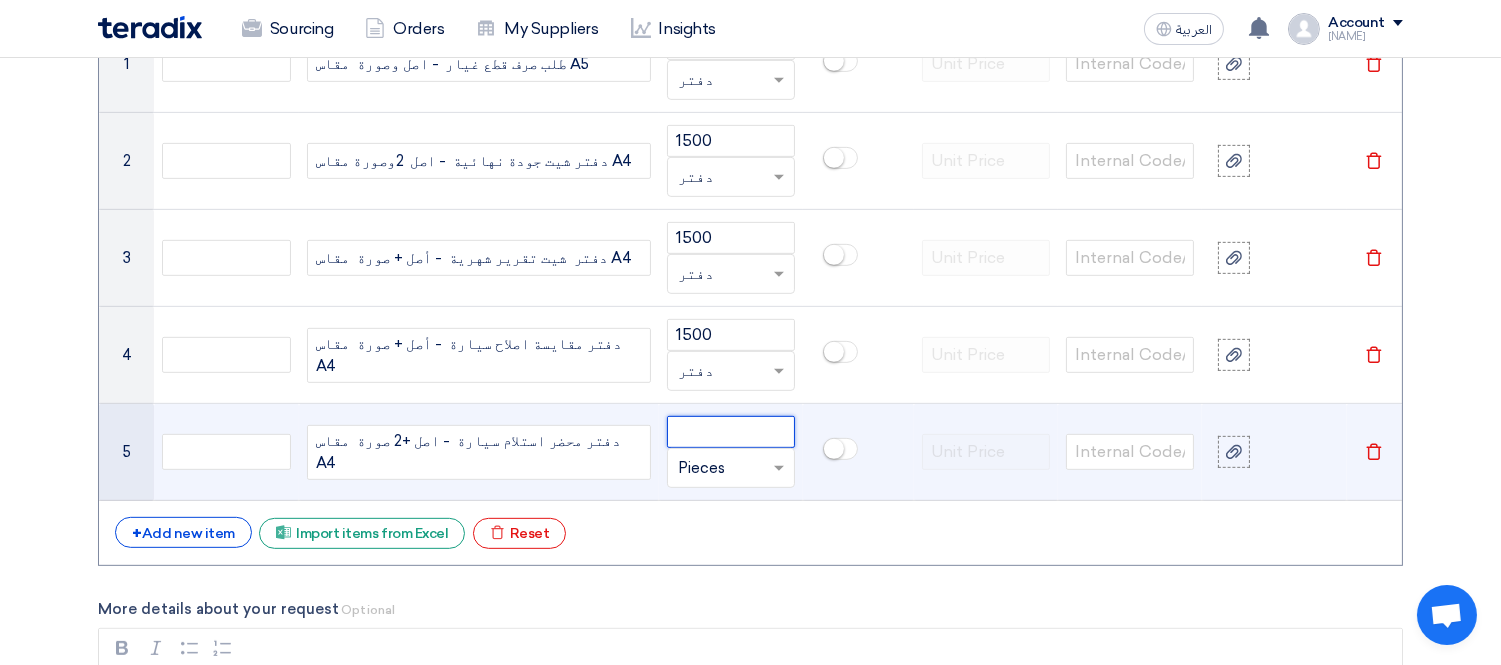 click 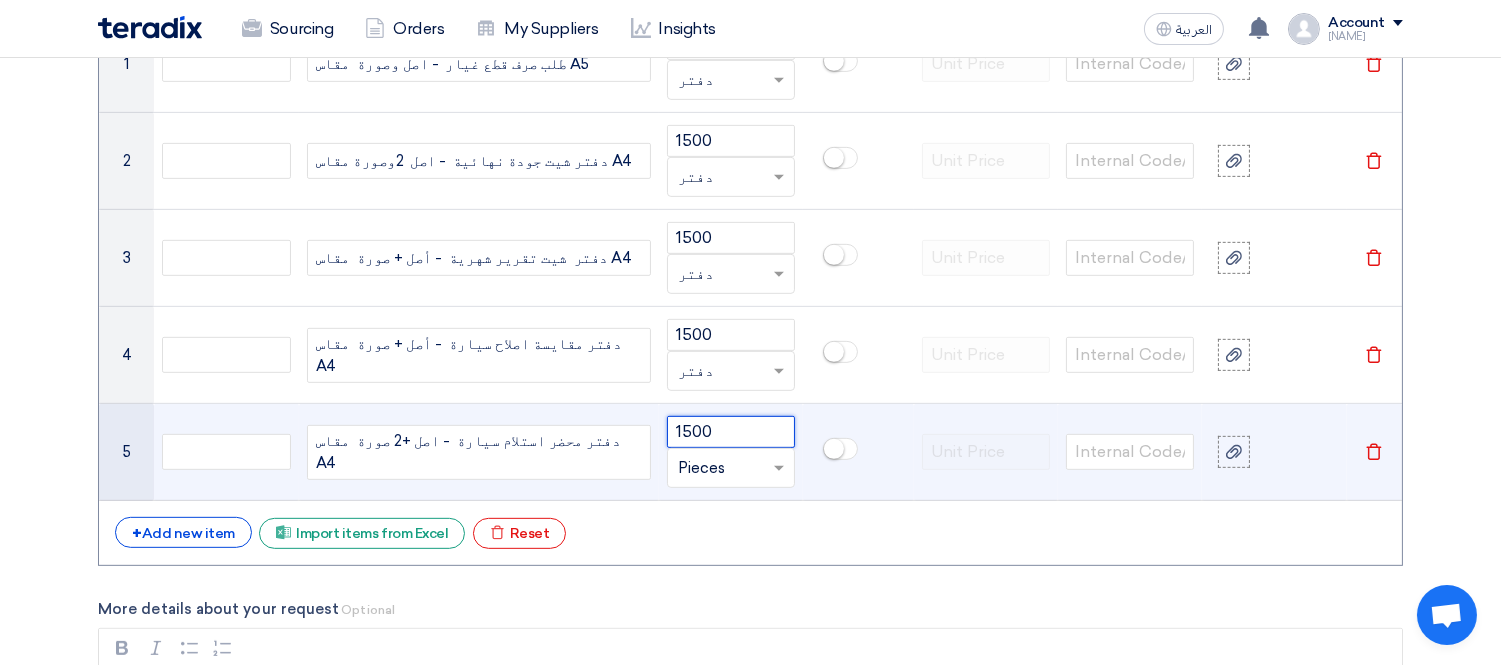 type on "1500" 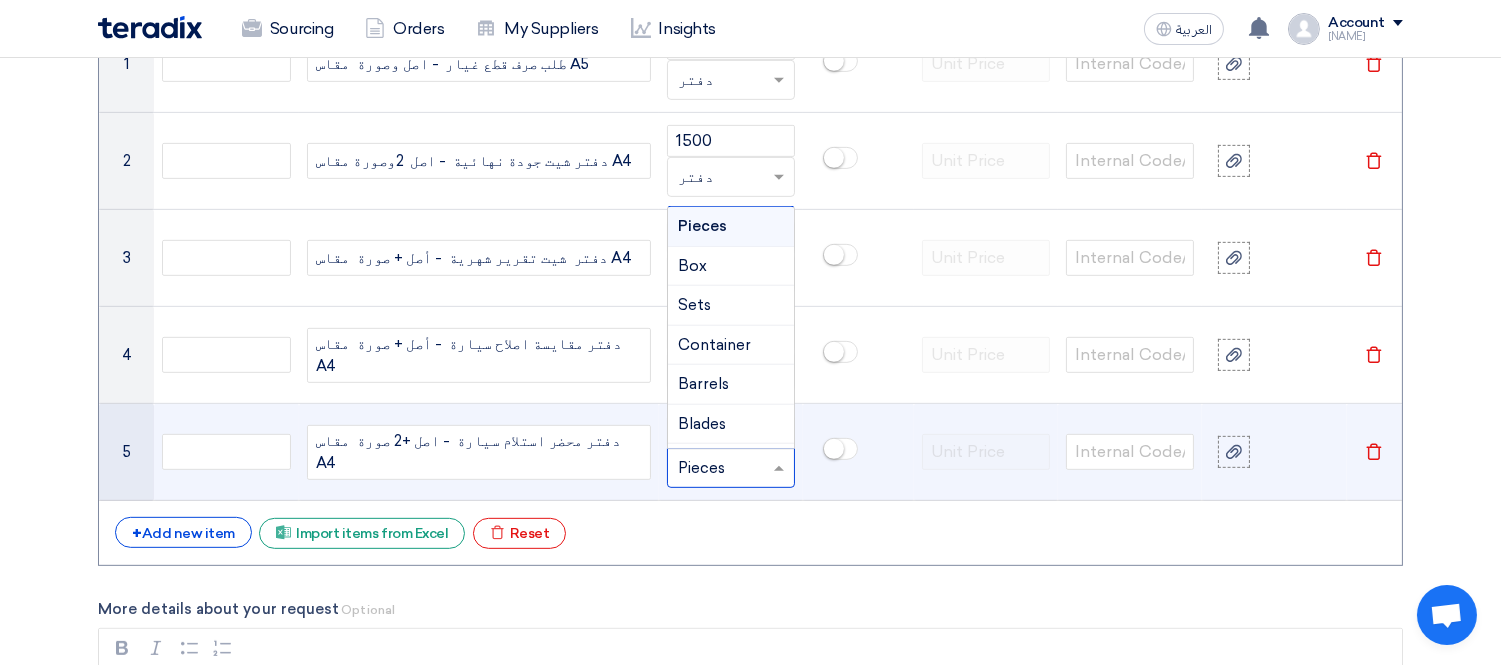 click 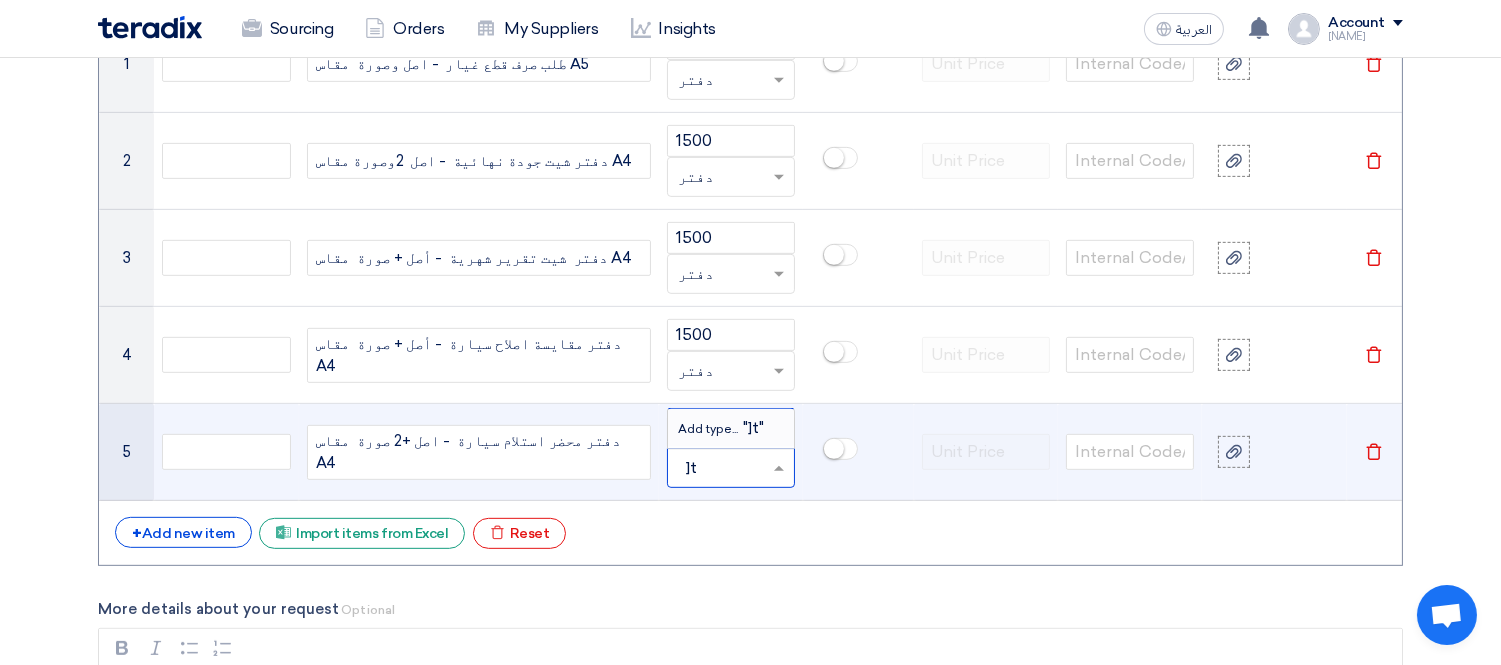 type on "]" 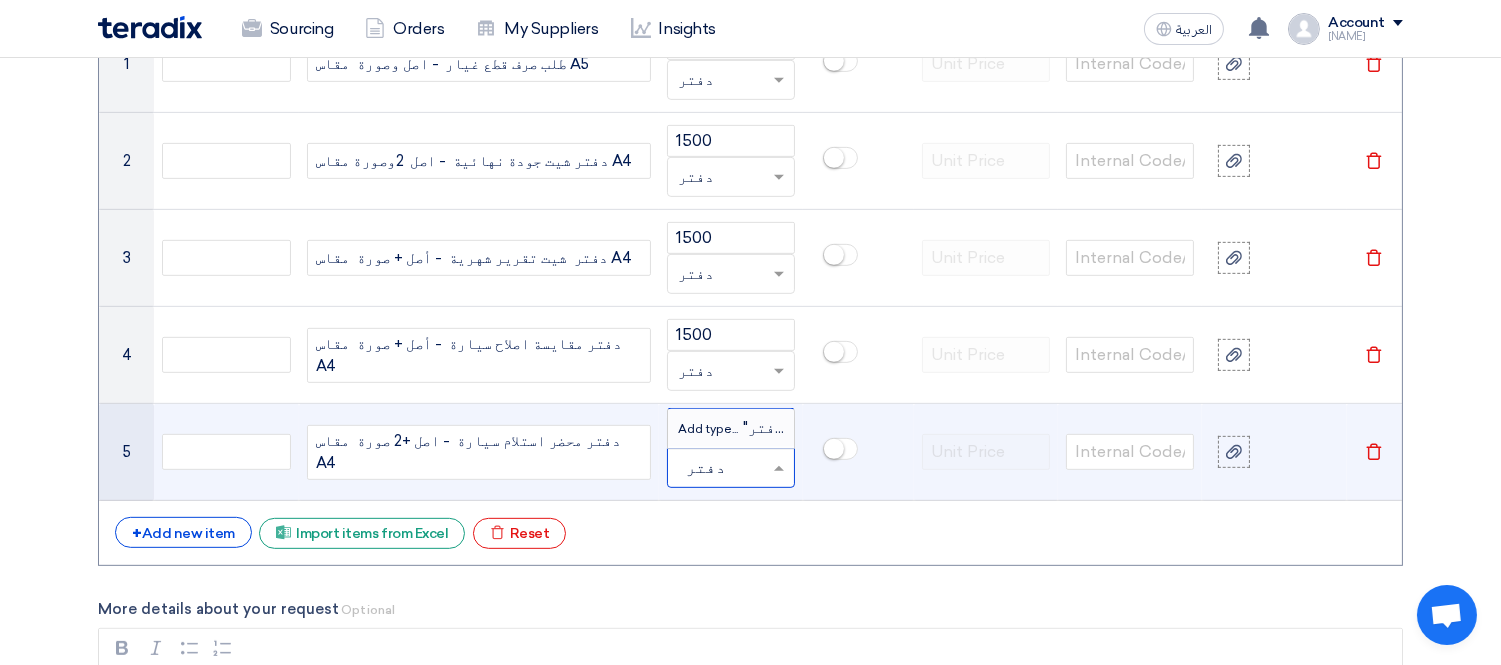 type on "دفتر" 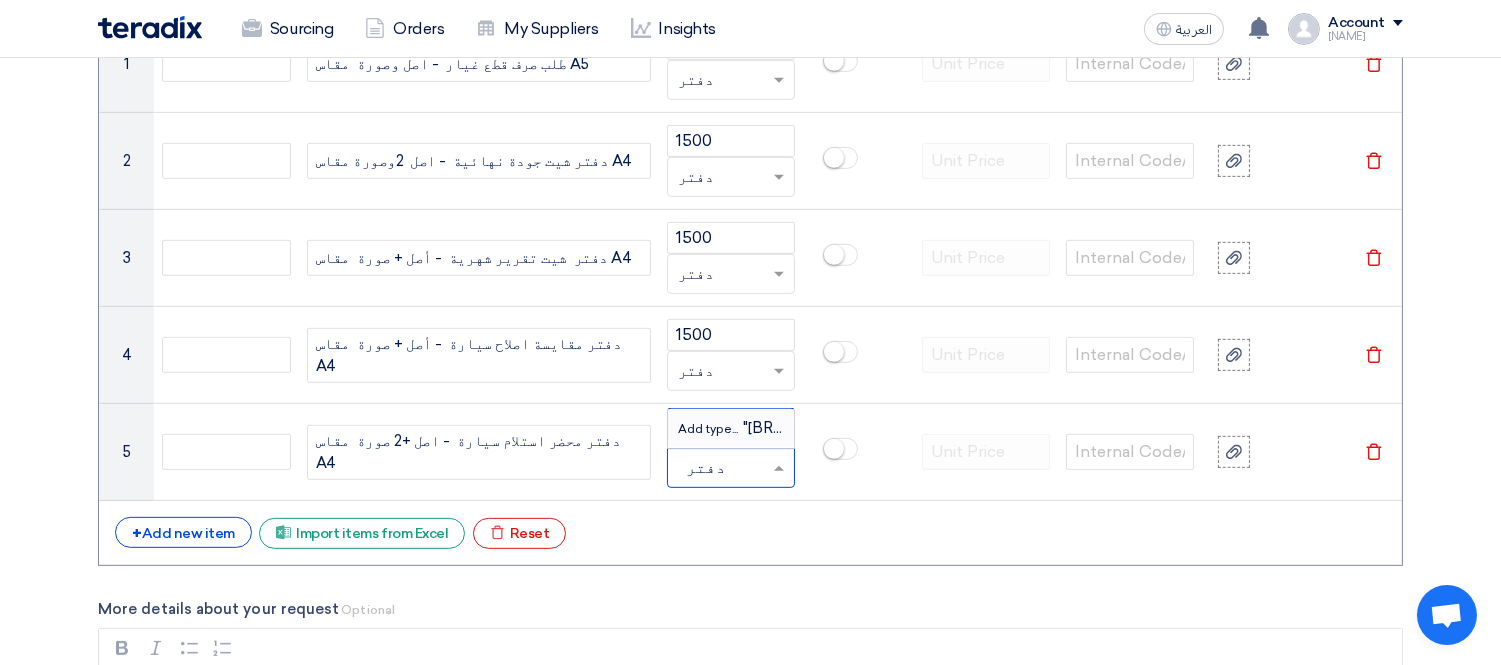type 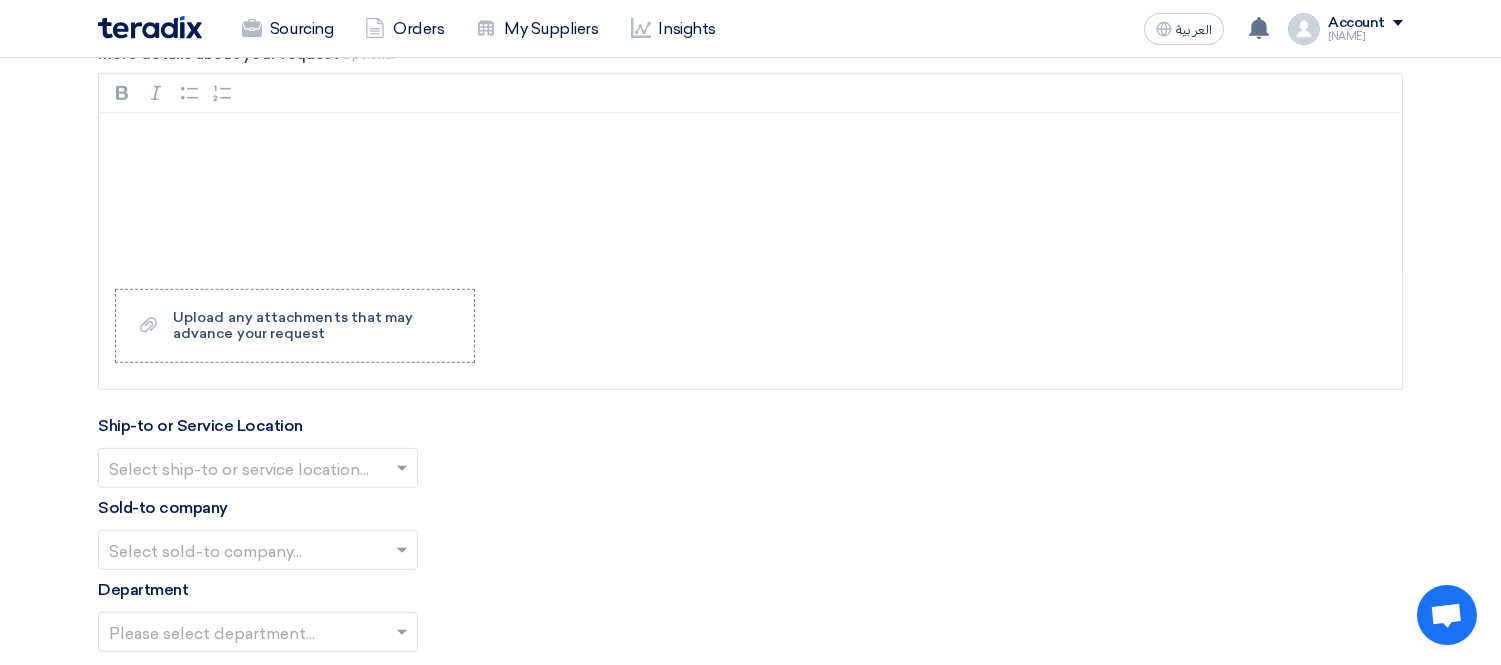 scroll, scrollTop: 2222, scrollLeft: 0, axis: vertical 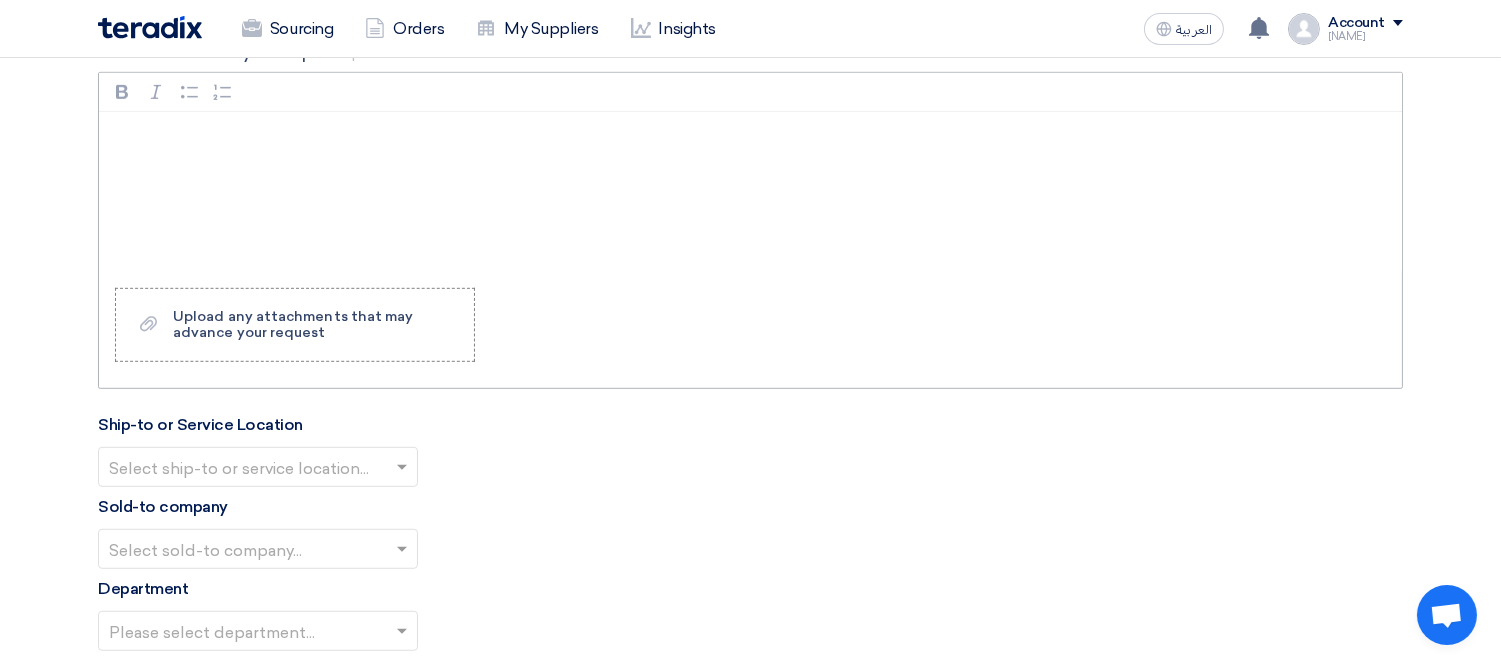 click at bounding box center (750, 192) 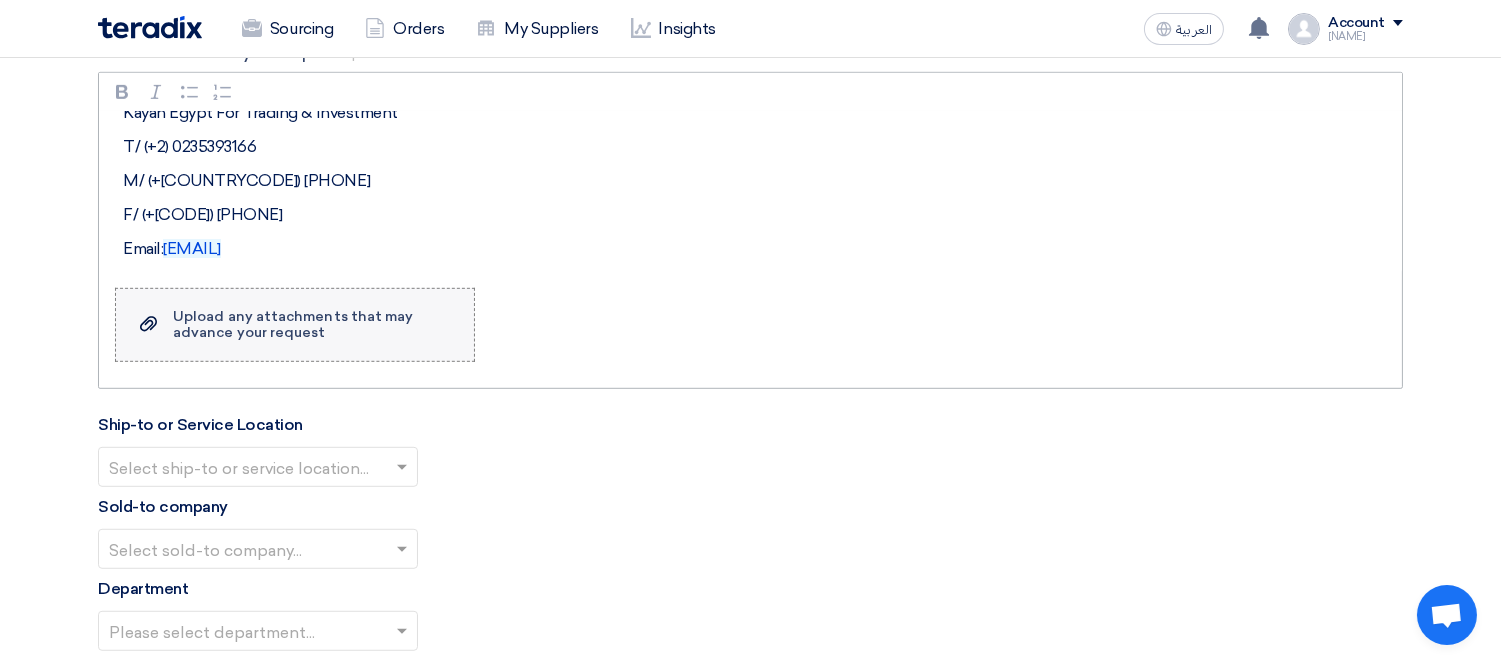 scroll, scrollTop: 164, scrollLeft: 0, axis: vertical 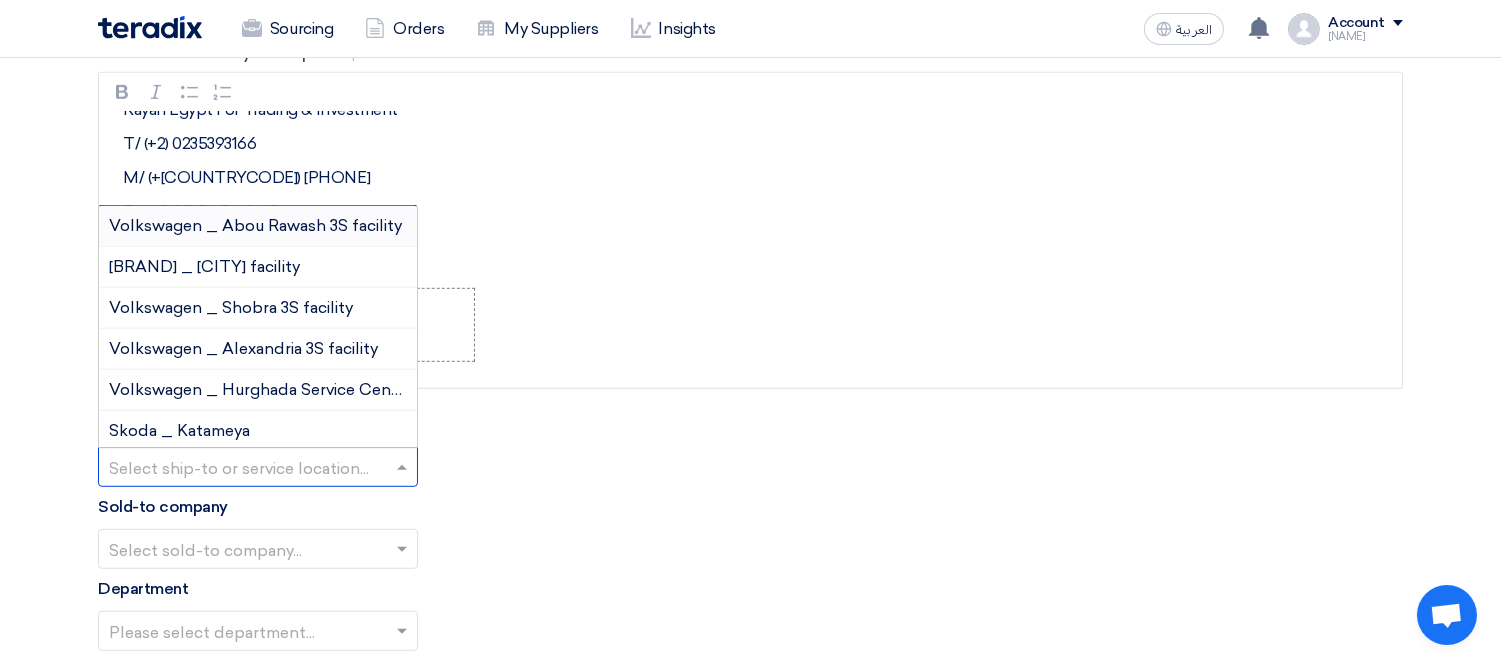 click 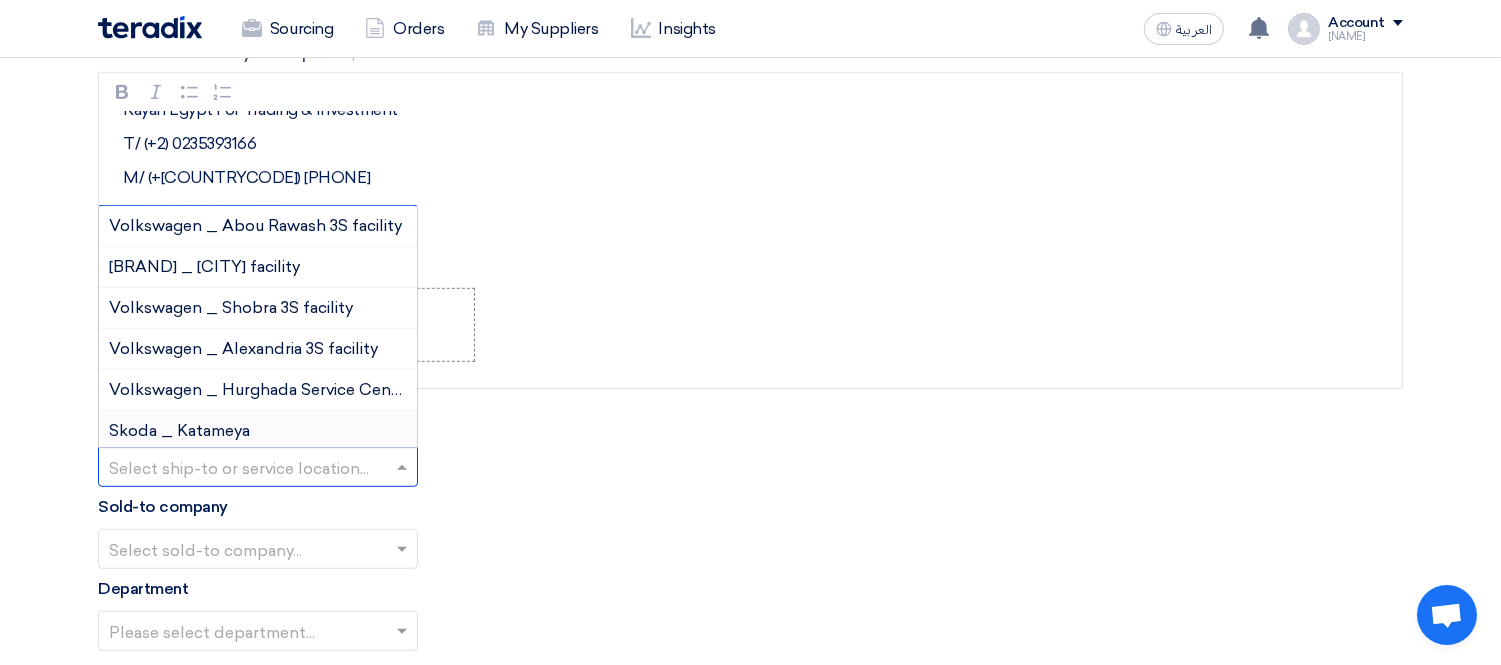 click on "Skoda _ Katameya" at bounding box center [258, 431] 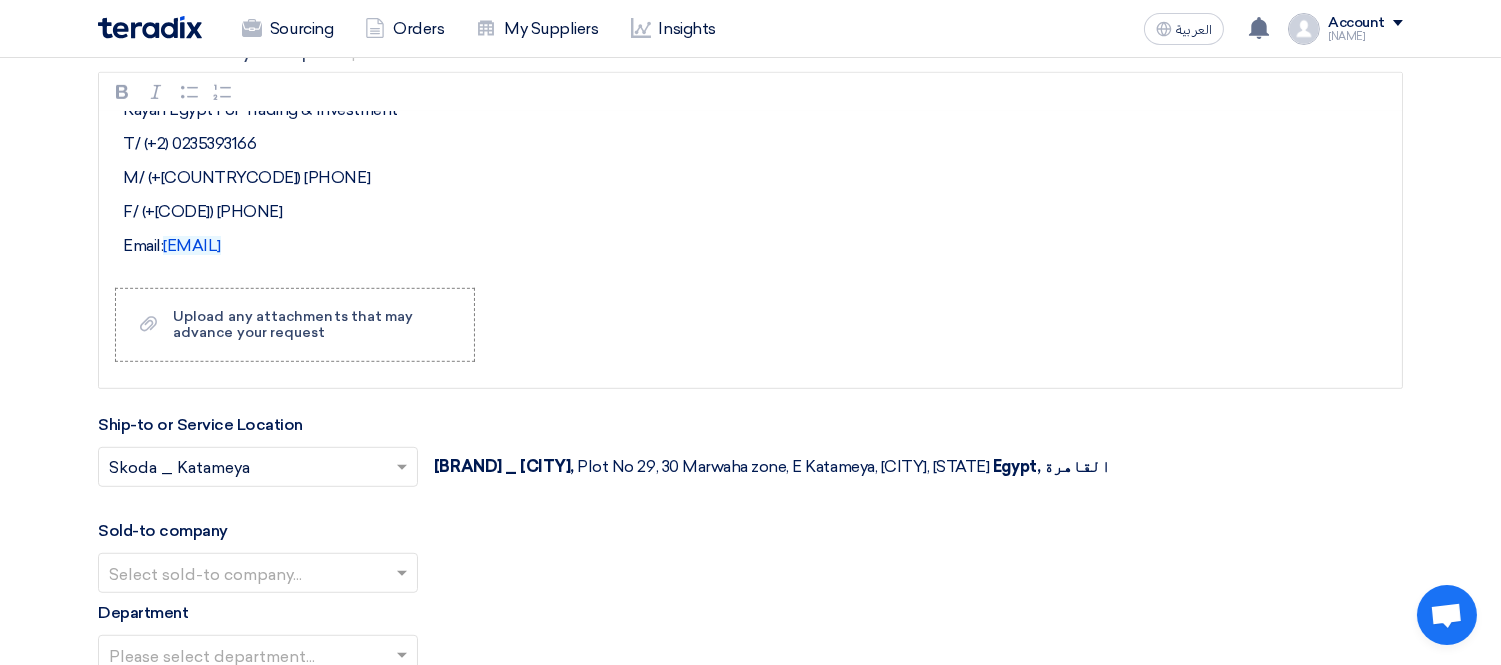 click 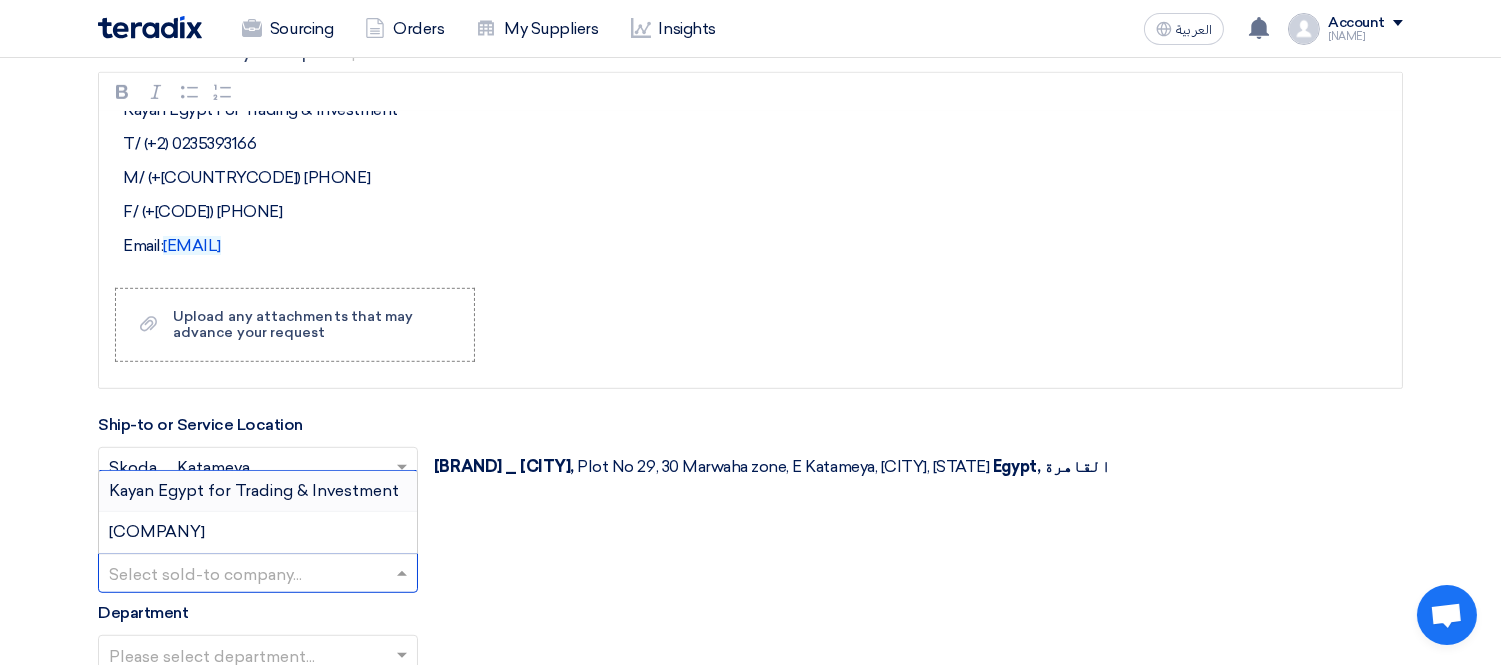 click on "Kayan Egypt for Trading & Investment" at bounding box center (254, 490) 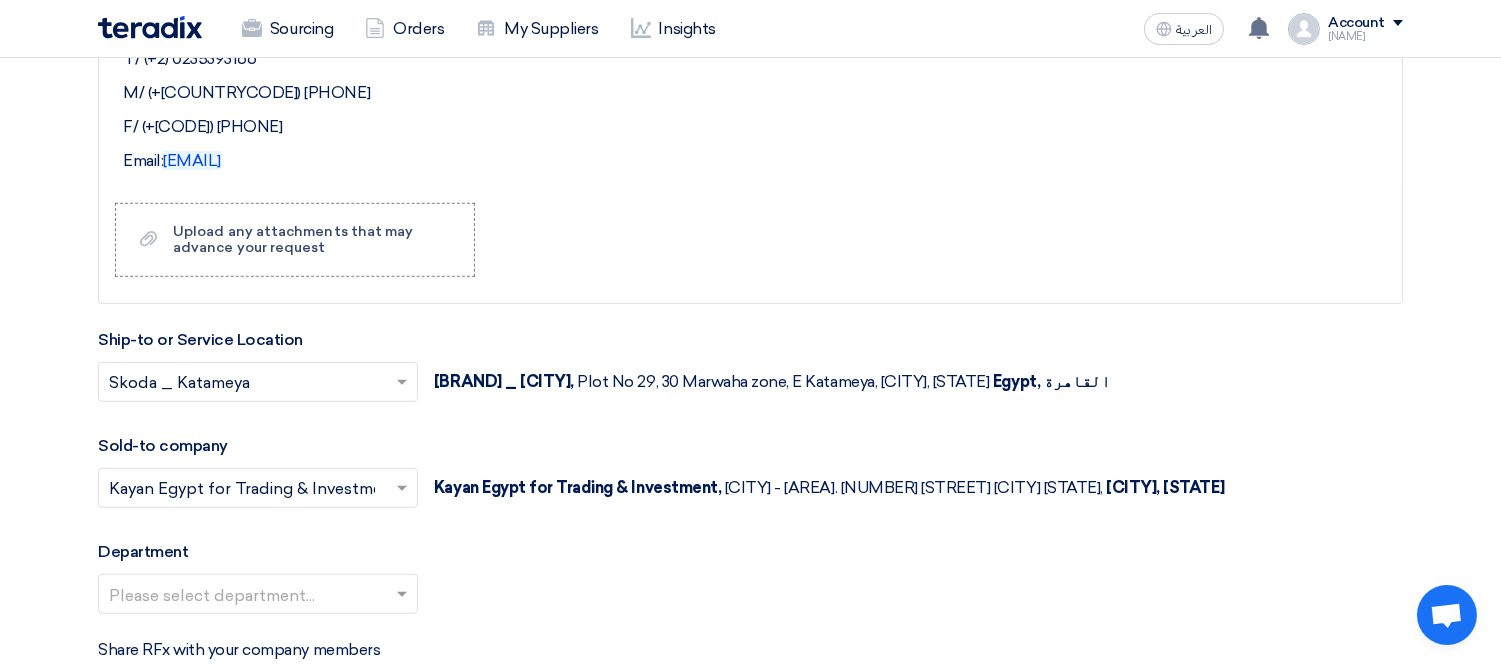 scroll, scrollTop: 2666, scrollLeft: 0, axis: vertical 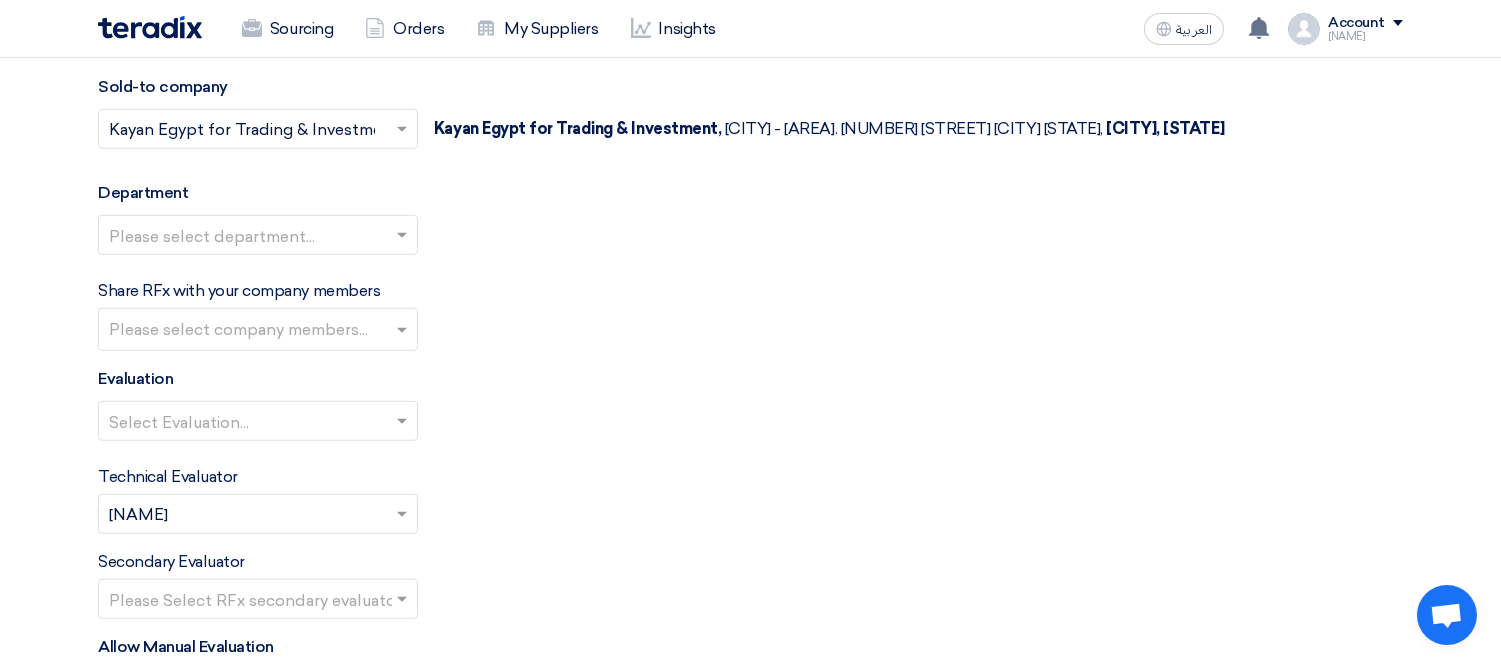 click 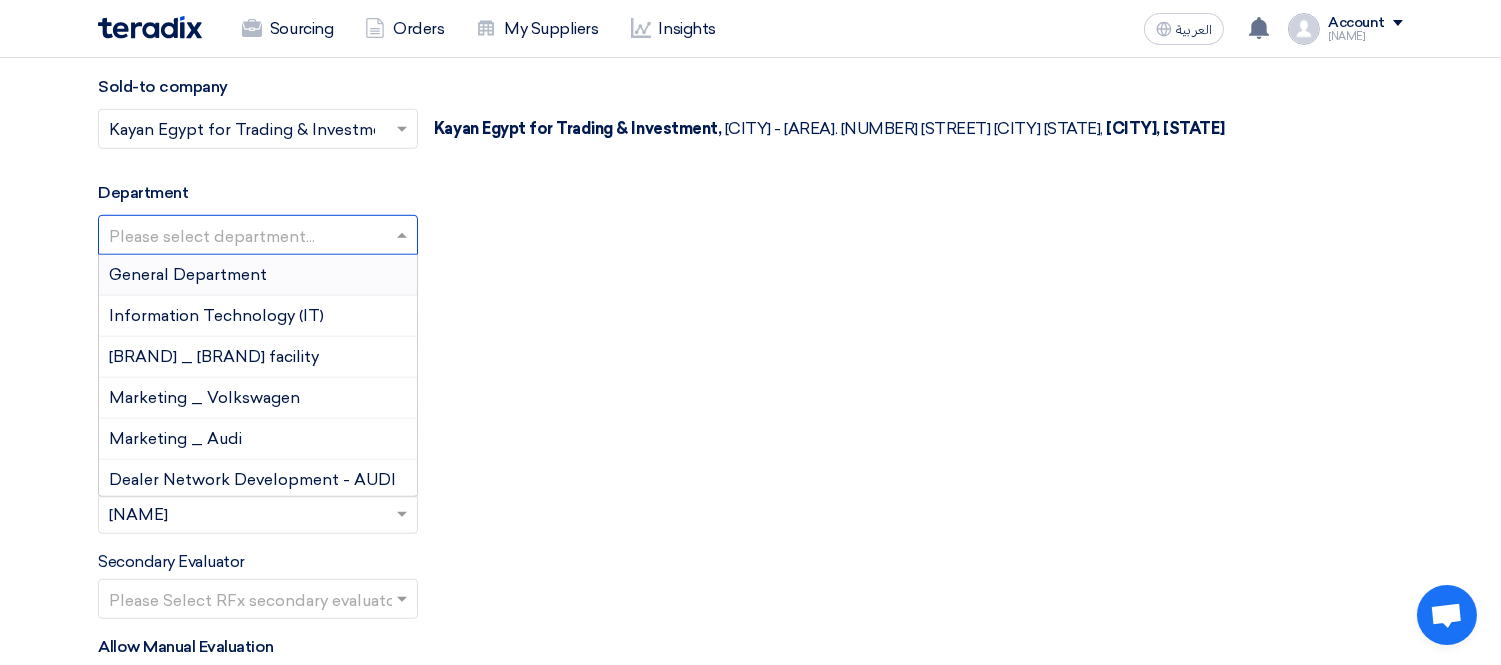 click on "General Department" at bounding box center [188, 274] 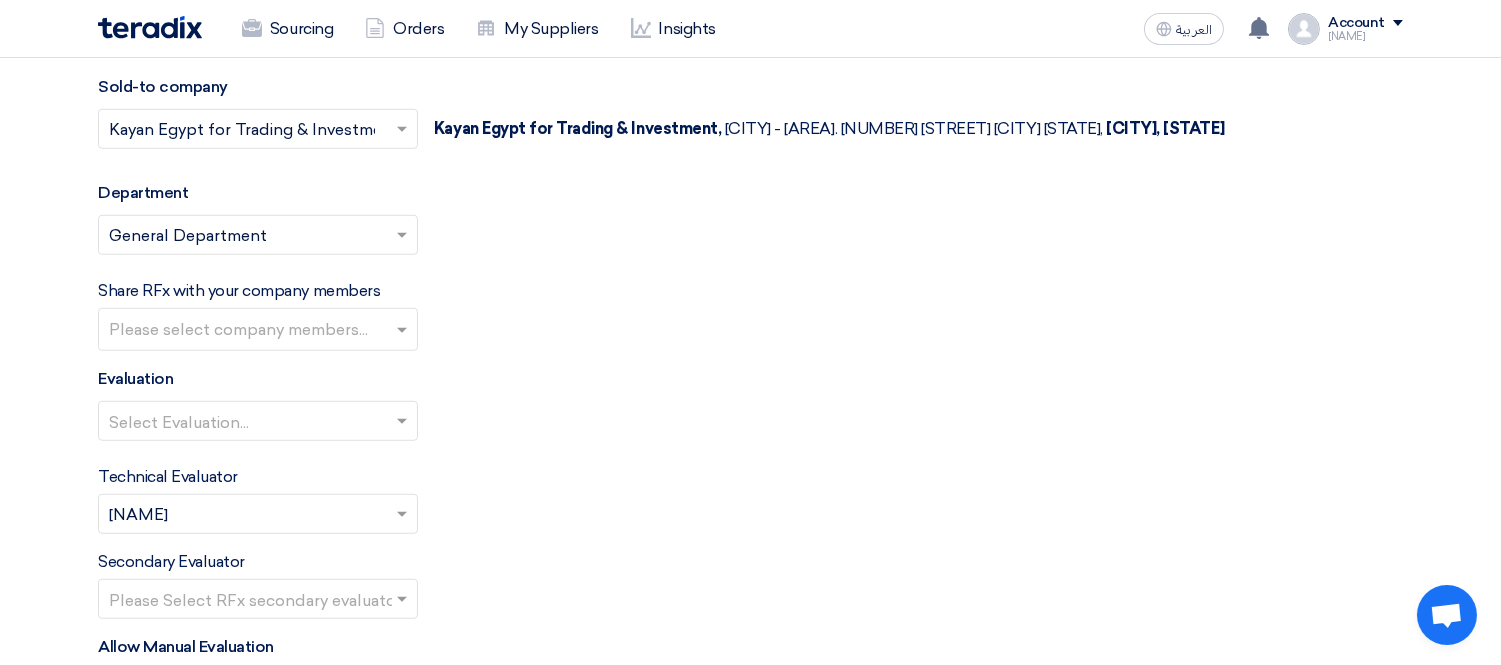 click at bounding box center [260, 331] 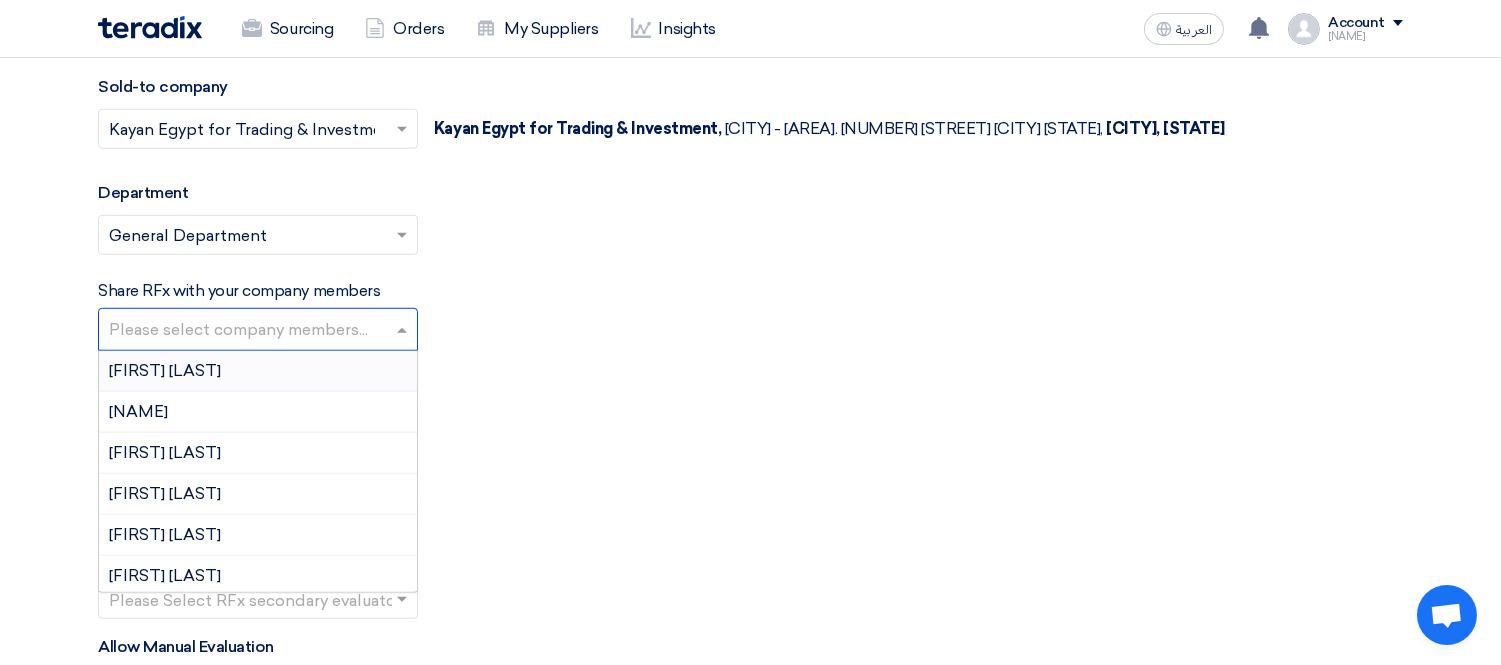 click on "Basic Information
RFx Title
Supply of paper prints - Skoda
RFx Type
Normal RFQ
Sealed RFQ
RFP
Deadline to receive quotations
8/6/2025
Pick a date
Time
Increment hours
05
Decrement hours
:
00 PM" 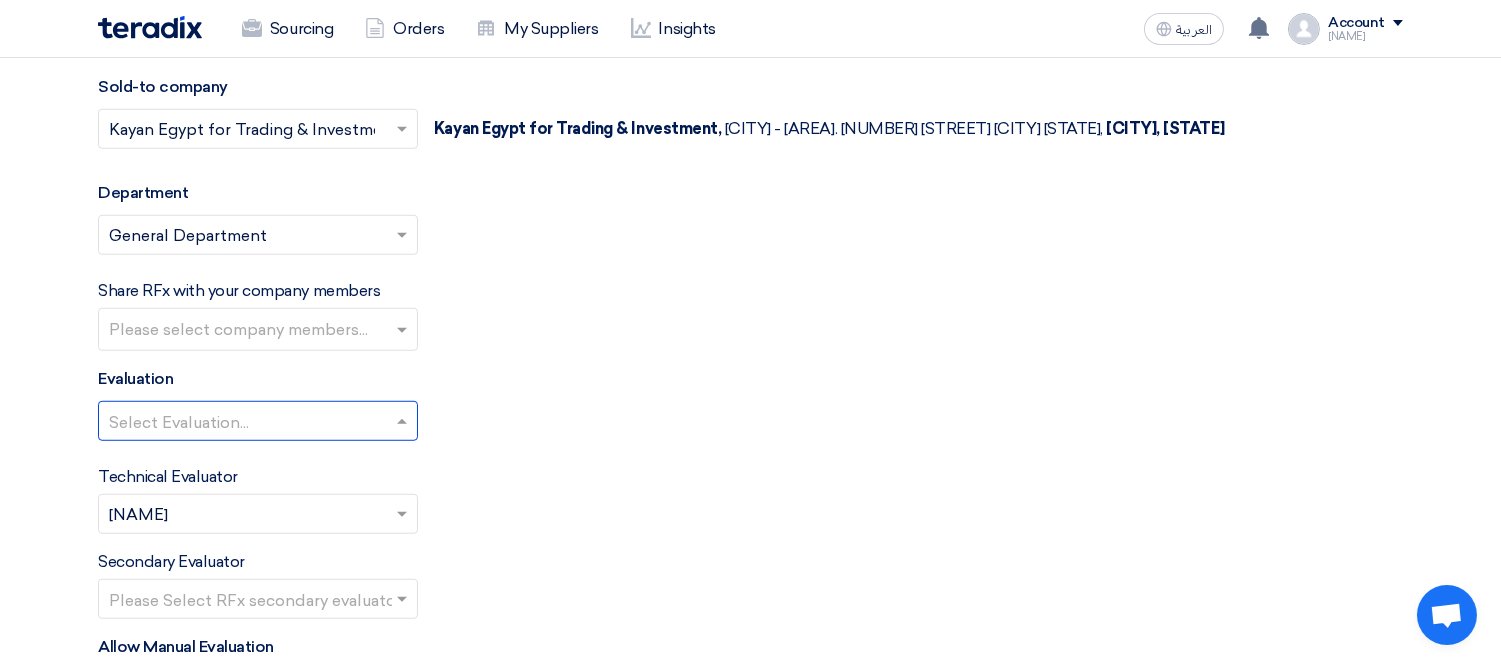 click 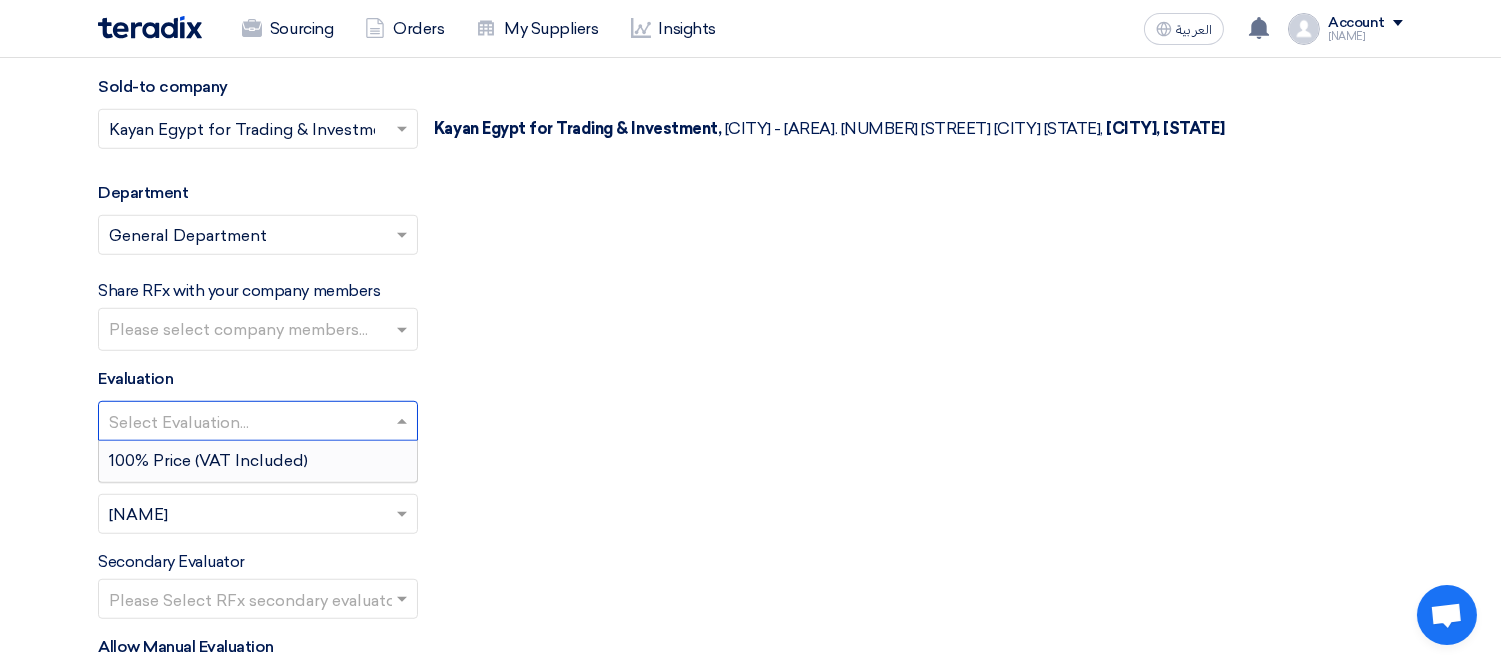 click on "100% Price (VAT Included)" at bounding box center (208, 460) 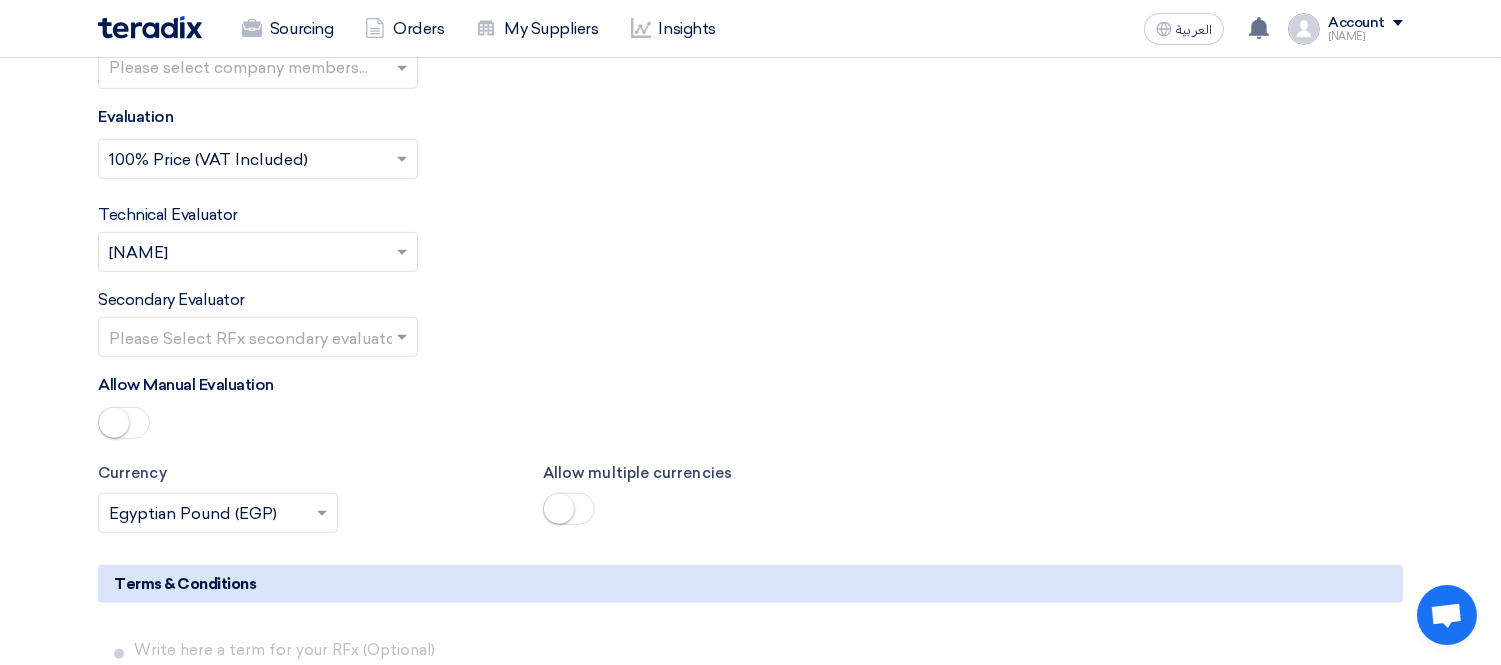 scroll, scrollTop: 3000, scrollLeft: 0, axis: vertical 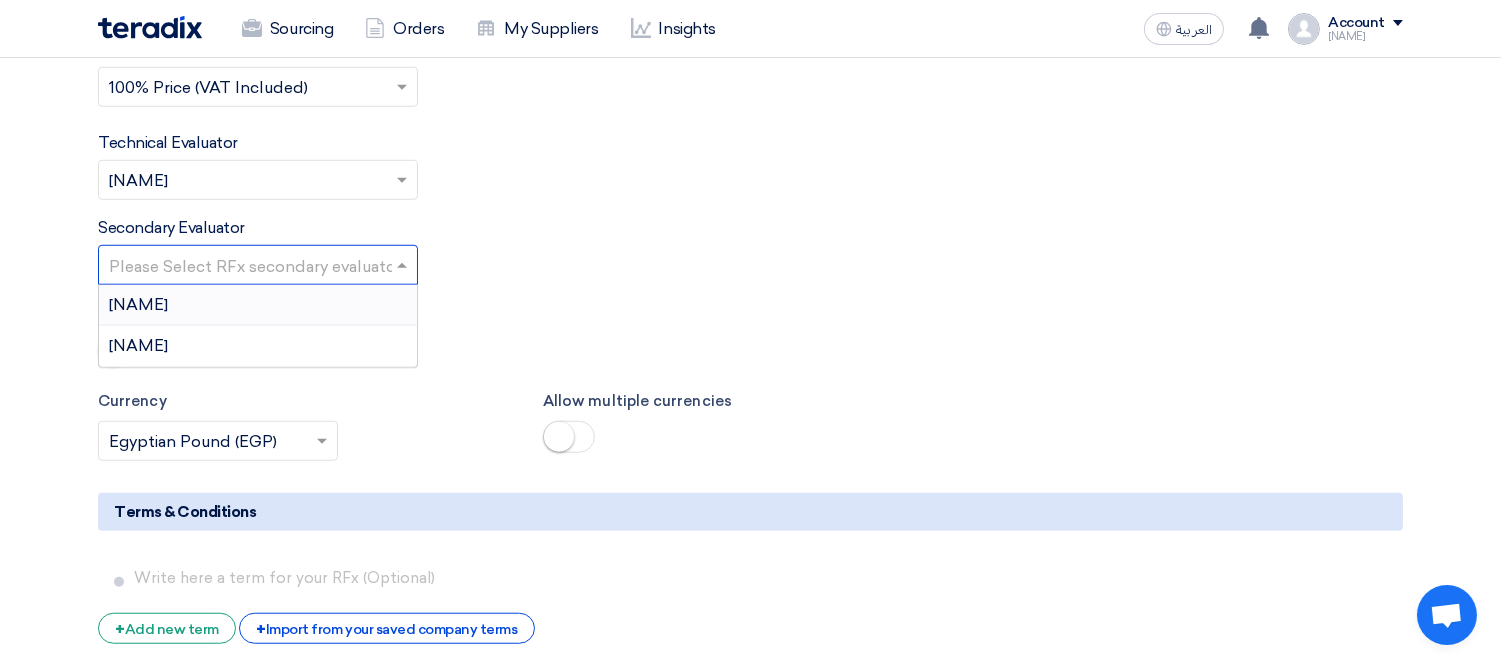 click at bounding box center (248, 267) 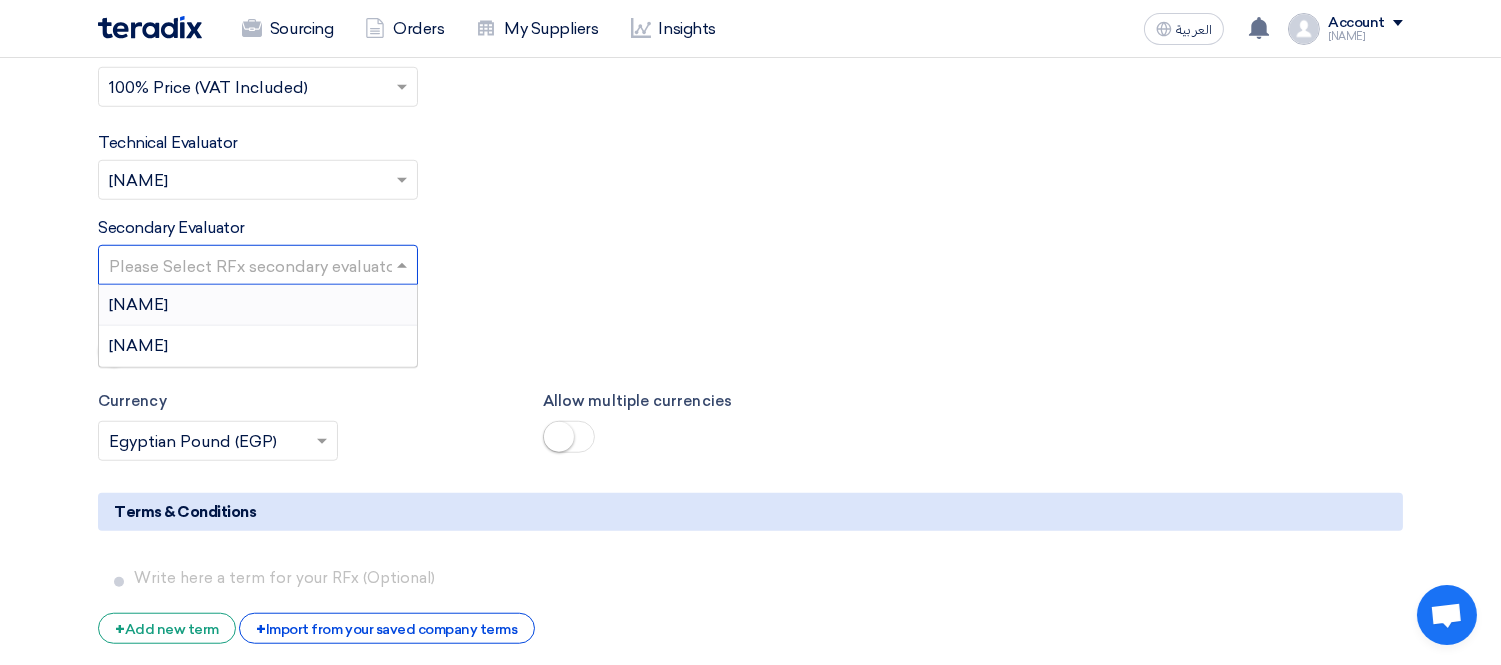 click on "[NAME]" at bounding box center (258, 305) 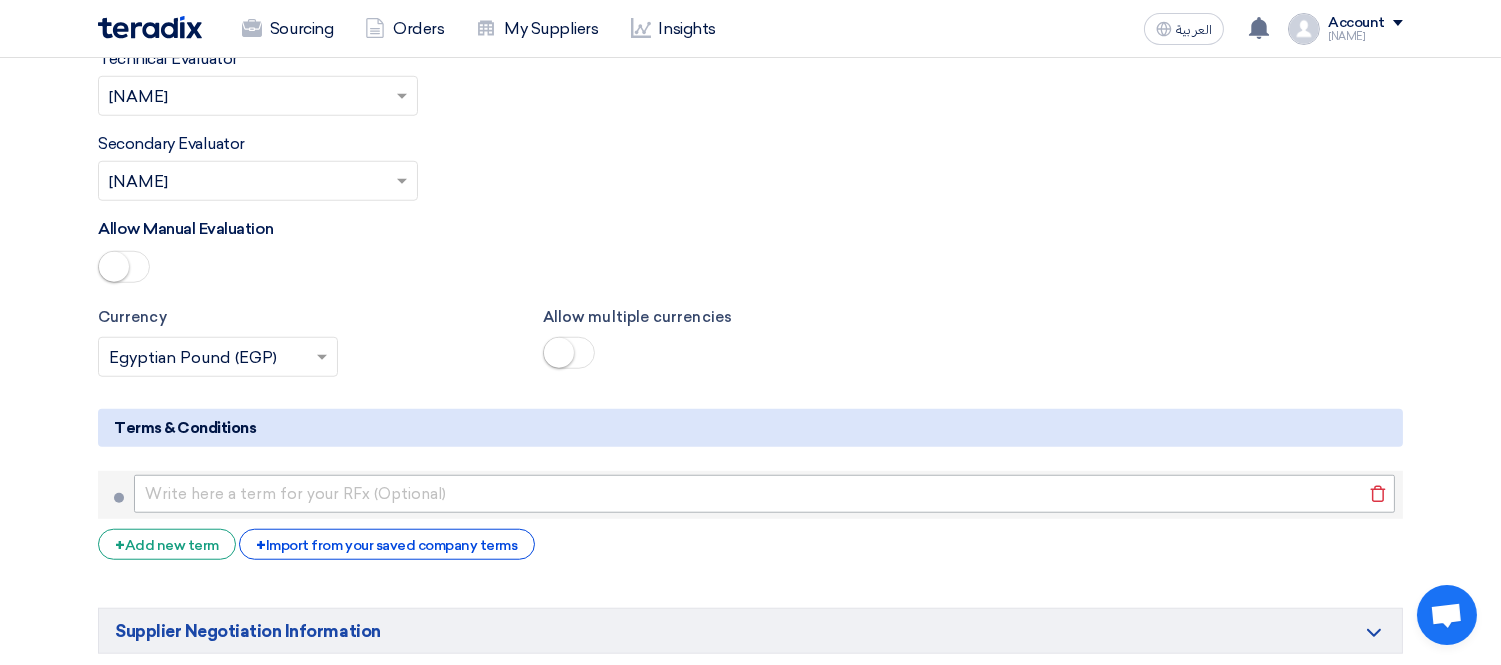 scroll, scrollTop: 3222, scrollLeft: 0, axis: vertical 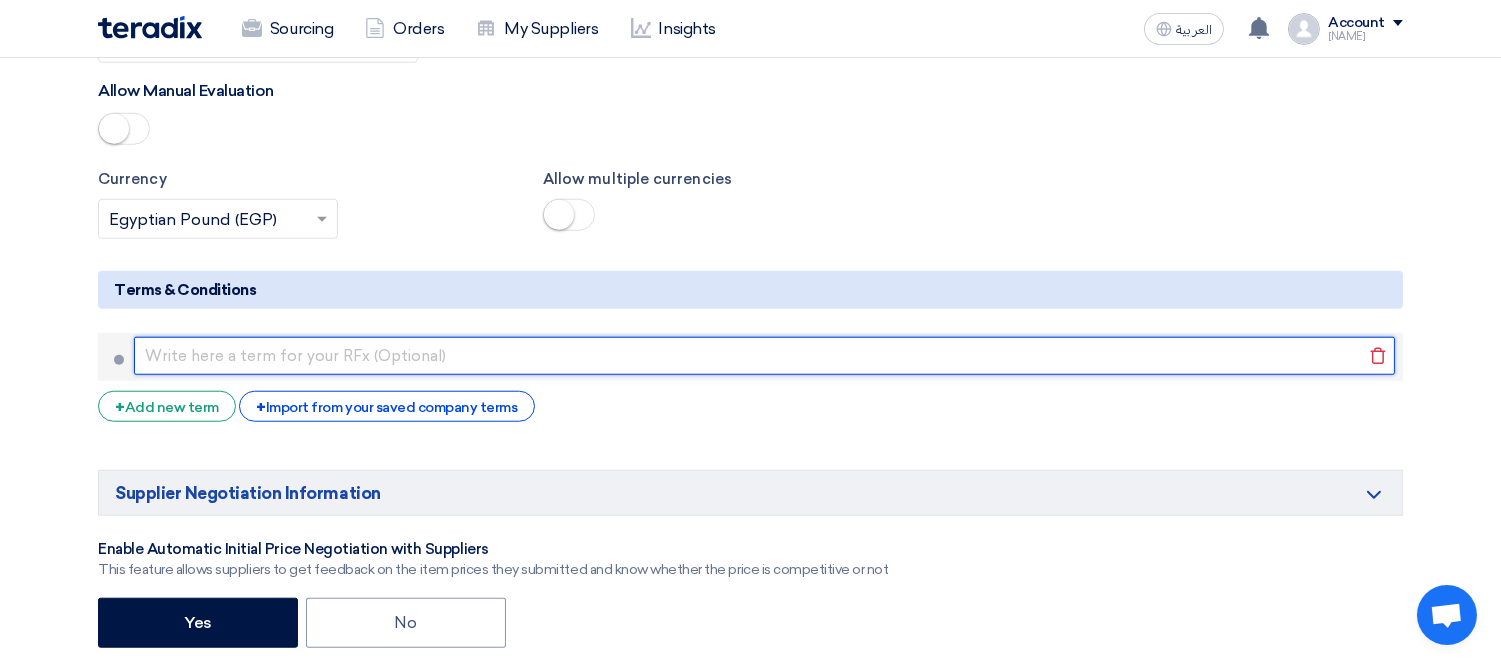 click 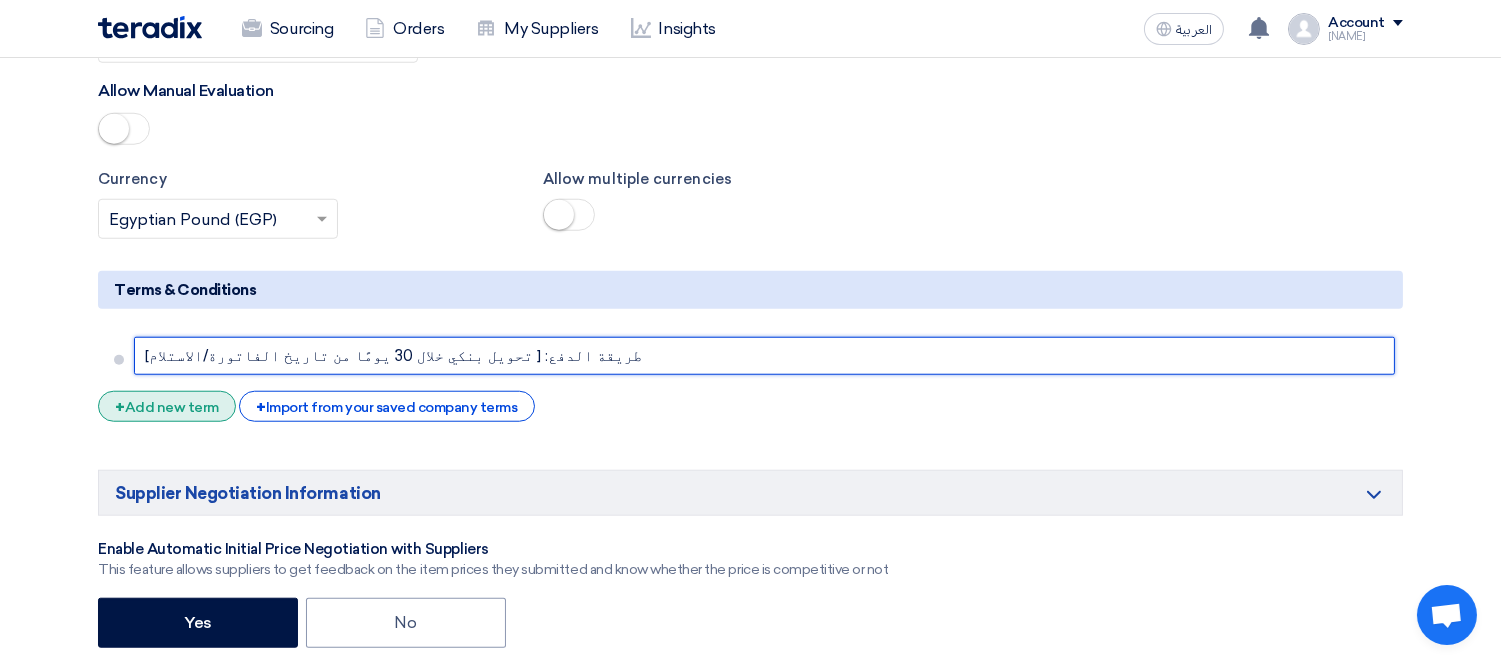 type on "طريقة الدفع: [ تحويل بنكي خلال 30 يومًا من تاريخ الفاتورة/الاستلام]" 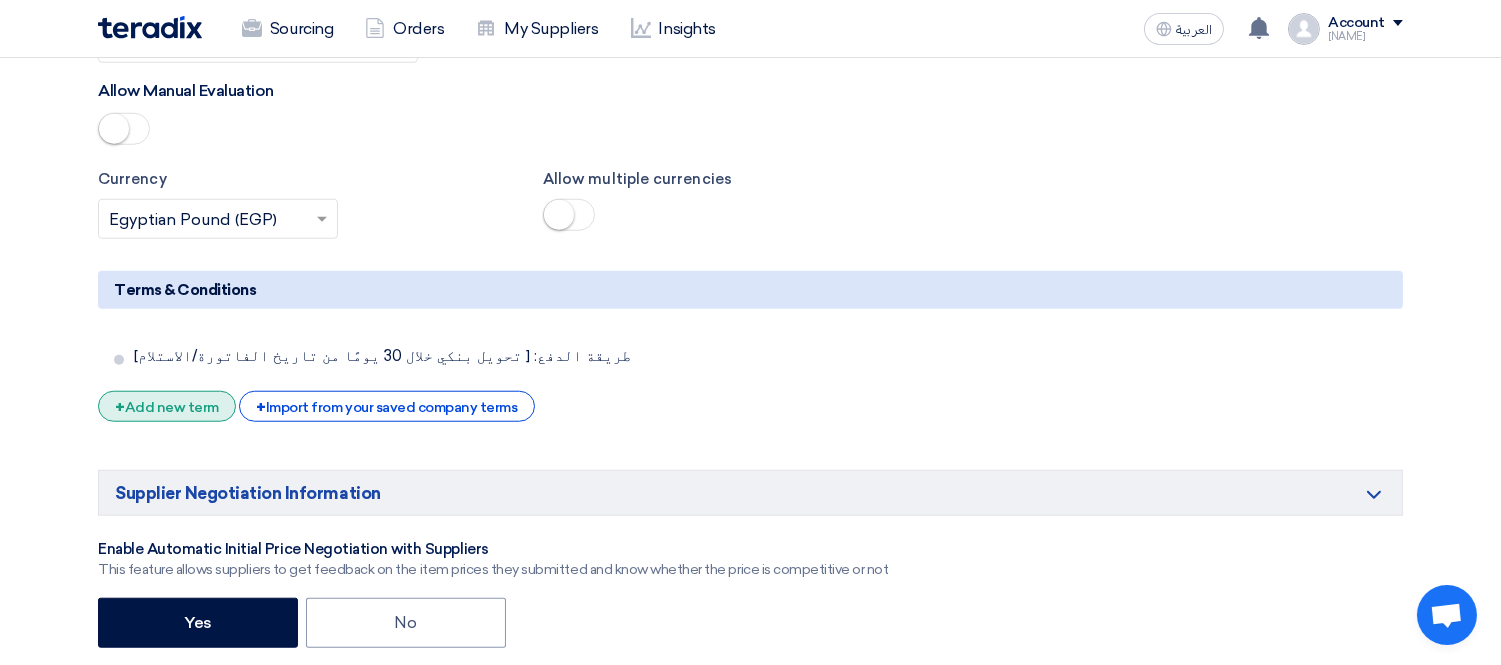 click on "+
Add new term" 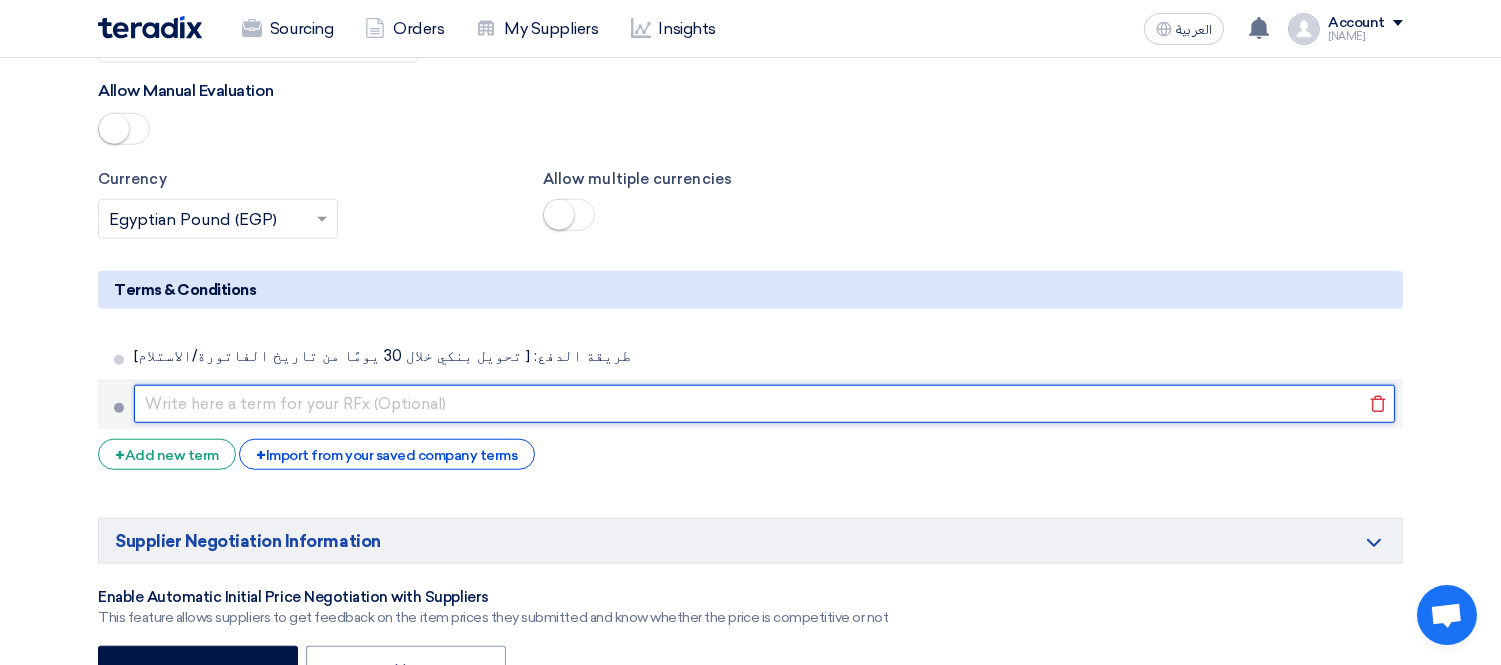 click 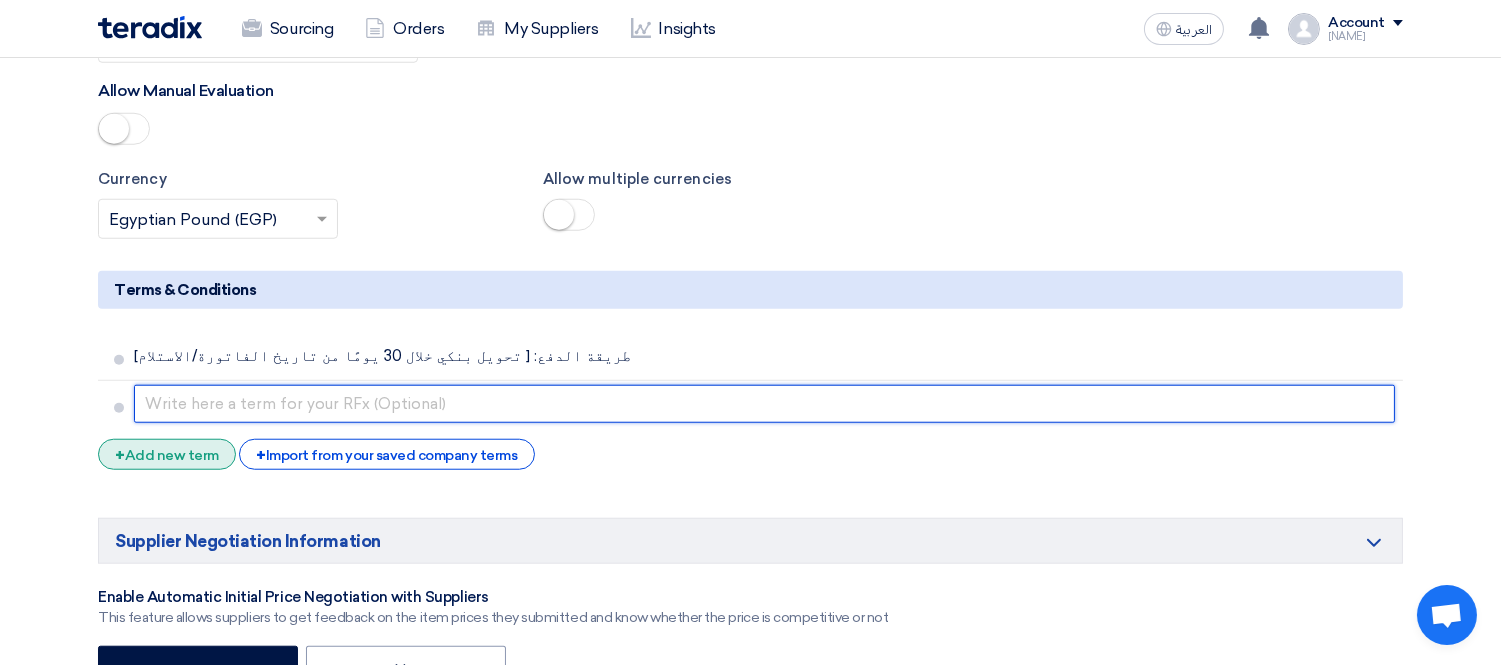 paste on "مدة التوريد: [ خلال 7 أيام من تاريخ أمر الشراء]" 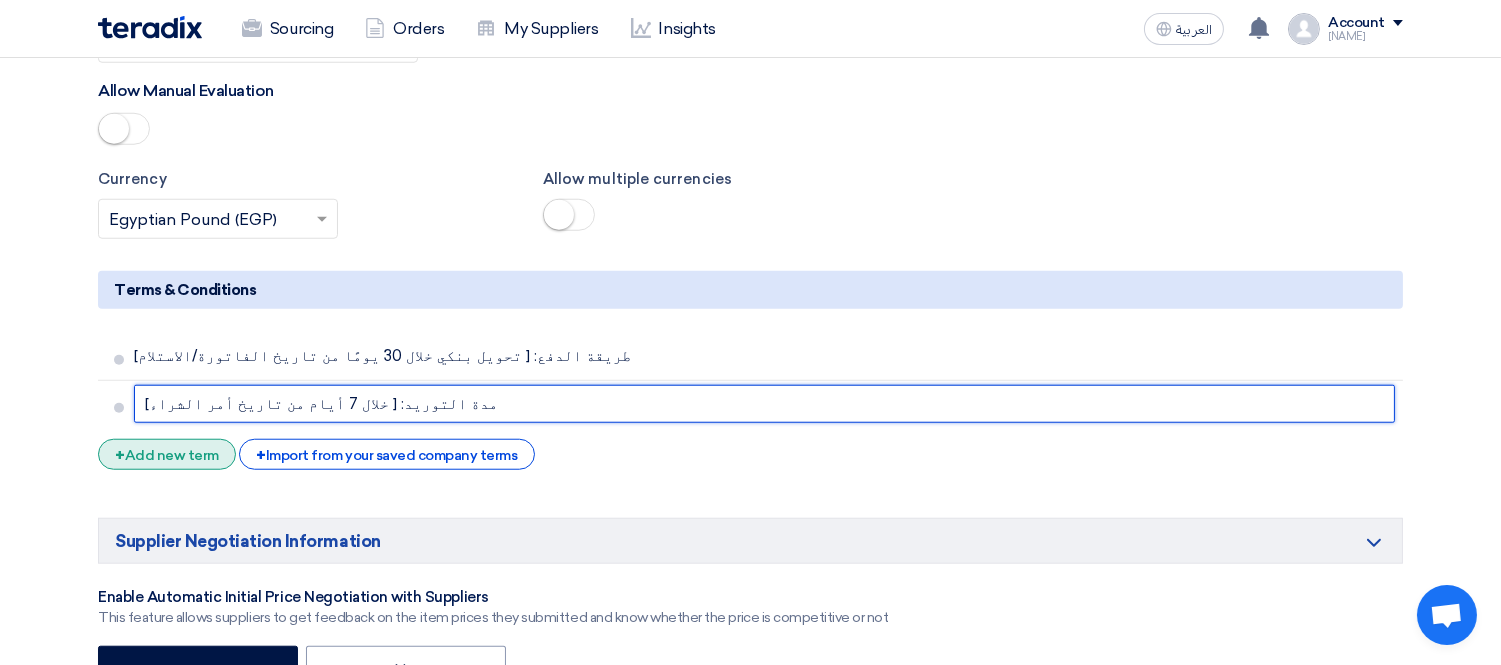 type on "مدة التوريد: [ خلال 7 أيام من تاريخ أمر الشراء]" 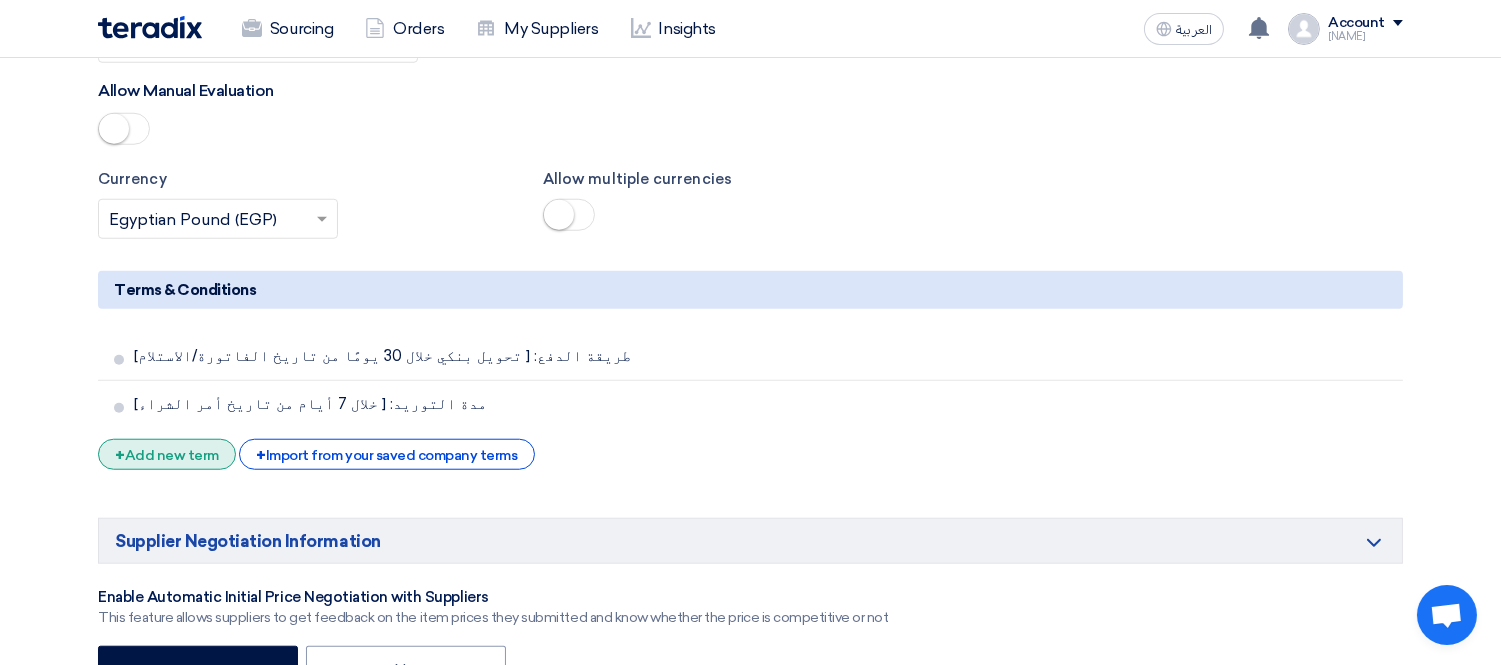 click on "+
Add new term" 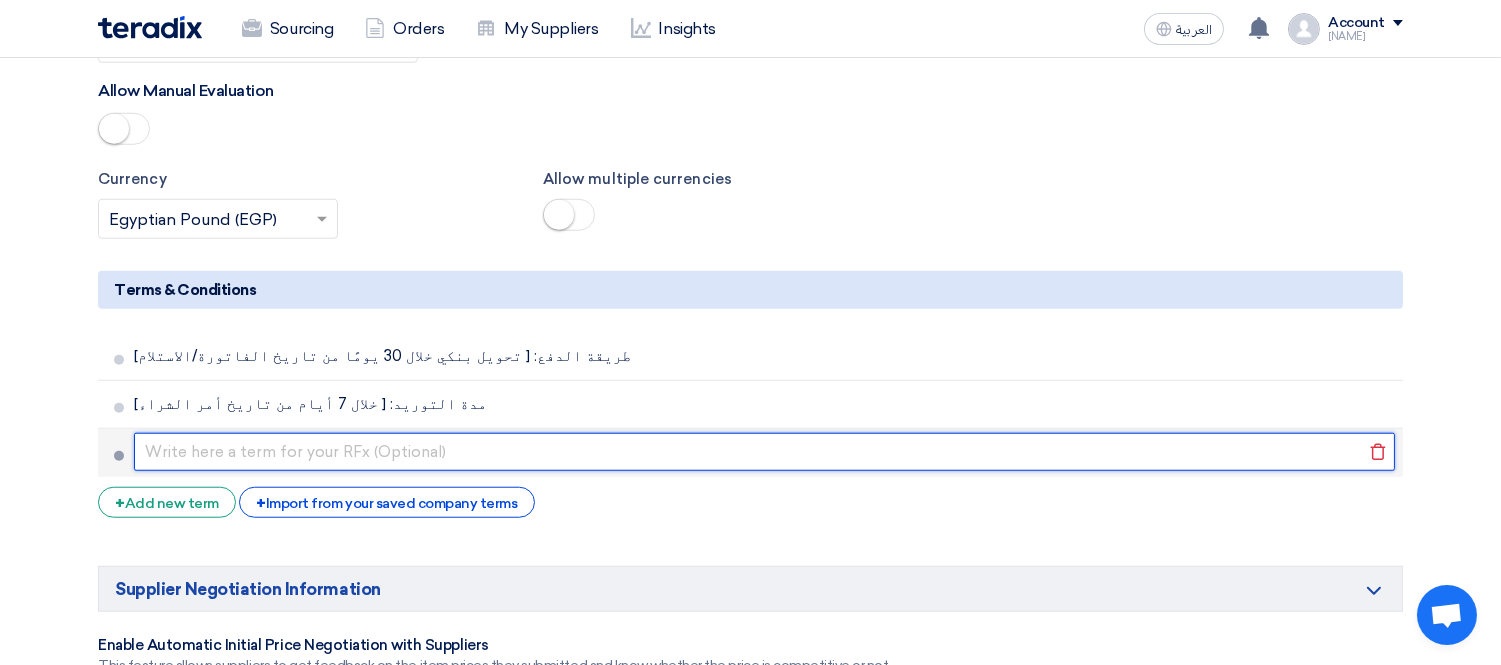 click 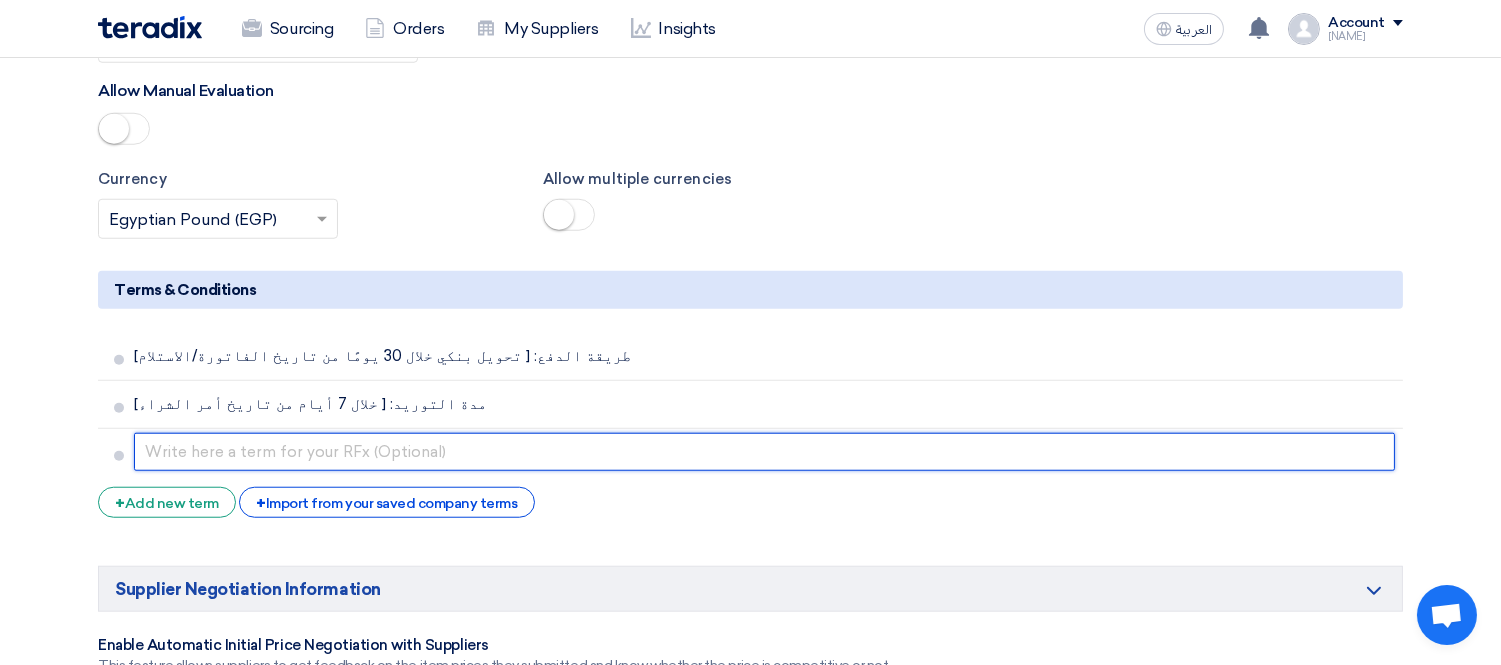 paste on "مكان التوريد: [مثلاً: مخازن الشركة – فرع ابورواش]" 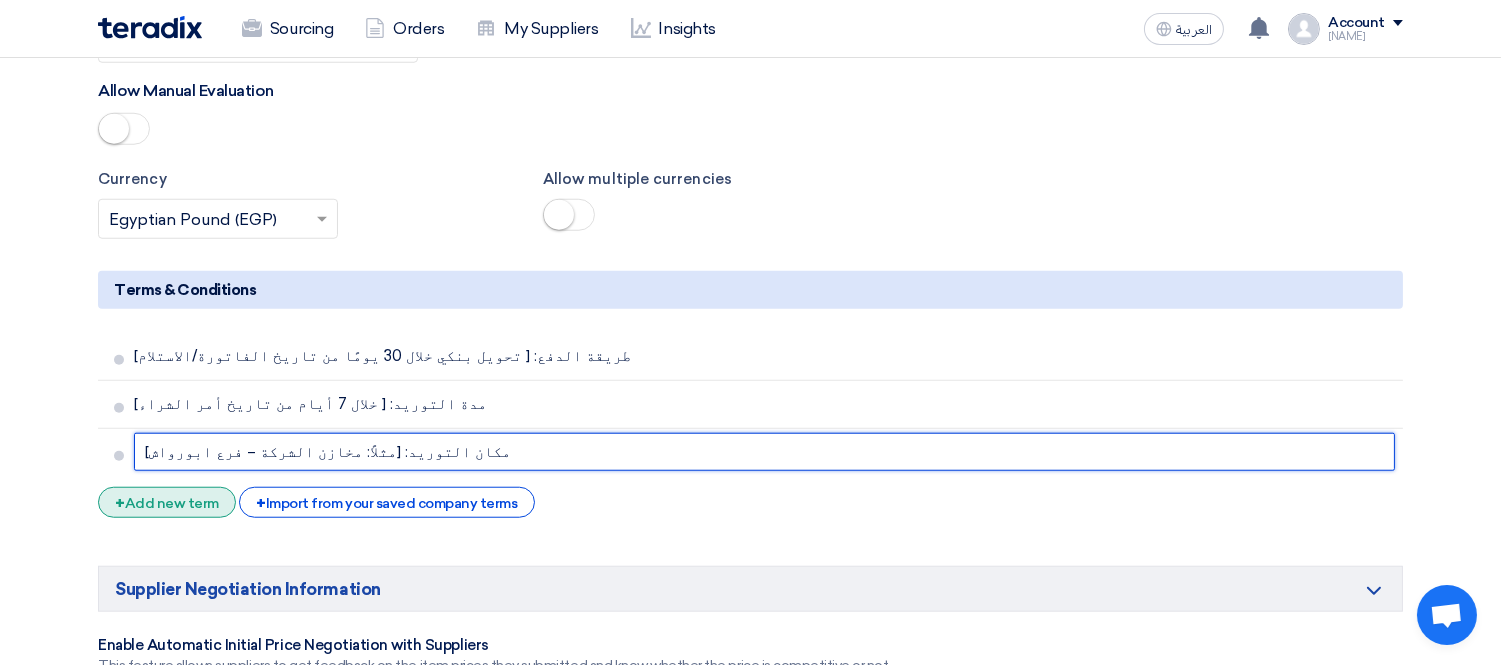 type on "مكان التوريد: [مثلاً: مخازن الشركة – فرع ابورواش]" 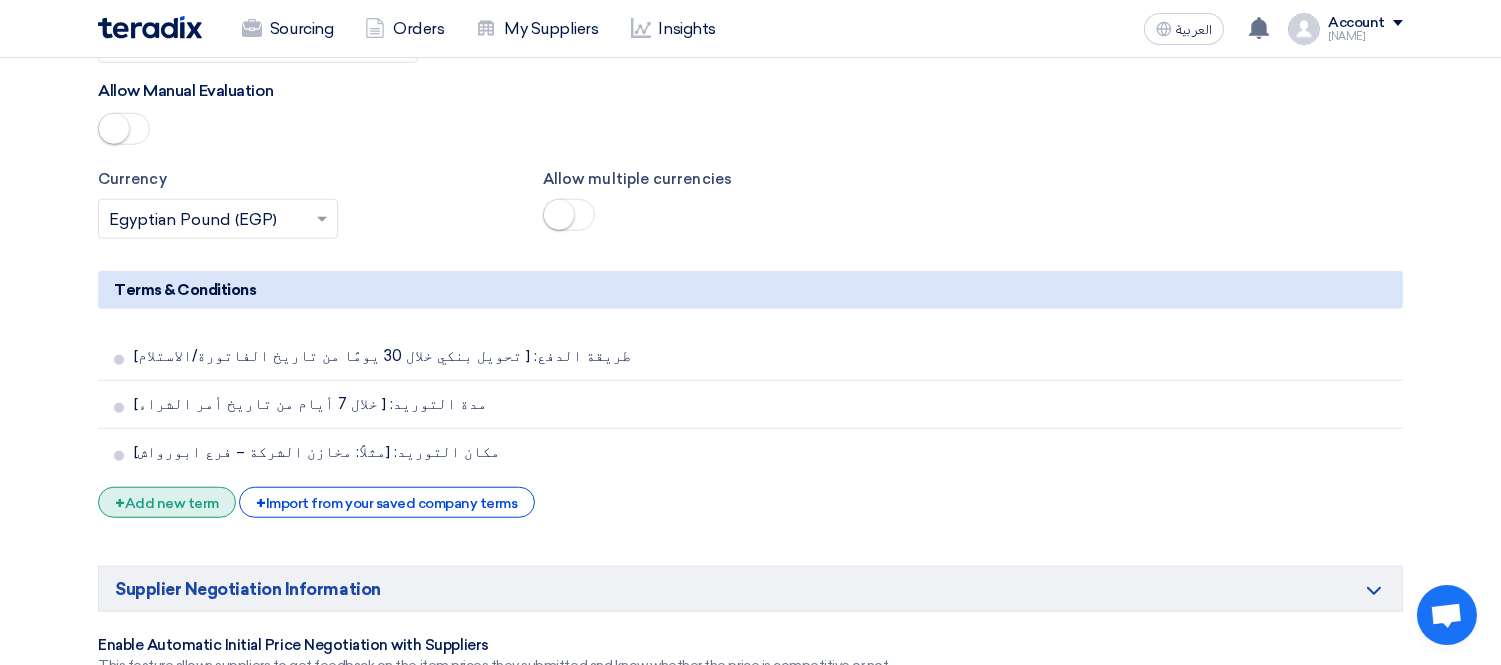 click on "+
Add new term" 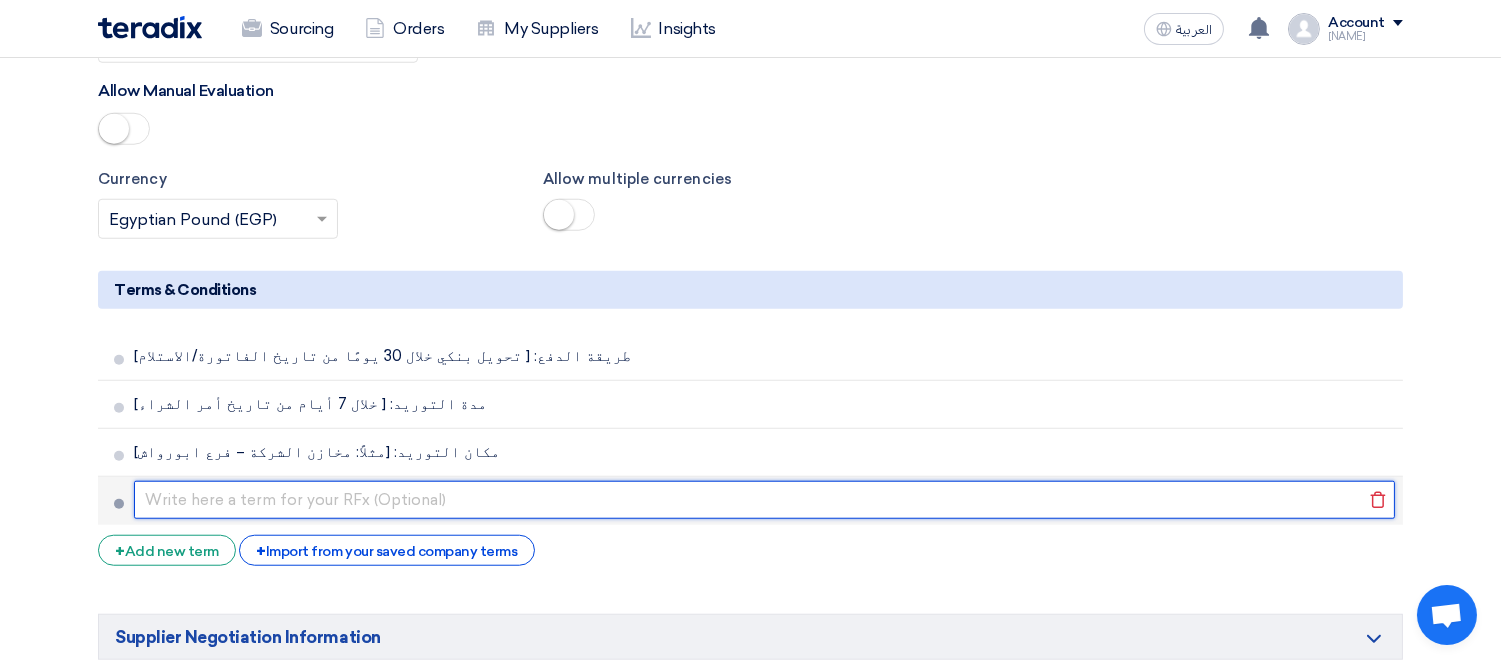 click 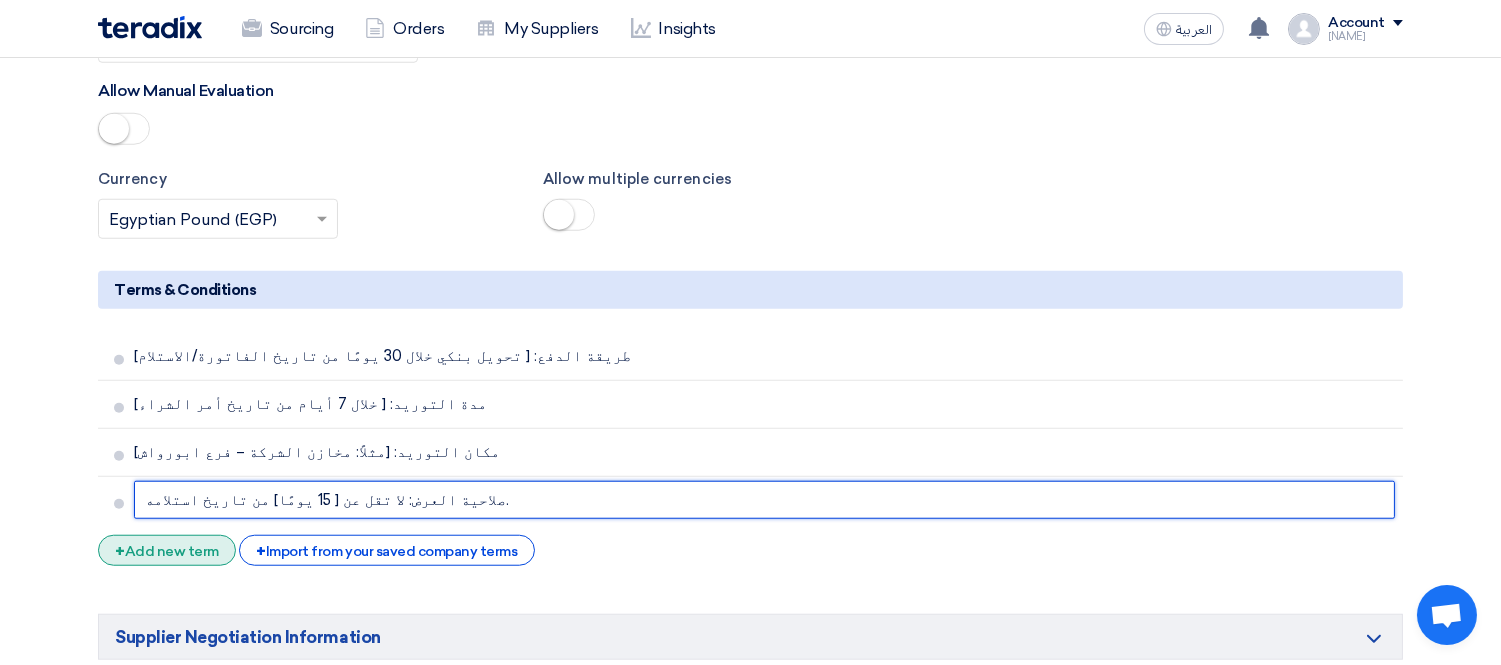 type on "صلاحية العرض: لا تقل عن [ 15 يومًا] من تاريخ استلامه." 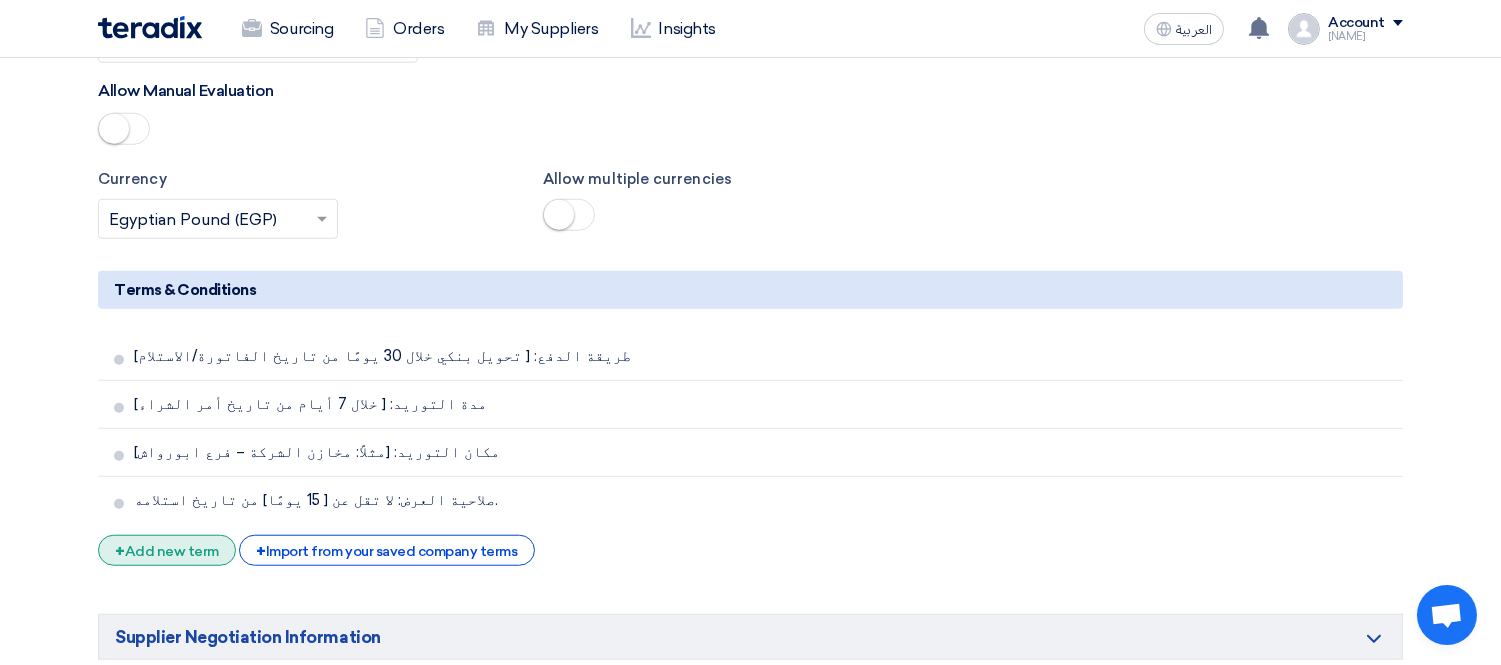 click on "+
Add new term" 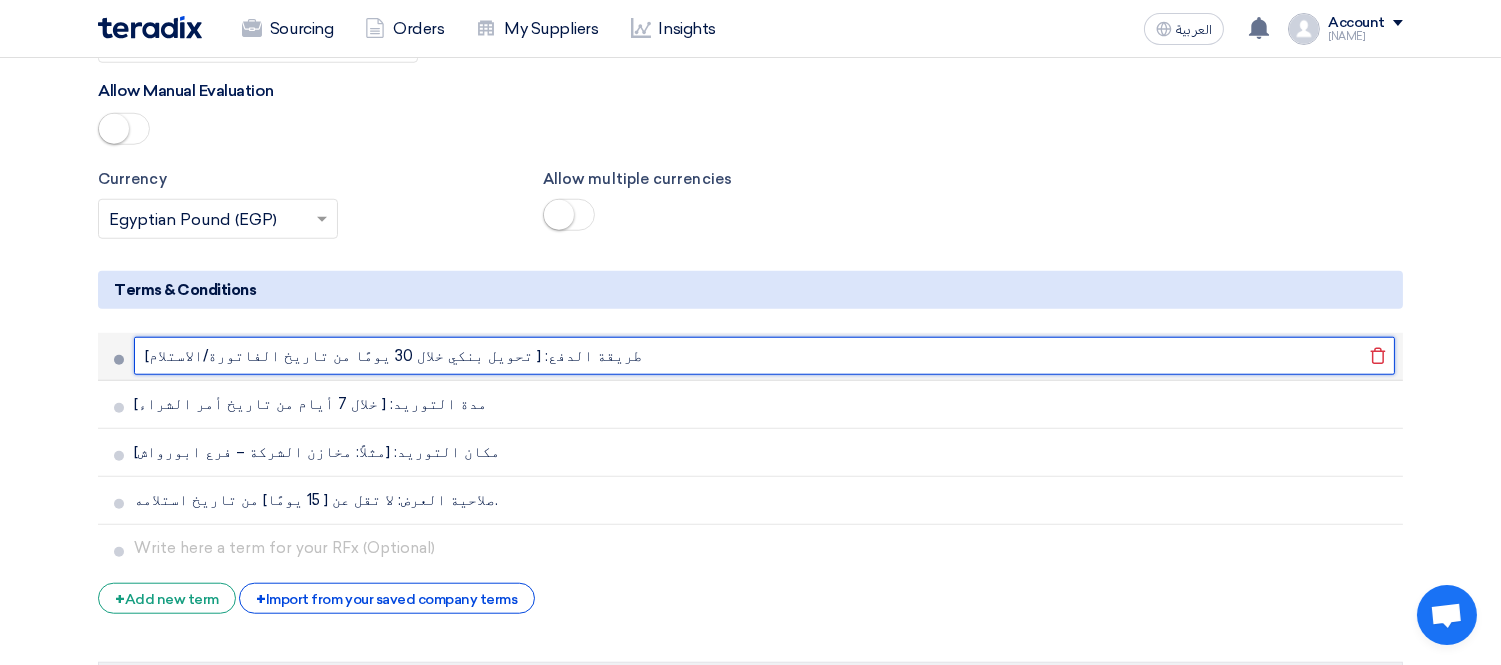 drag, startPoint x: 378, startPoint y: 358, endPoint x: 404, endPoint y: 360, distance: 26.076809 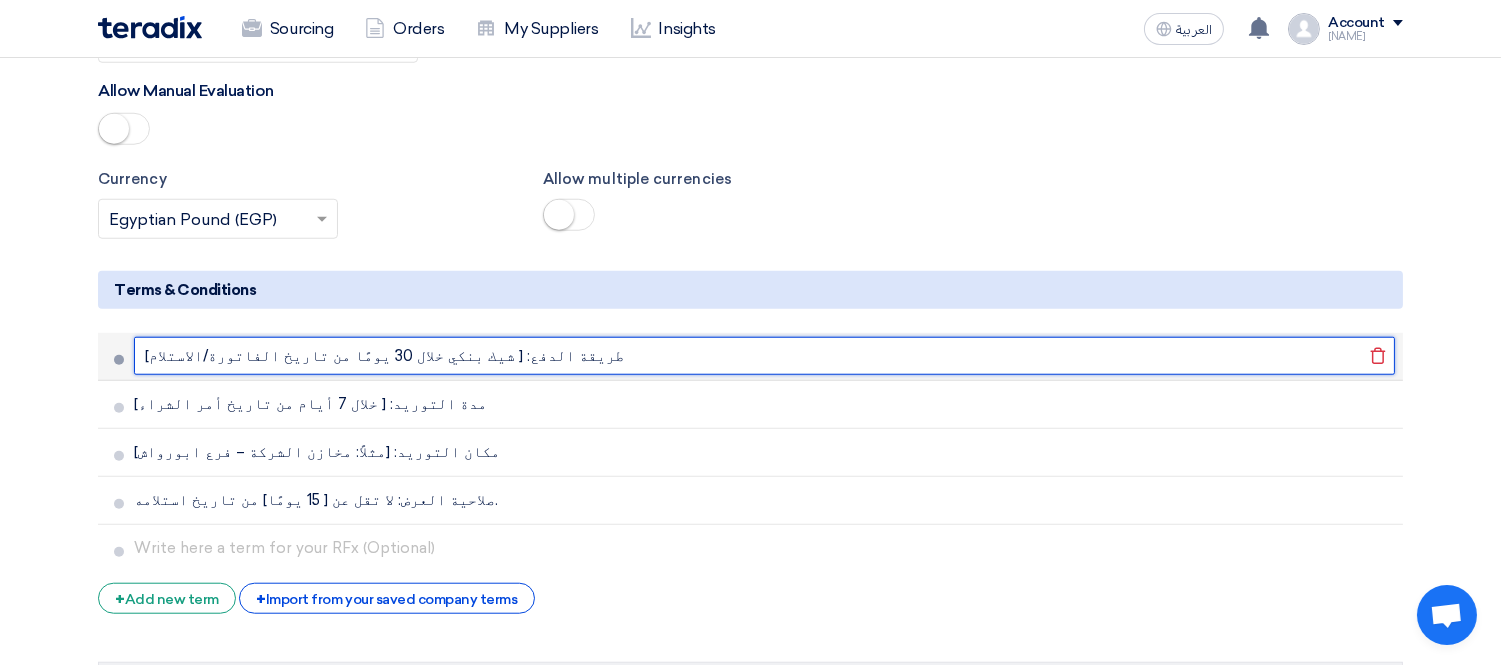 drag, startPoint x: 301, startPoint y: 363, endPoint x: 316, endPoint y: 363, distance: 15 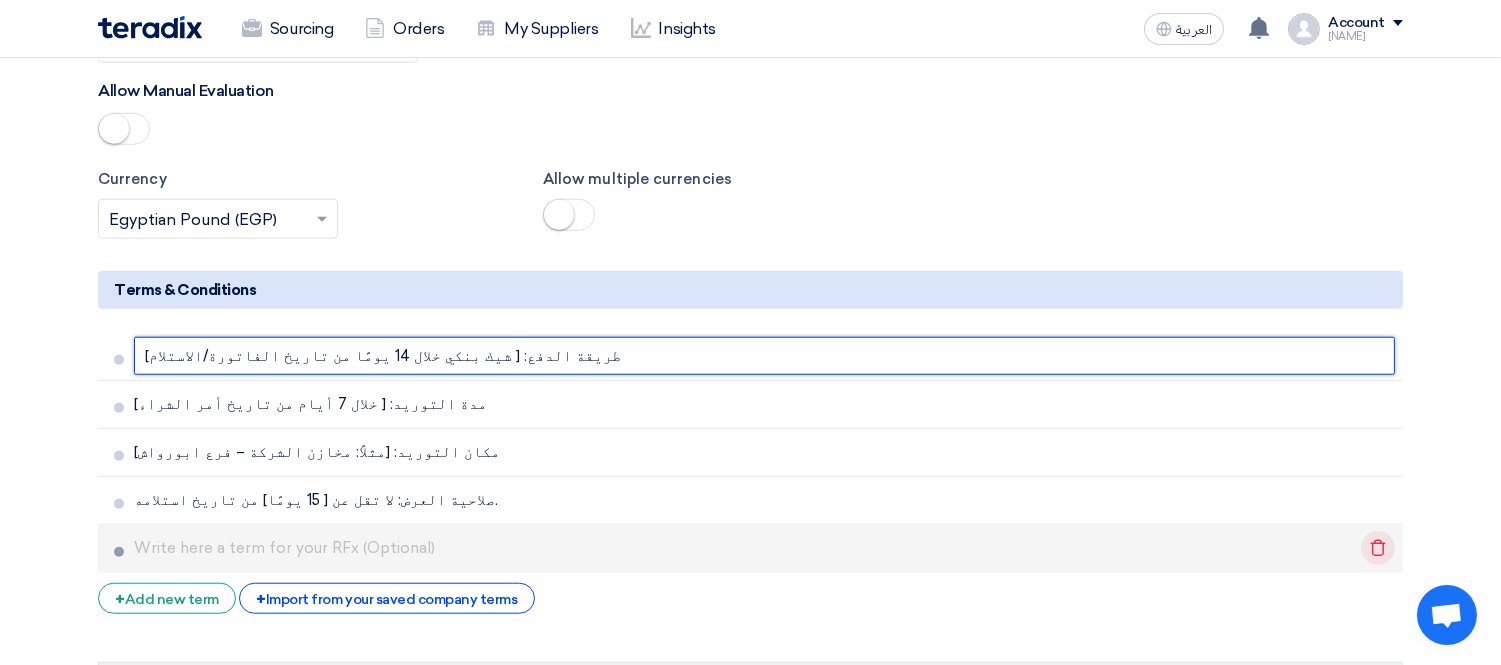 type on "طريقة الدفع: [ شيك بنكي خلال 14 يومًا من تاريخ الفاتورة/الاستلام]" 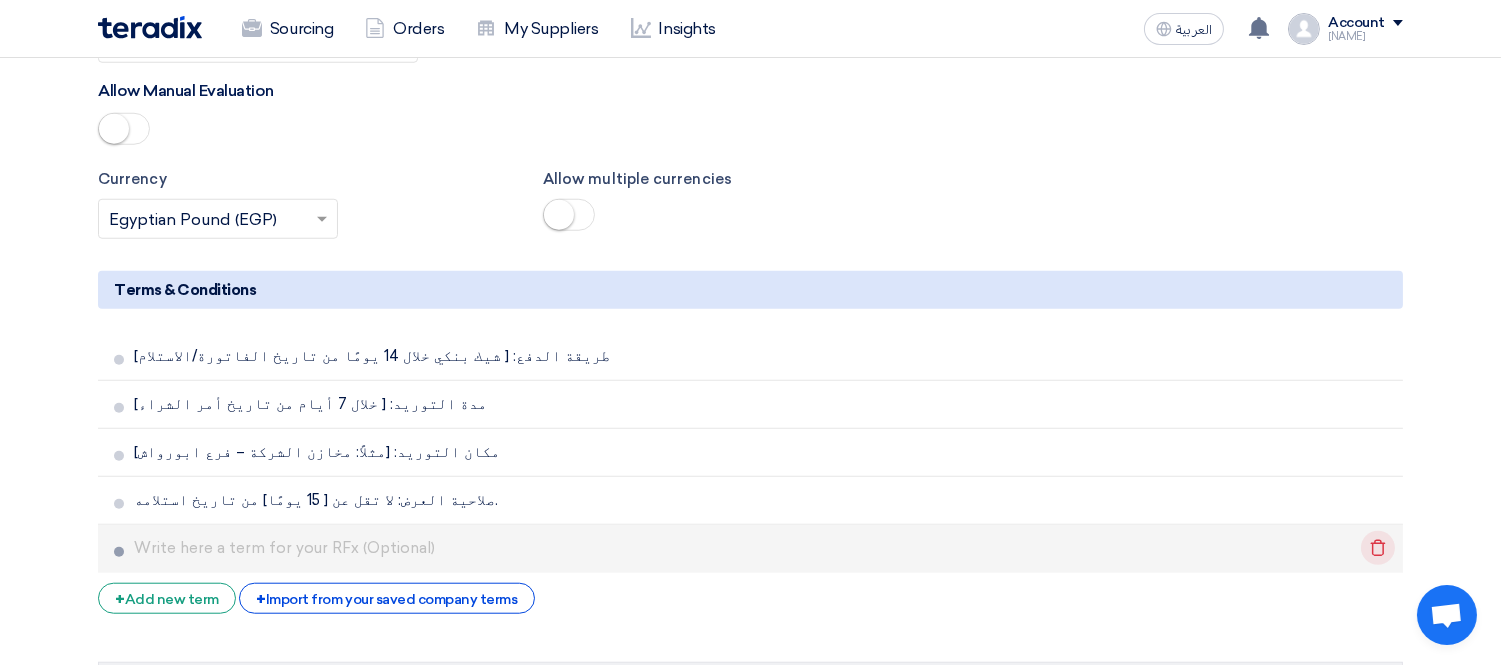 click on "Delete" 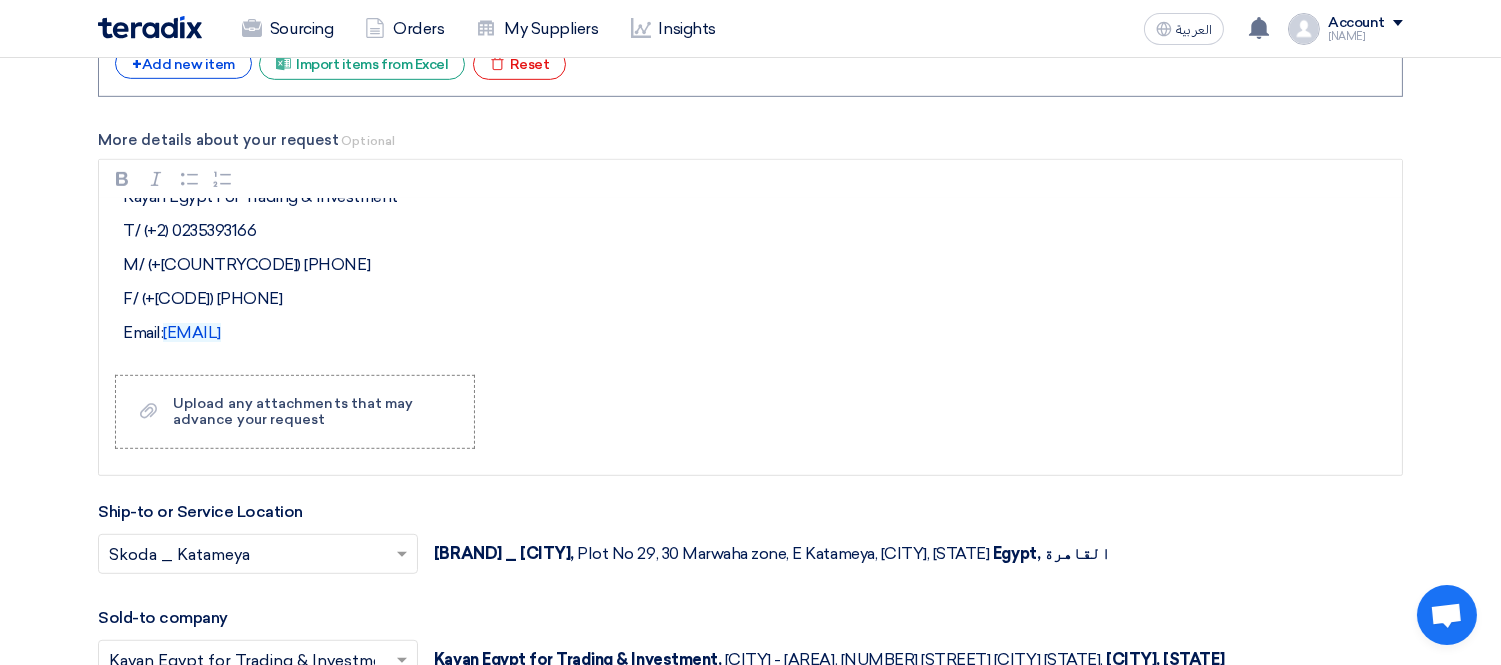 scroll, scrollTop: 2111, scrollLeft: 0, axis: vertical 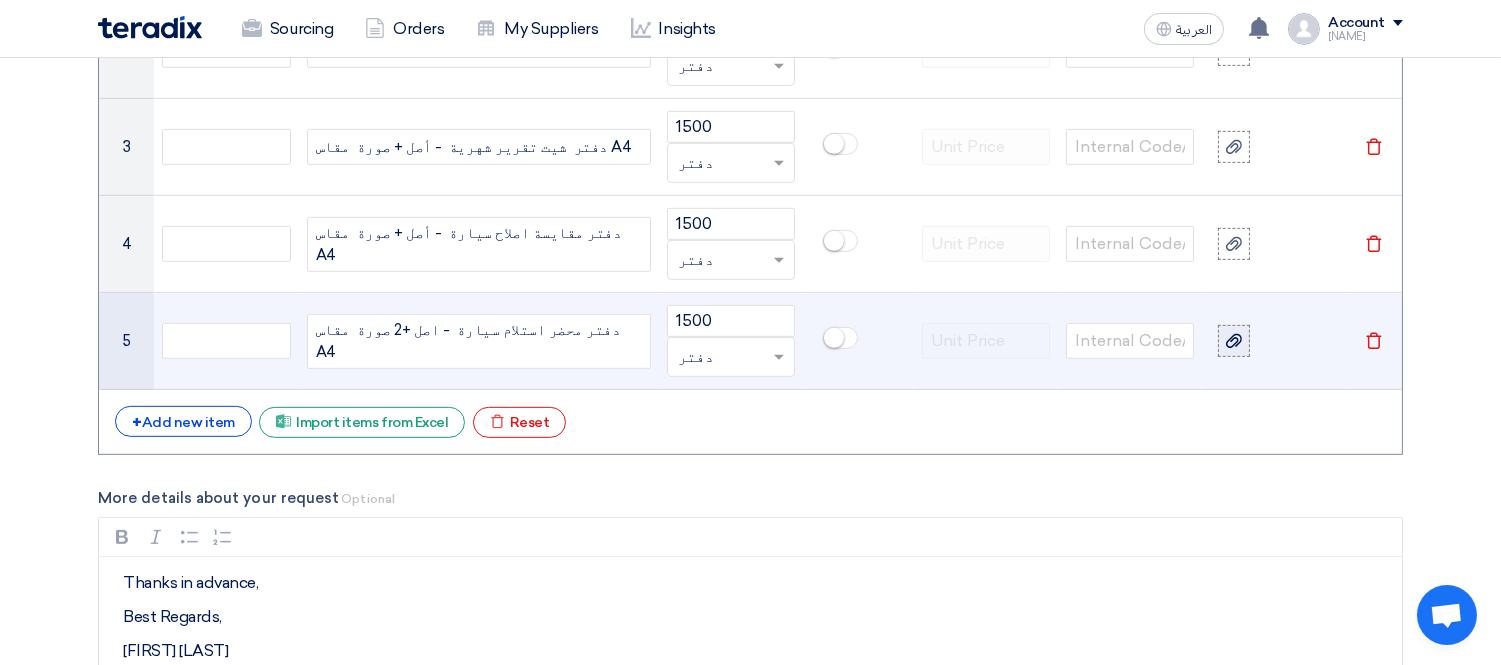 click 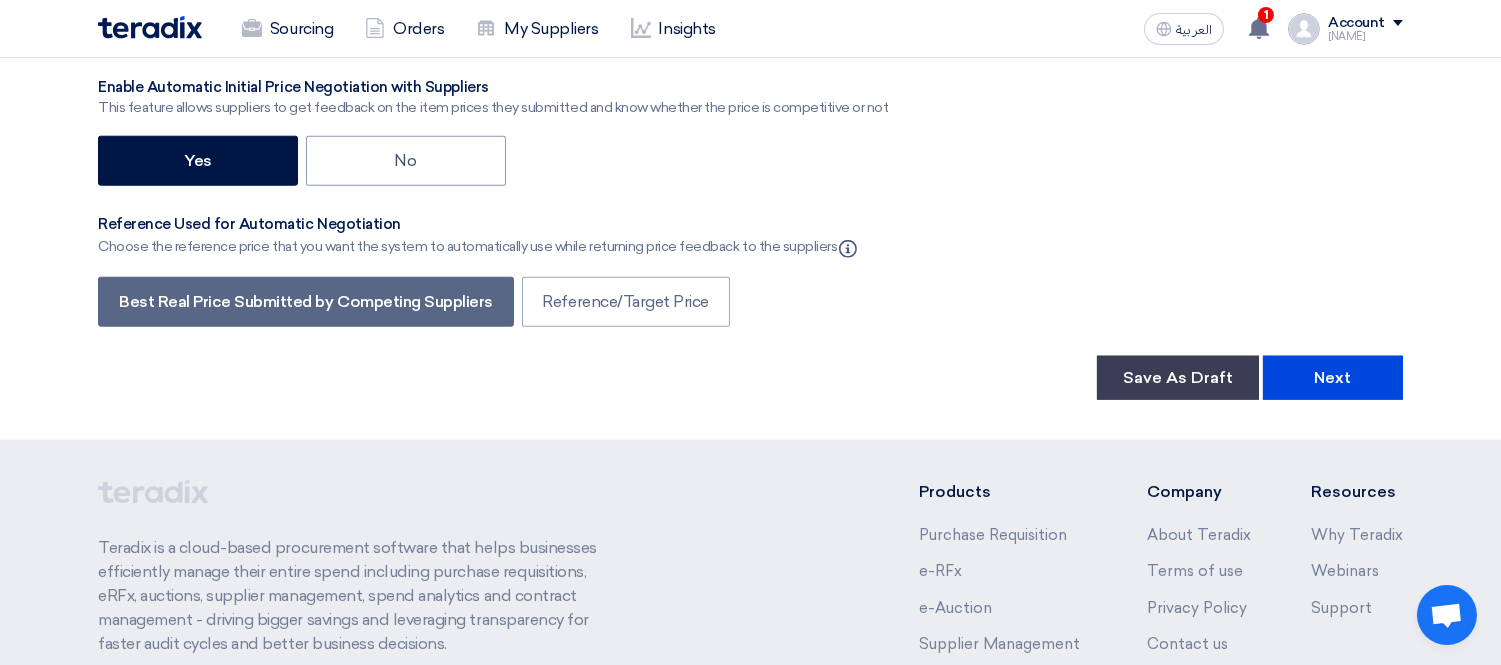 scroll, scrollTop: 3888, scrollLeft: 0, axis: vertical 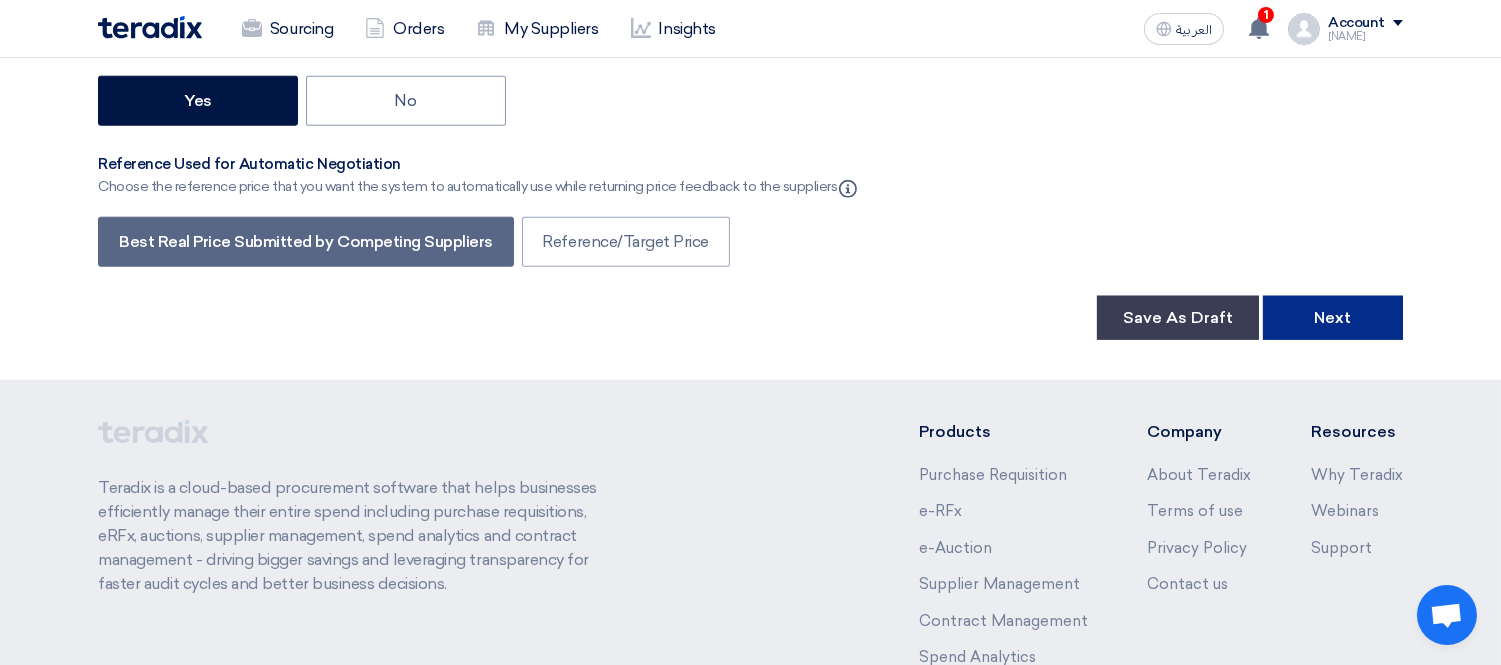 click on "Next" 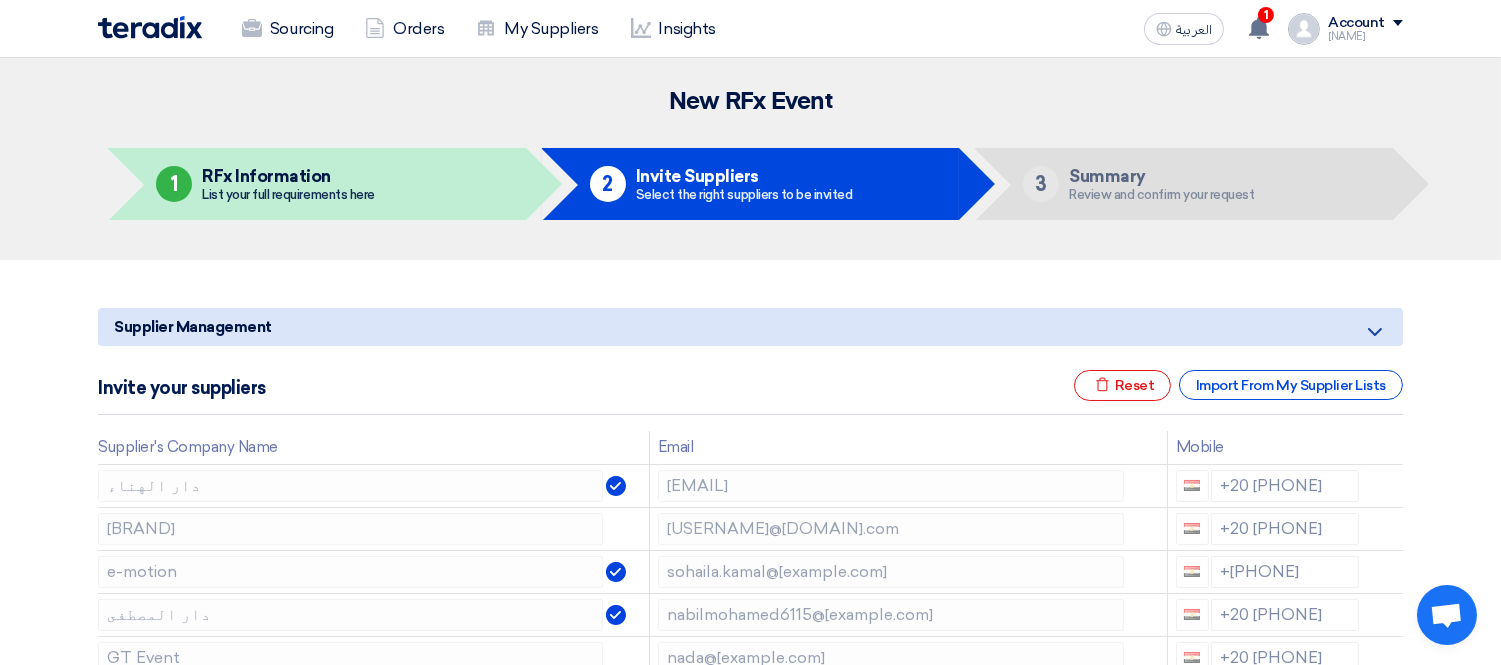 scroll, scrollTop: 222, scrollLeft: 0, axis: vertical 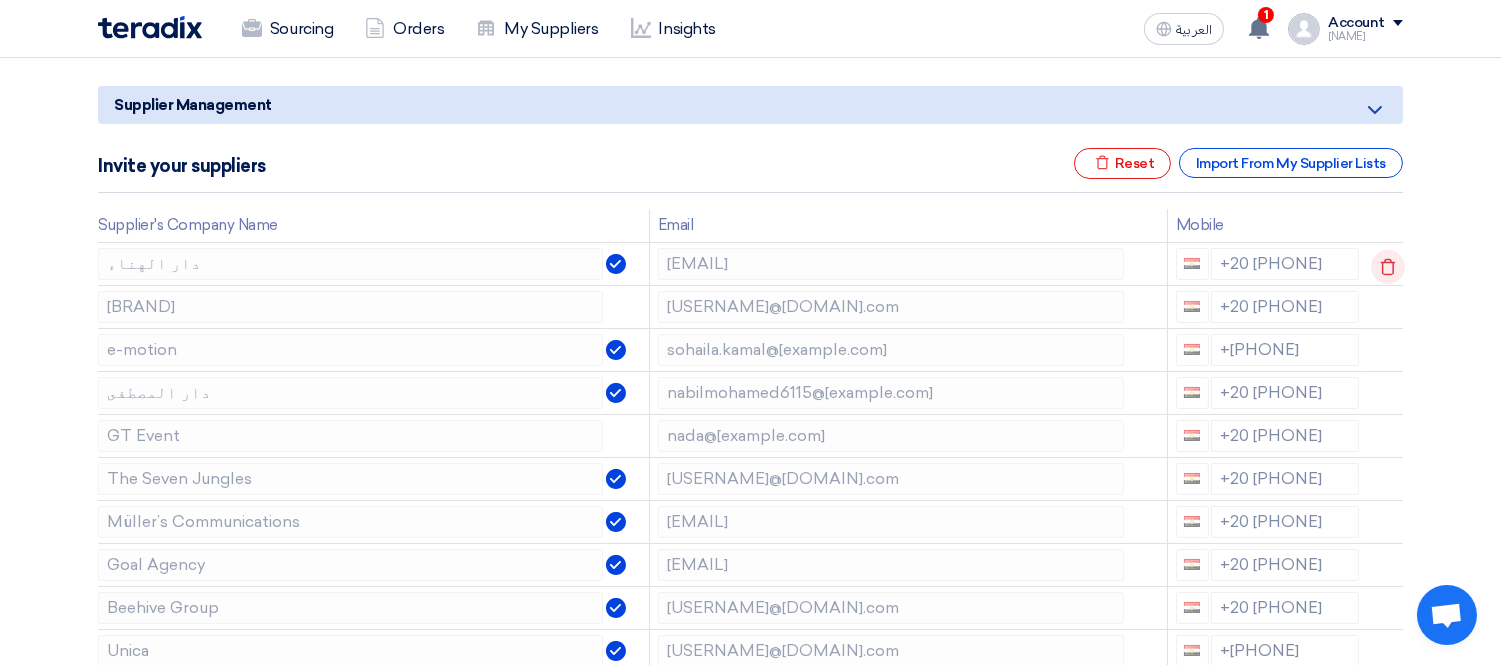 click 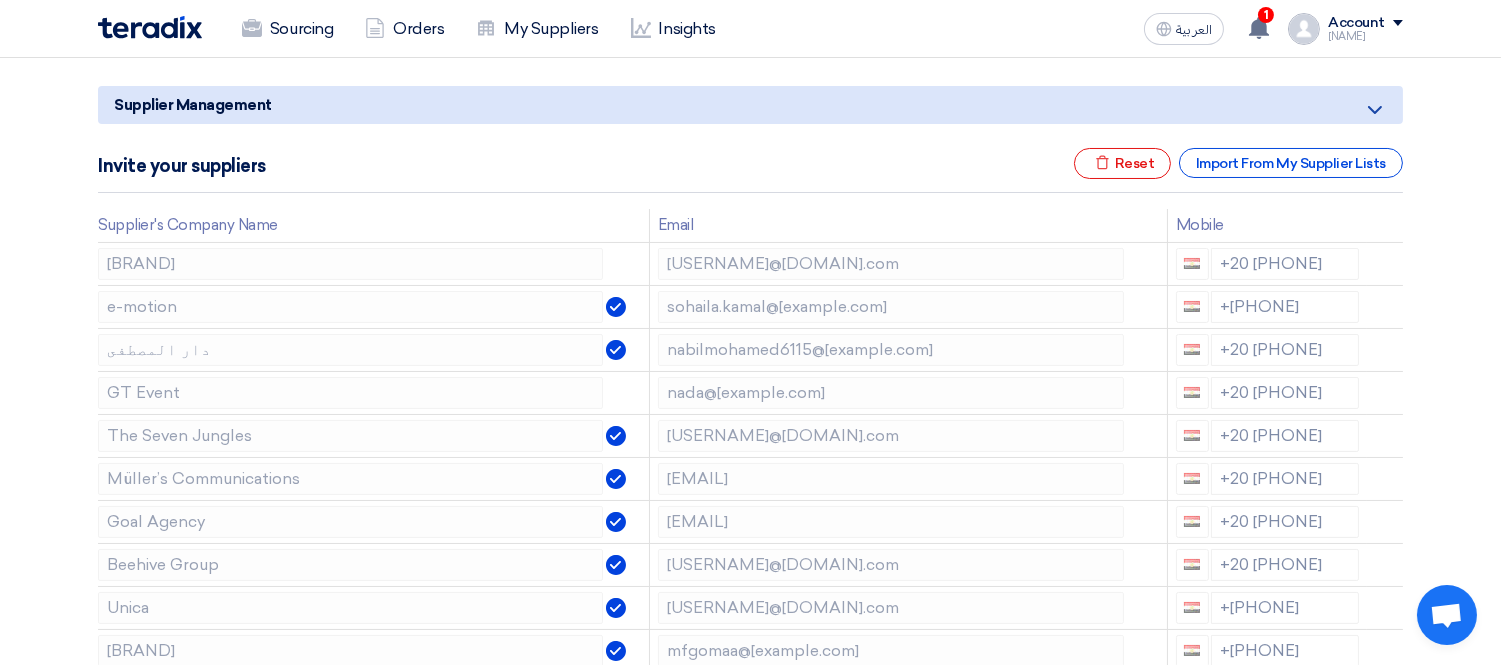 click 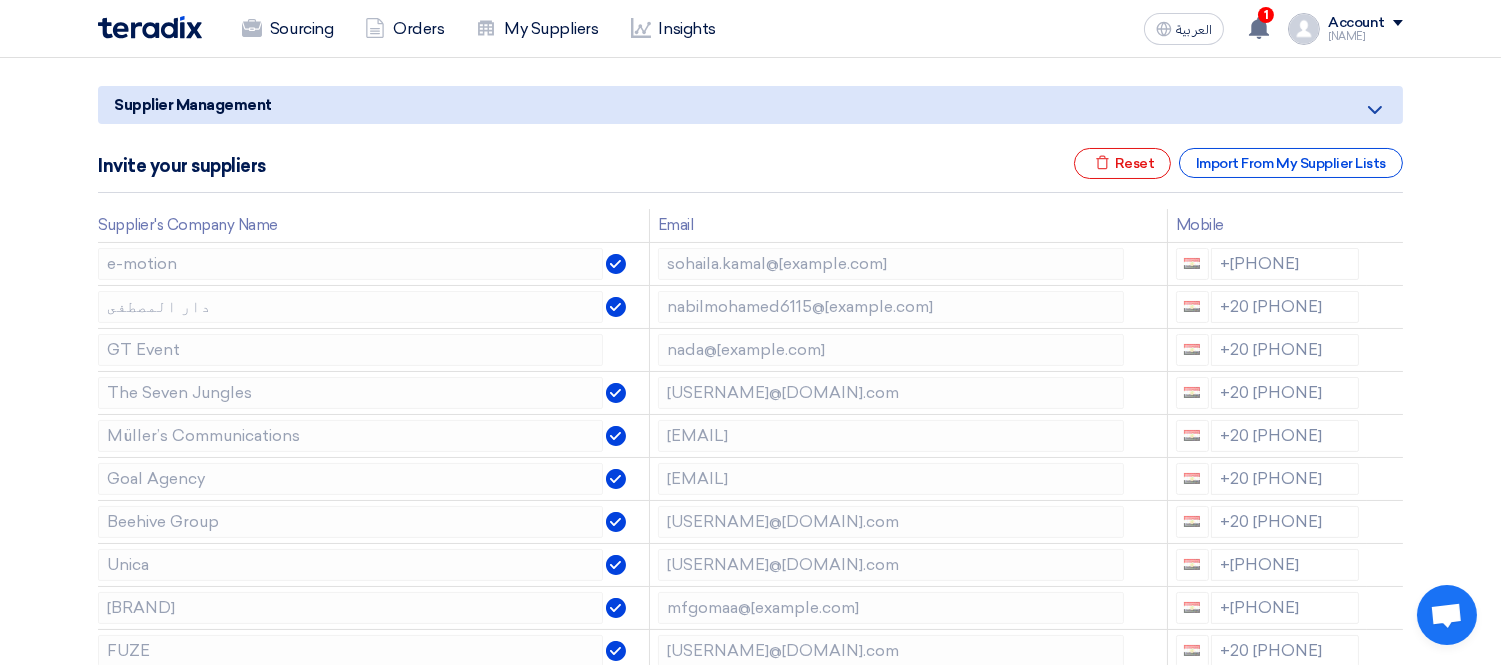 click 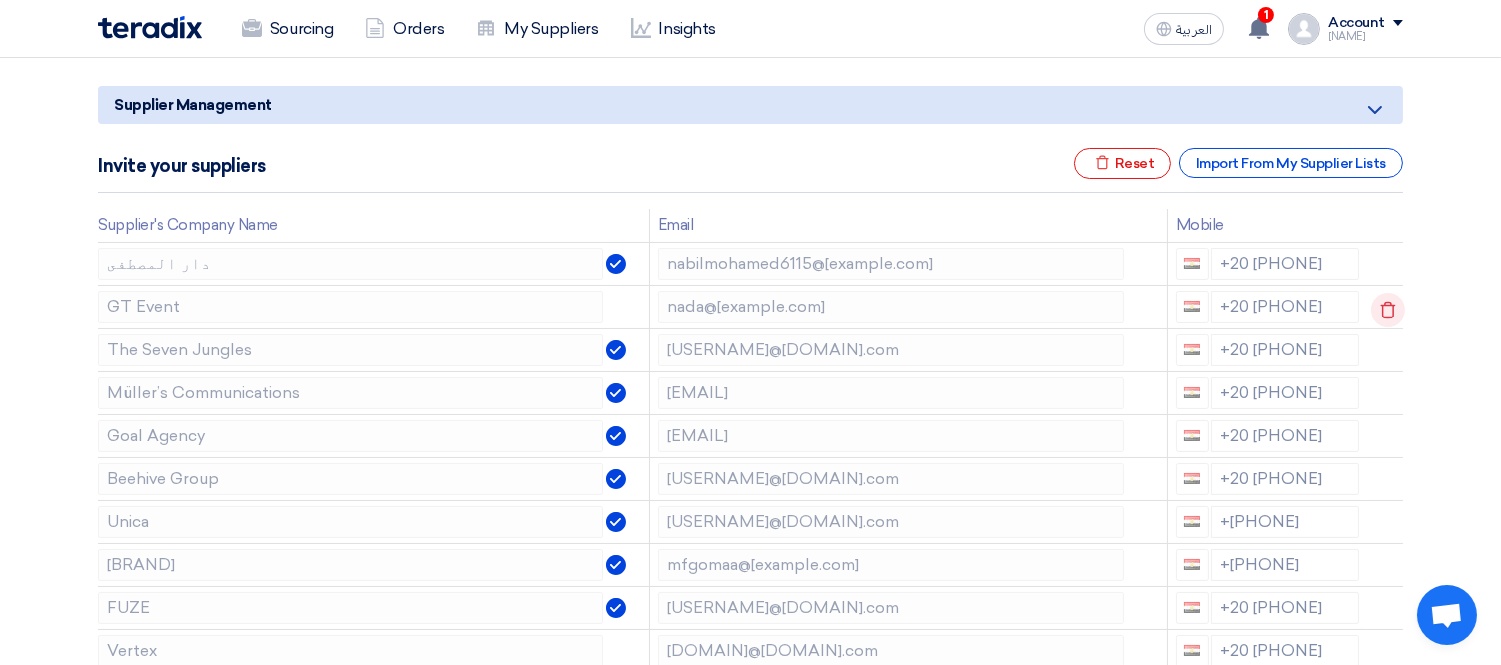click 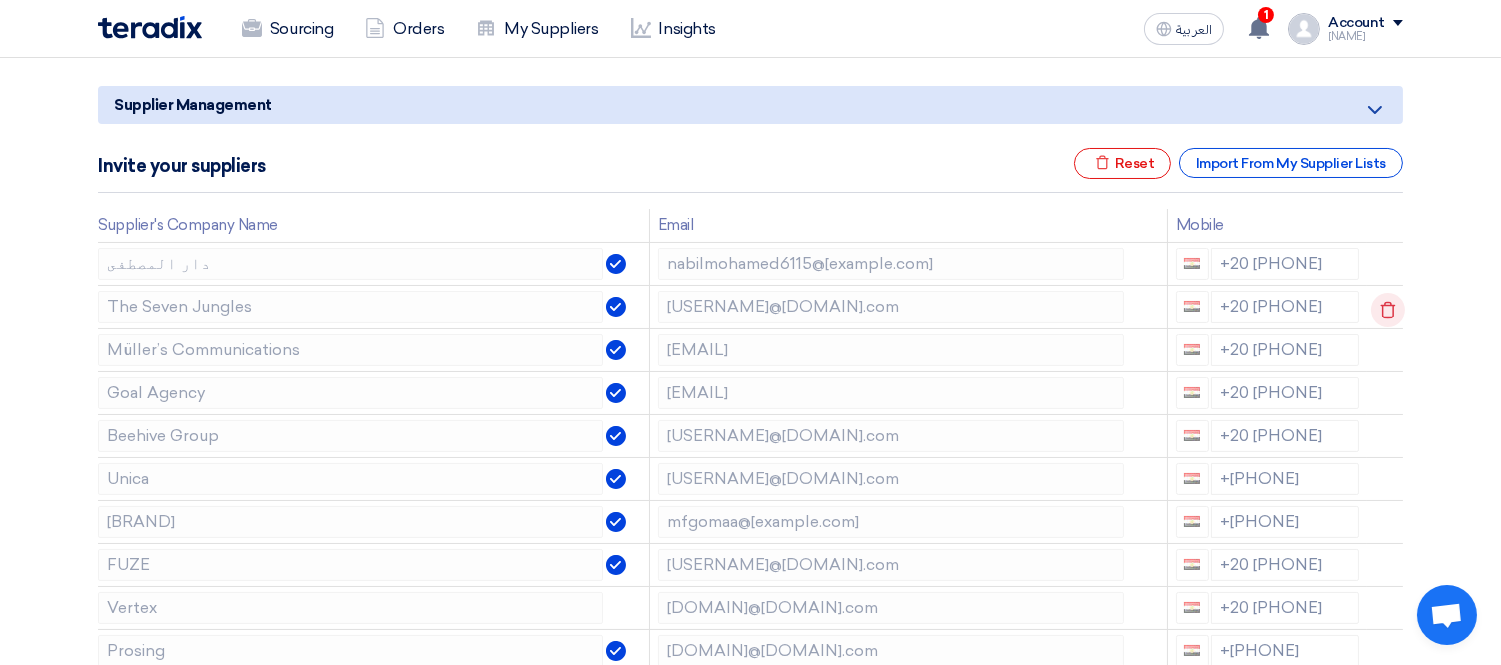 click 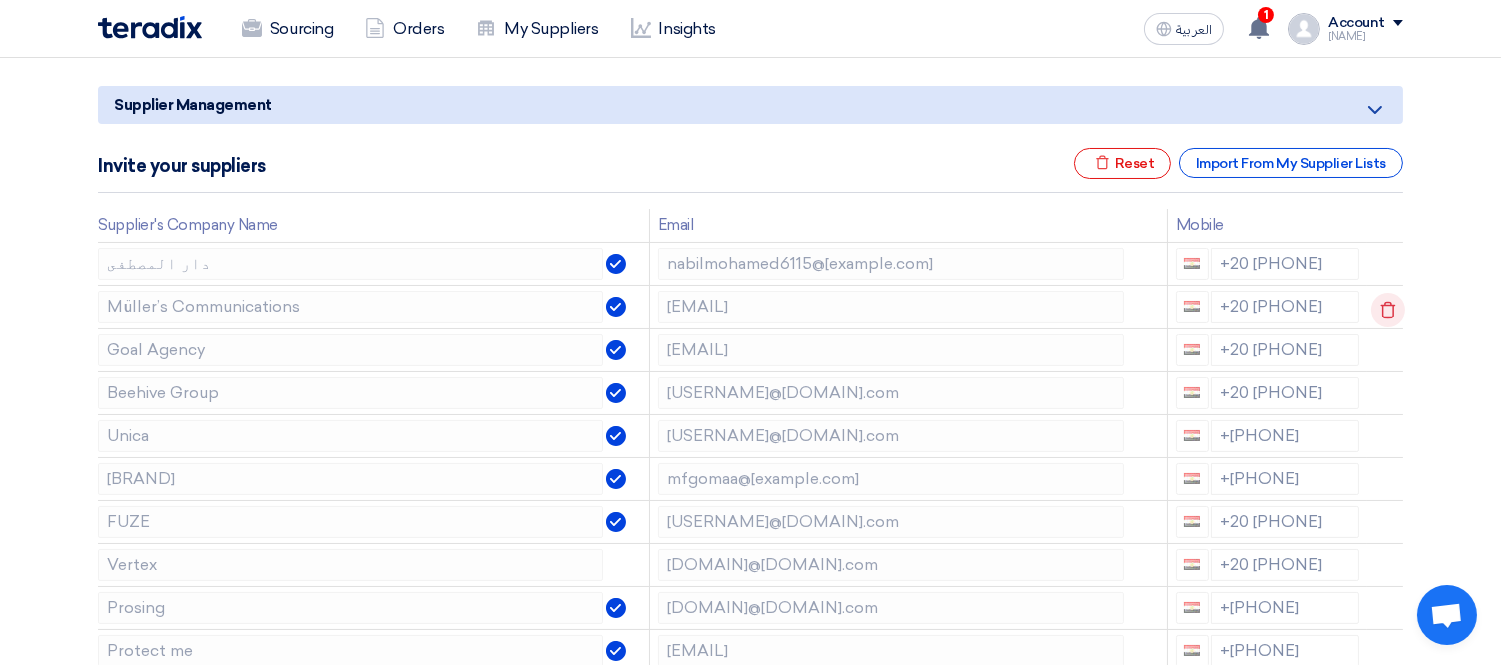 click 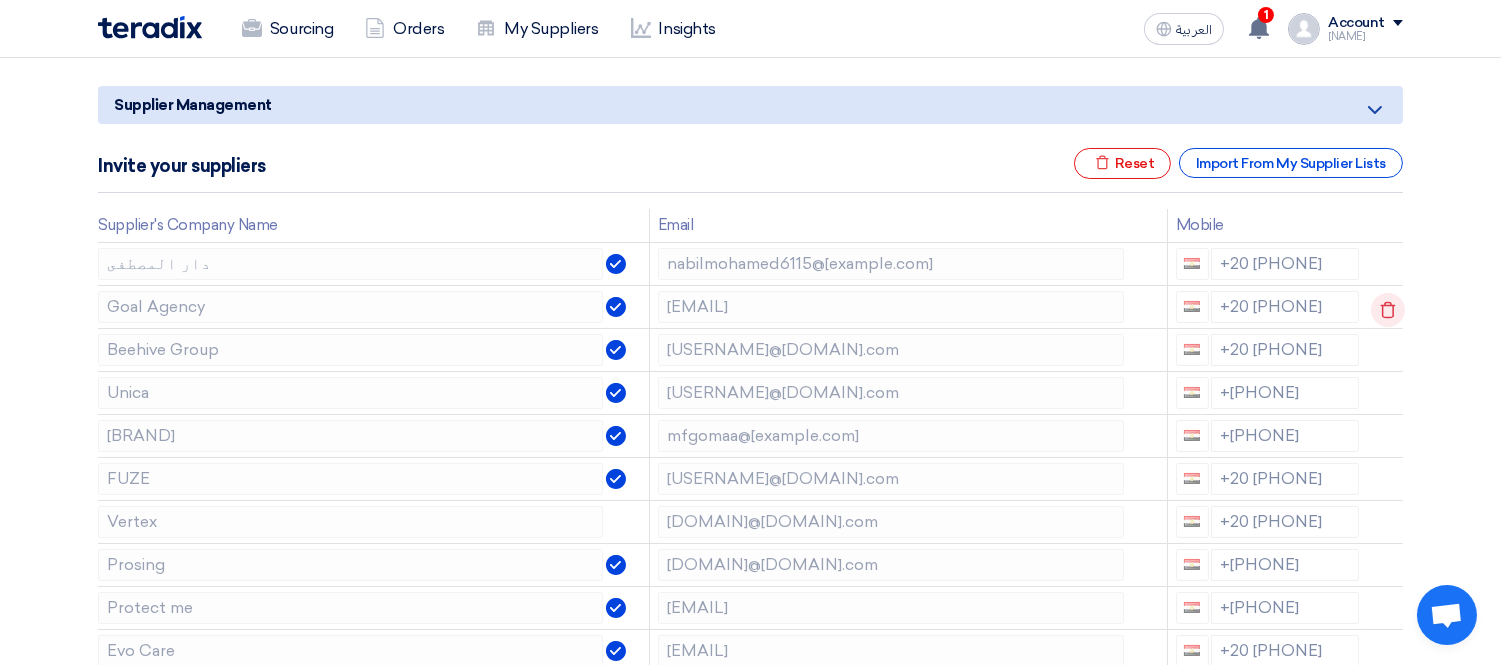 click 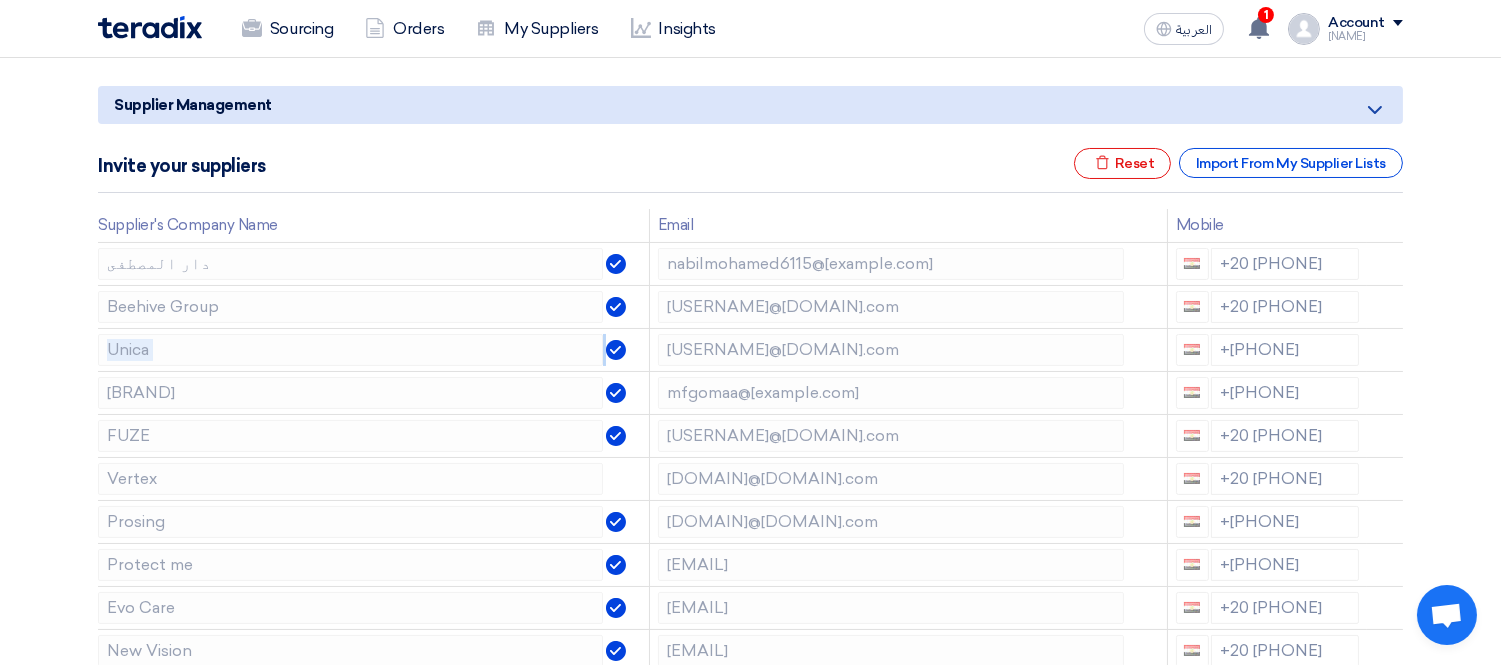 click 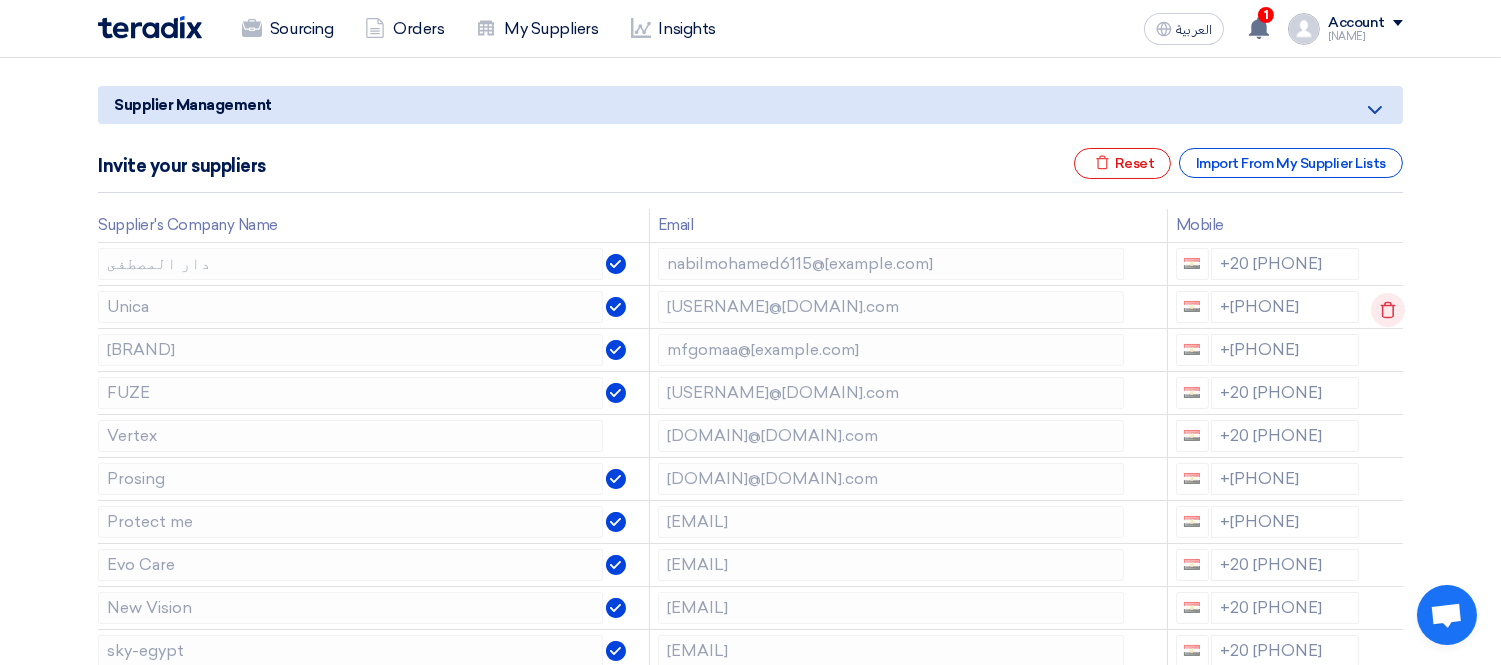 click 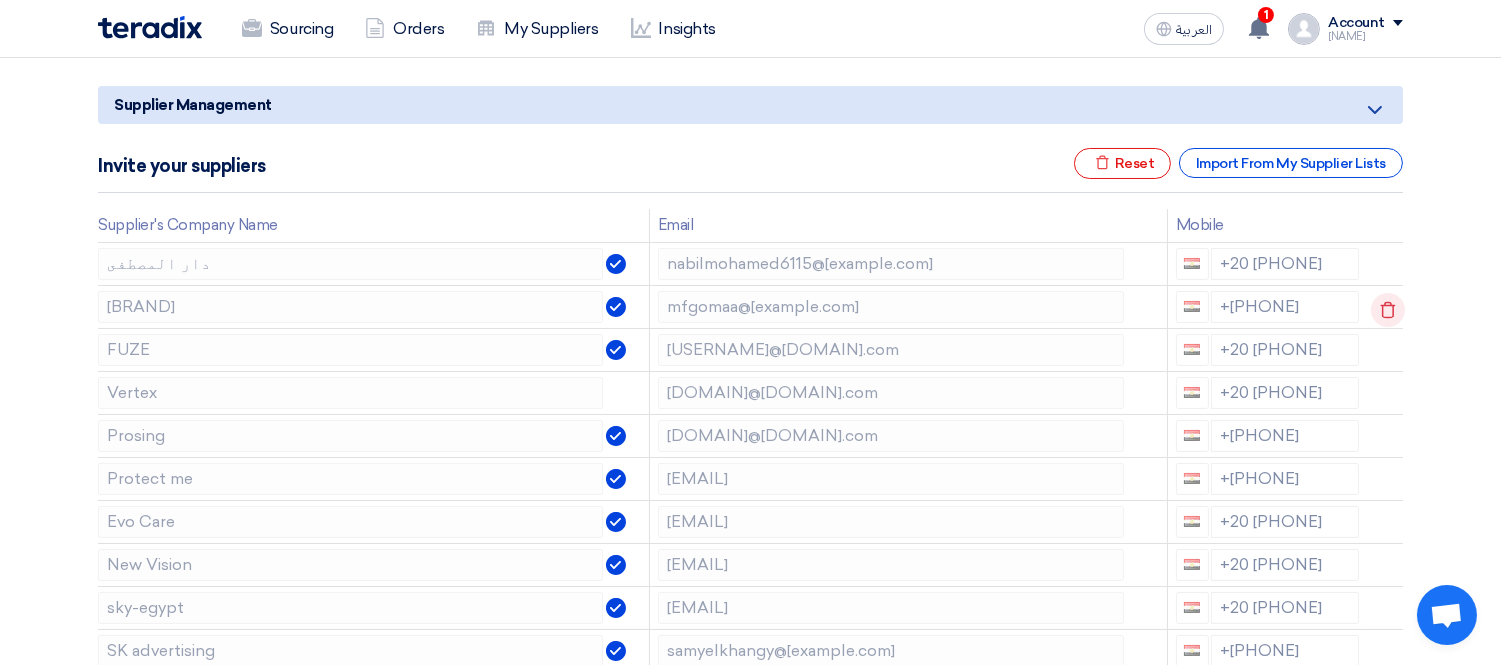 click 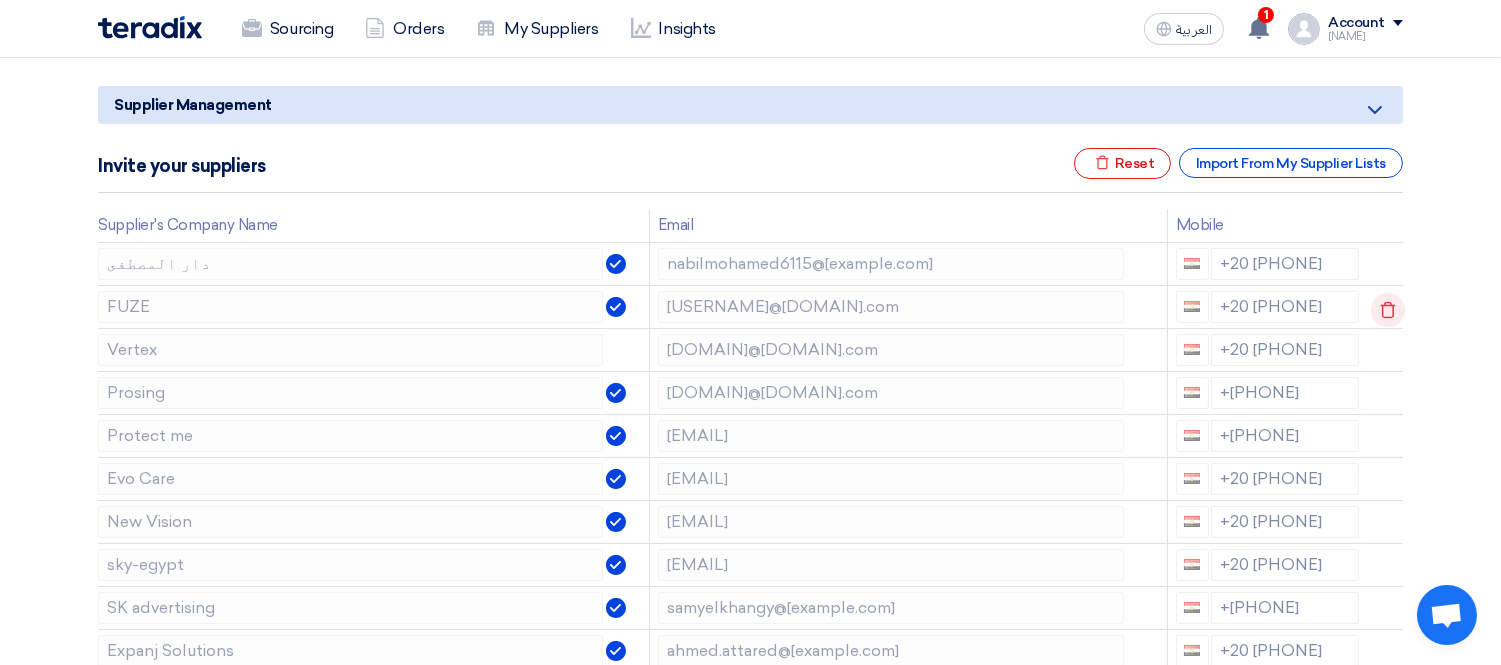 click 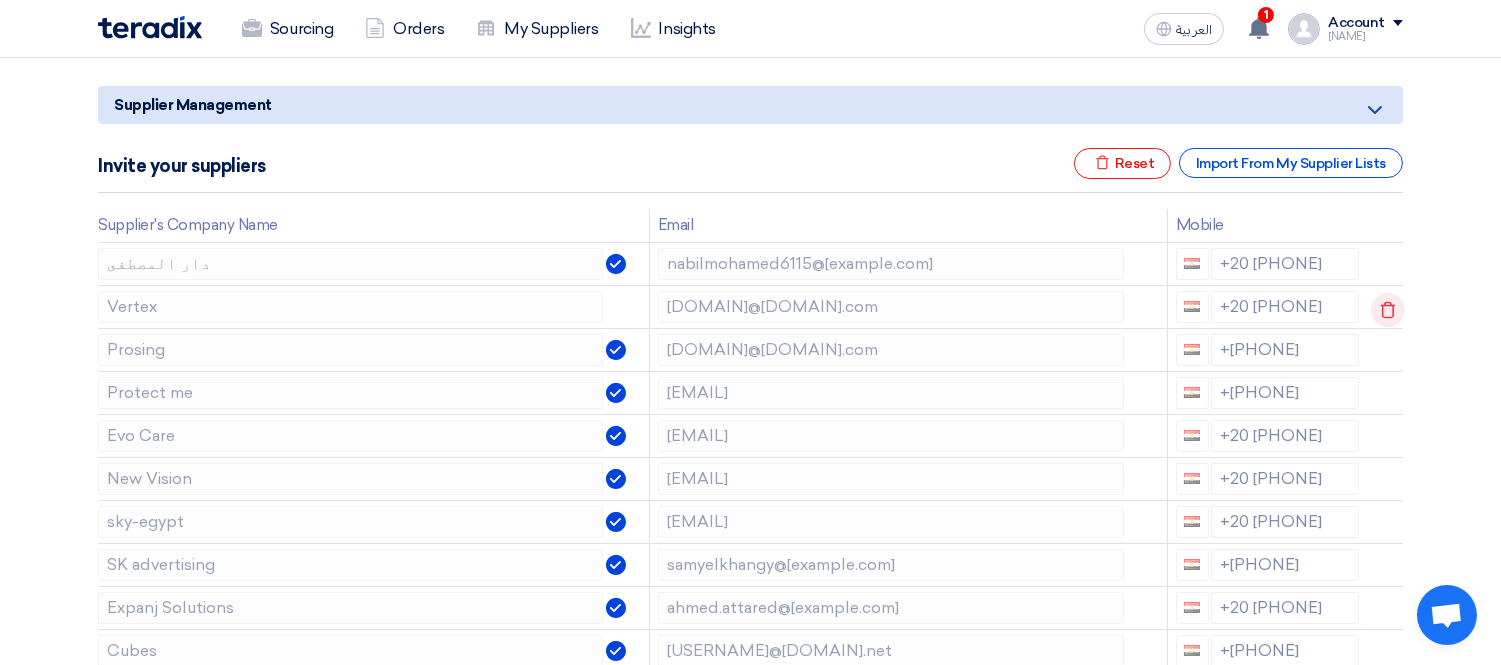 click 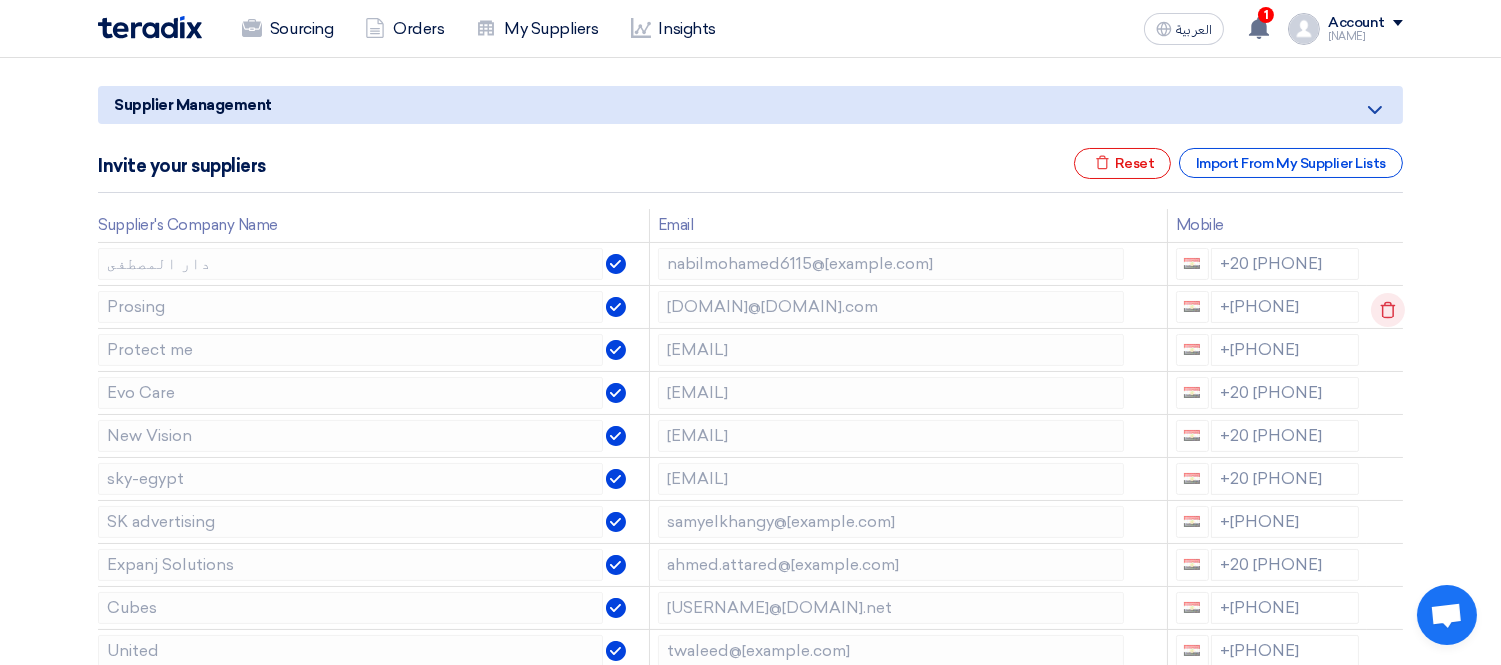 click 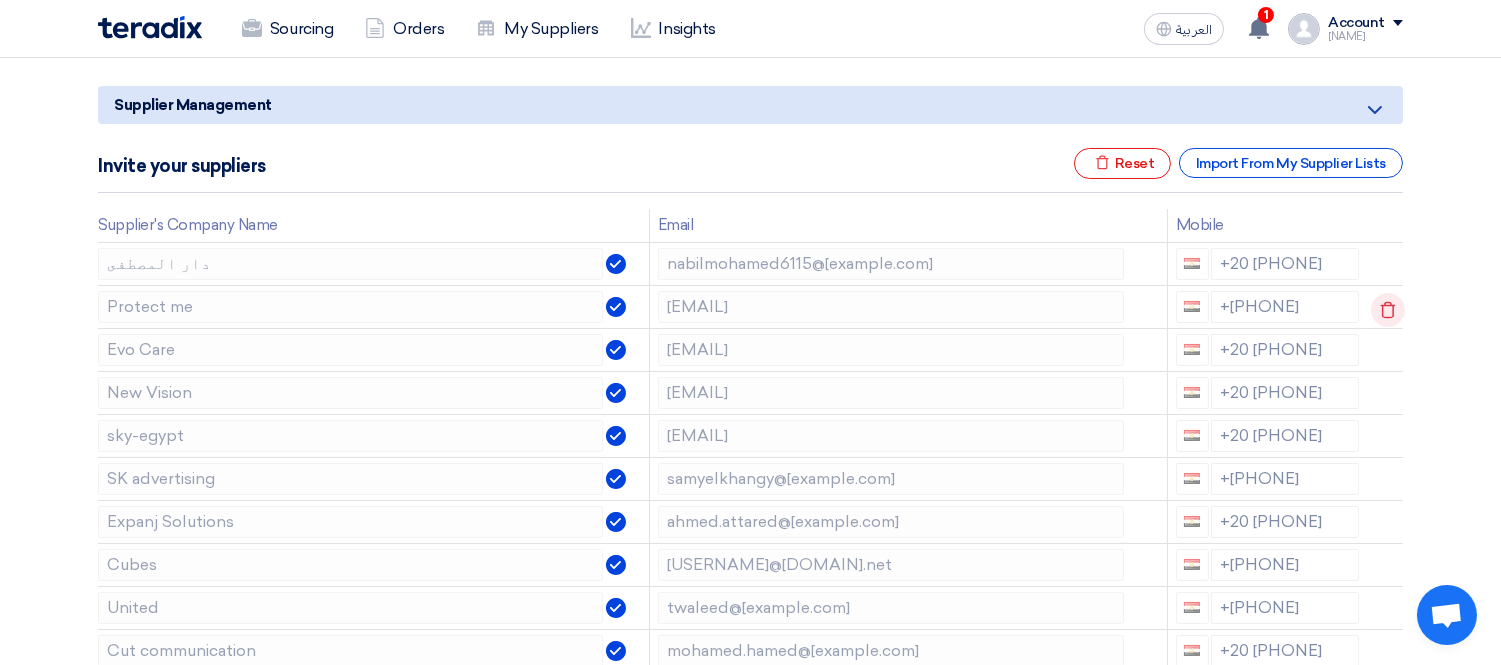 click 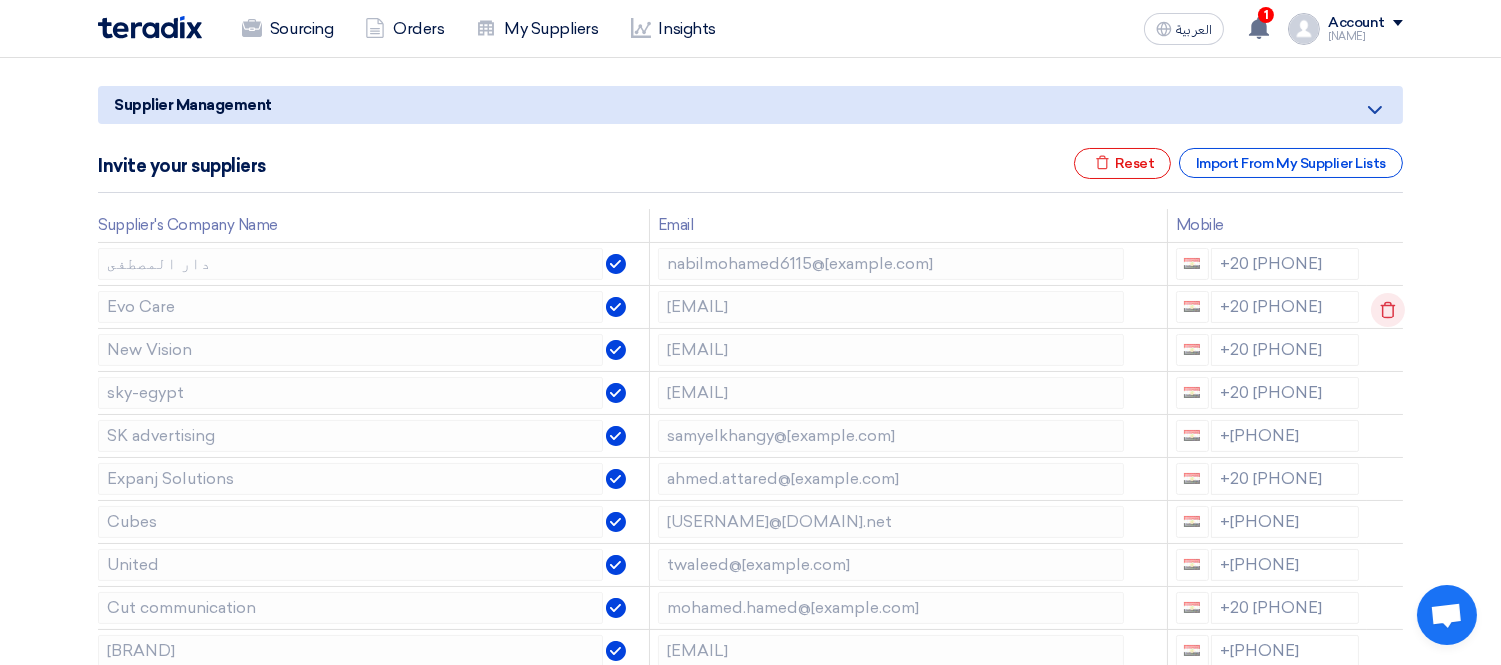 click 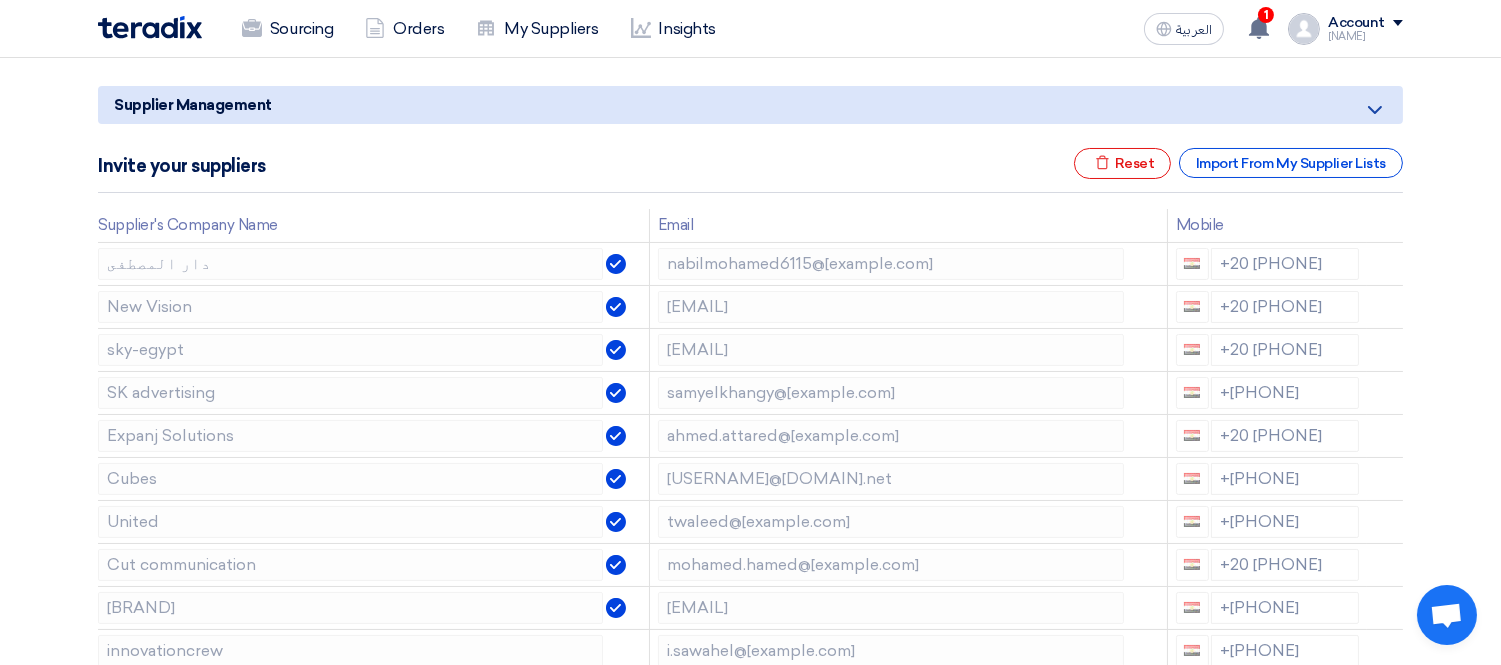 click 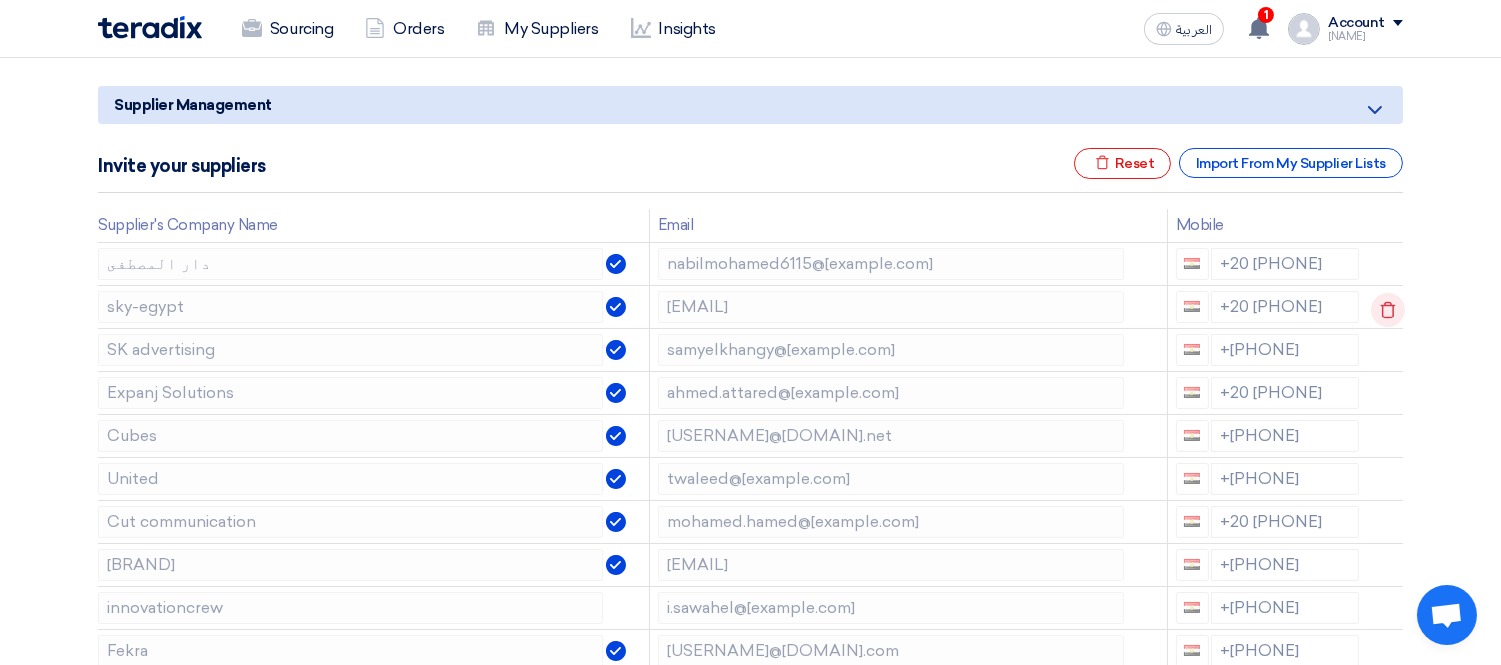 click 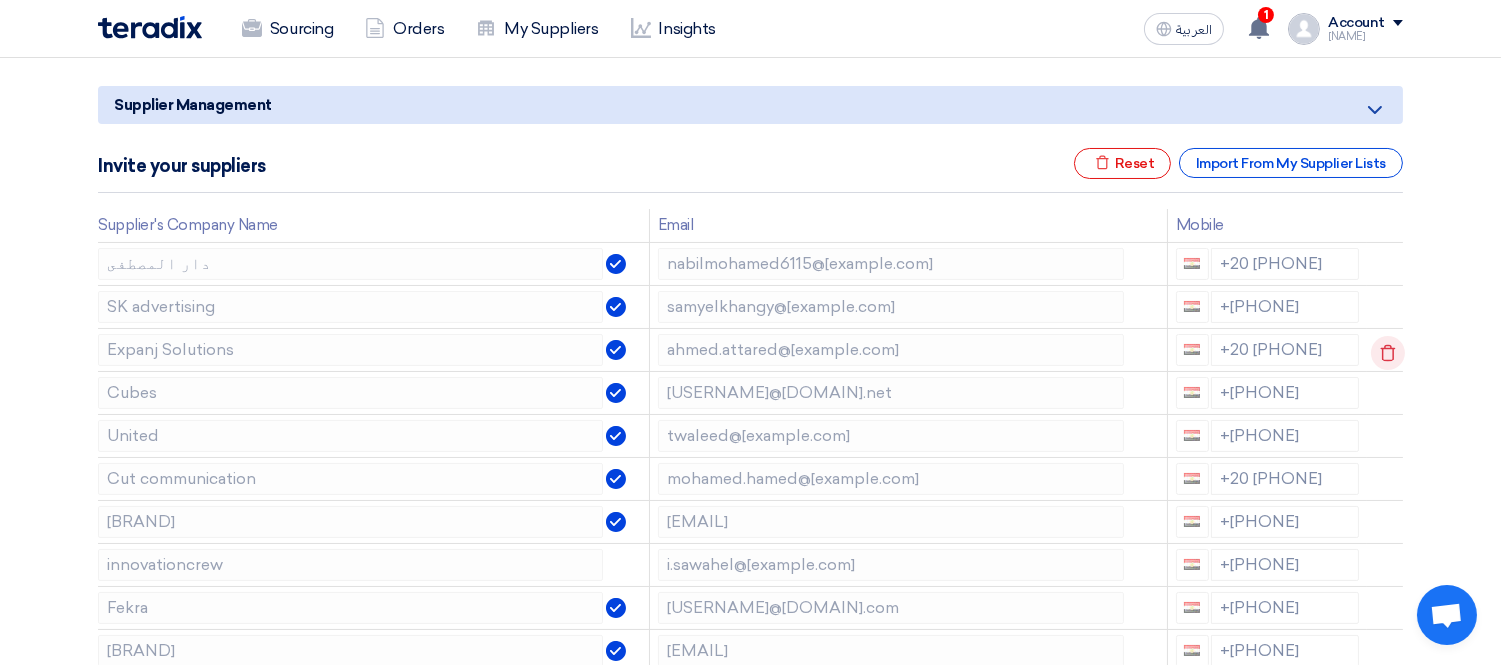 click 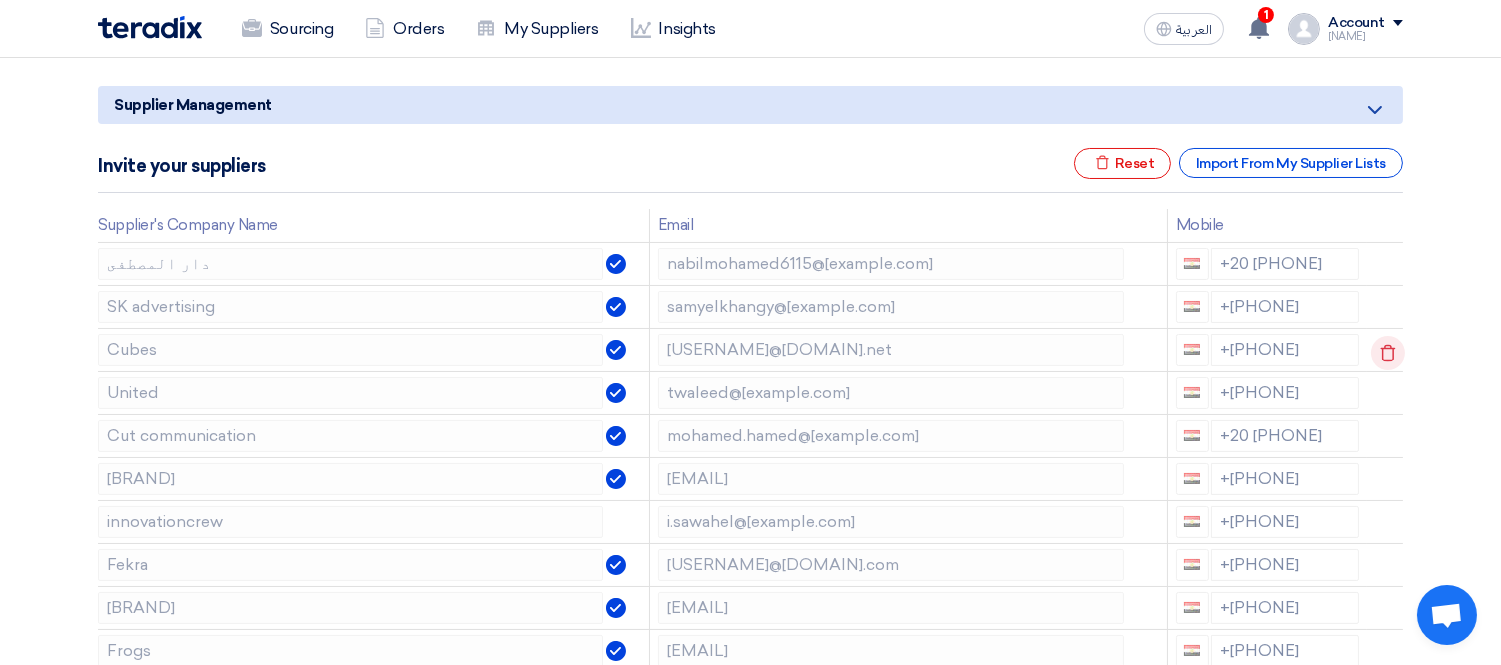 click 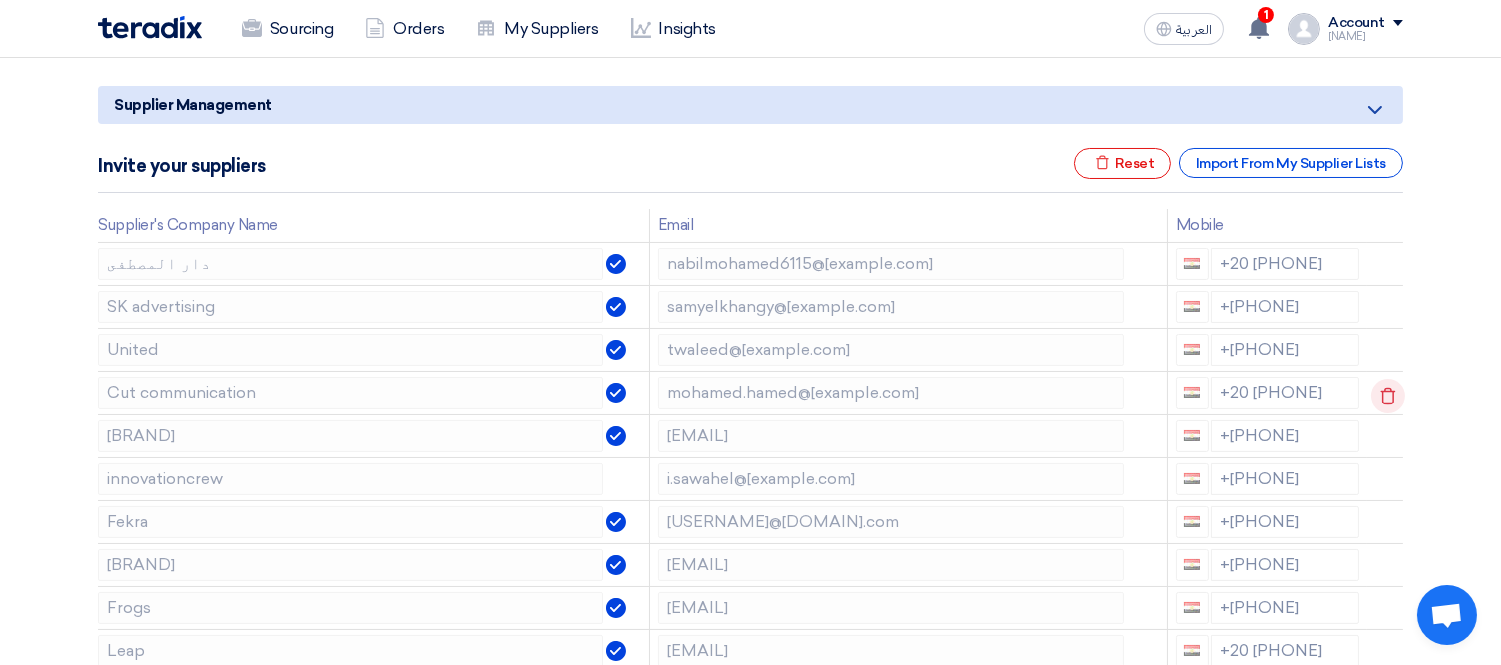 click 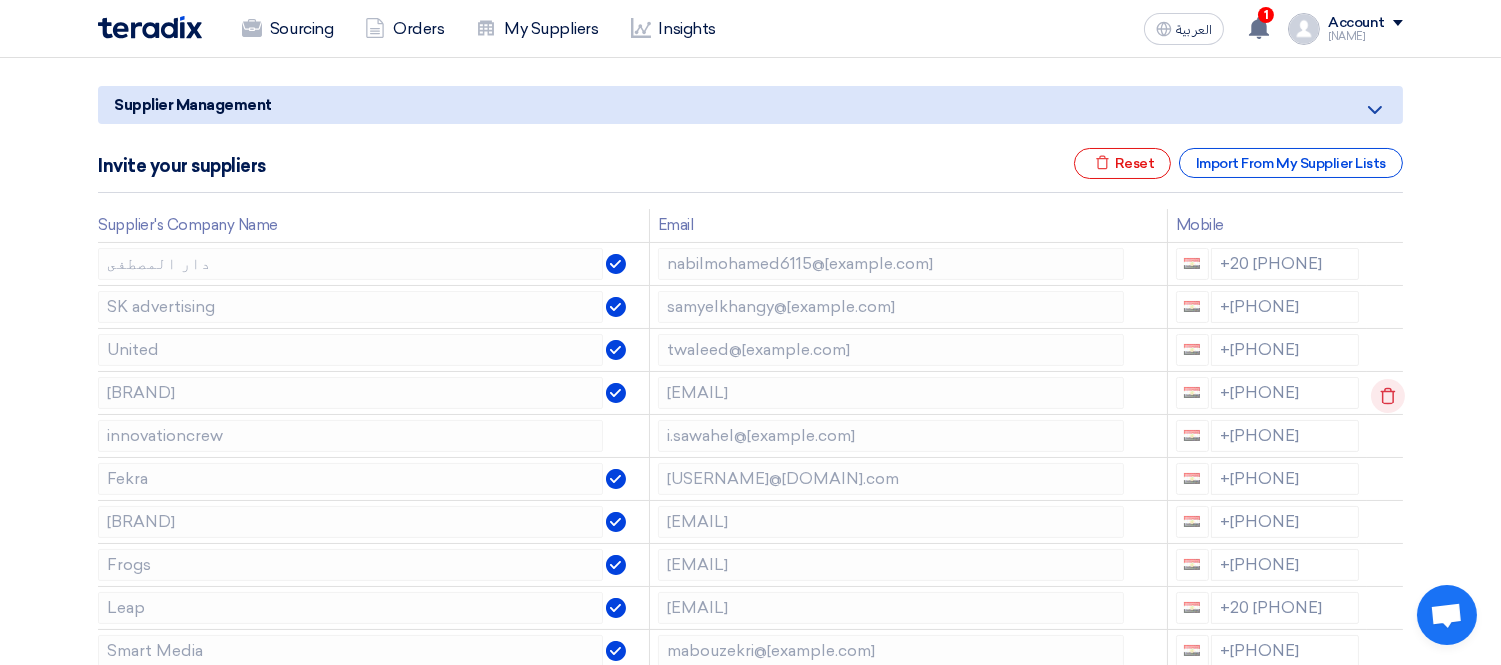 click 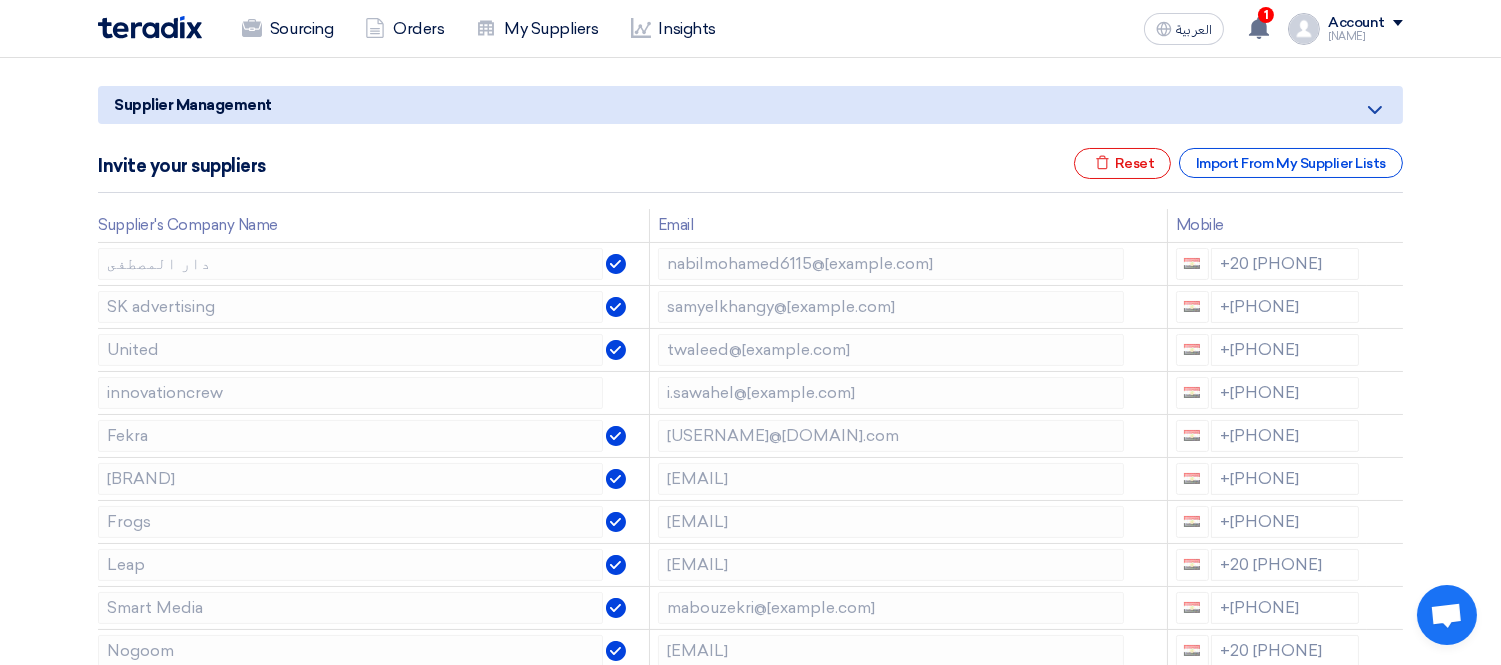 click 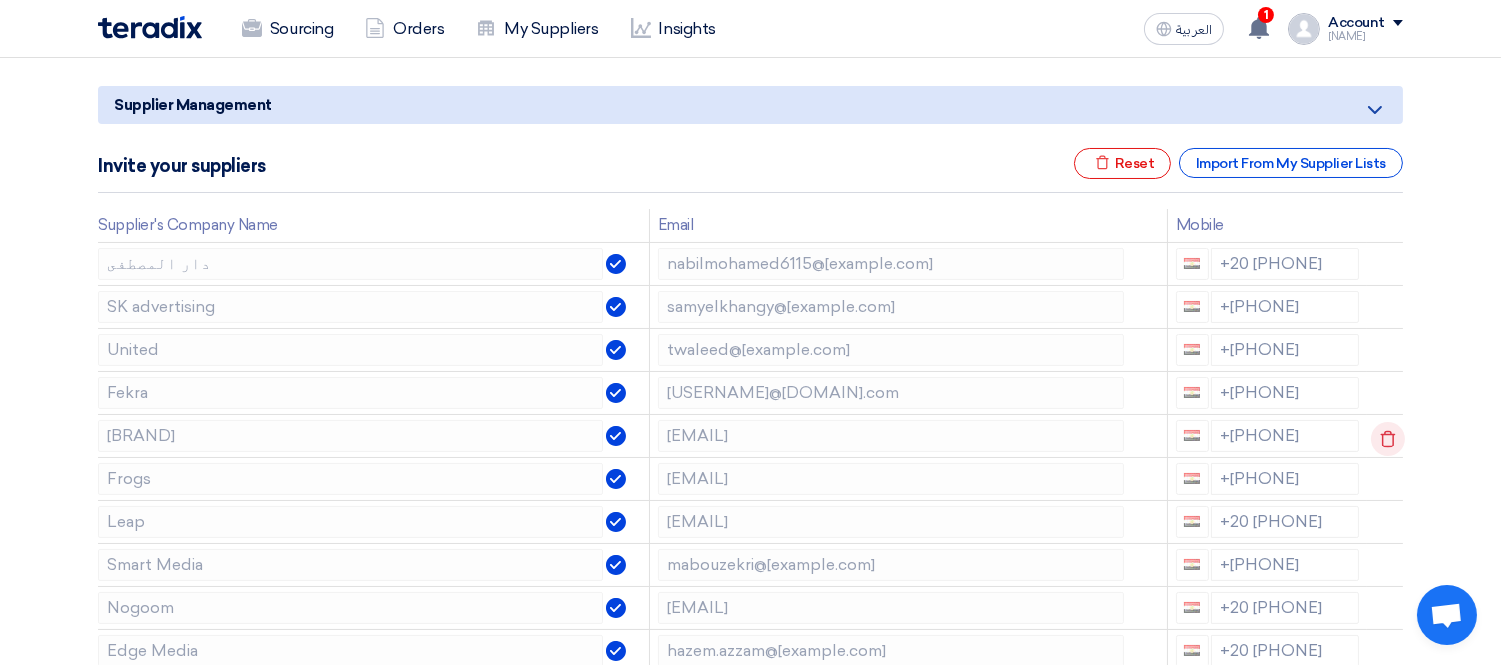 click 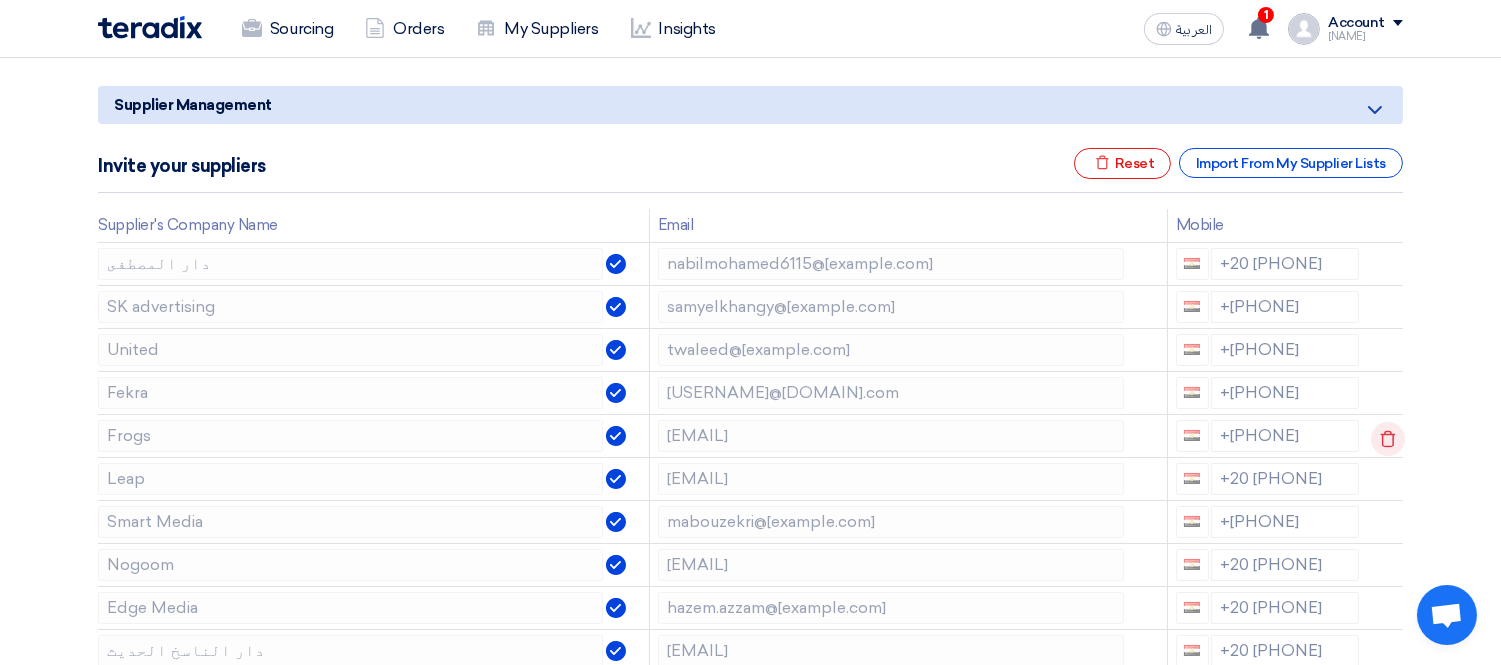 click 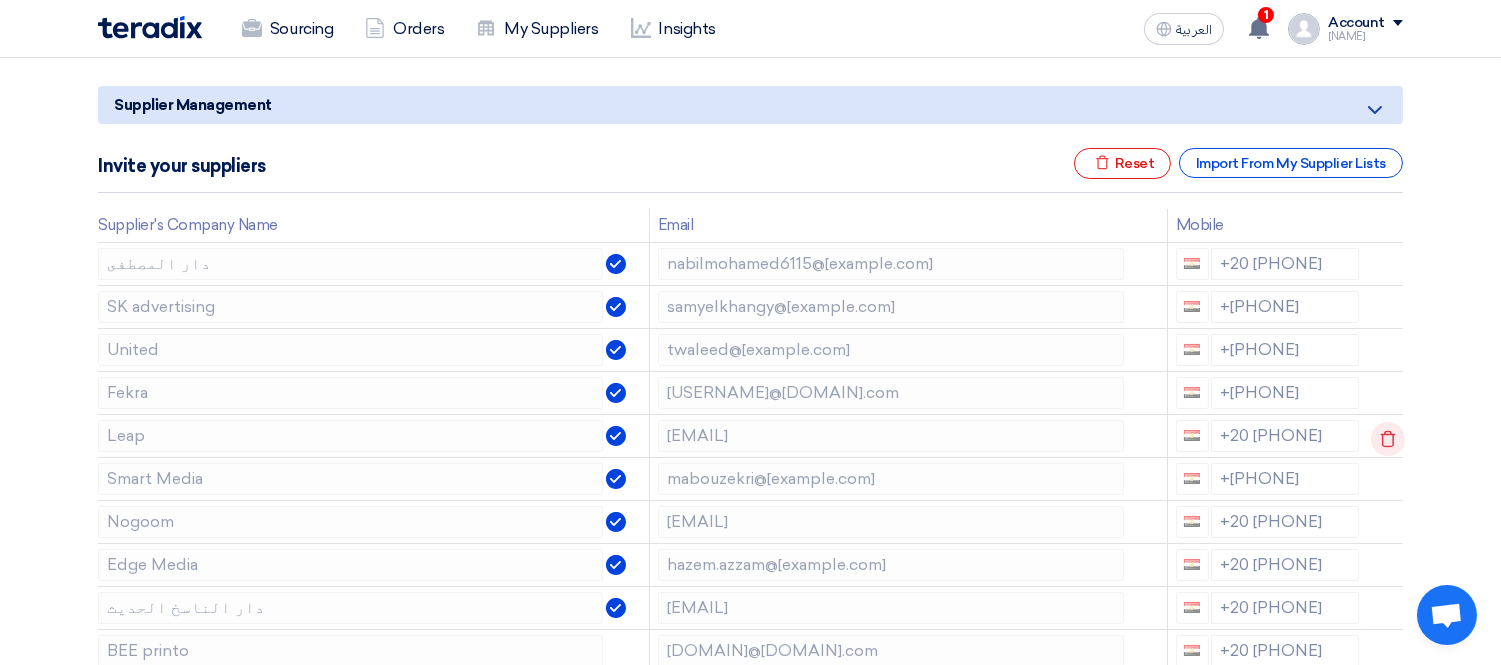 click 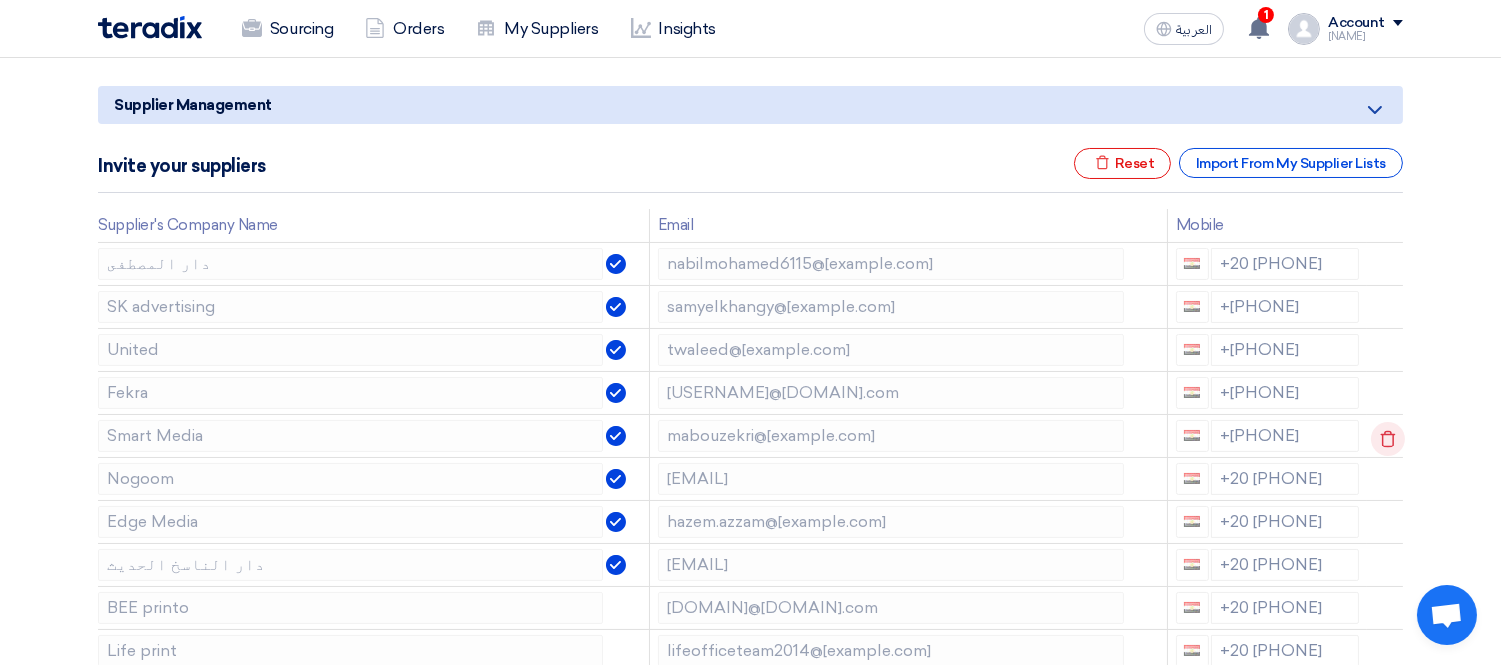 click 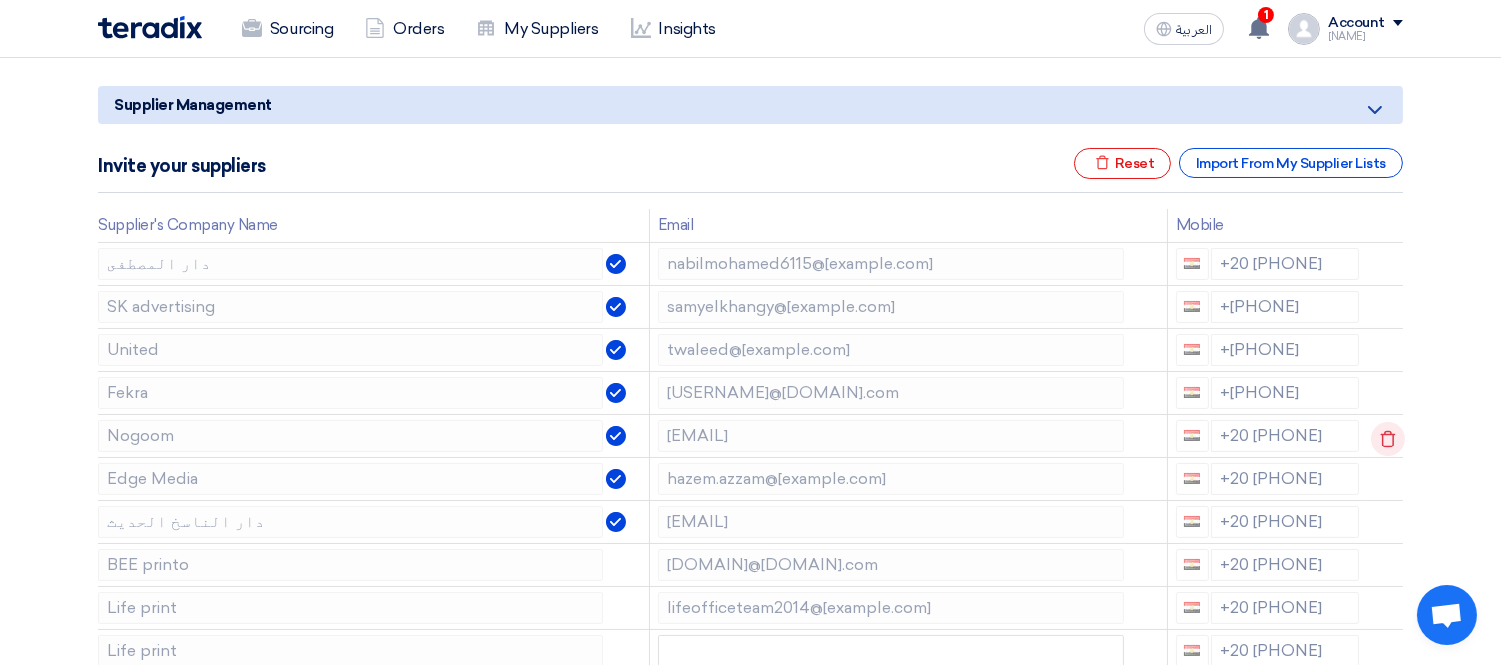 click 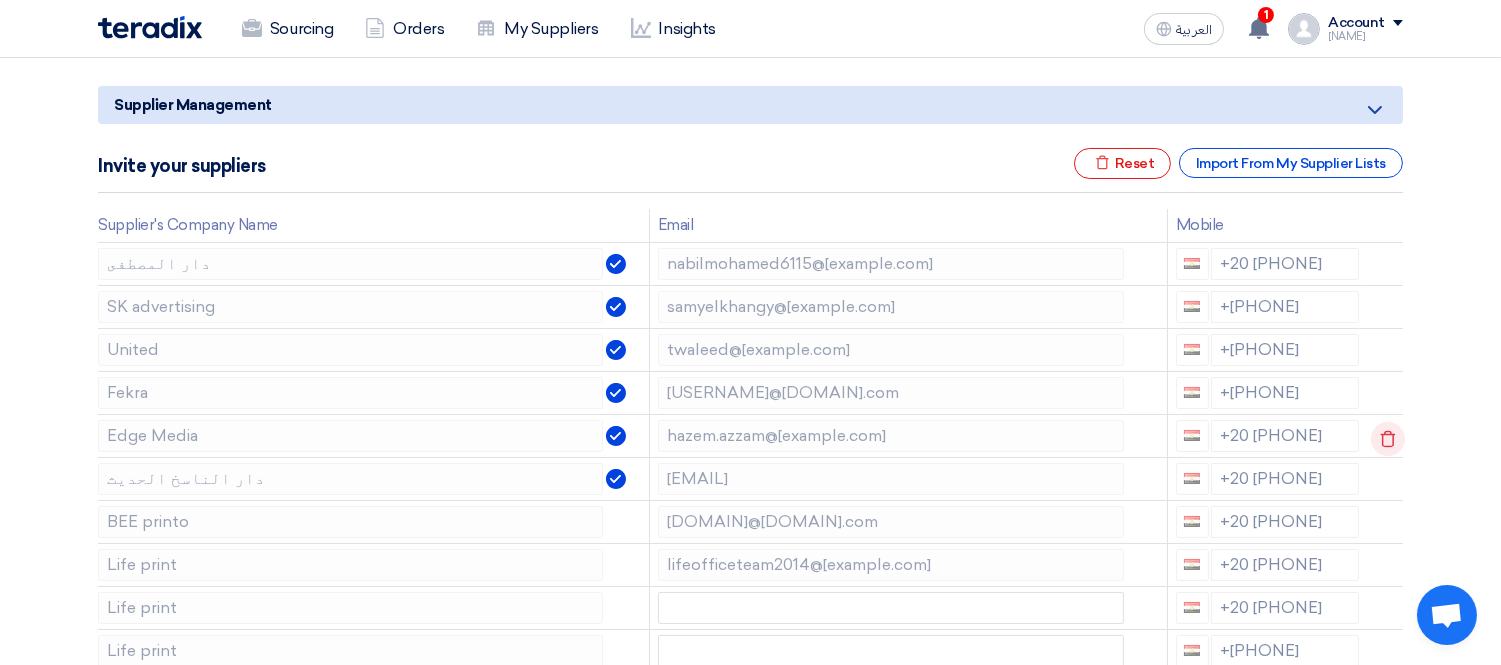 click 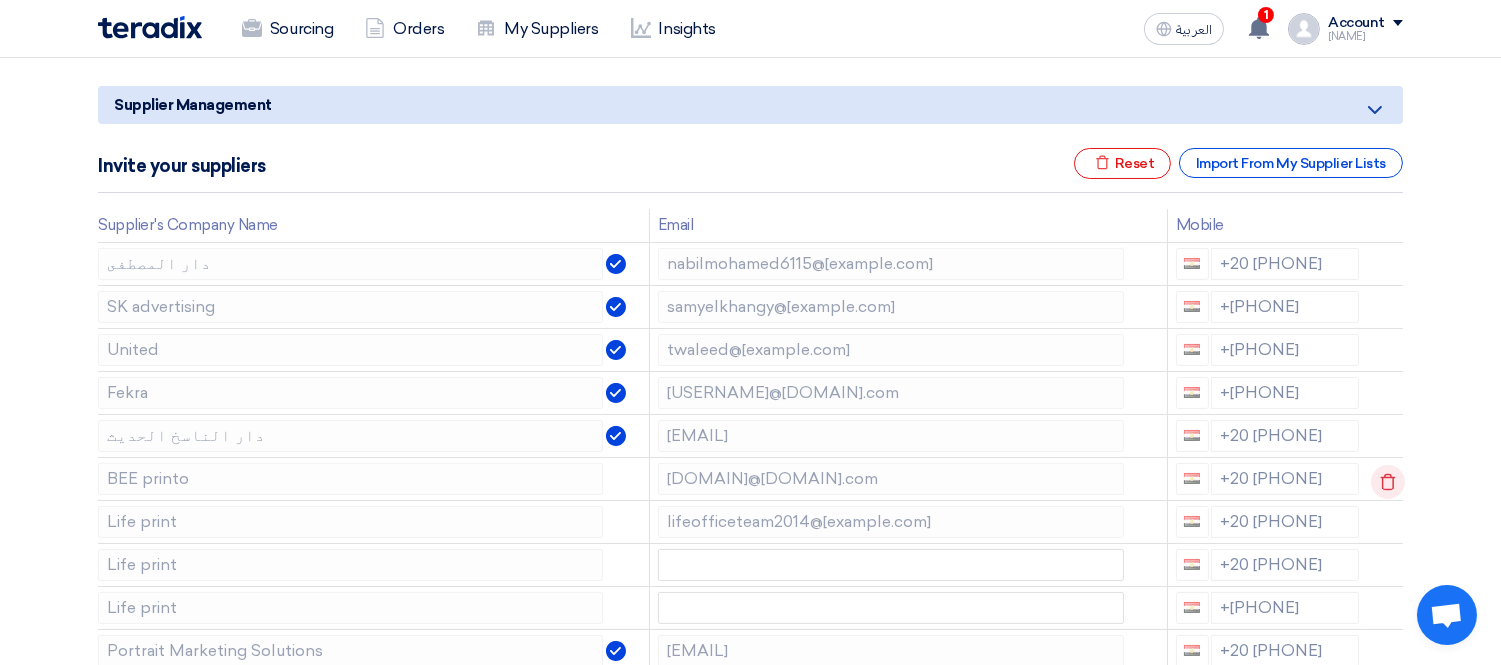 click 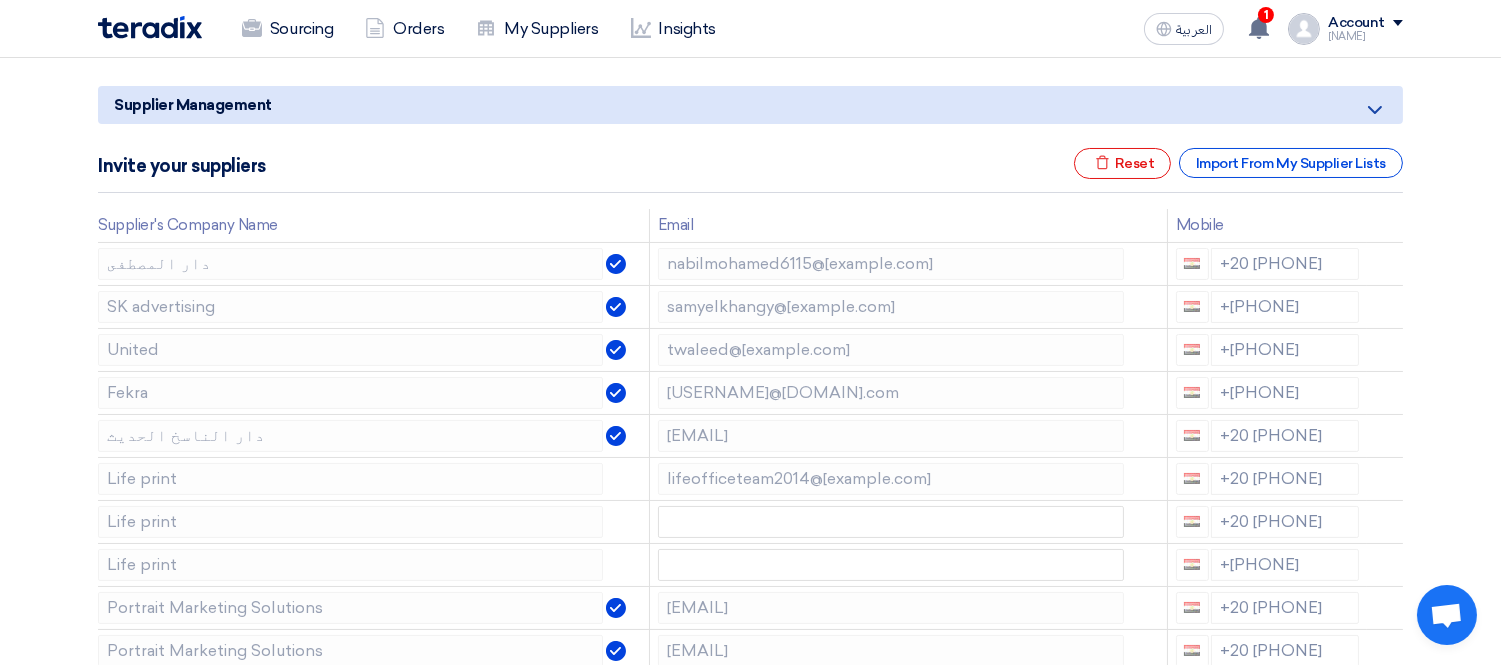 click 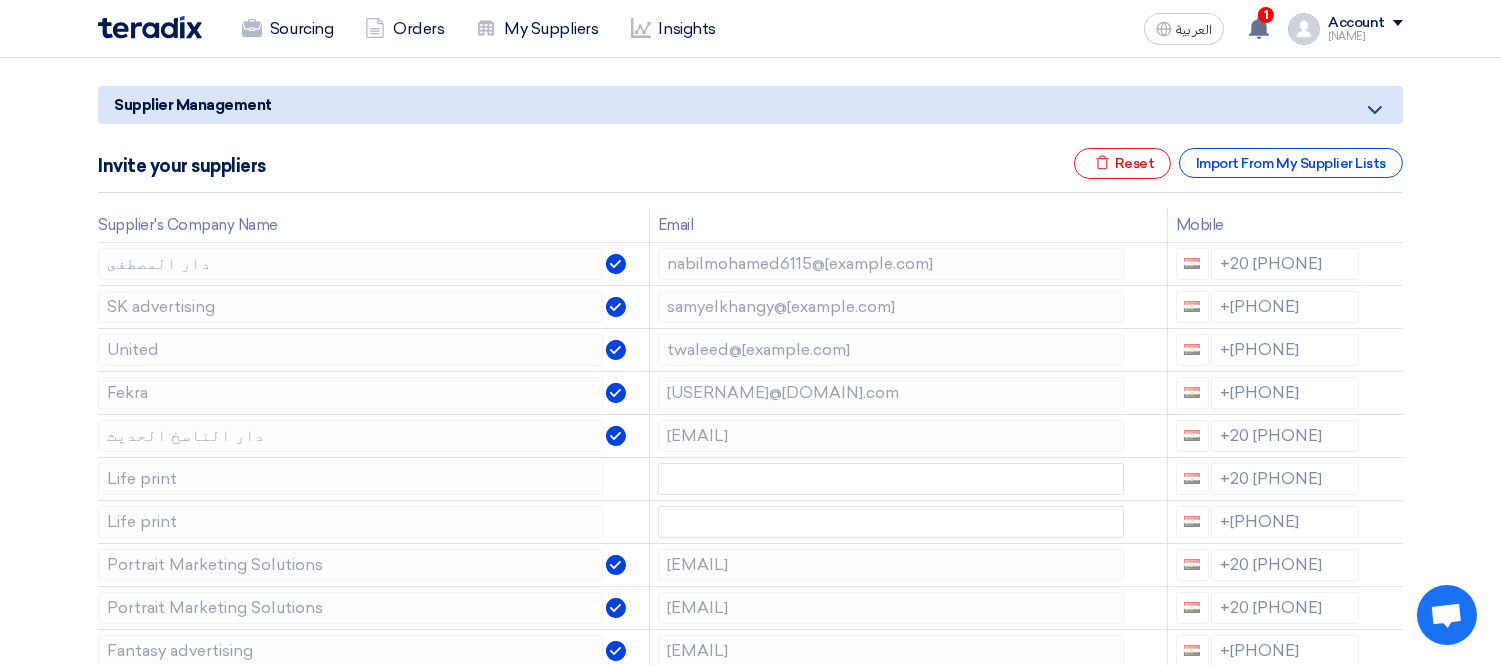 click 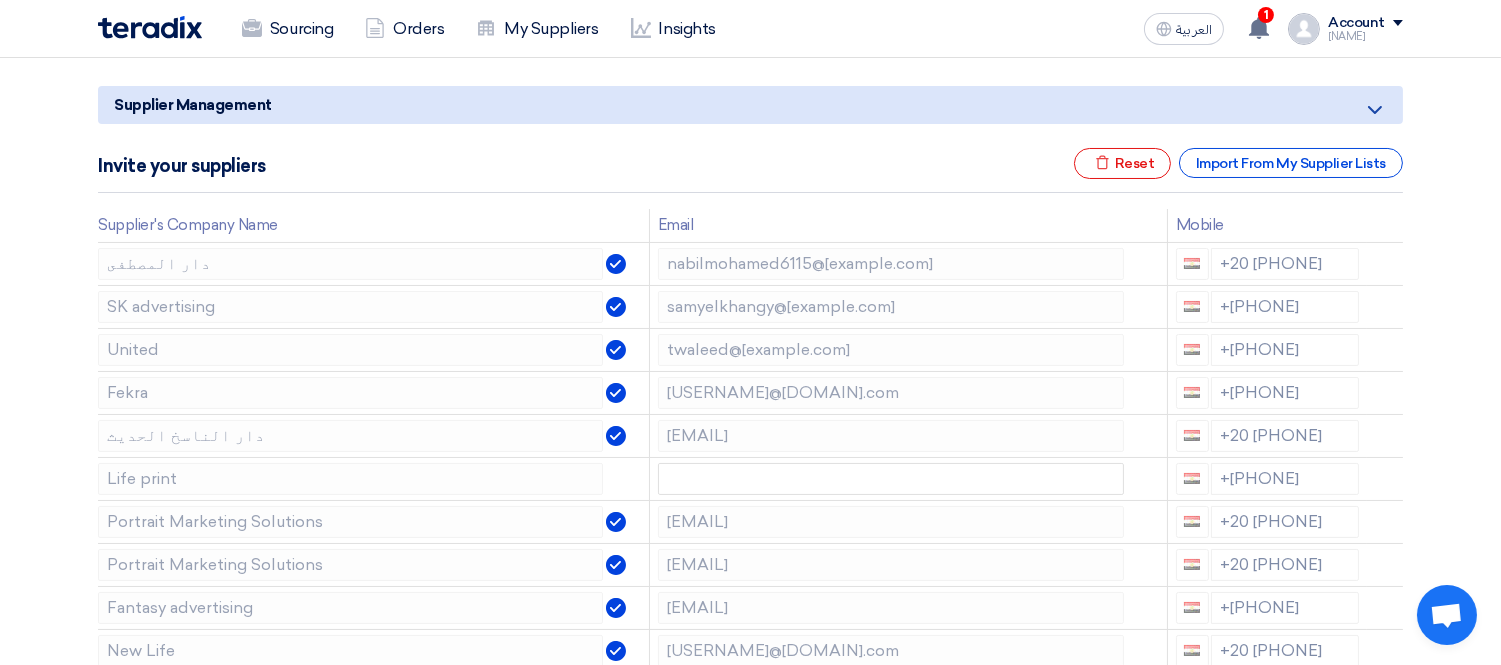 click 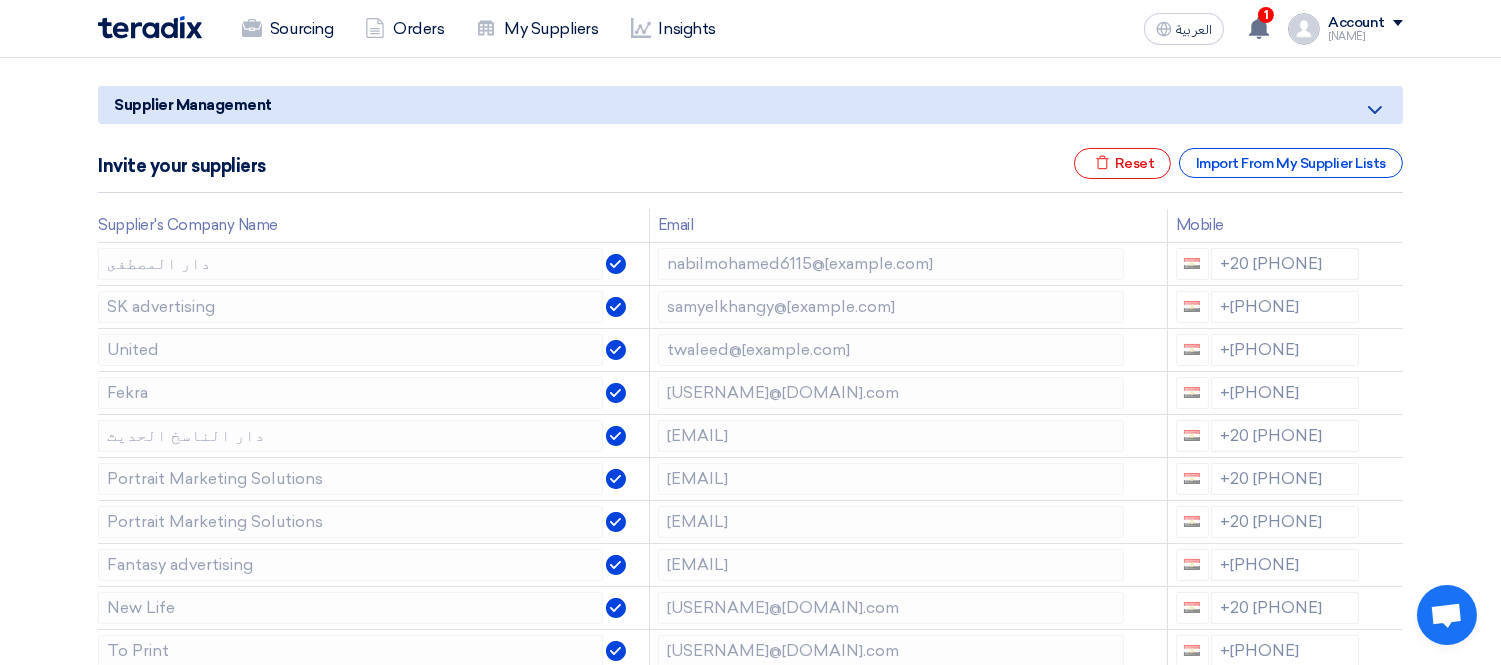 click 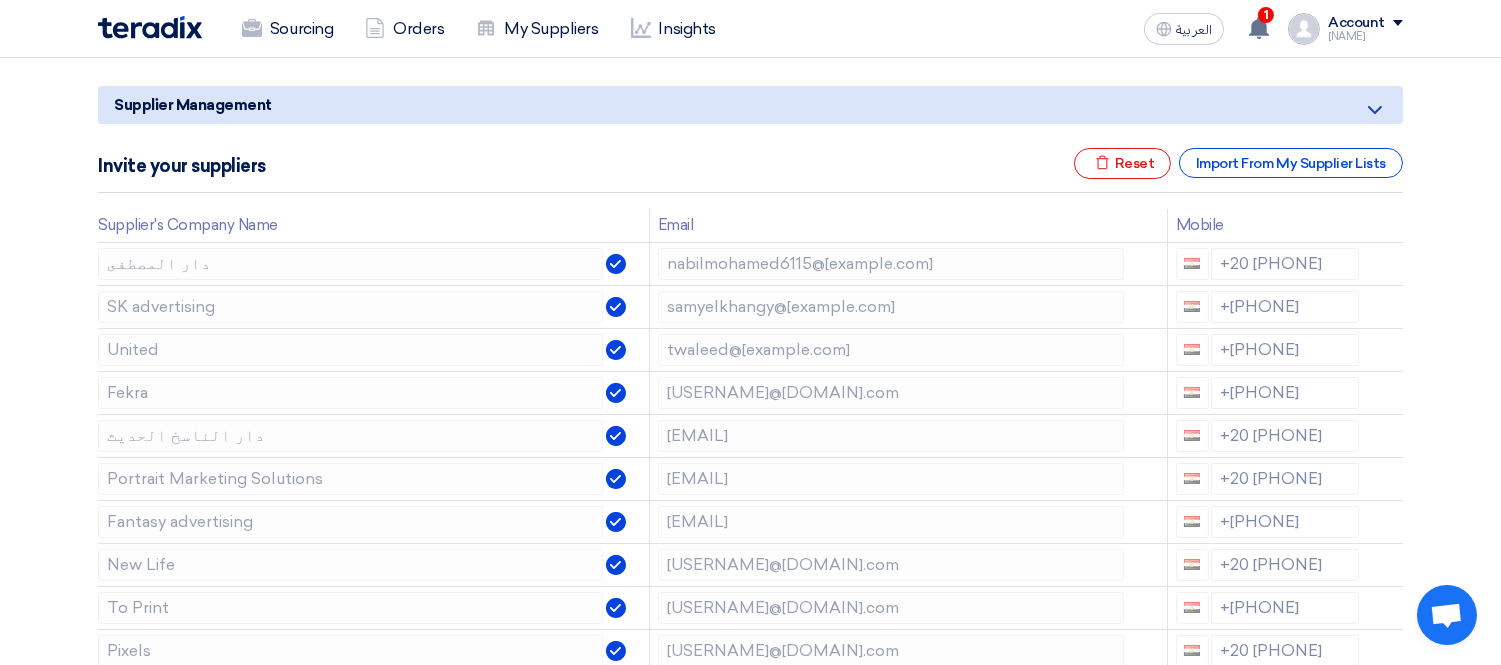 click 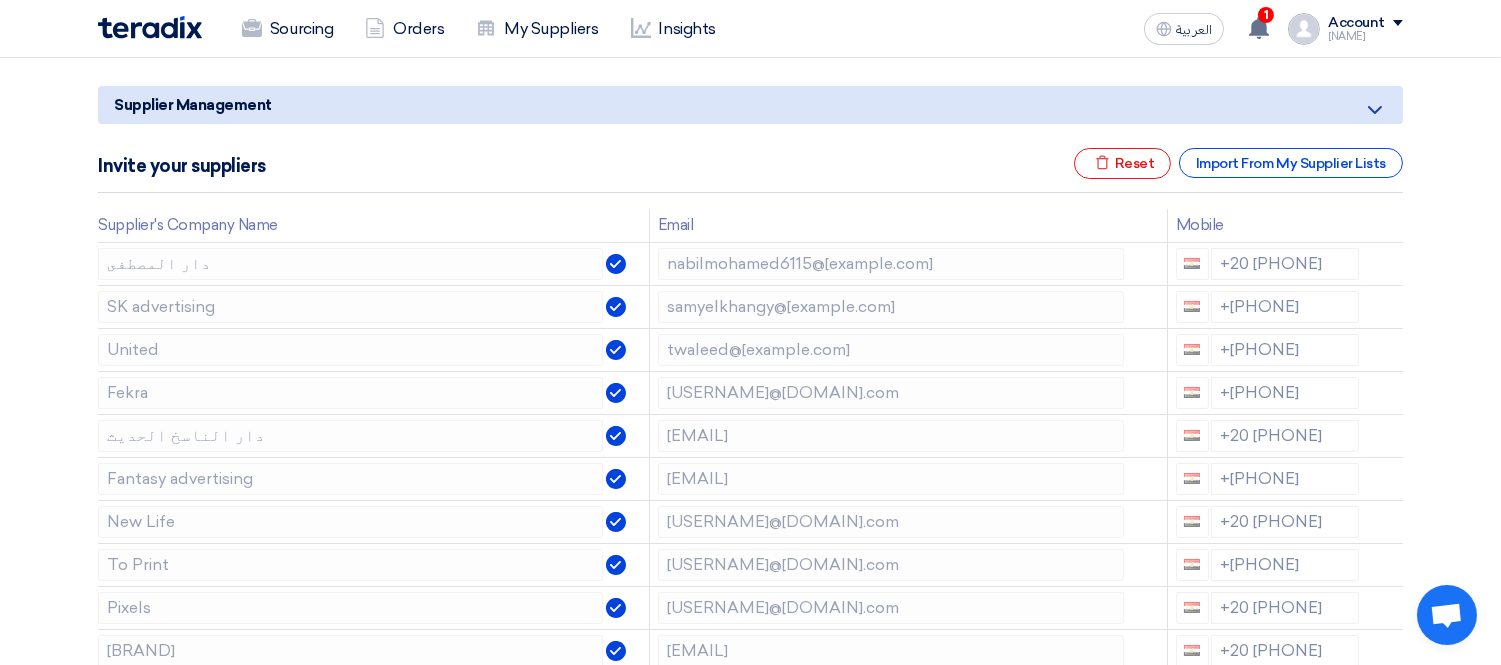 click 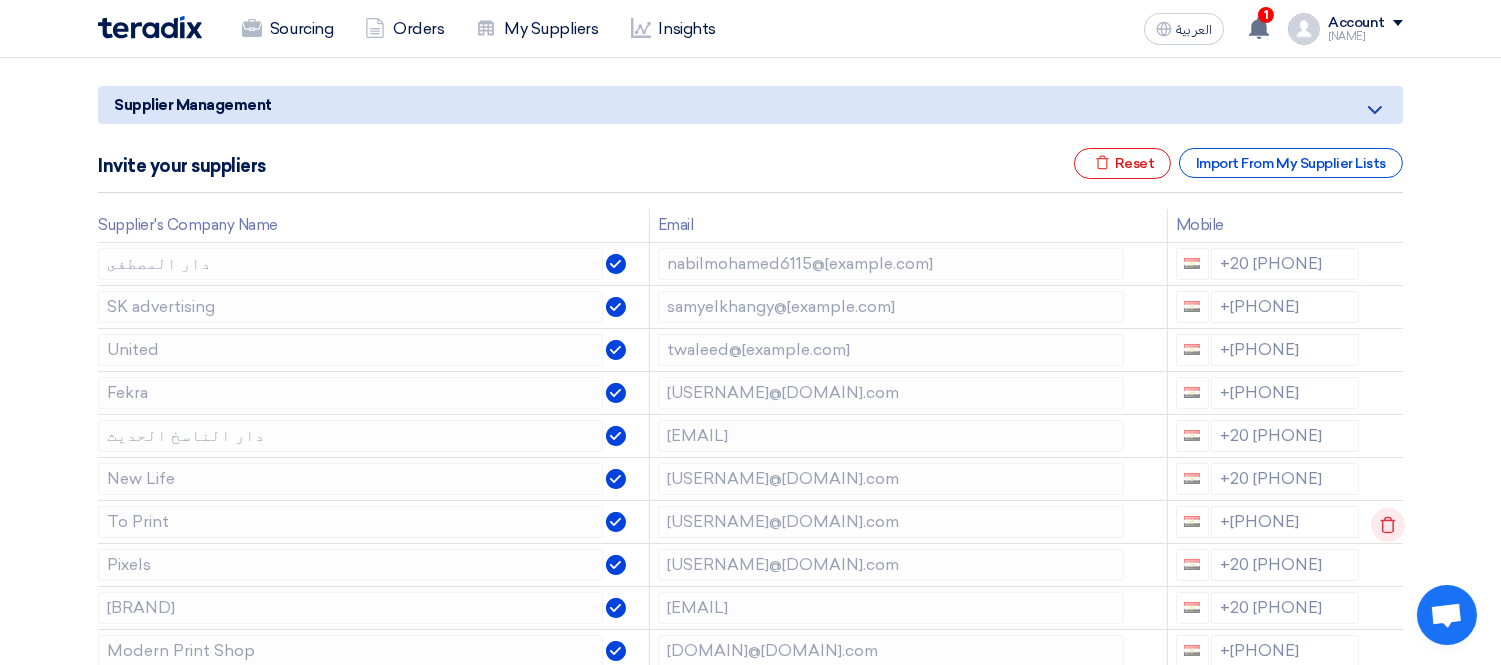 click 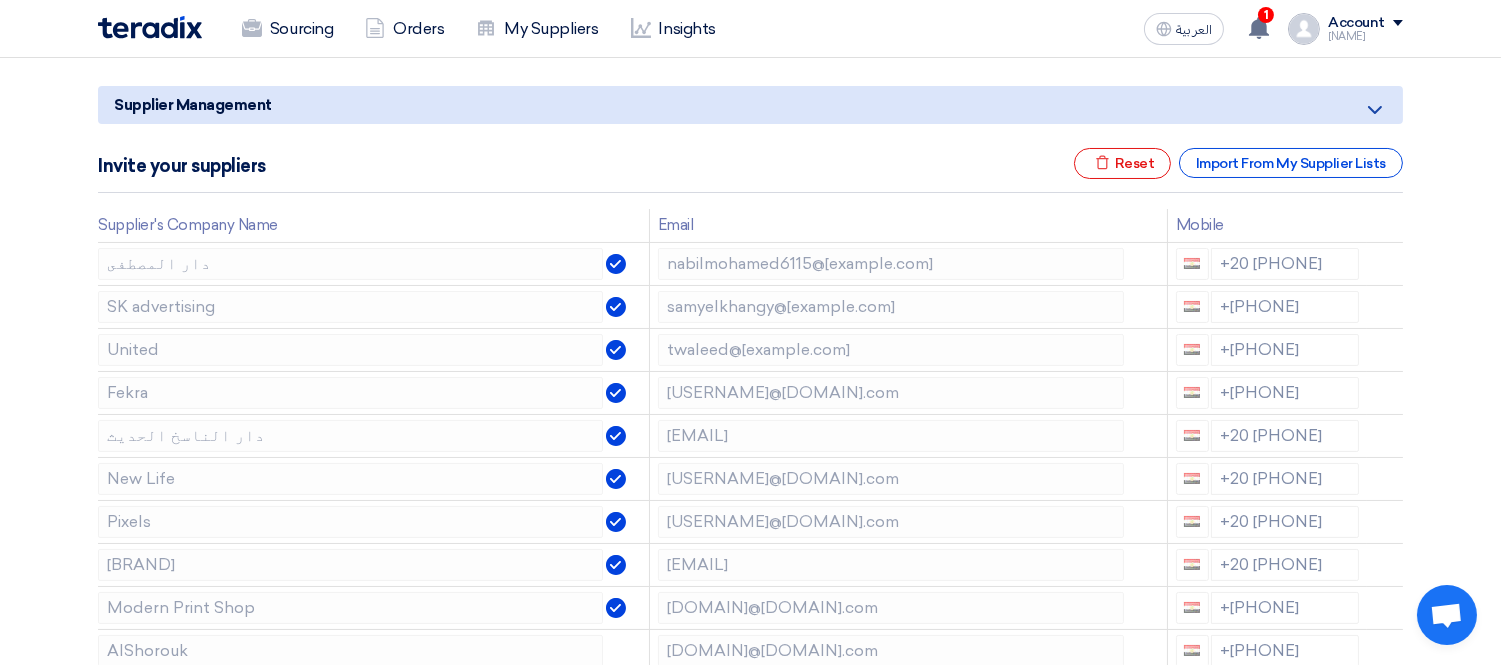 click 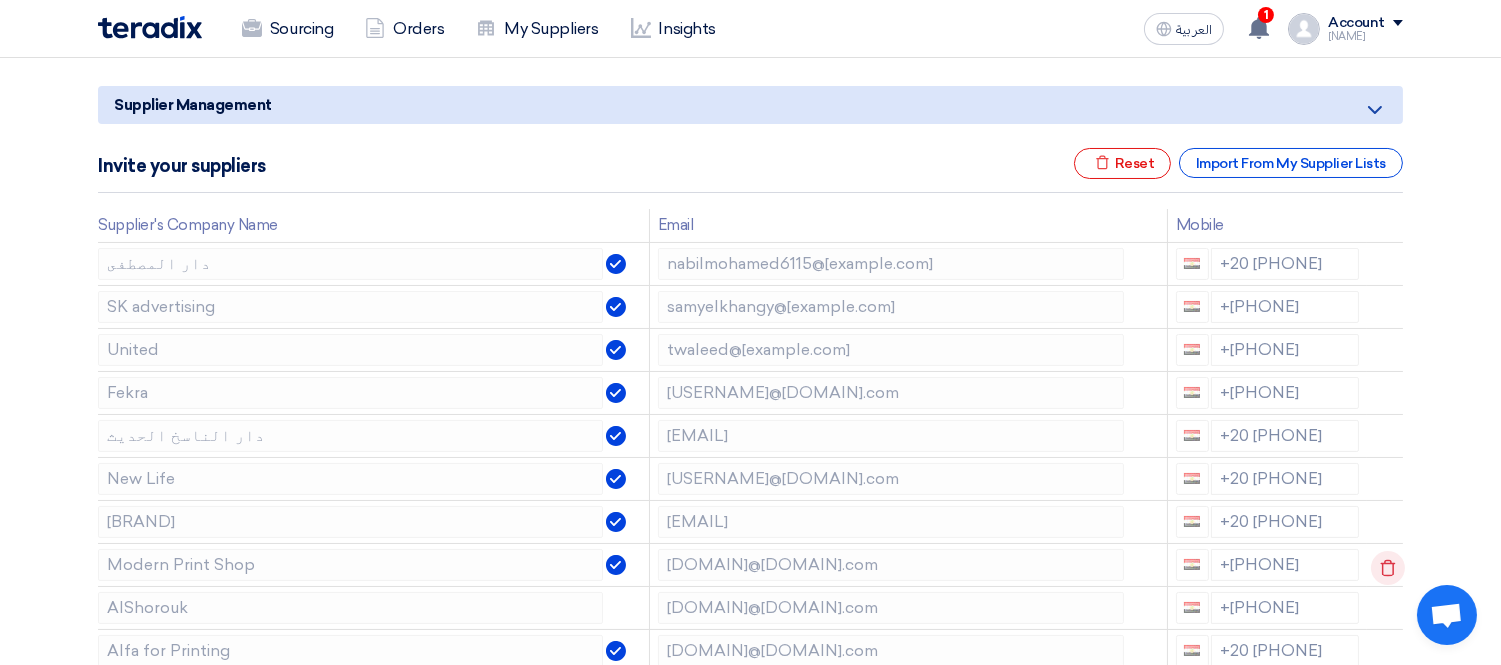 click 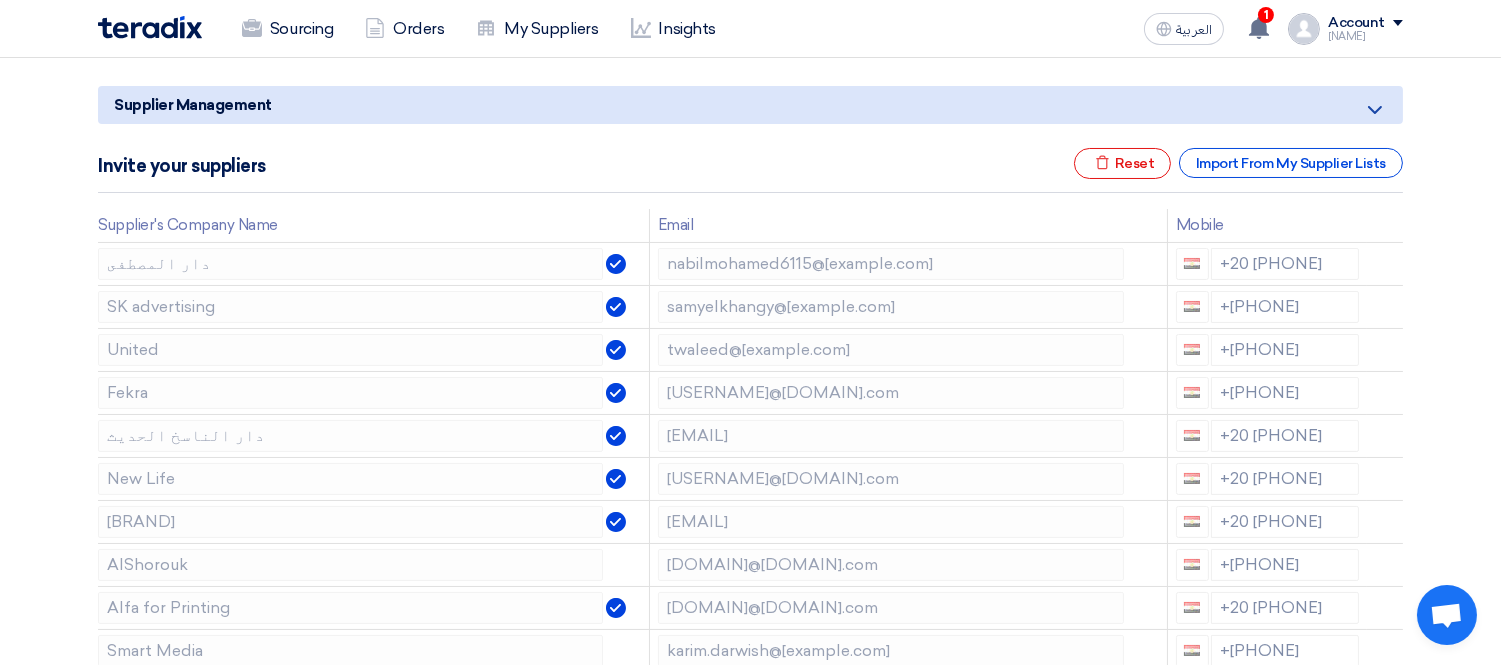 click 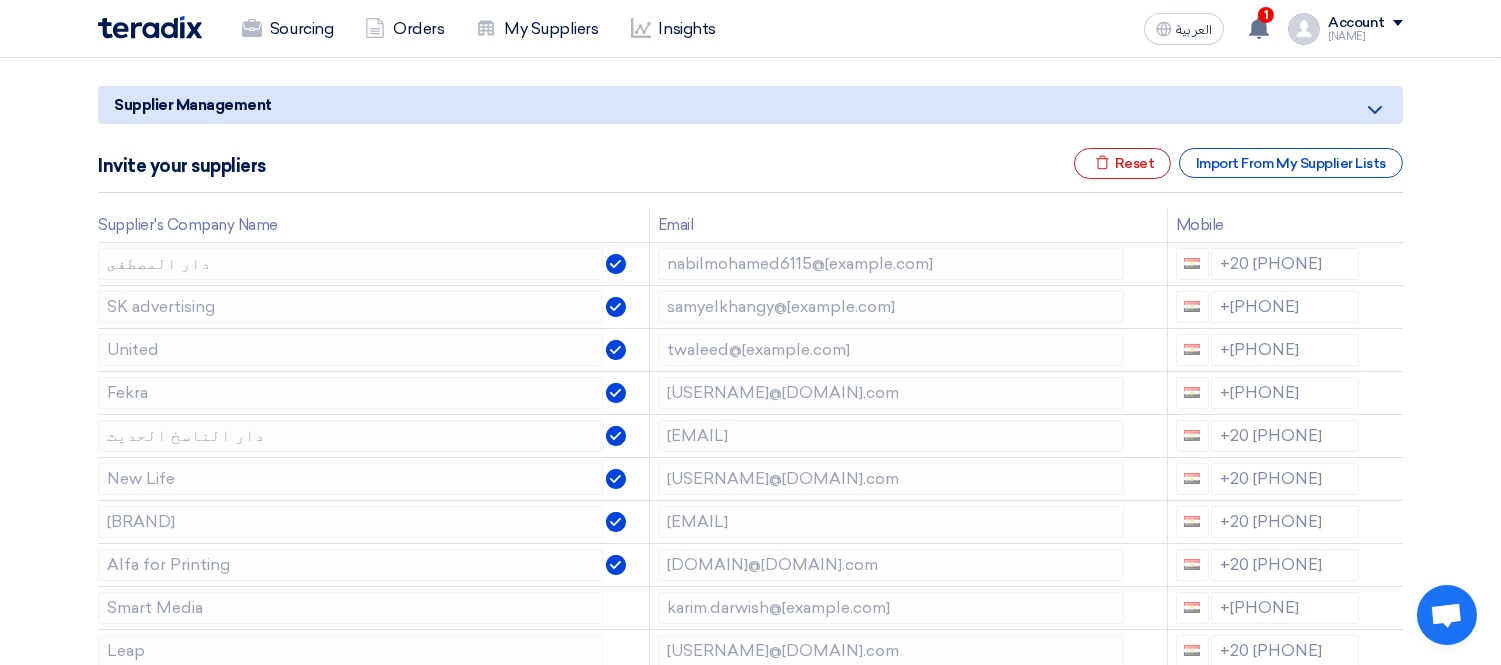 click 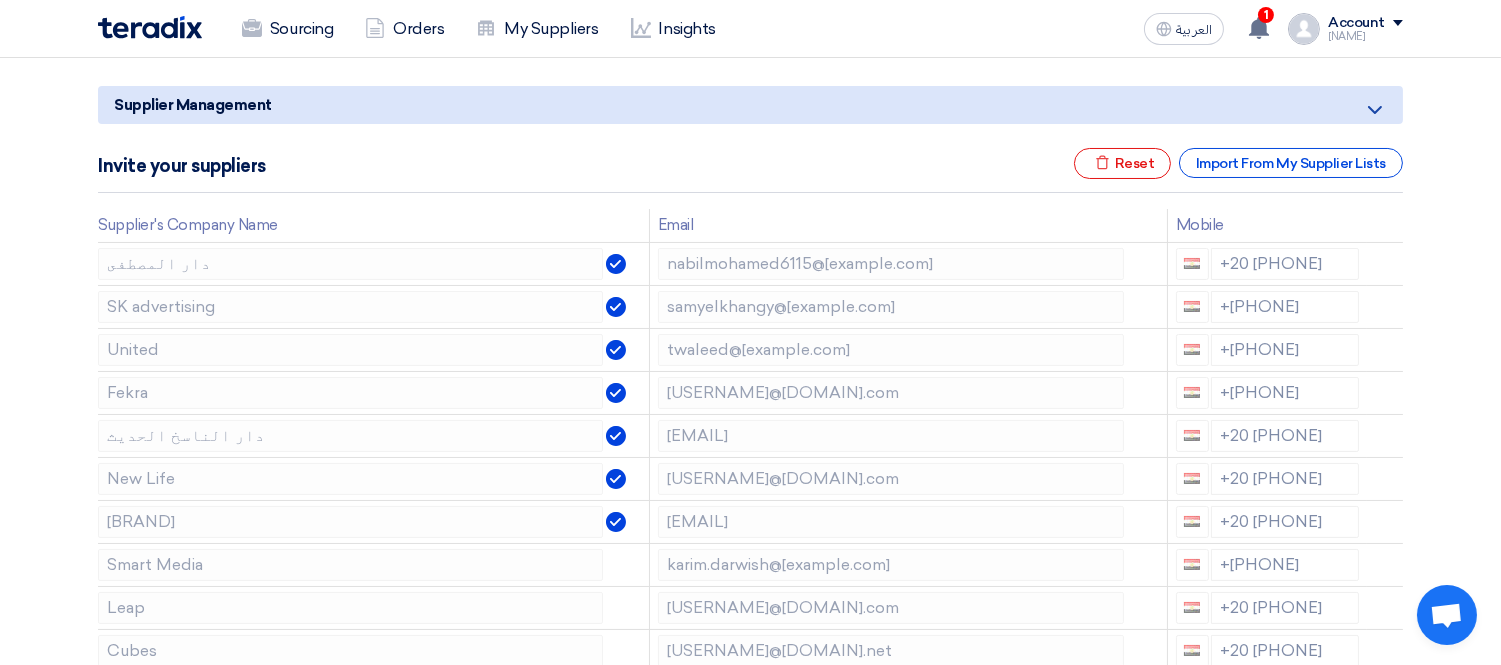 click 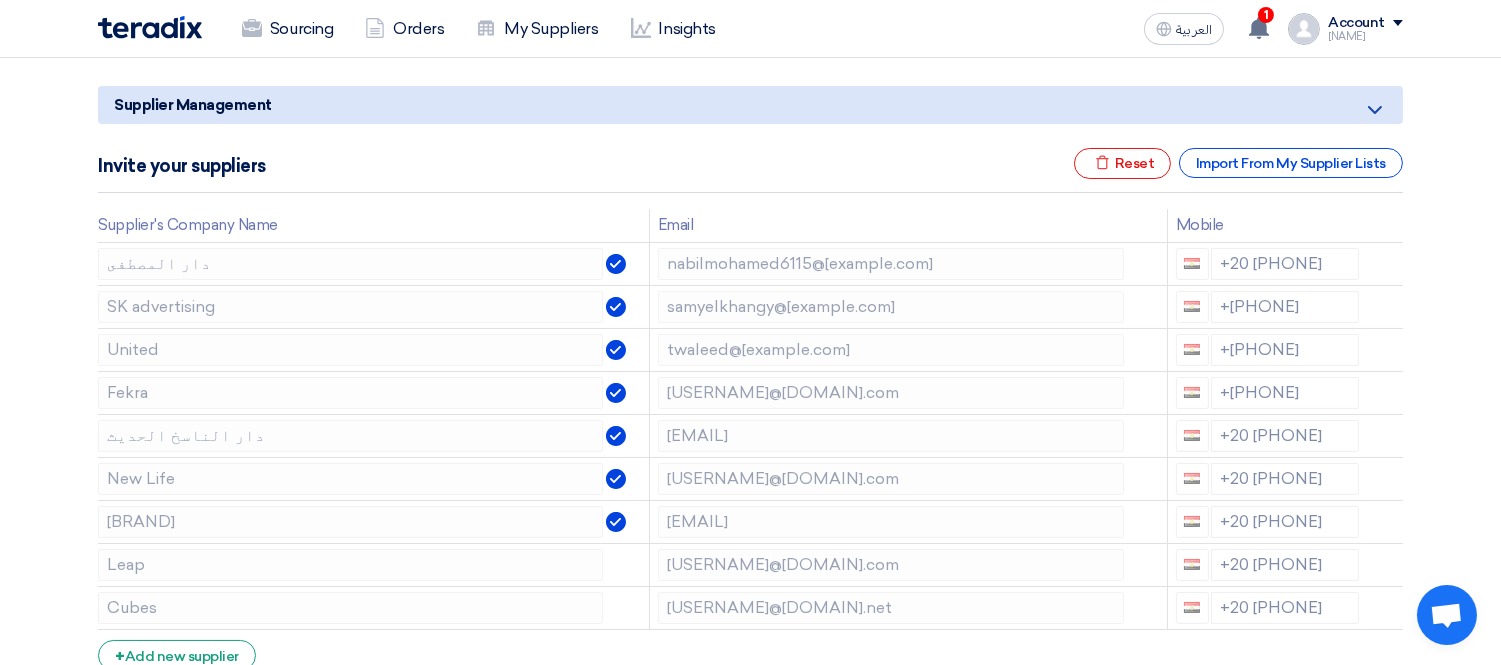 click 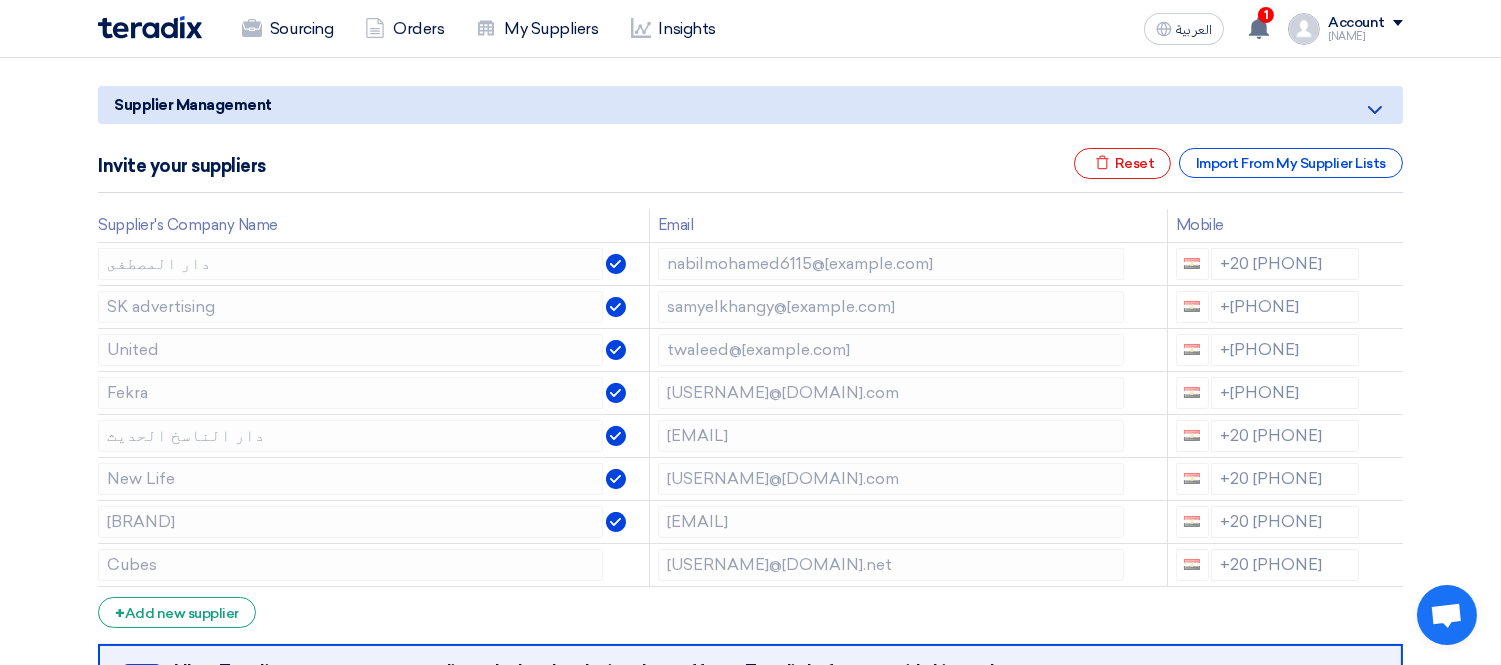 click 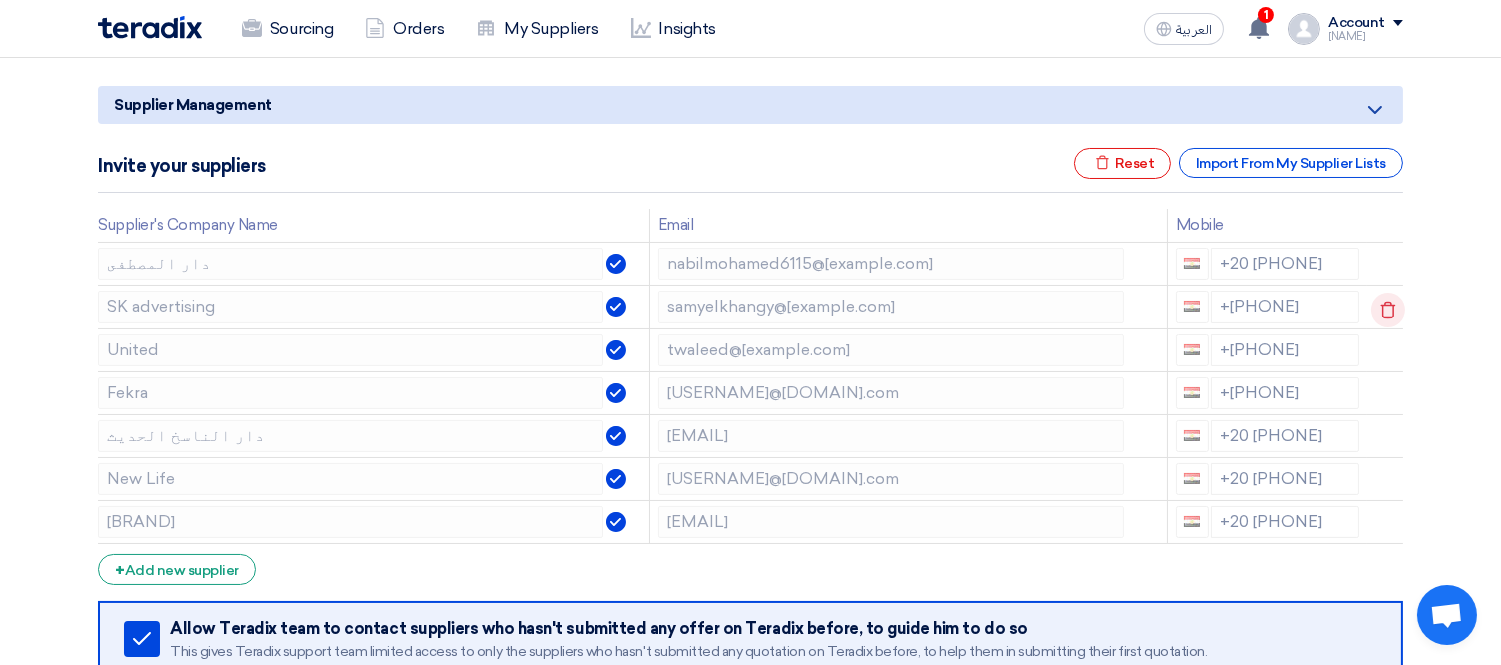 click 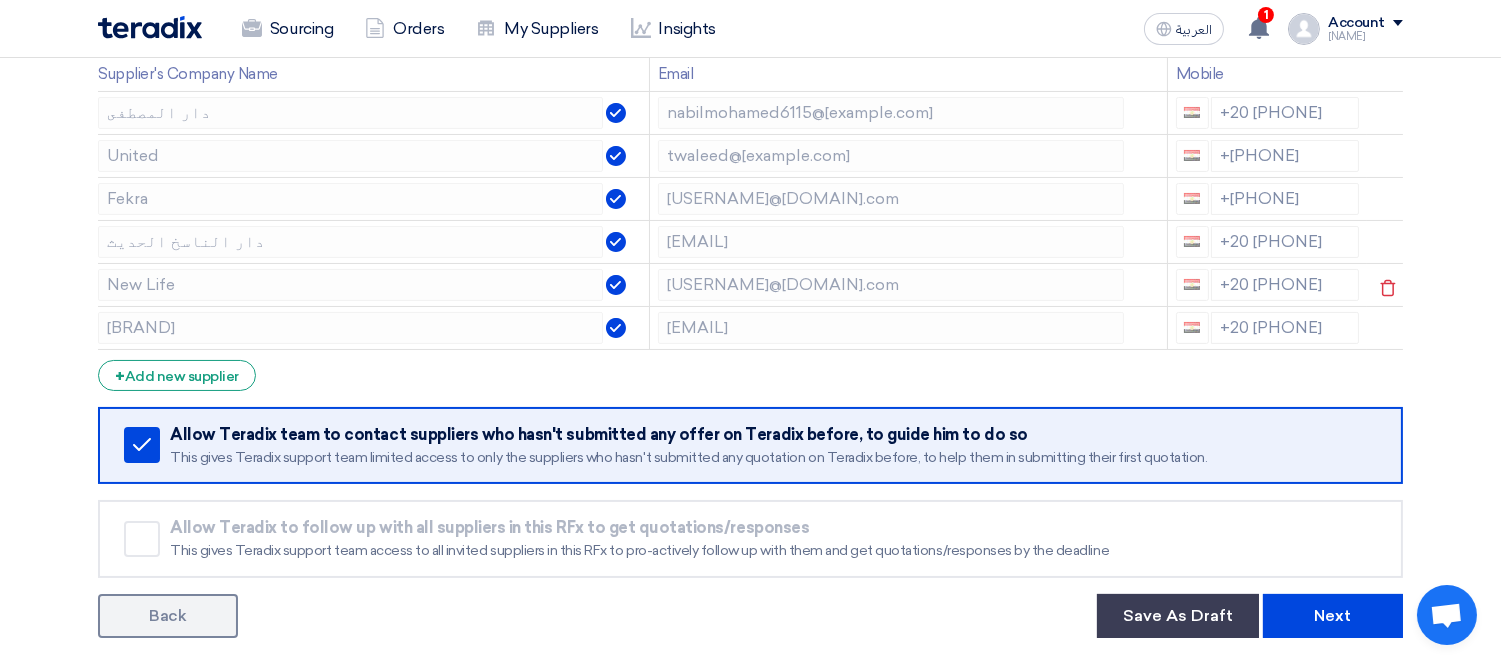 scroll, scrollTop: 444, scrollLeft: 0, axis: vertical 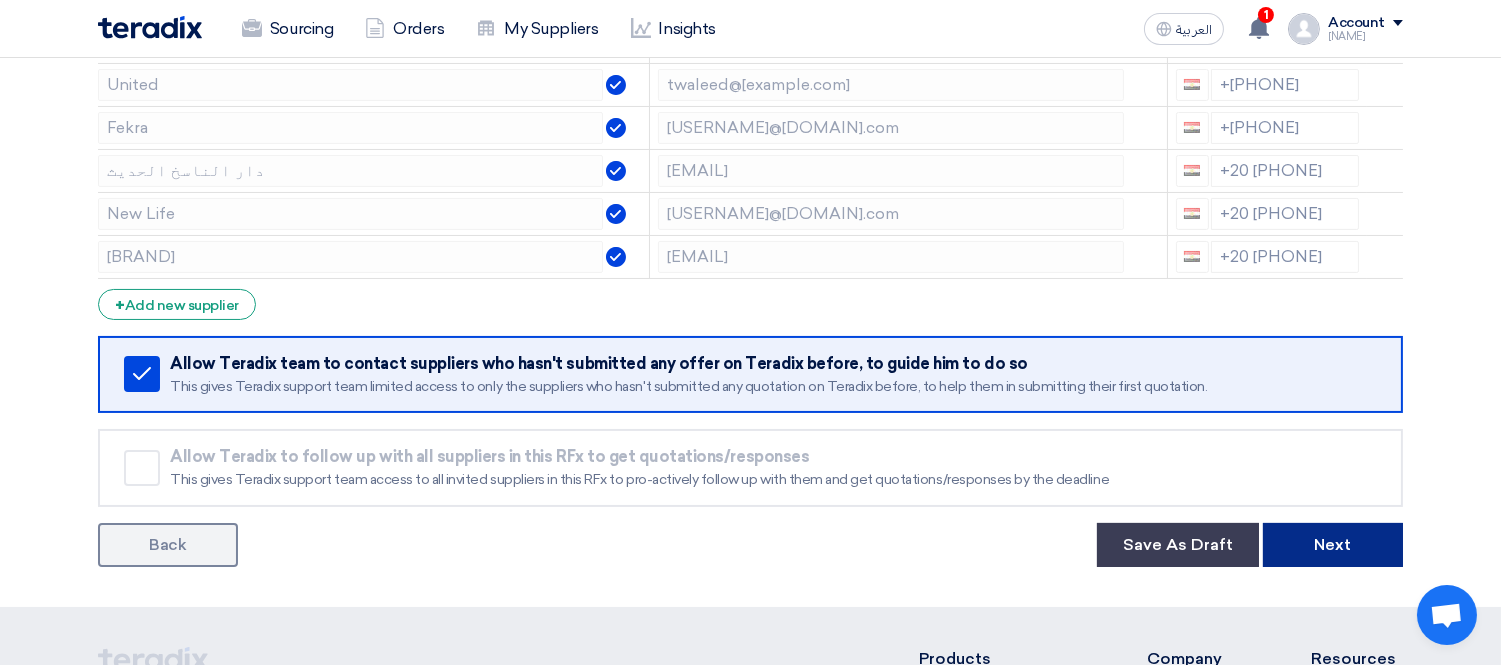 click on "Next" 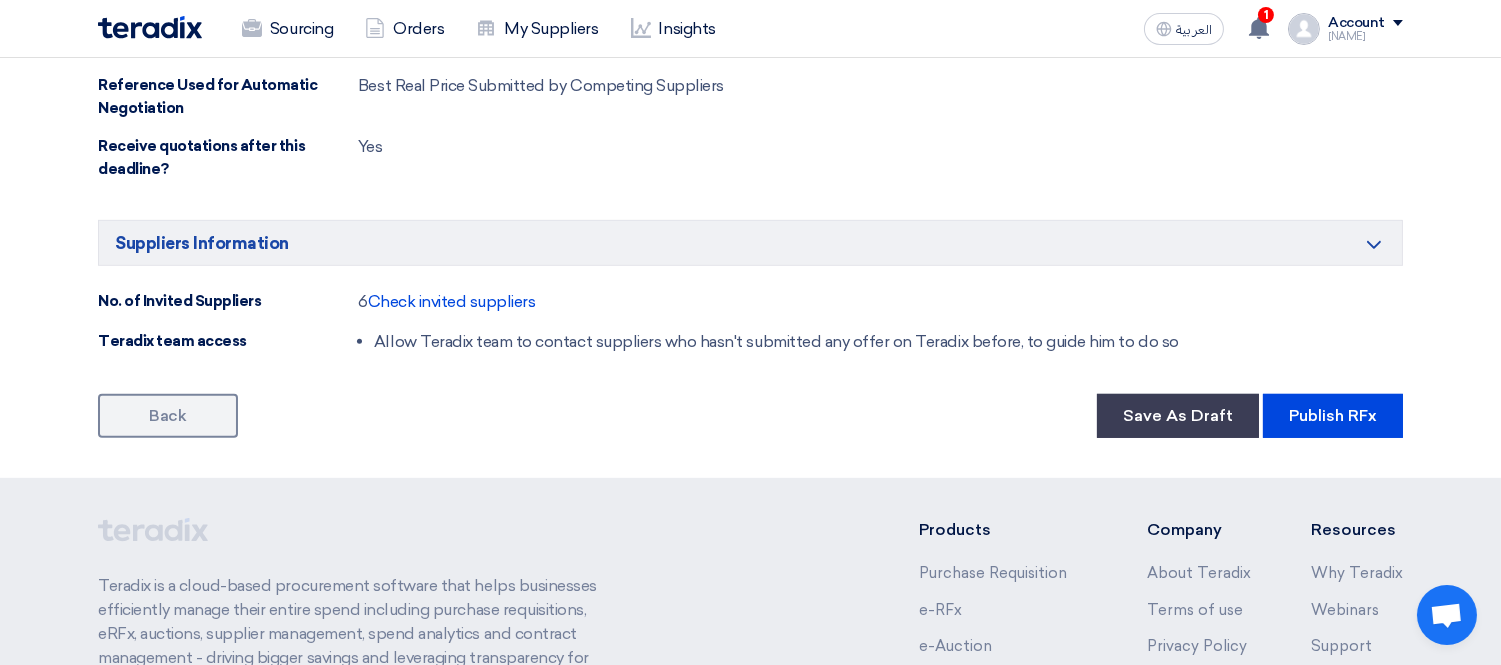 scroll, scrollTop: 1777, scrollLeft: 0, axis: vertical 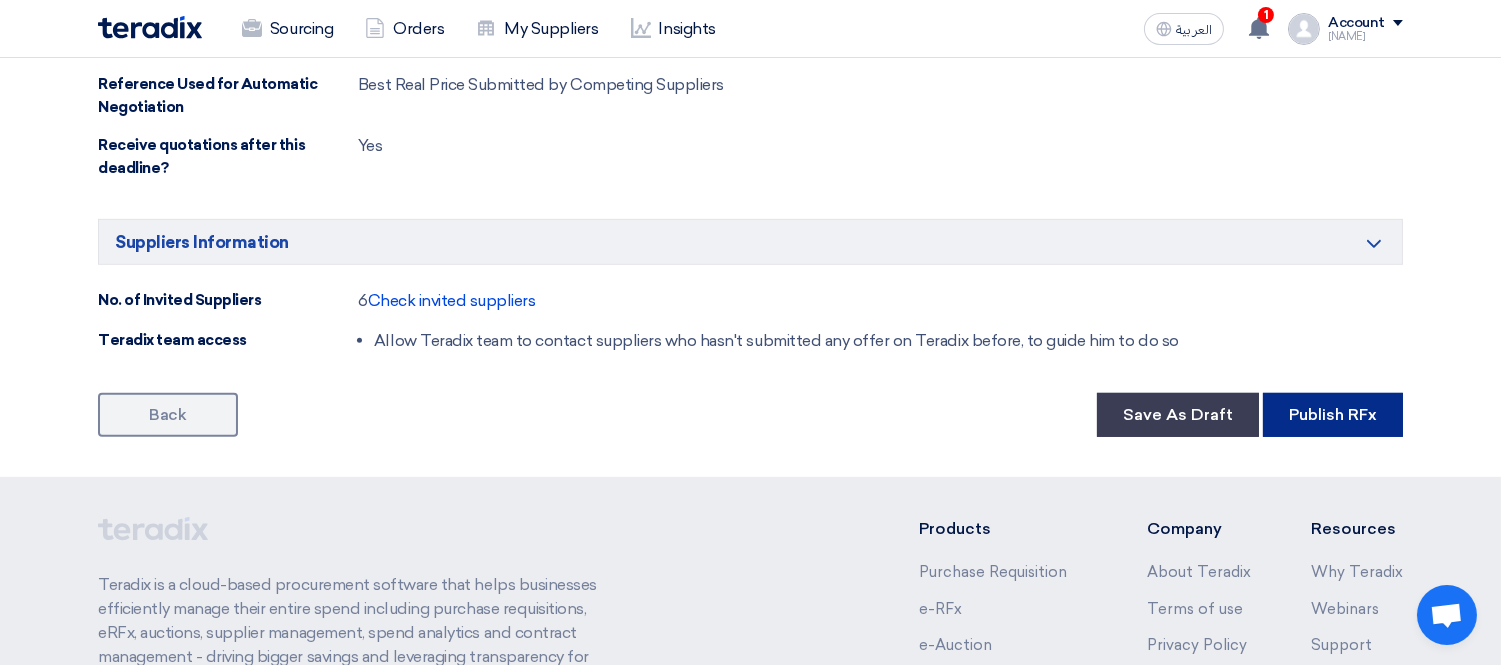 click on "Publish RFx" 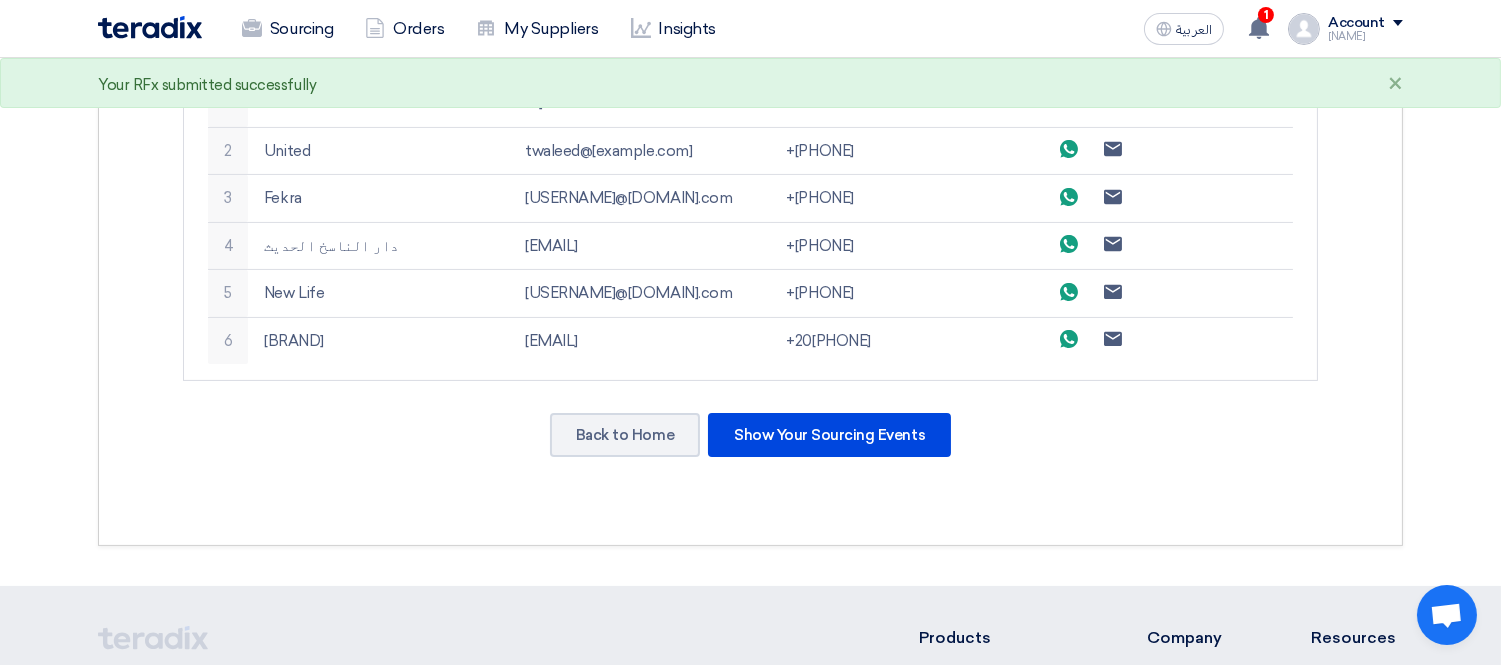 scroll, scrollTop: 777, scrollLeft: 0, axis: vertical 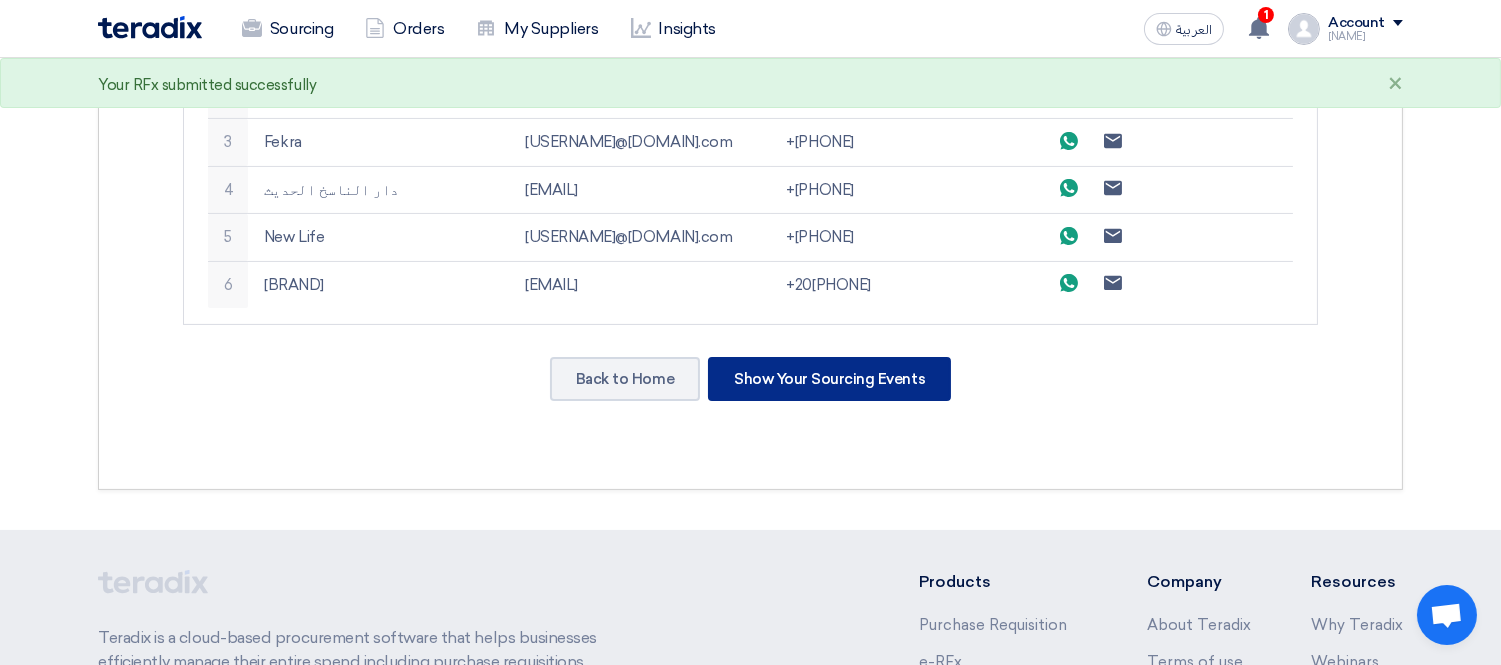 click on "Show Your Sourcing Events" 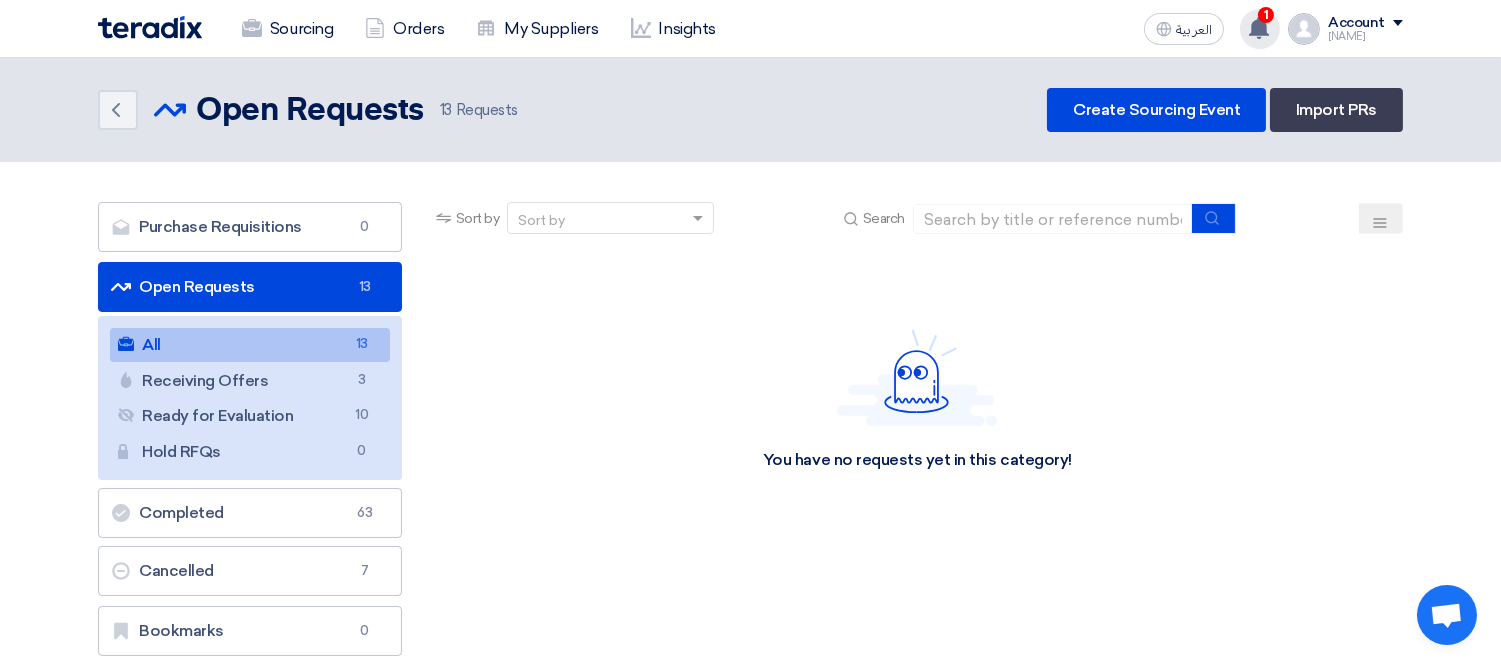 click 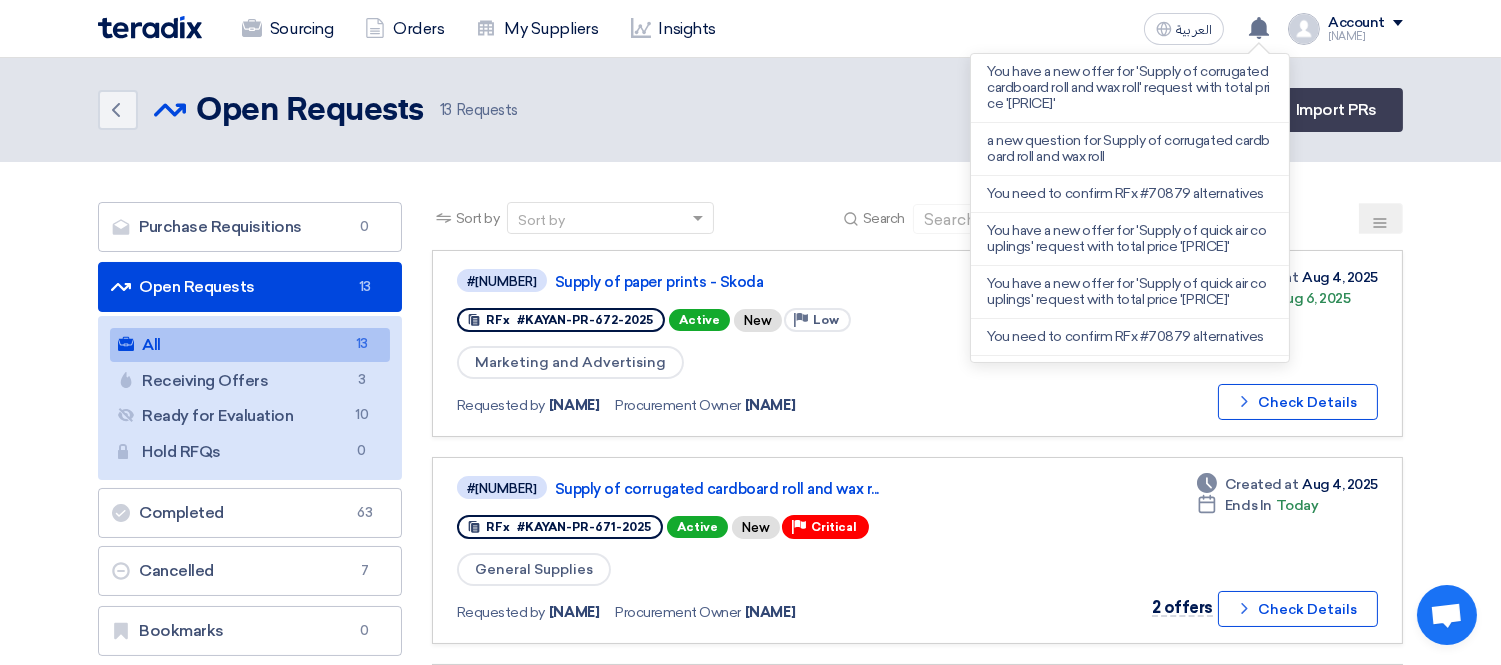 click on "You have a new offer for 'Supply of corrugated cardboard roll and wax roll' request with total price '[PRICE]'" 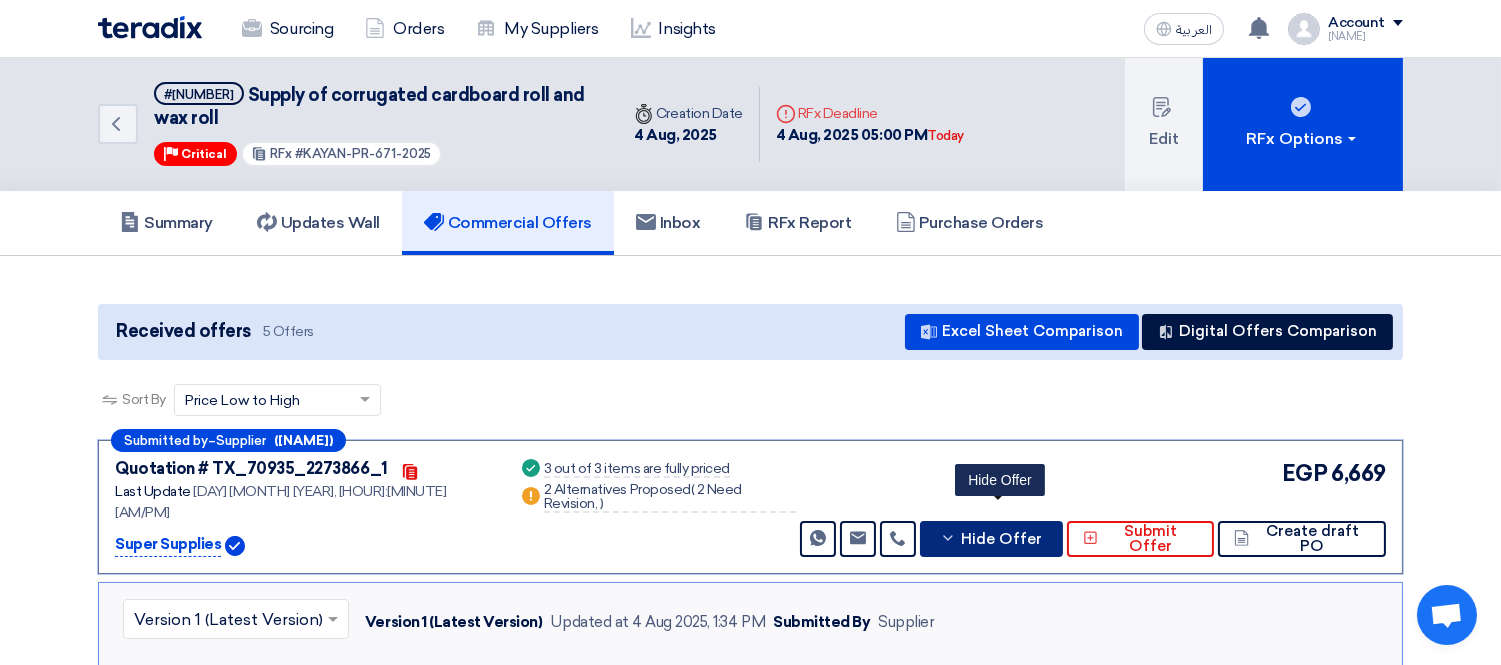click on "Submitted by
–
Supplier
([FIRST] [LAST])
Quotation #
TX_70935_2273866_1
Contacts
Last Update
[DATE], [TIME]
Success (" at bounding box center (750, 978) 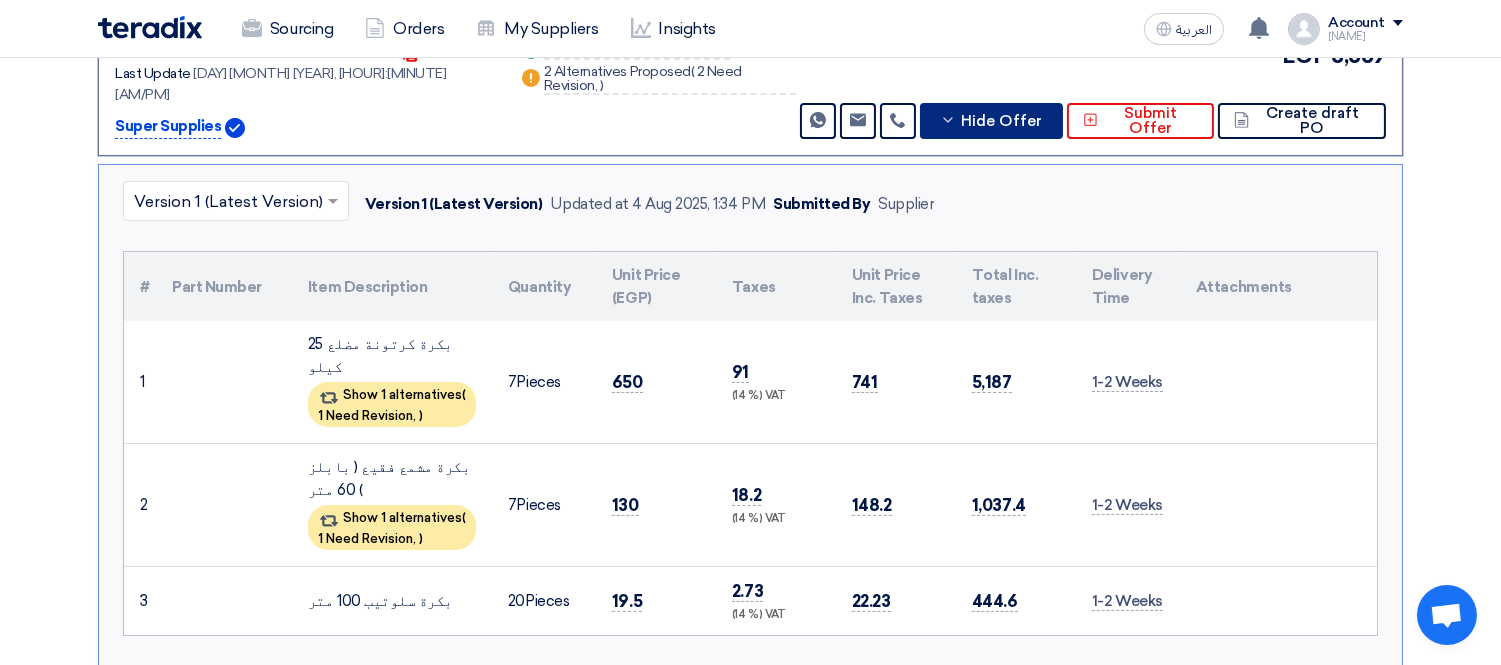 scroll, scrollTop: 436, scrollLeft: 0, axis: vertical 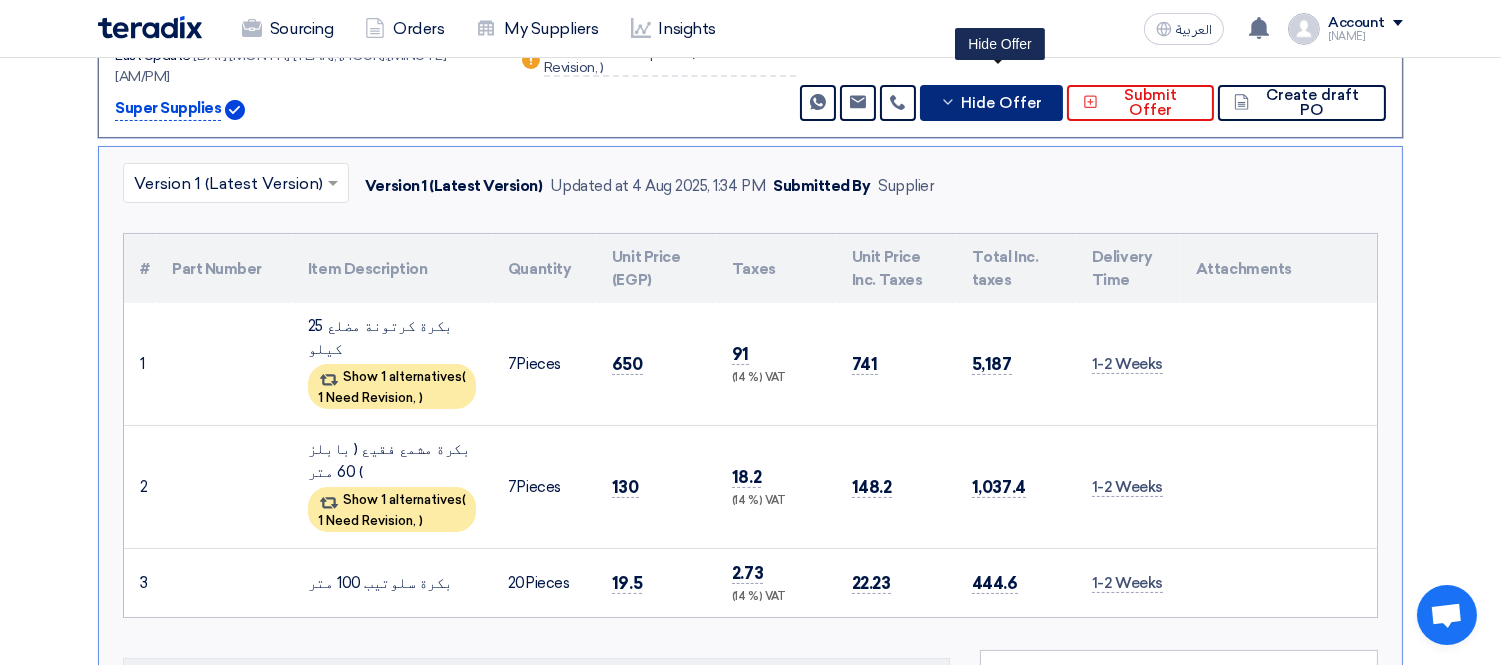 click on "Hide Offer" at bounding box center (1001, 103) 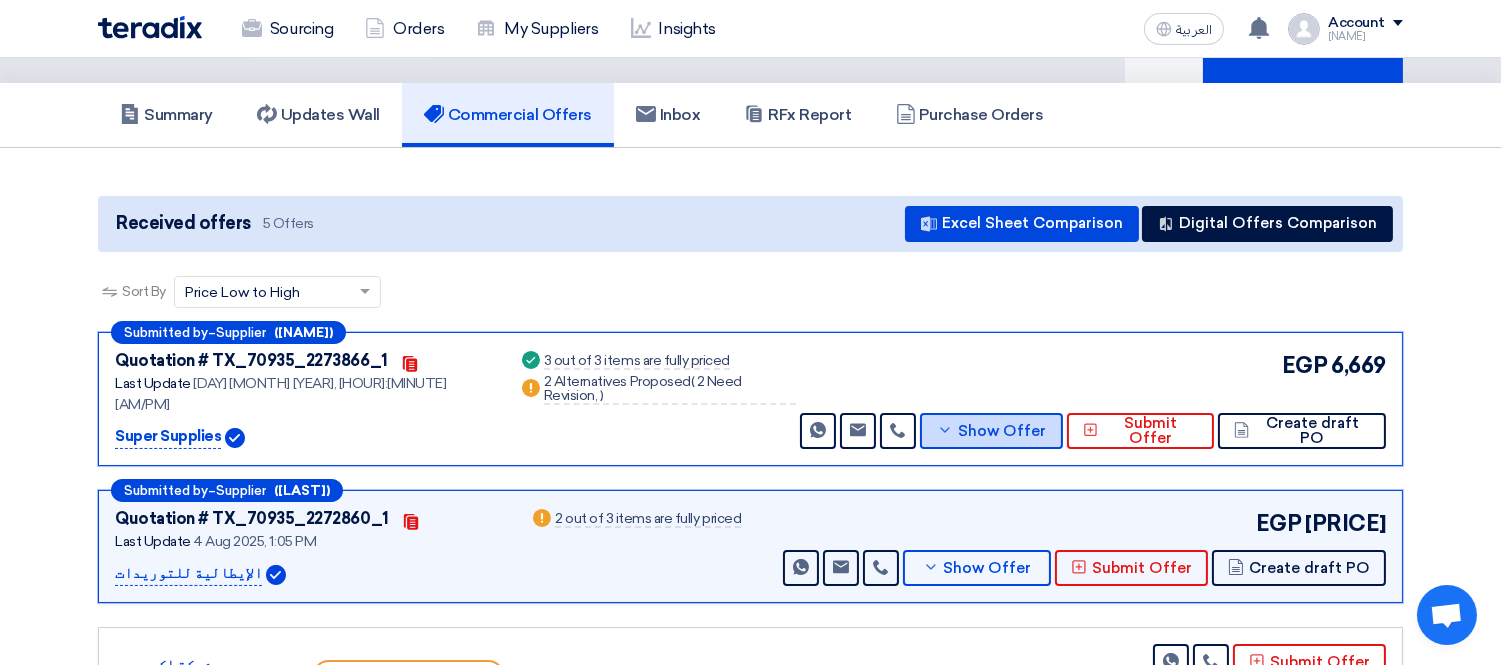 scroll, scrollTop: 103, scrollLeft: 0, axis: vertical 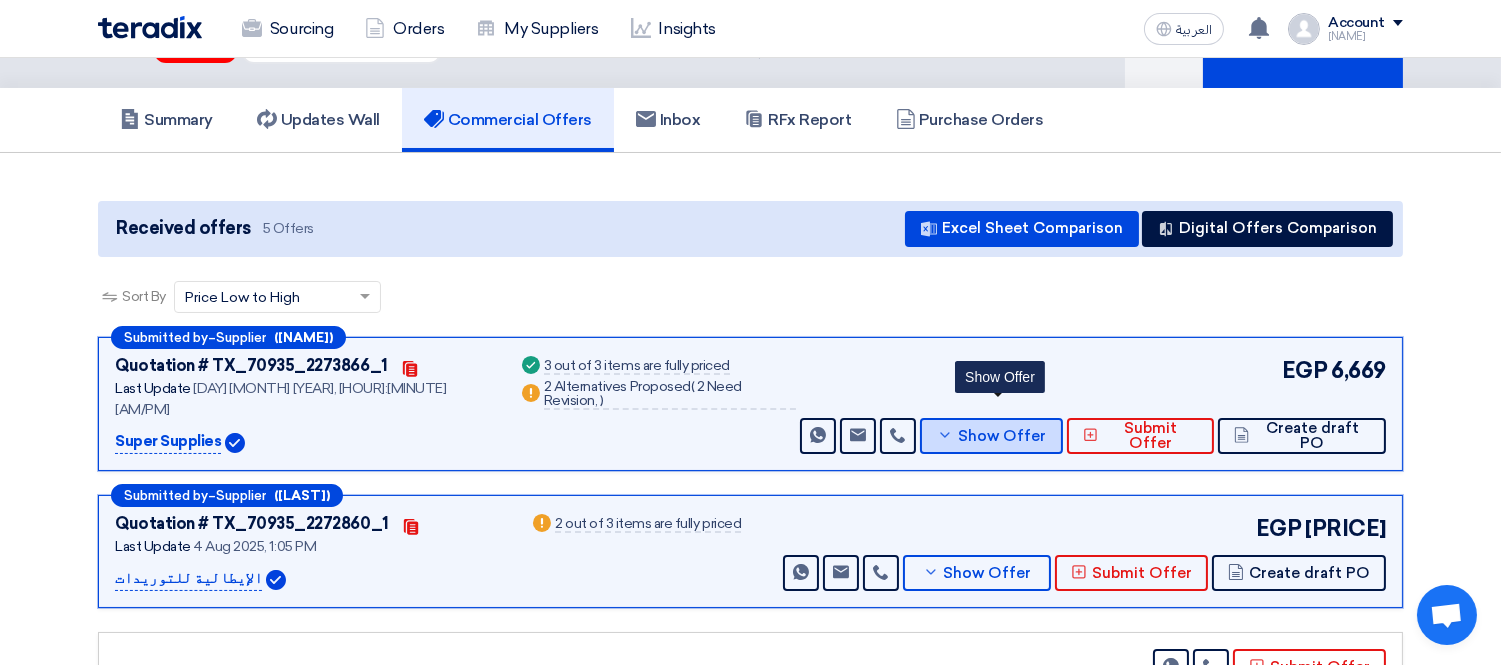 click on "Show Offer" at bounding box center (1002, 436) 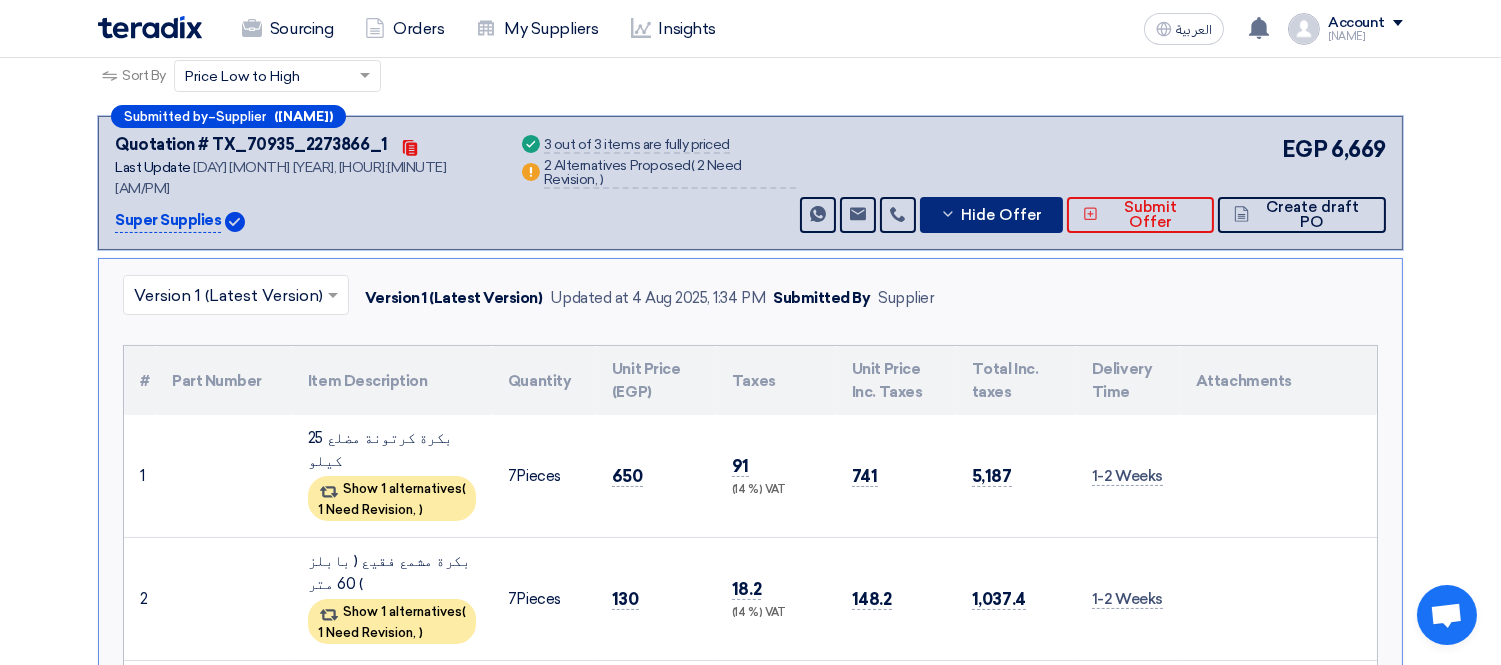 scroll, scrollTop: 325, scrollLeft: 0, axis: vertical 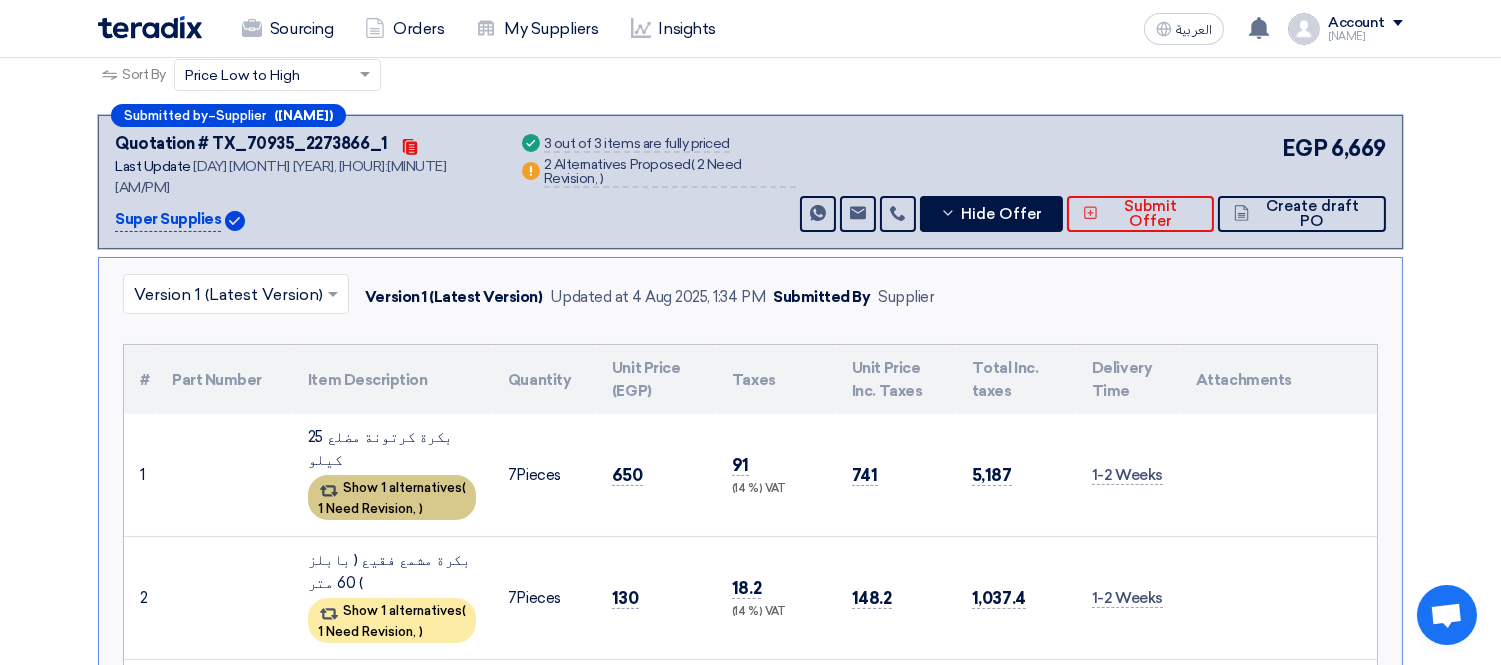 click on "Show 1 alternatives
(
1 Need Revision,
)" at bounding box center (392, 497) 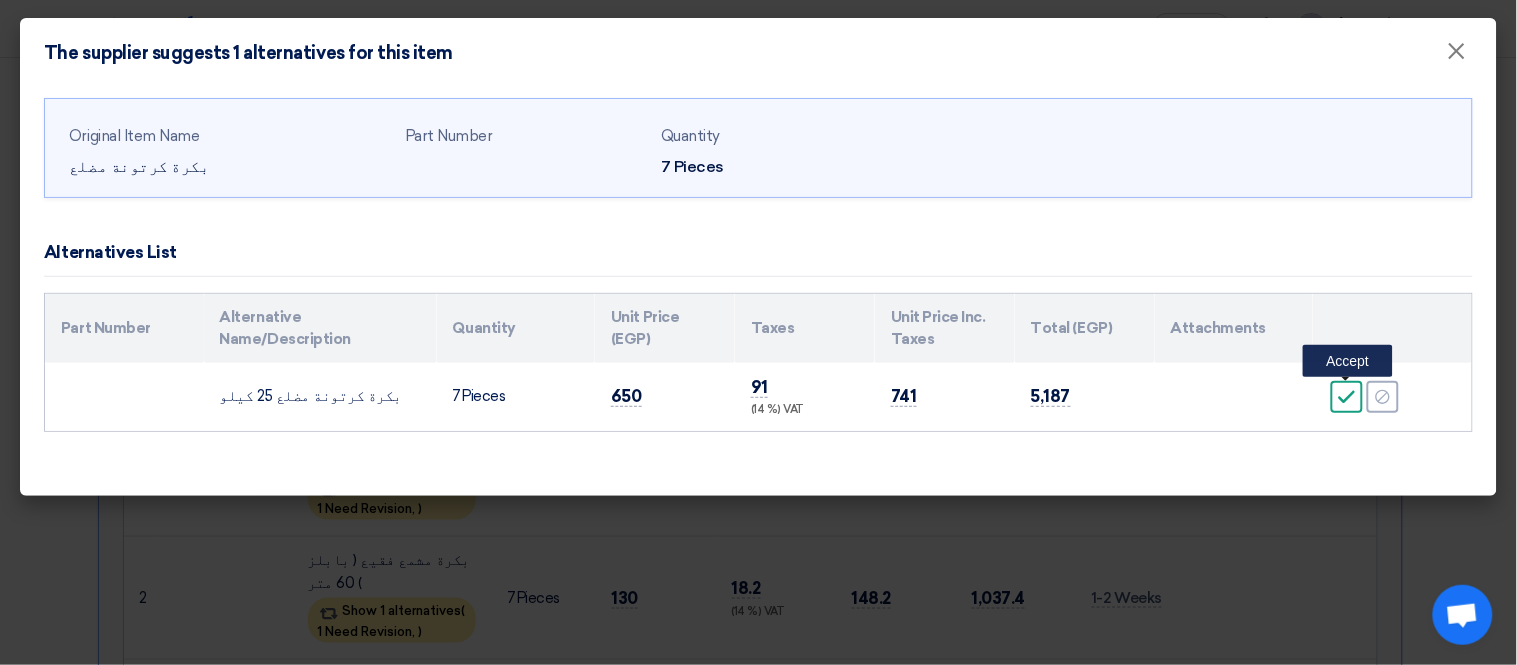click 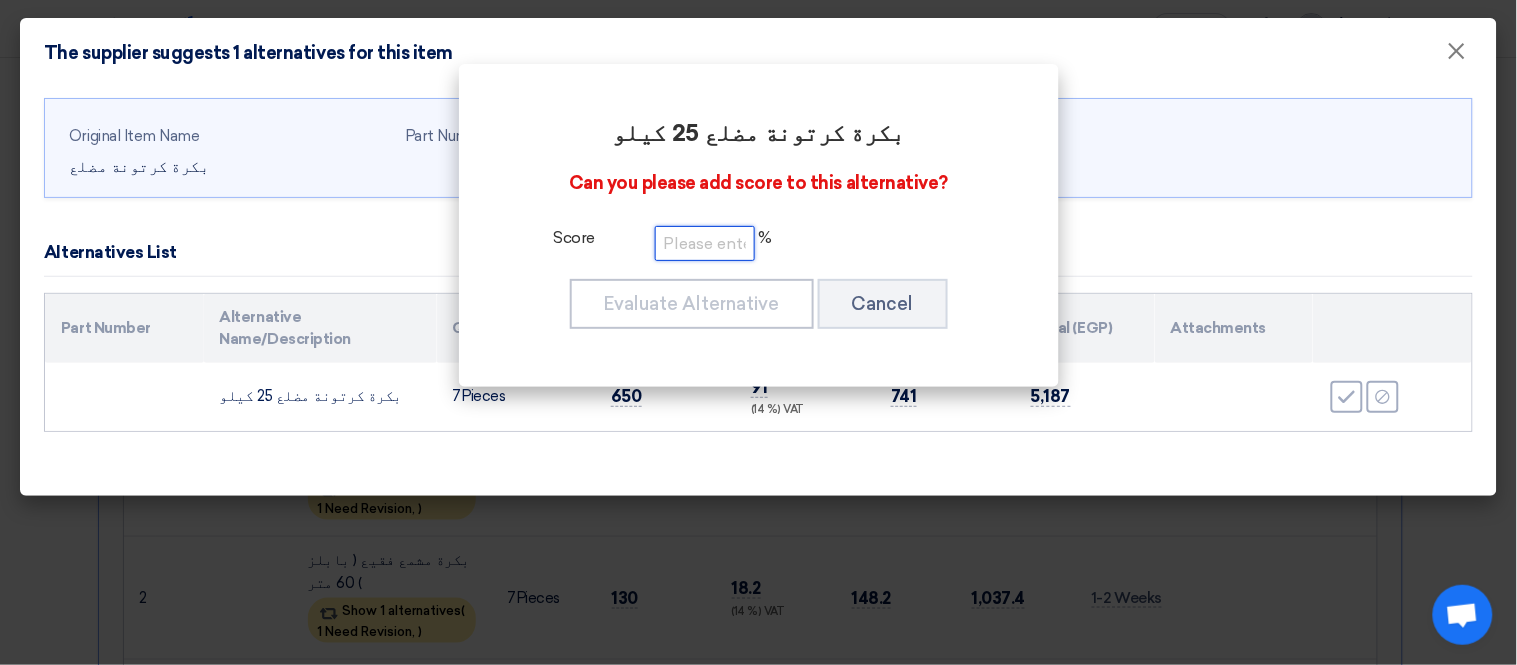 click 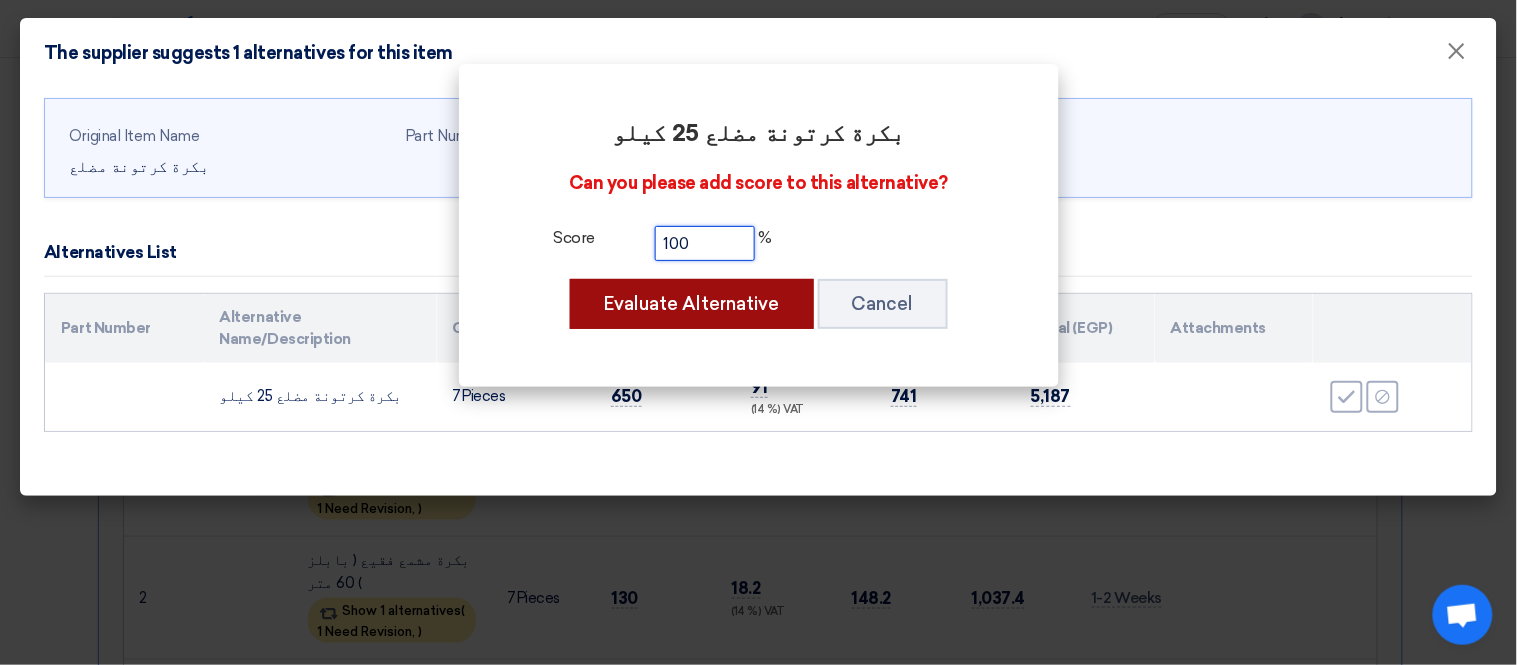 type on "100" 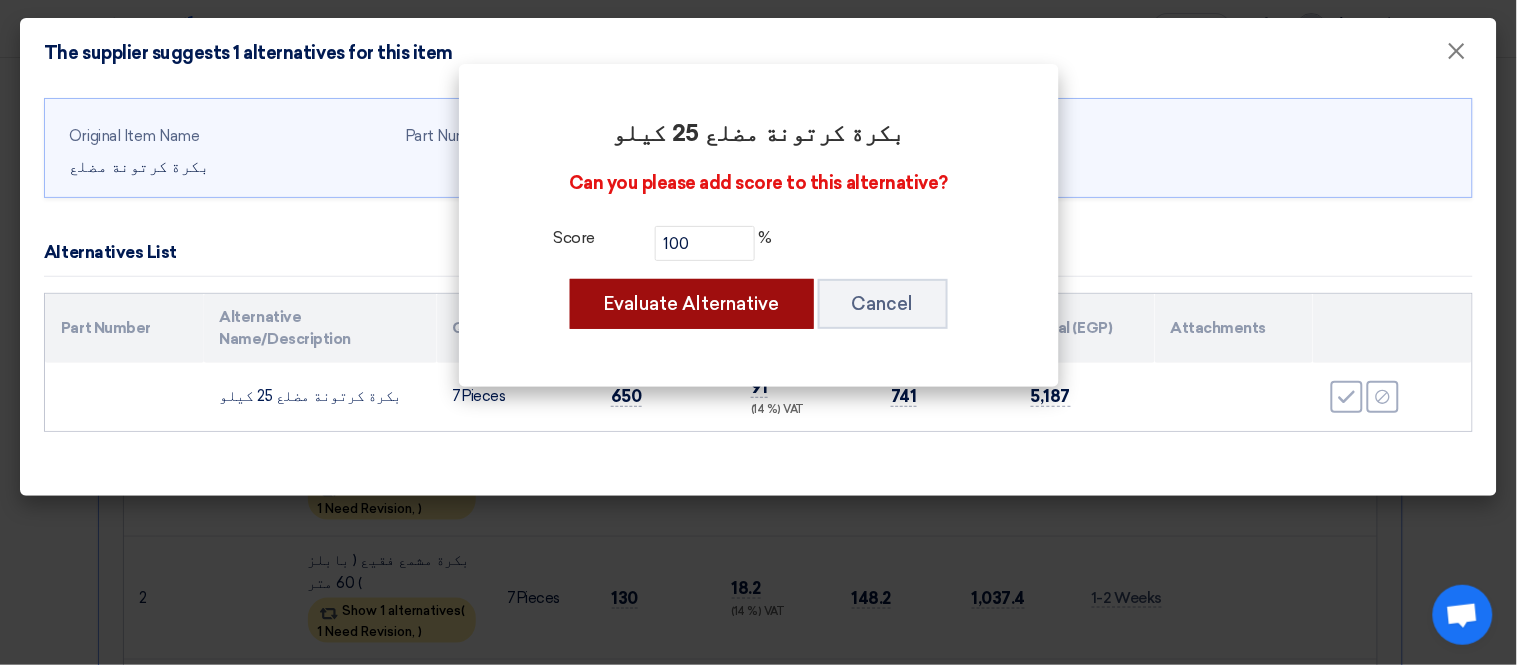 click on "Evaluate Alternative" 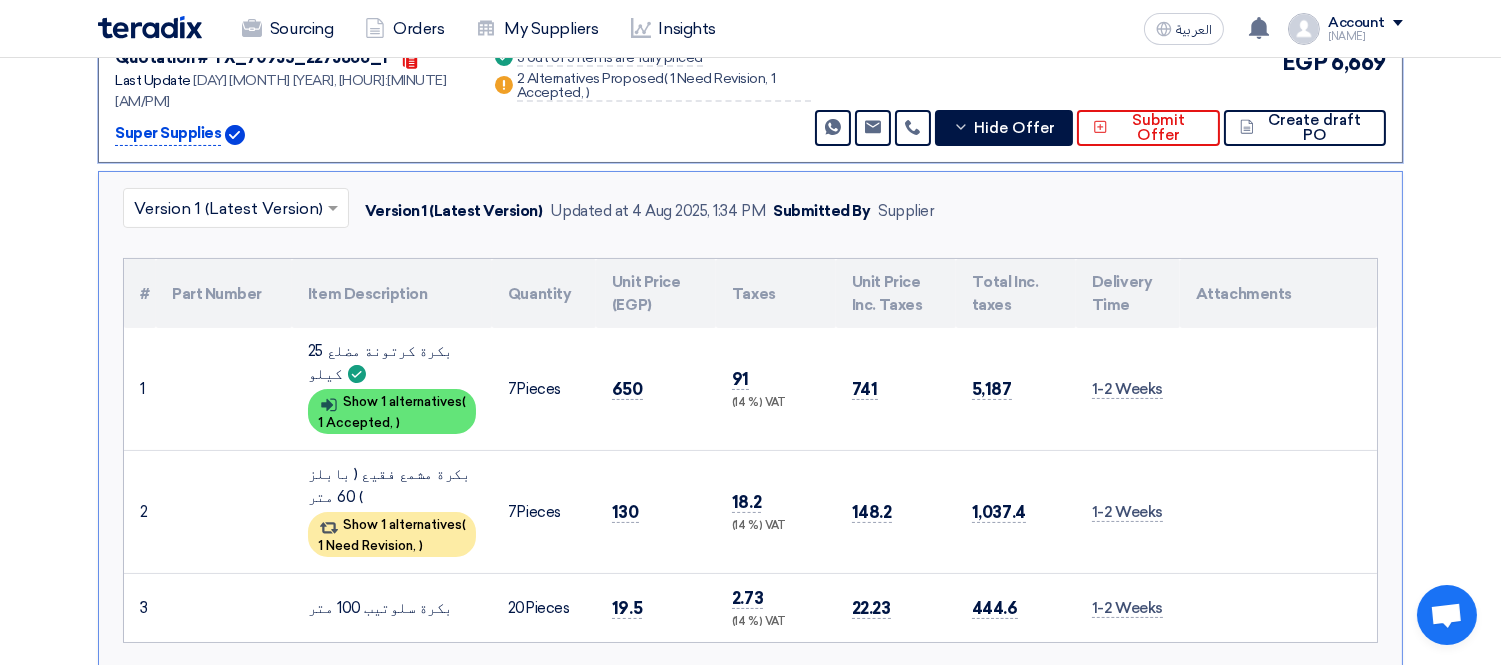 scroll, scrollTop: 436, scrollLeft: 0, axis: vertical 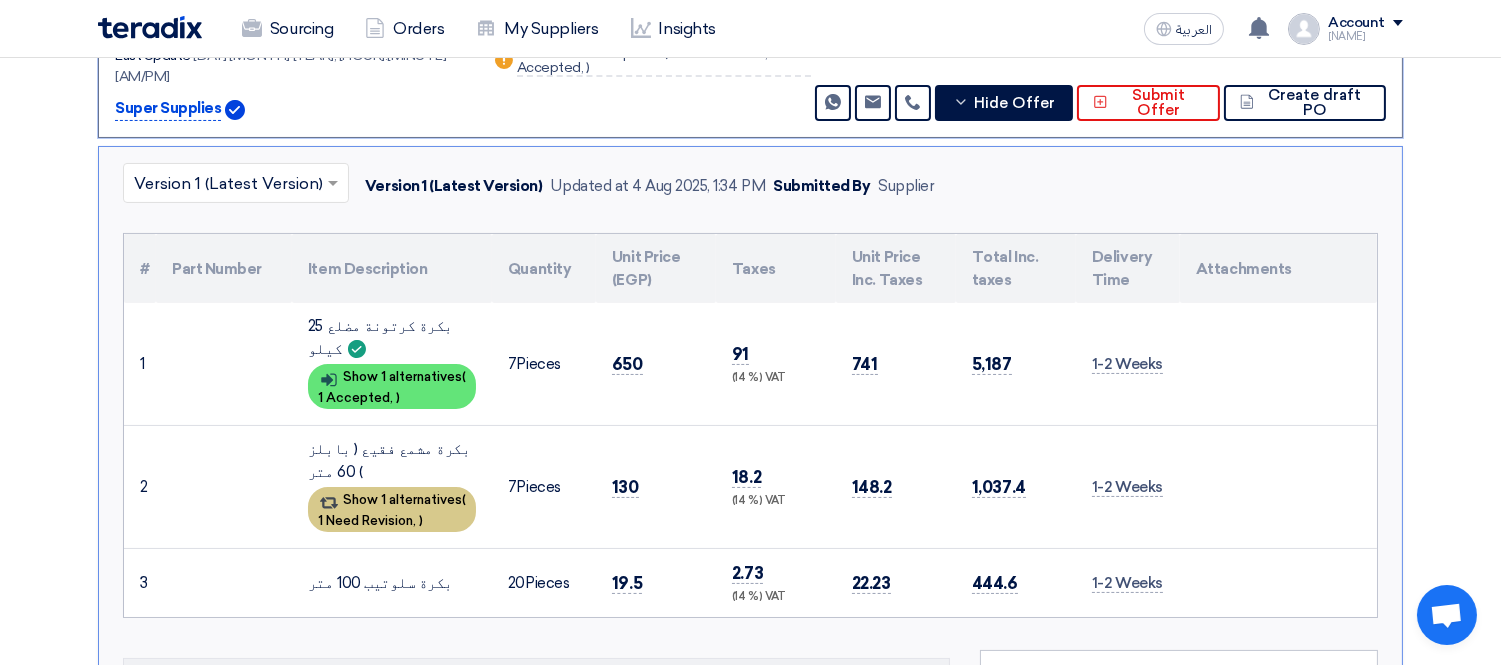 click on "1 Need Revision," at bounding box center [367, 520] 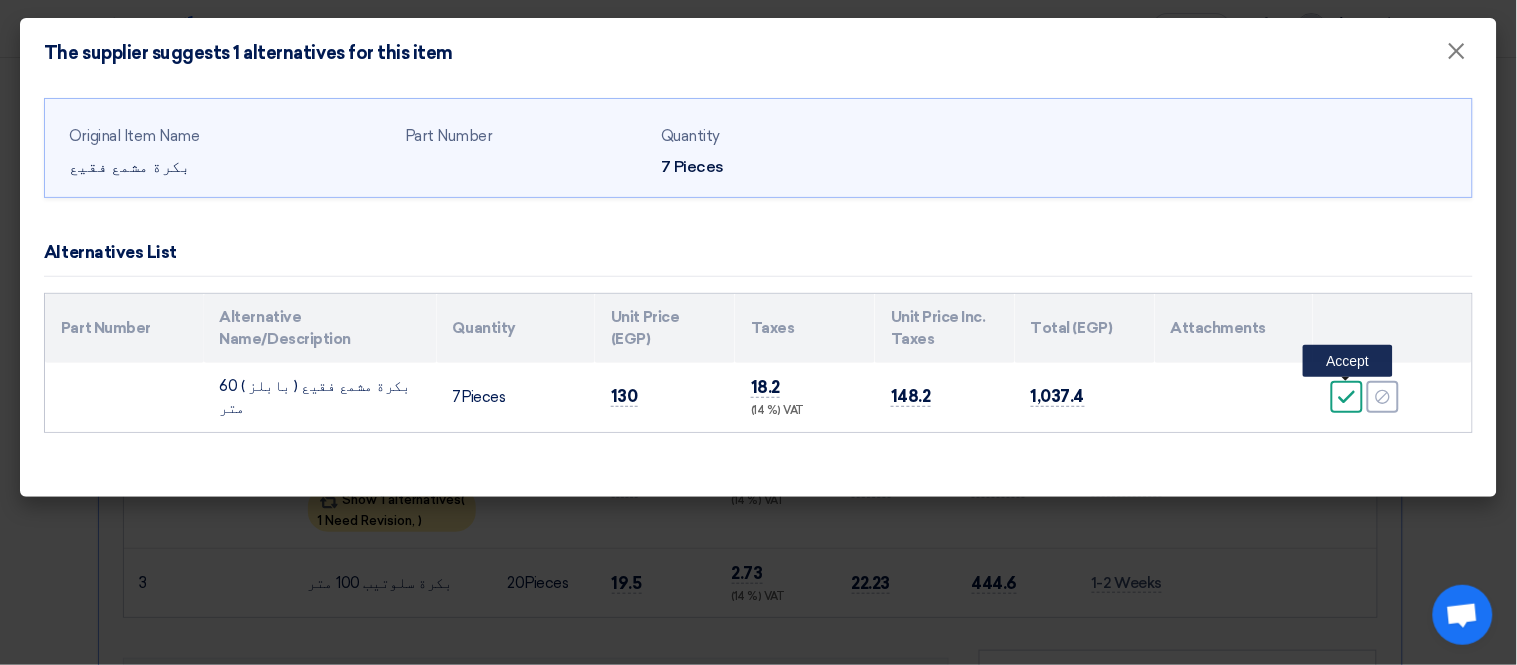 click on "Accept" 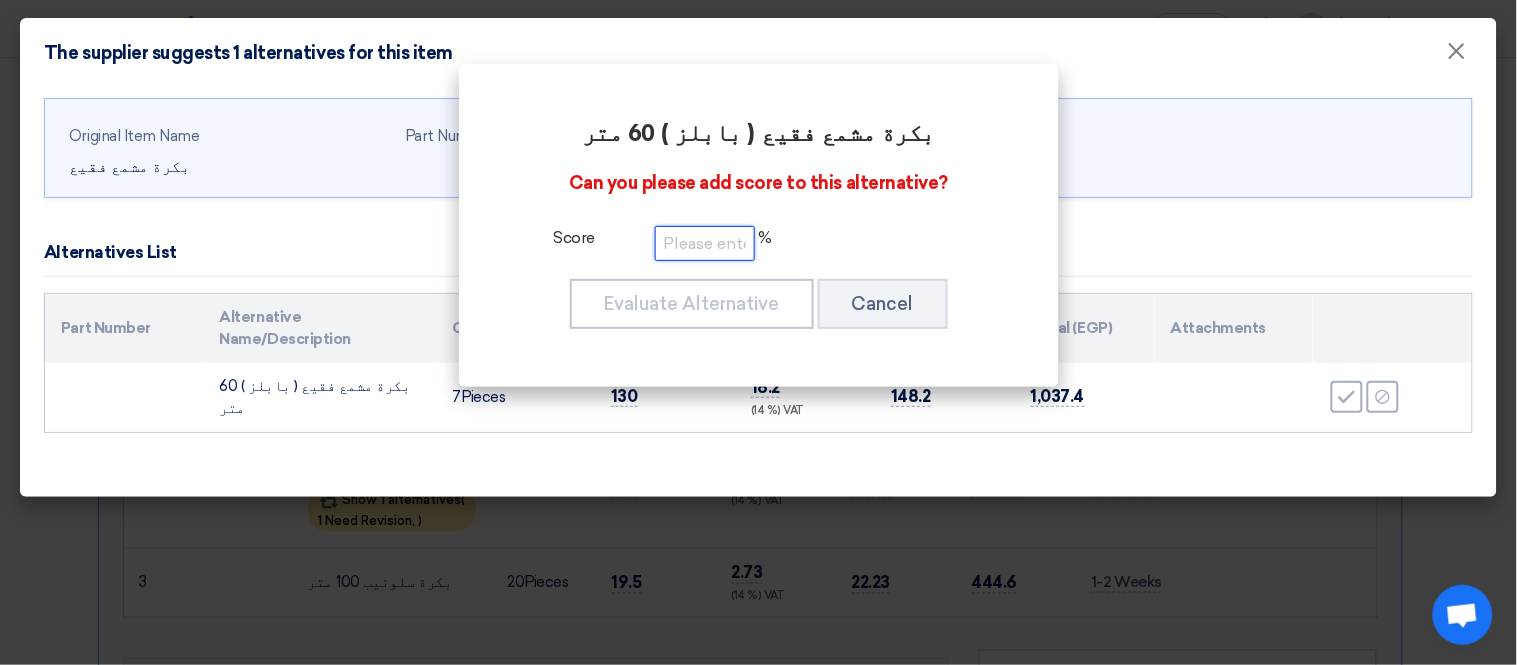 click 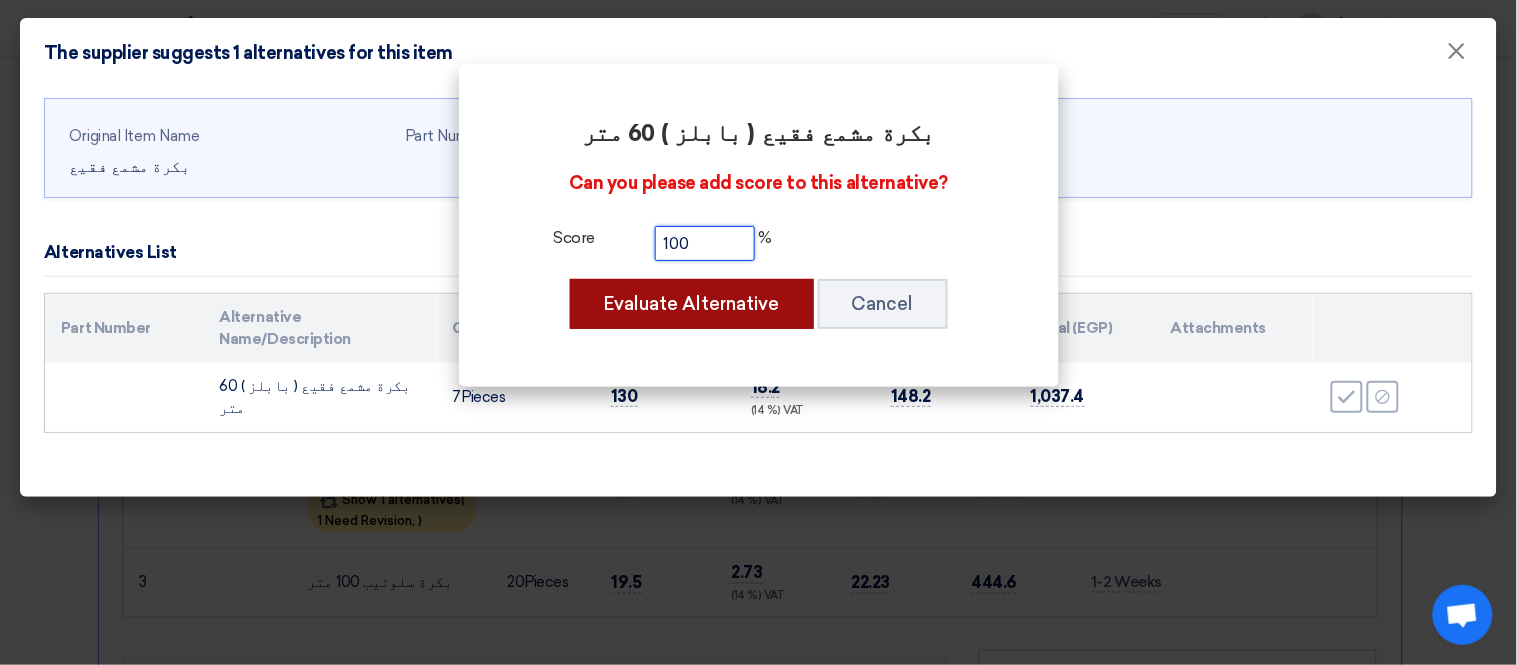 type on "100" 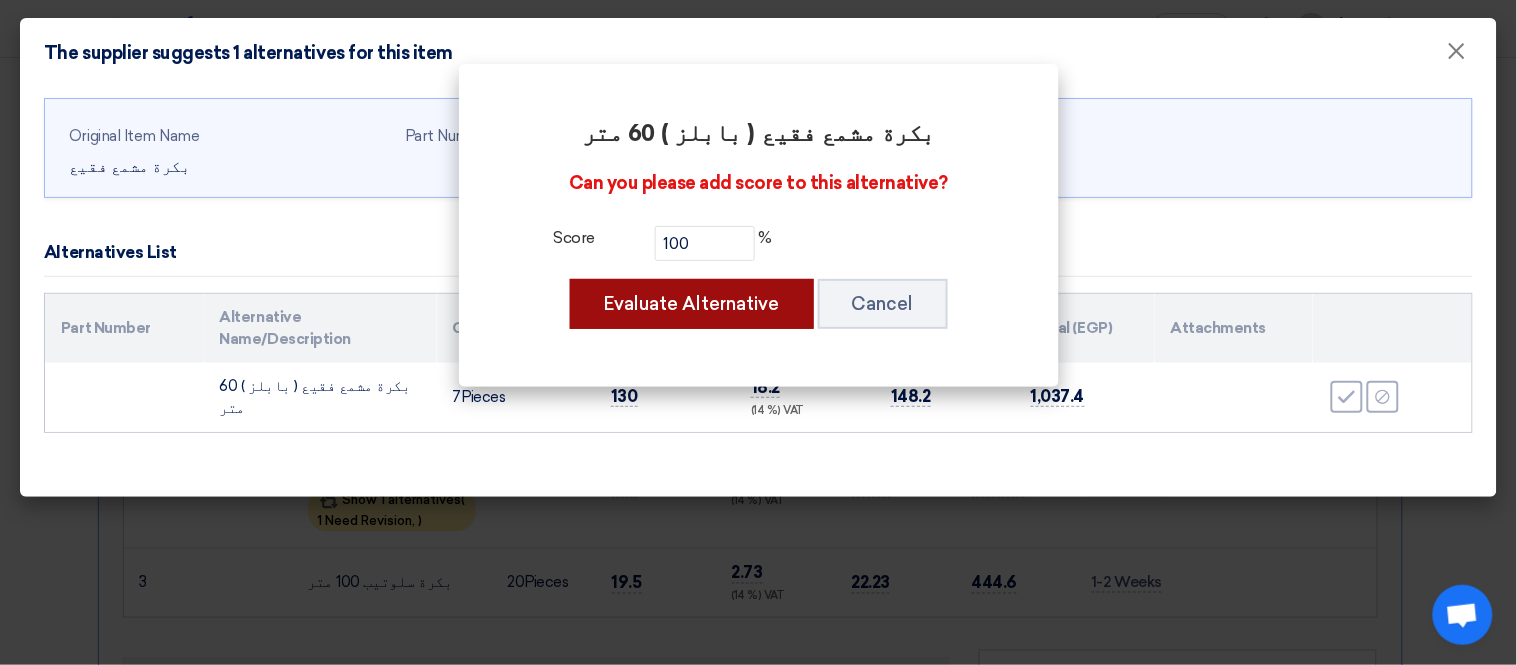 drag, startPoint x: 683, startPoint y: 315, endPoint x: 692, endPoint y: 306, distance: 12.727922 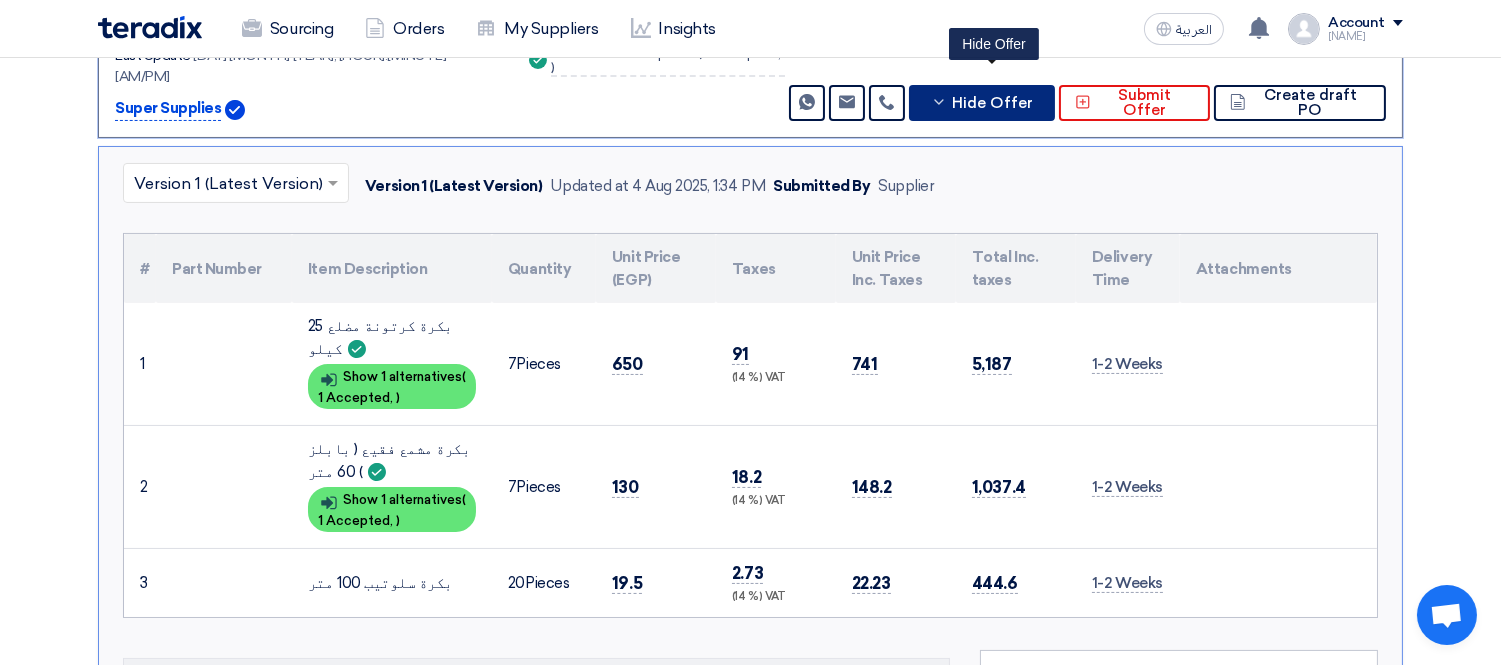 click on "Hide Offer" at bounding box center [992, 103] 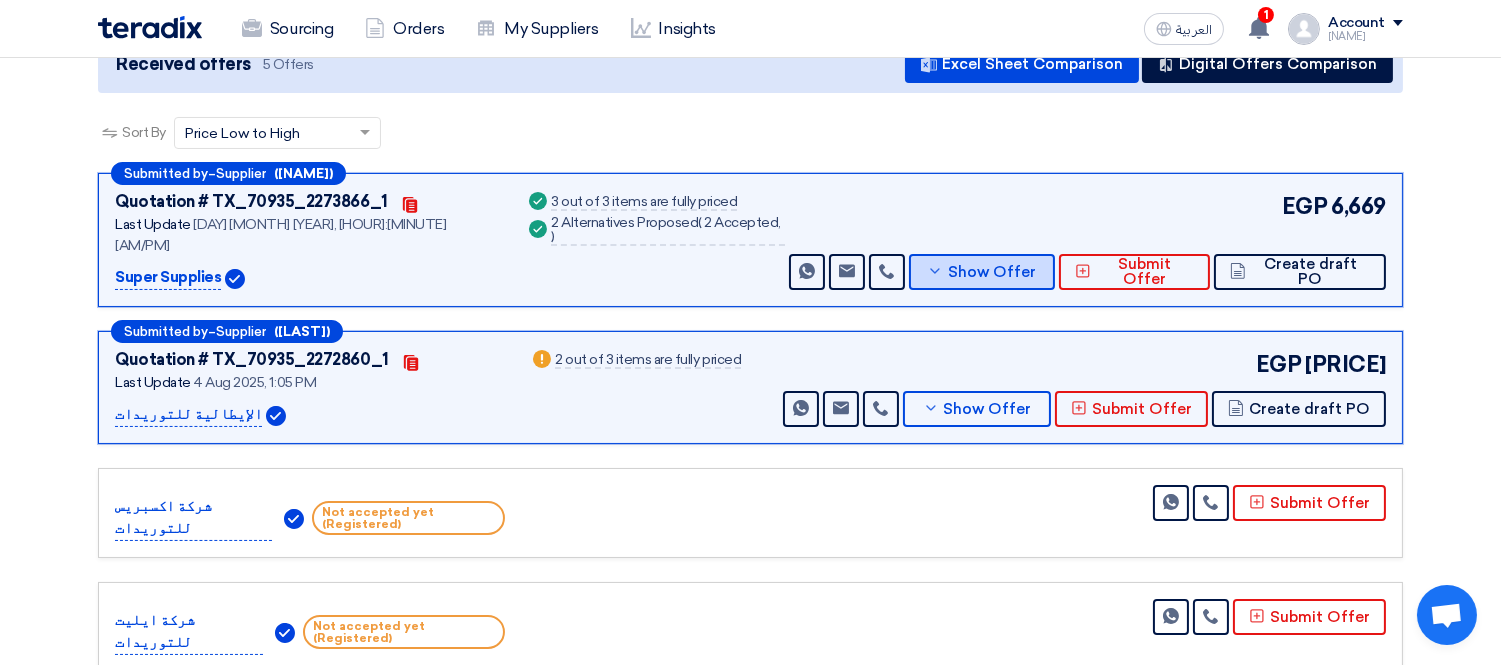 scroll, scrollTop: 214, scrollLeft: 0, axis: vertical 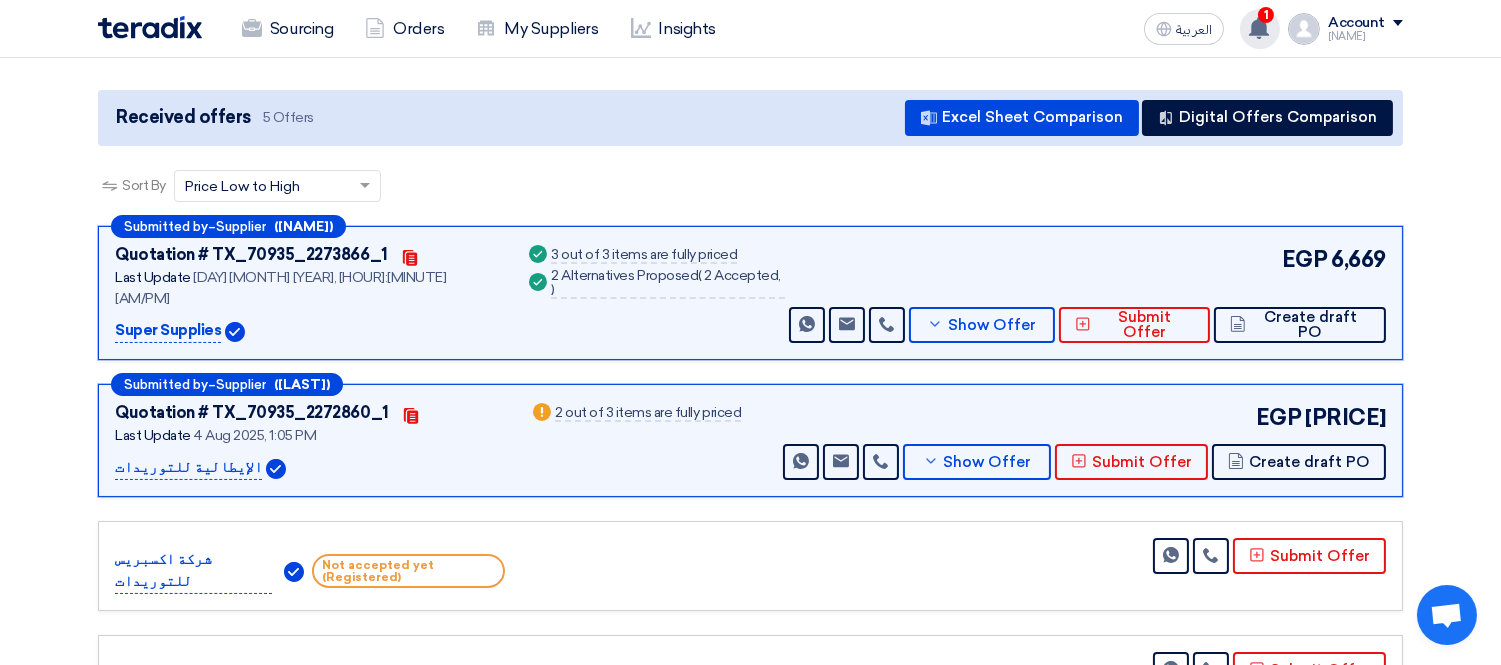 click 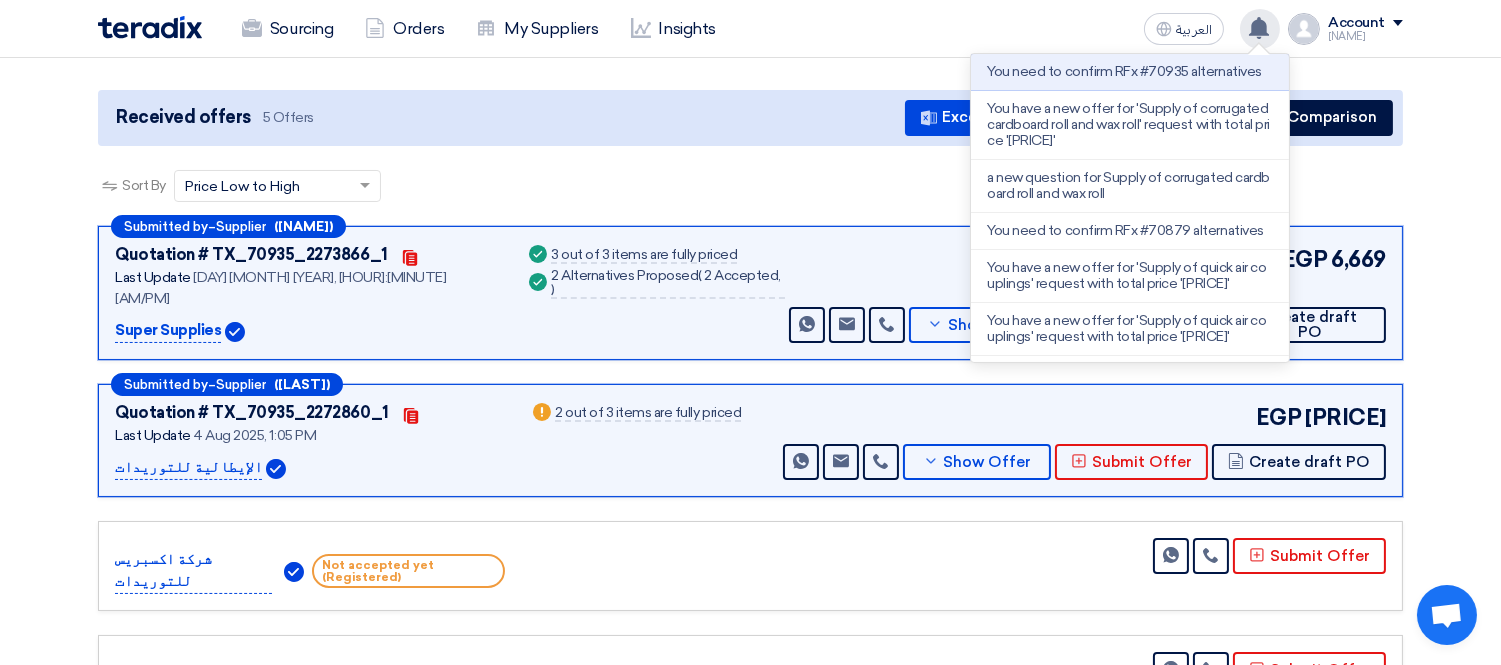 click 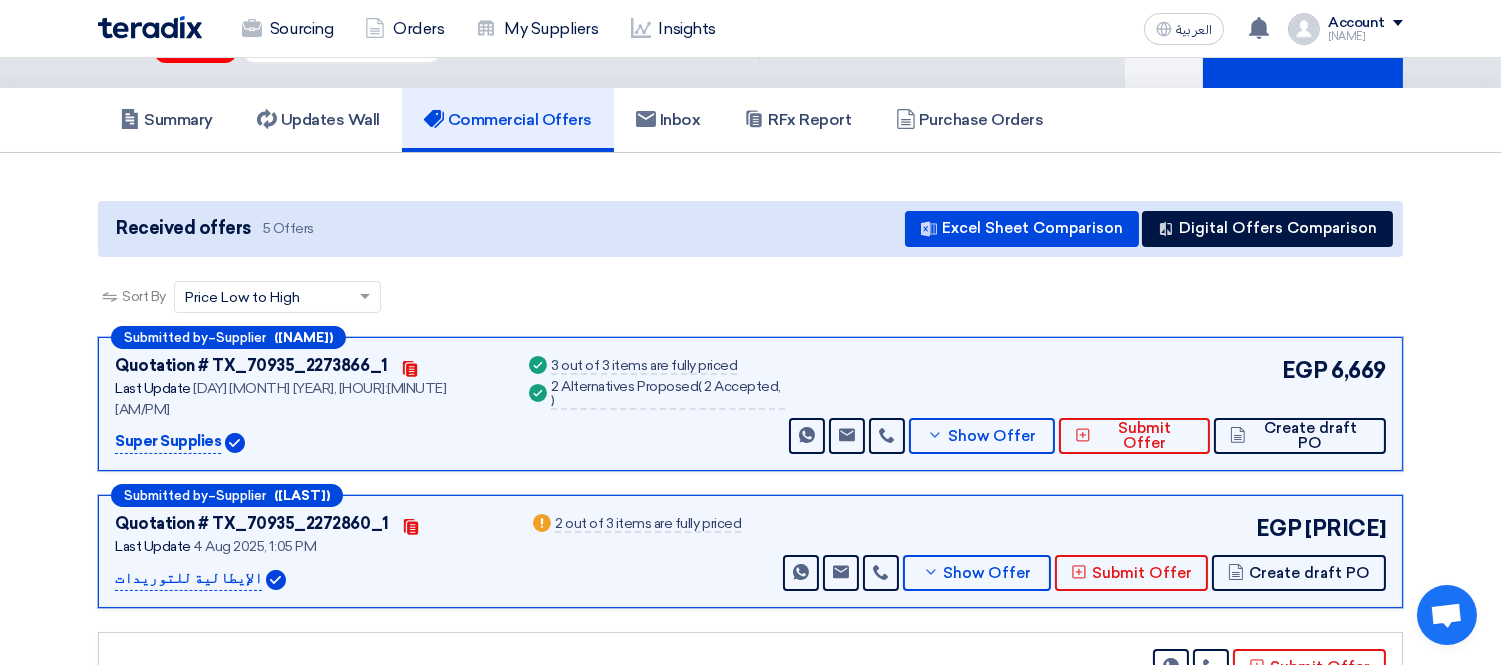 scroll, scrollTop: 0, scrollLeft: 0, axis: both 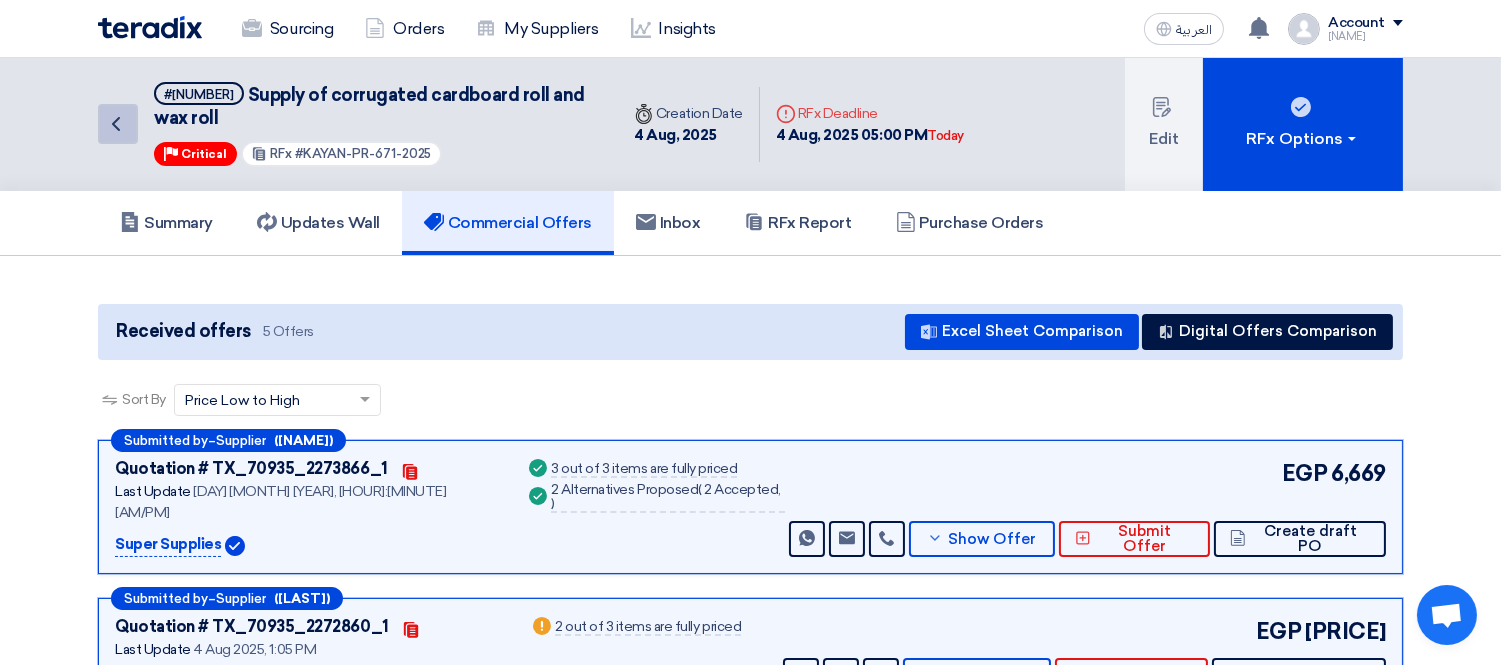 click on "Back" 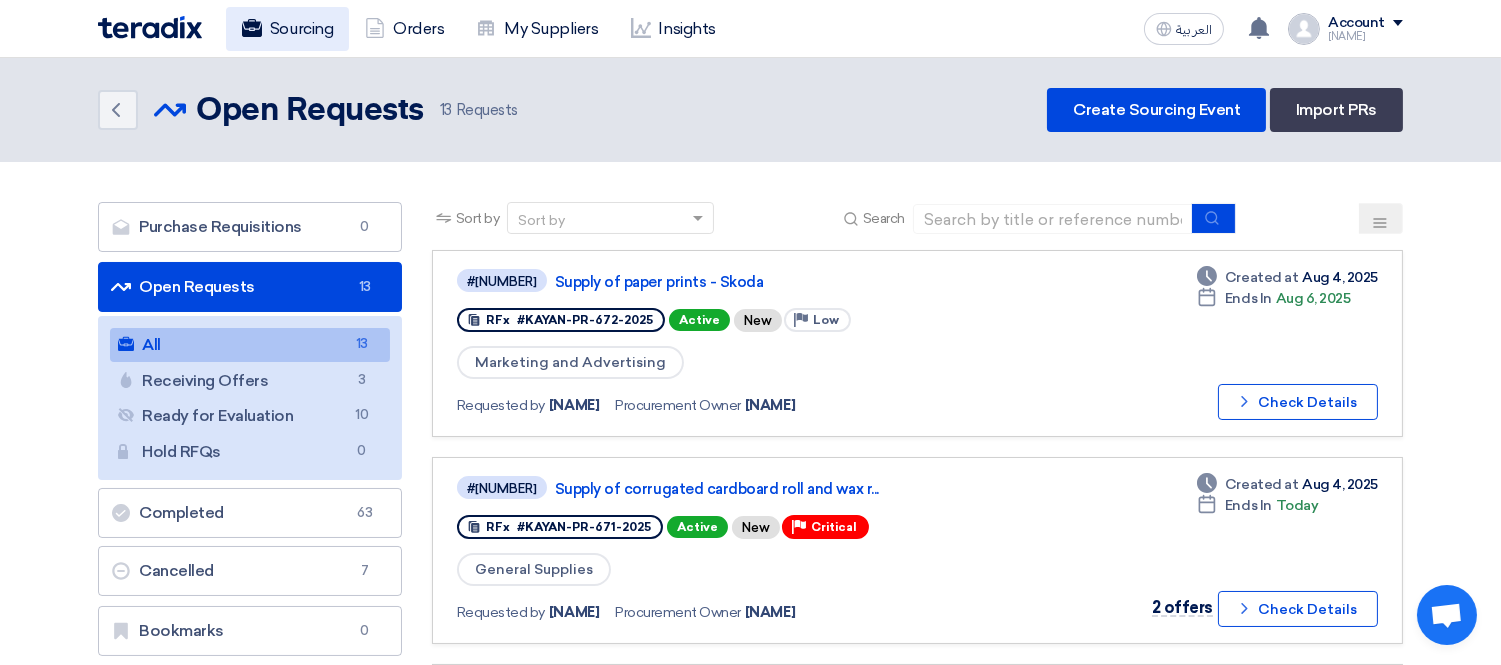 click on "Sourcing" 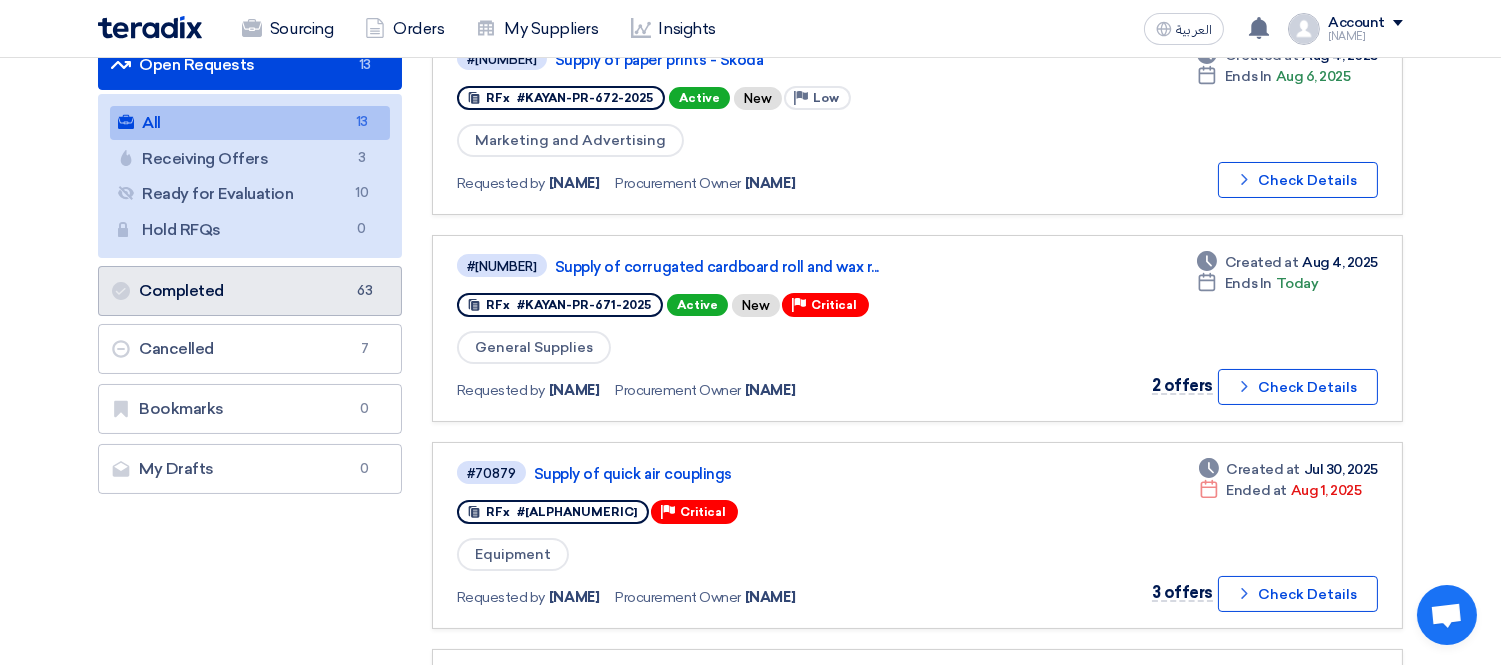 scroll, scrollTop: 0, scrollLeft: 0, axis: both 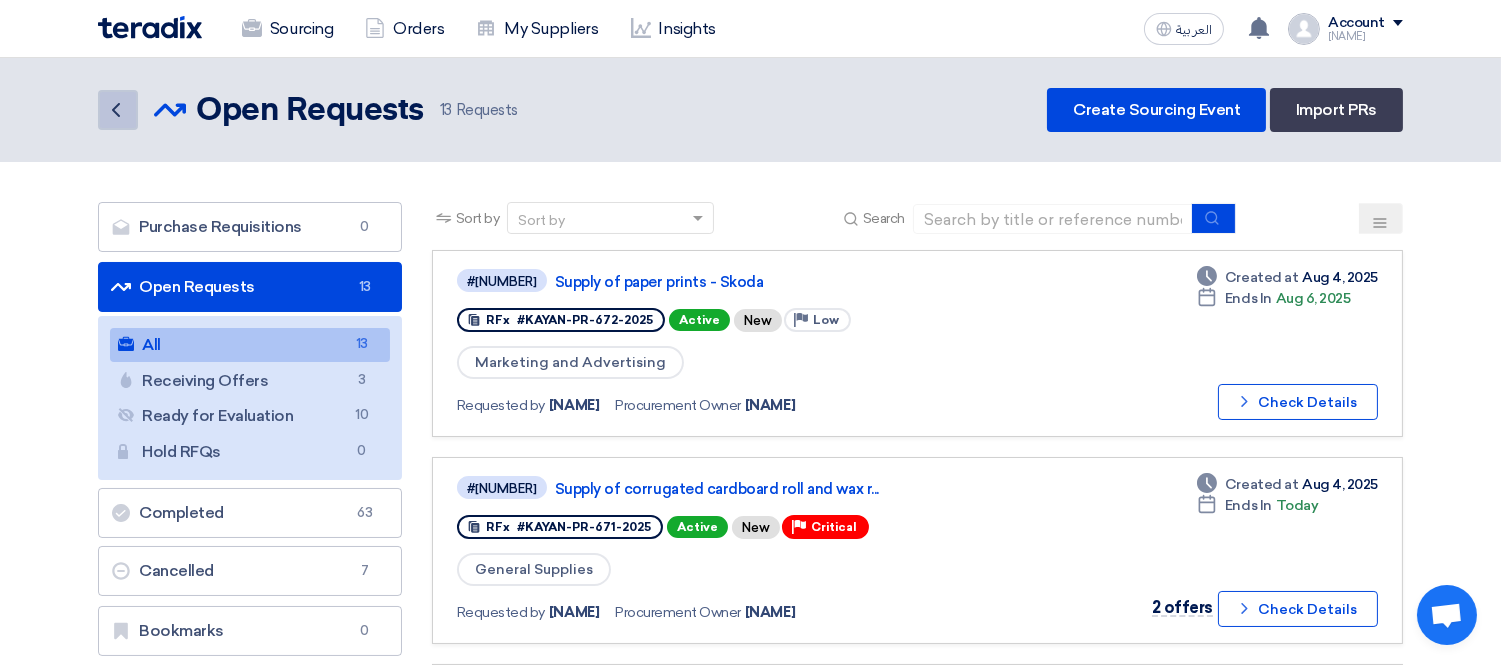 click on "Back" 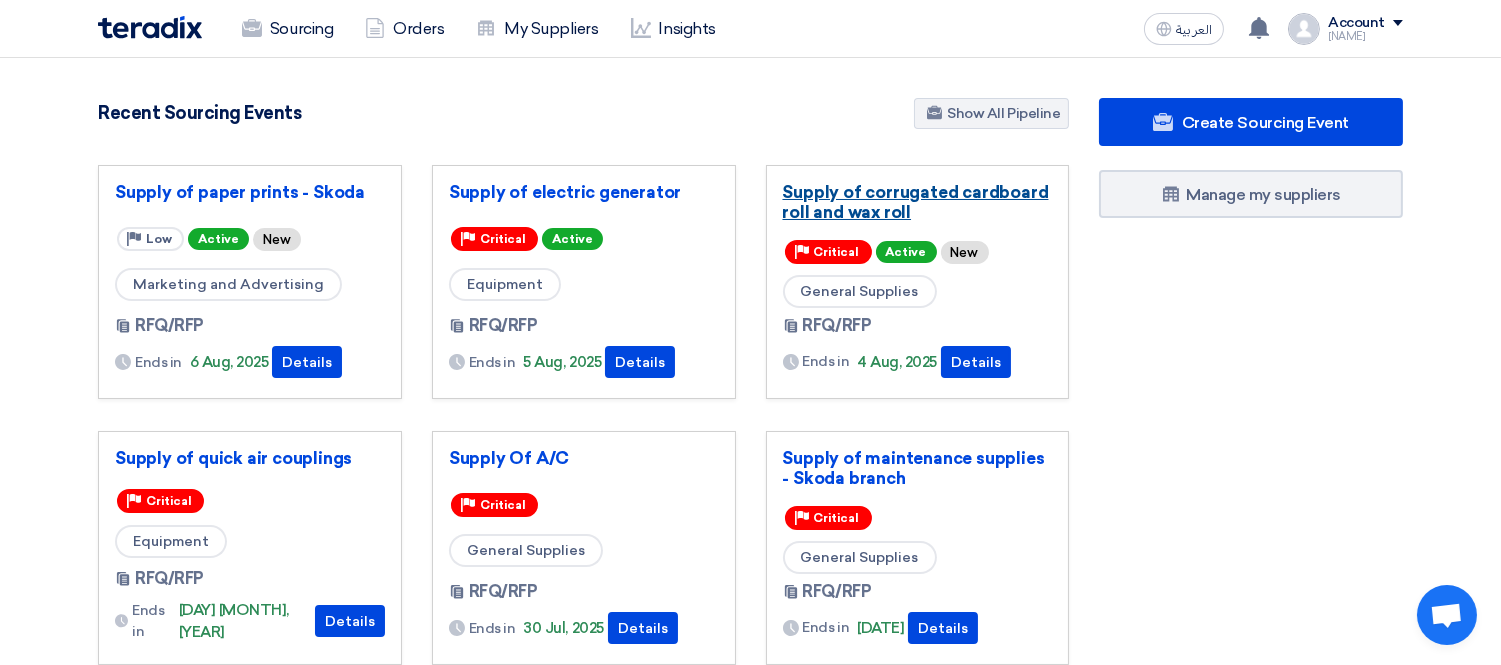 click on "Supply of corrugated cardboard roll and wax roll" 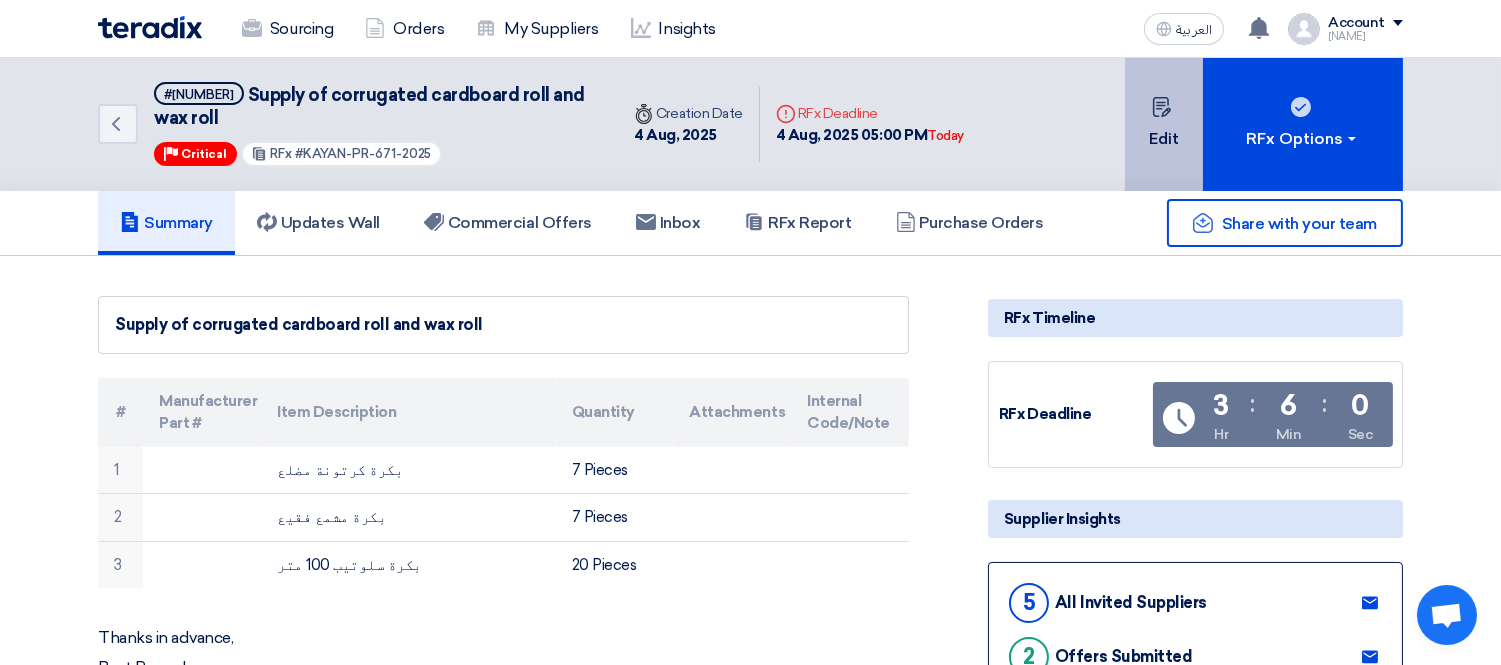 click on "Edit" 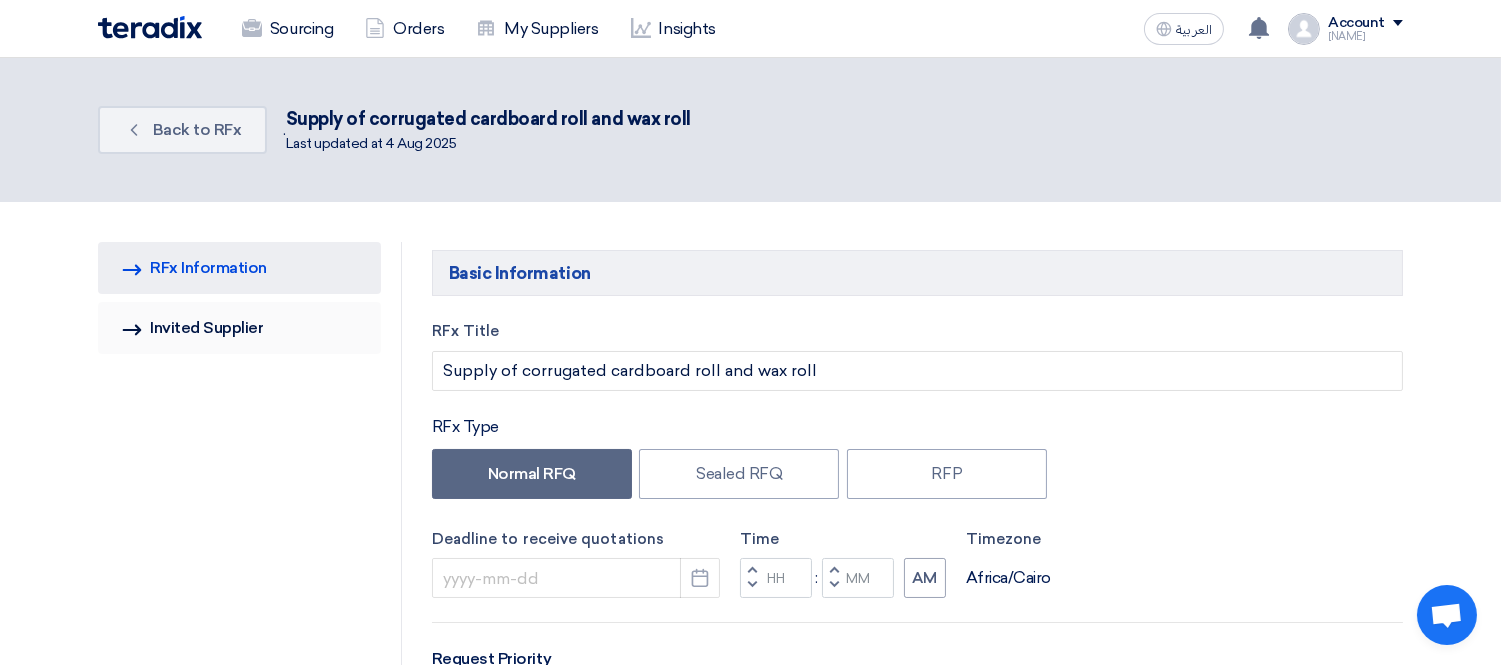 type on "8/4/2025" 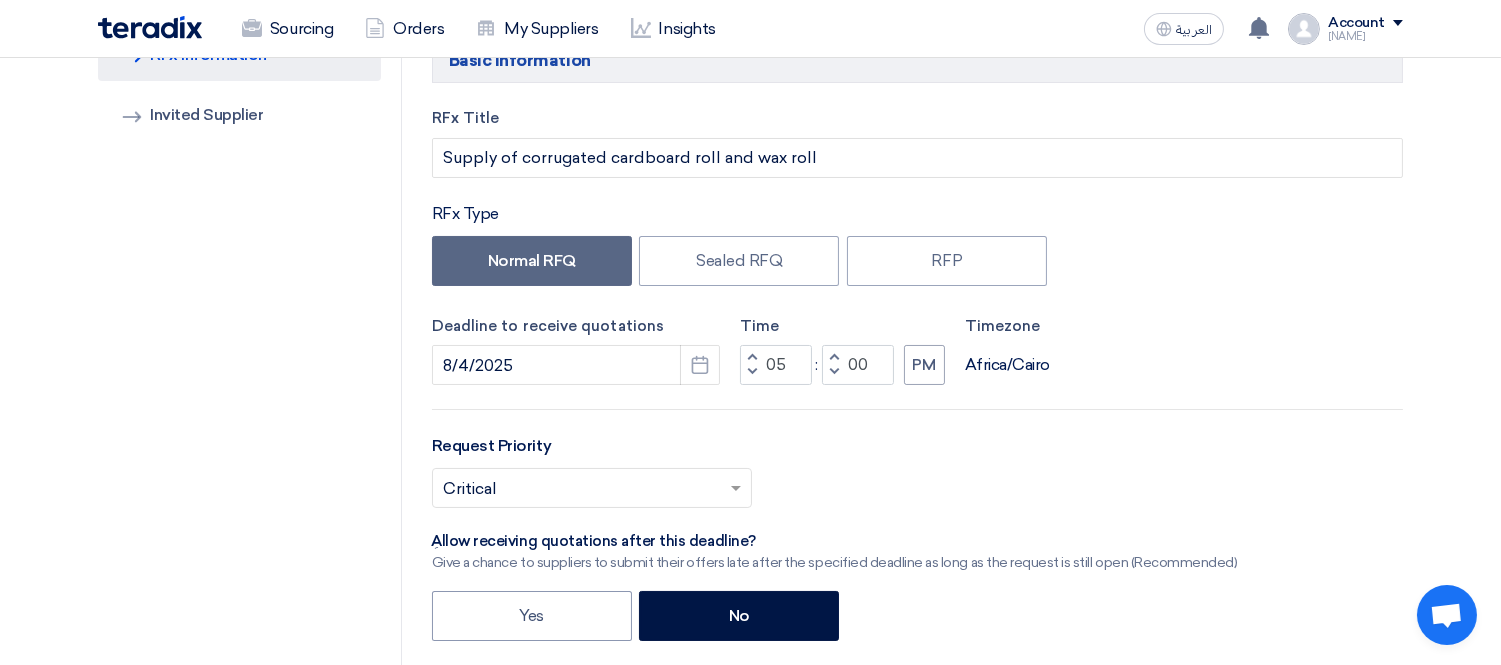 scroll, scrollTop: 222, scrollLeft: 0, axis: vertical 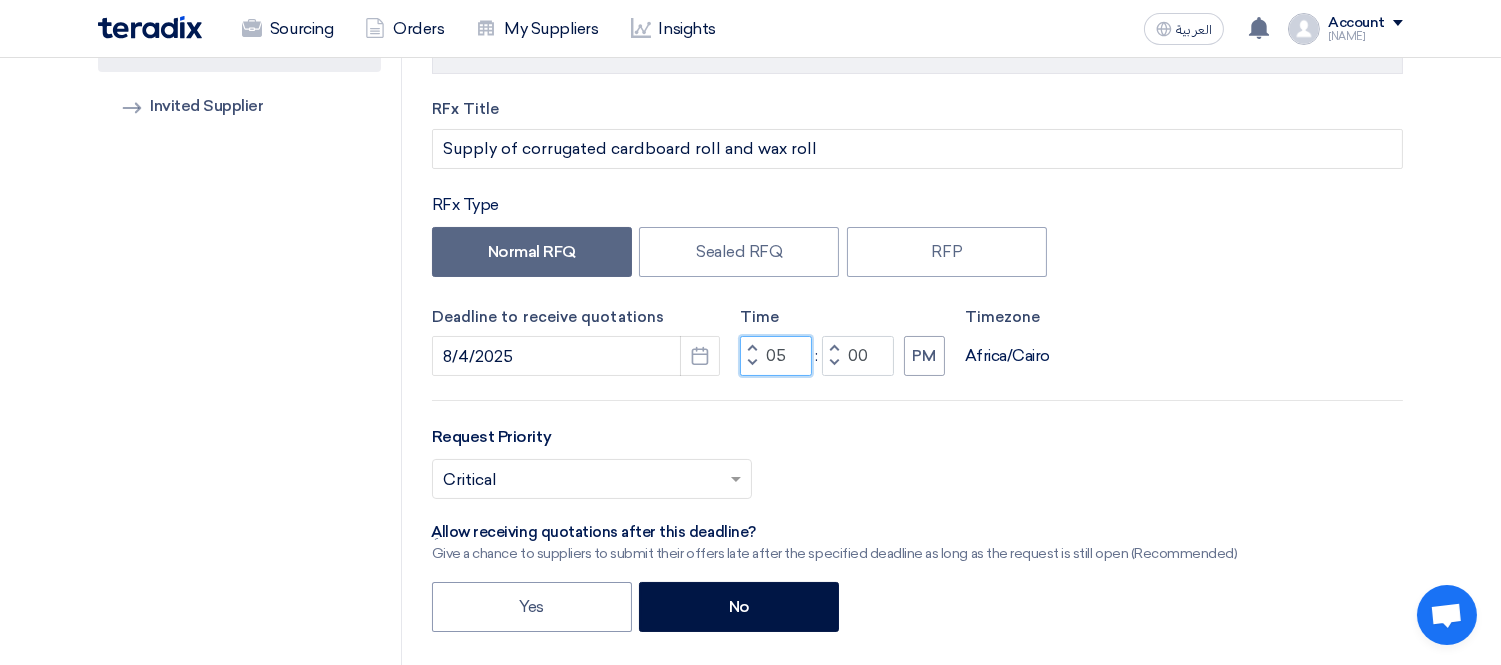 drag, startPoint x: 765, startPoint y: 350, endPoint x: 790, endPoint y: 350, distance: 25 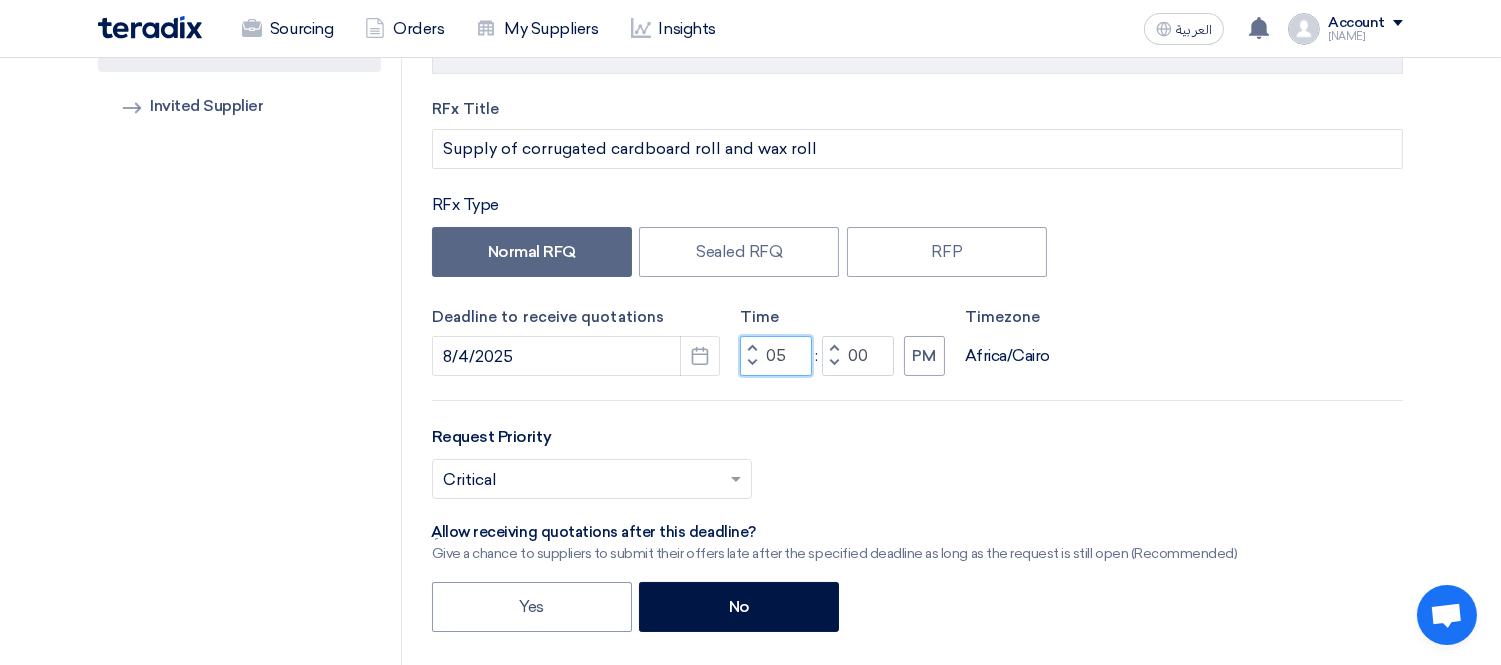 click on "05" 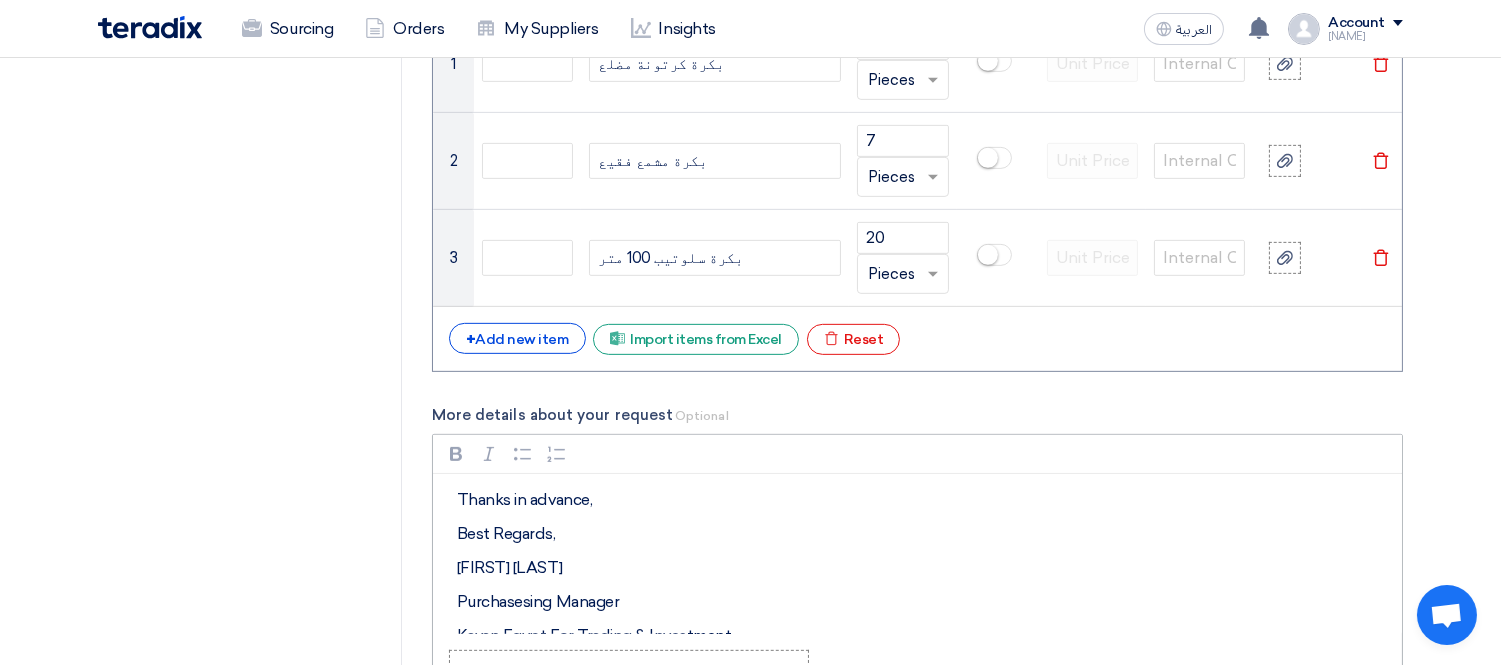 scroll, scrollTop: 1777, scrollLeft: 0, axis: vertical 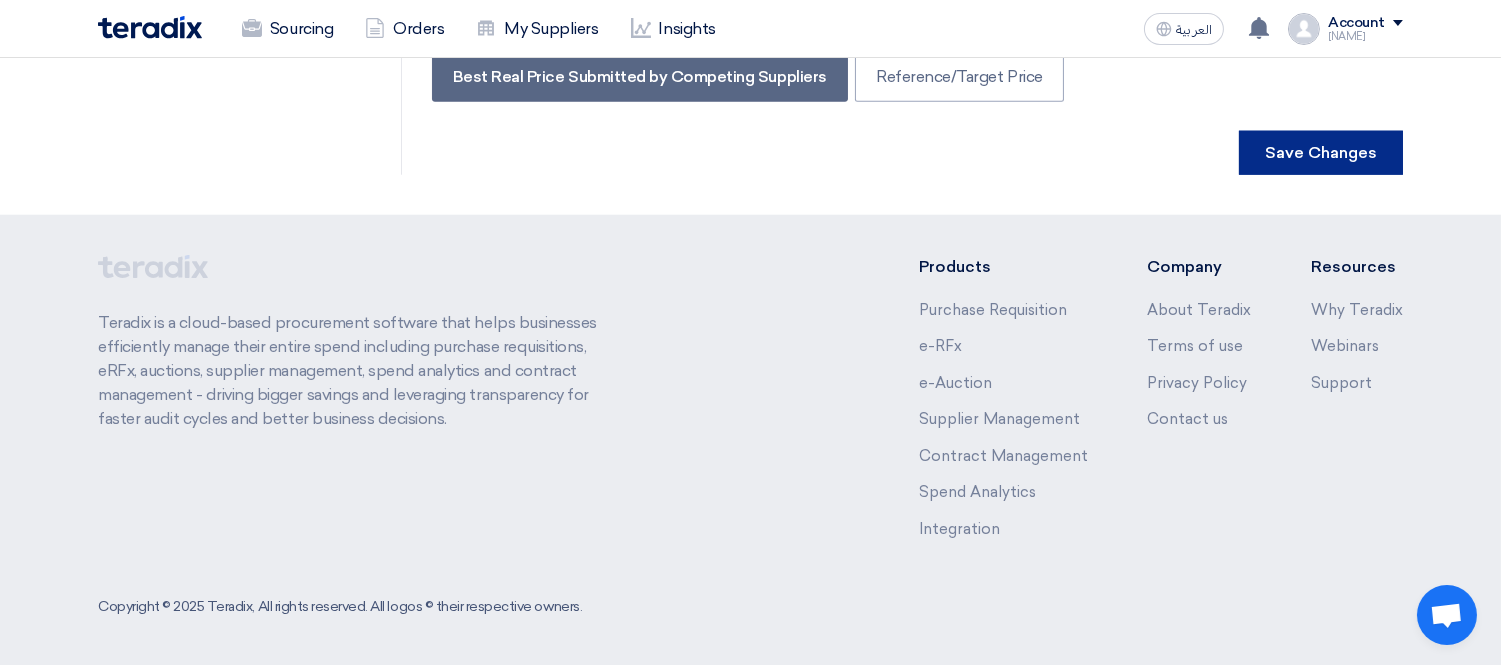 type on "07" 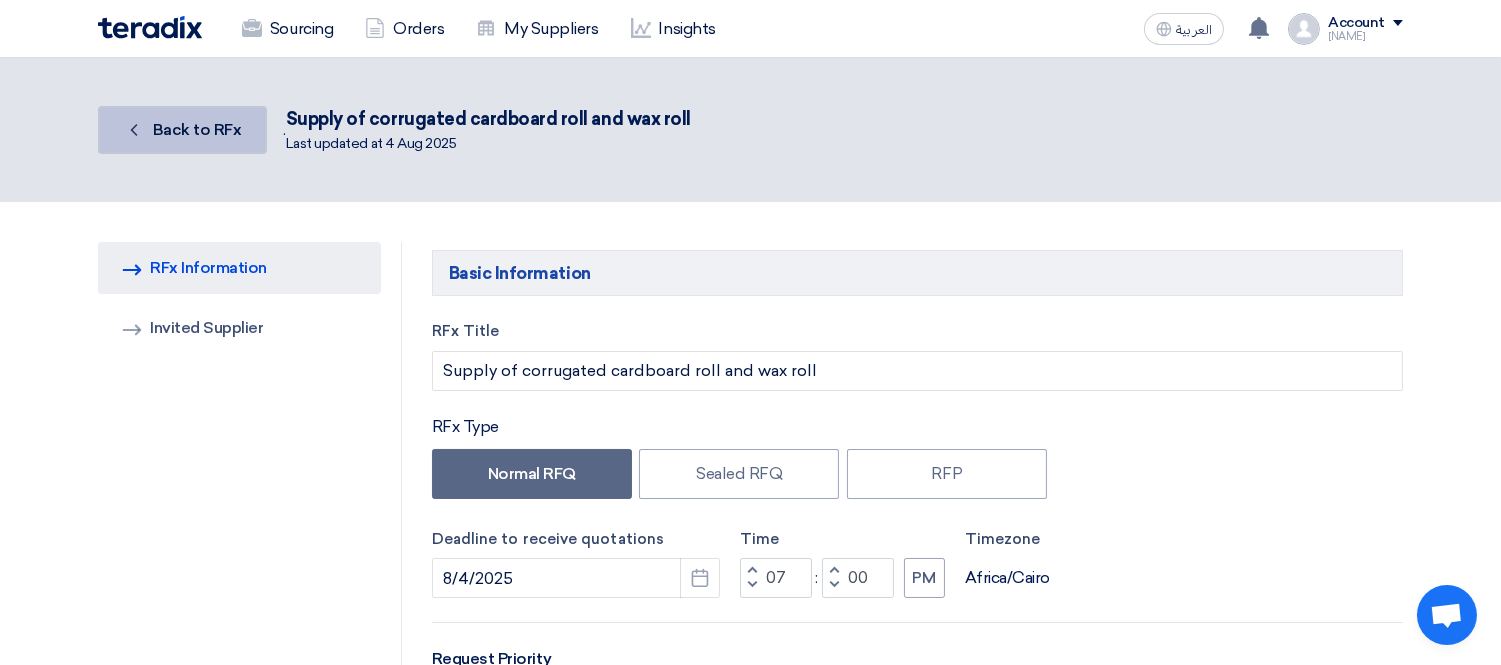 click on "Back" 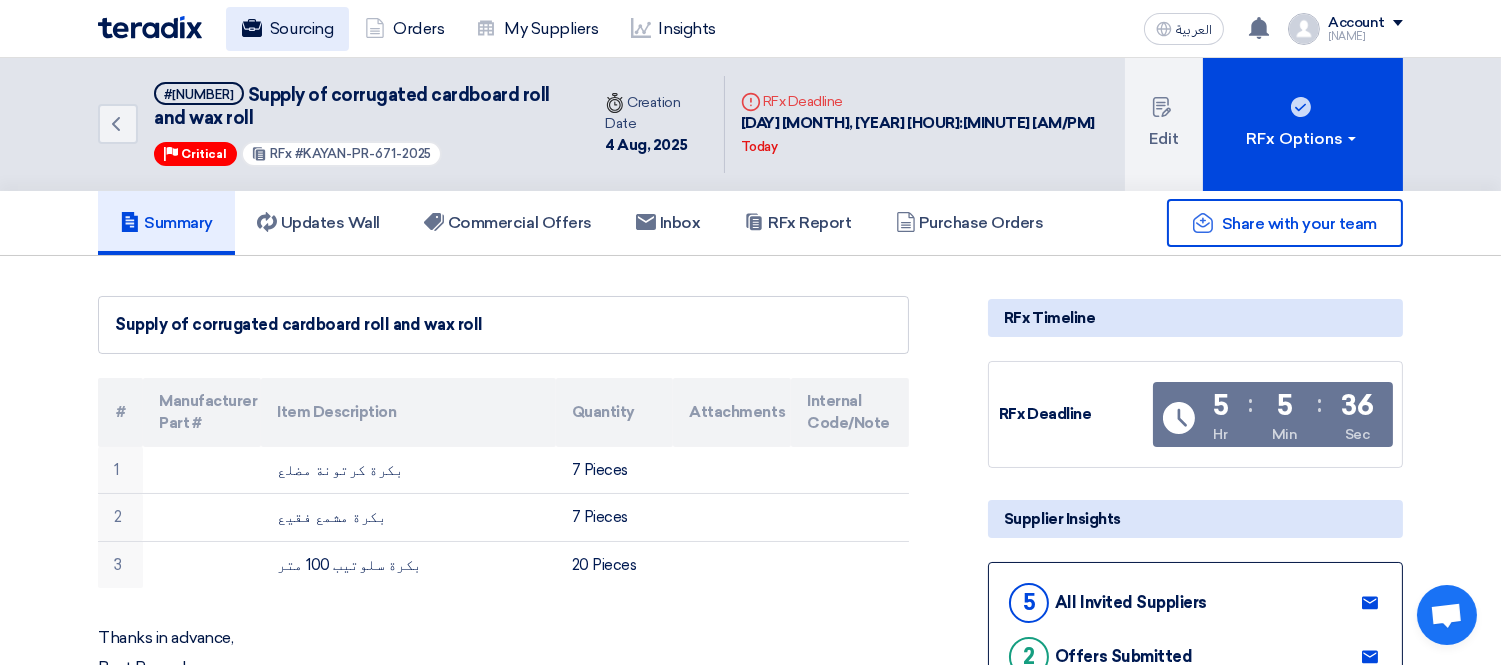 click on "Sourcing" 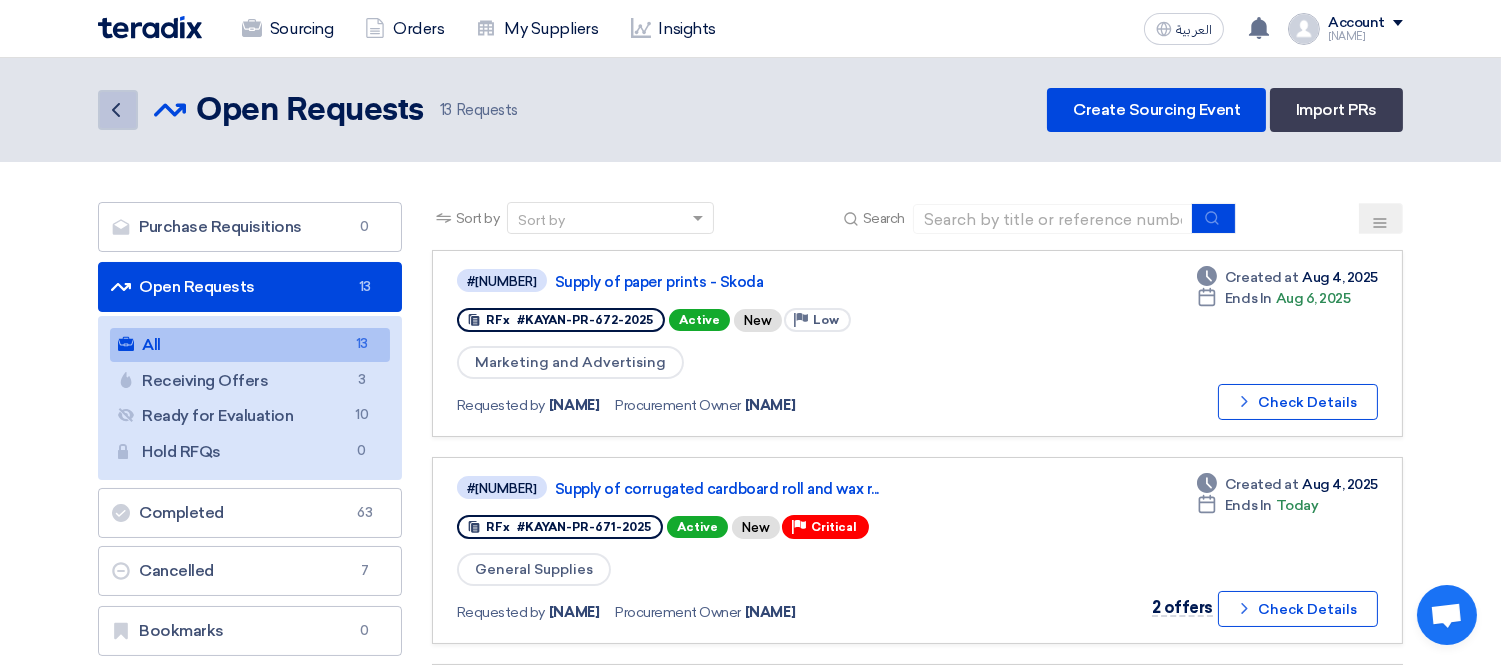 click on "Back" 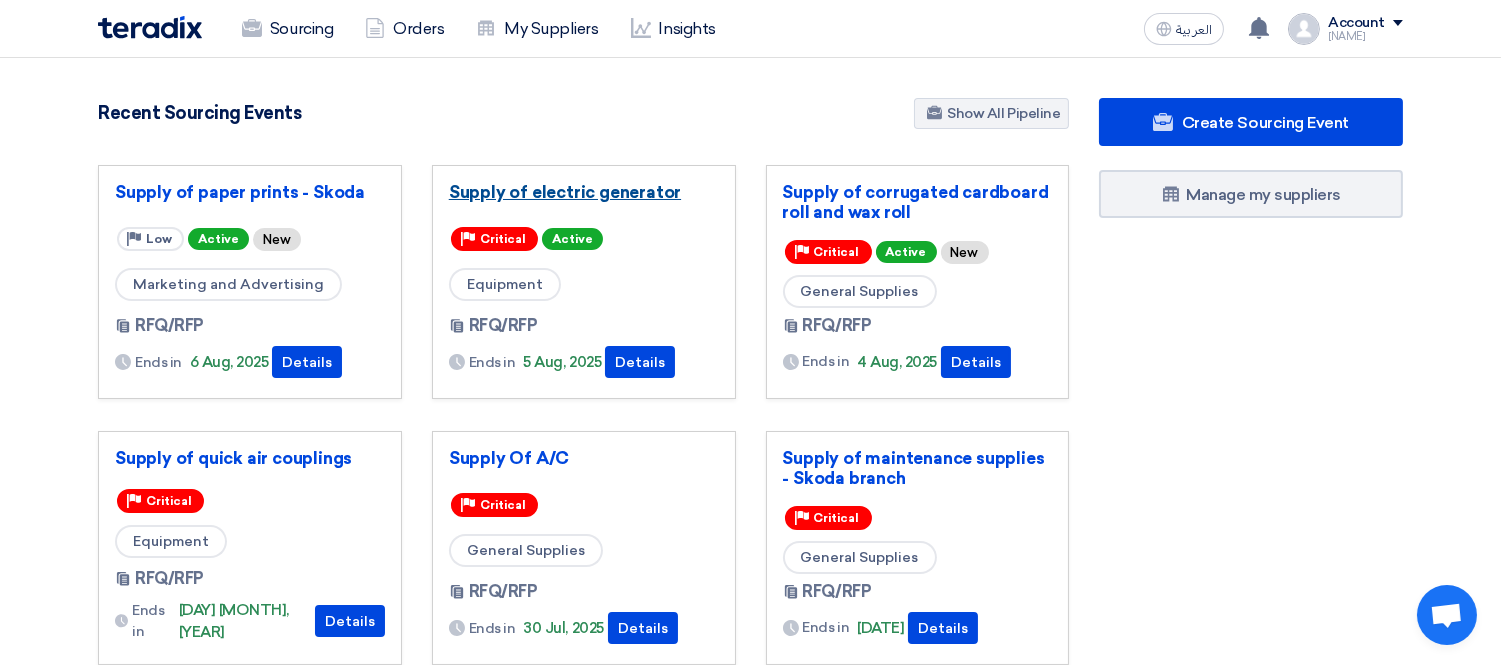 click on "Supply of electric generator" 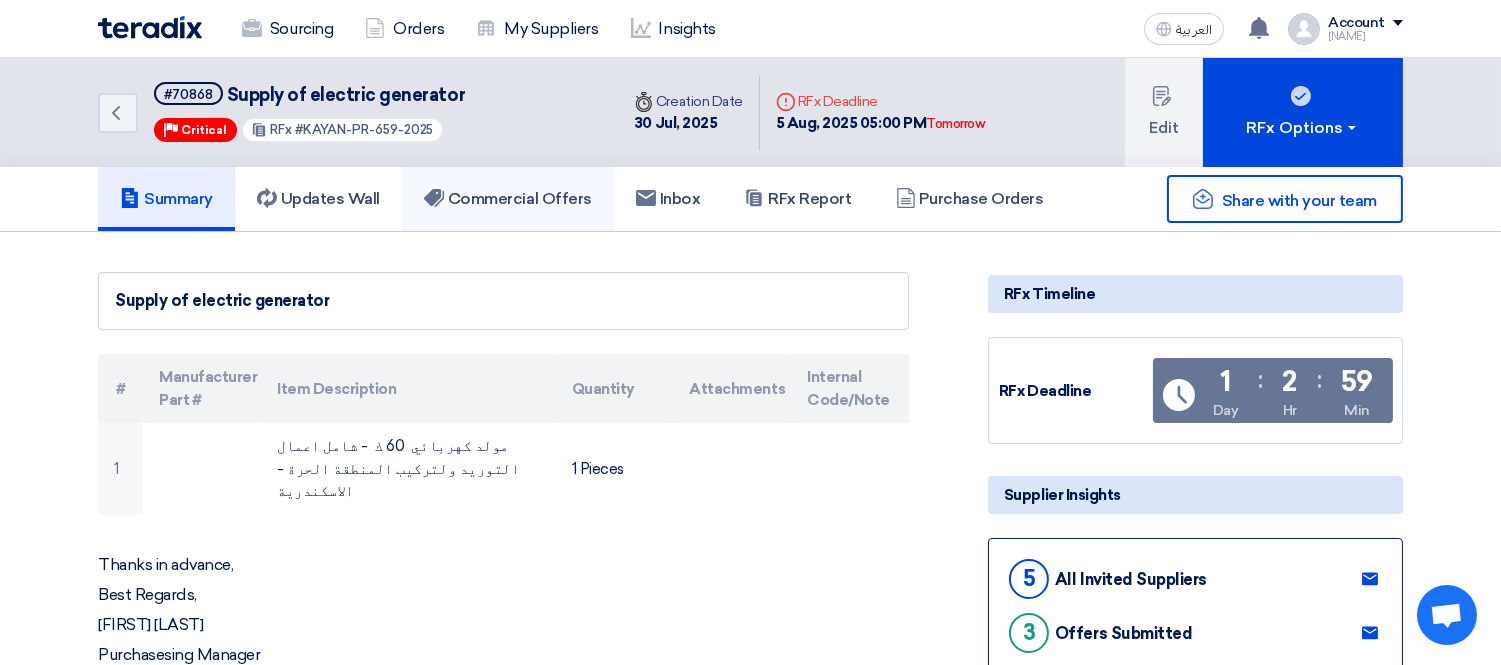 click on "Commercial Offers" 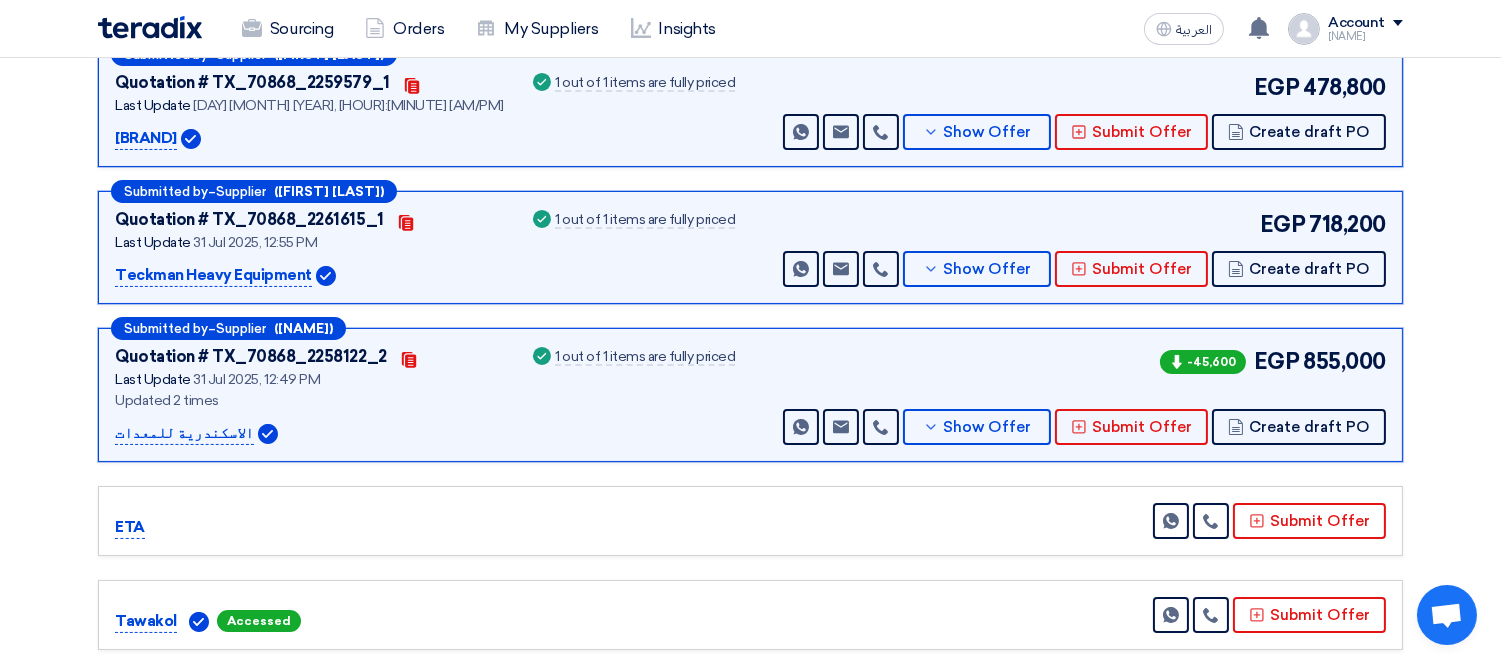 scroll, scrollTop: 333, scrollLeft: 0, axis: vertical 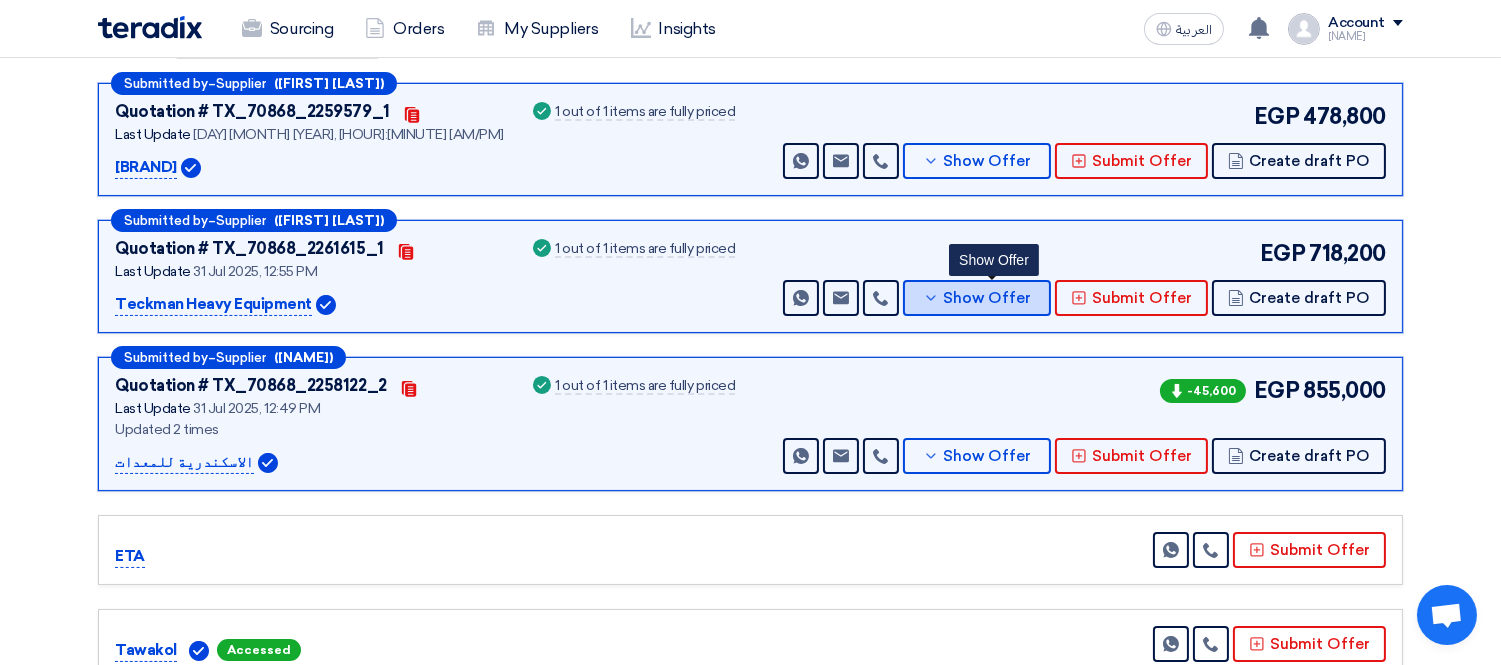 click on "Show Offer" at bounding box center (988, 298) 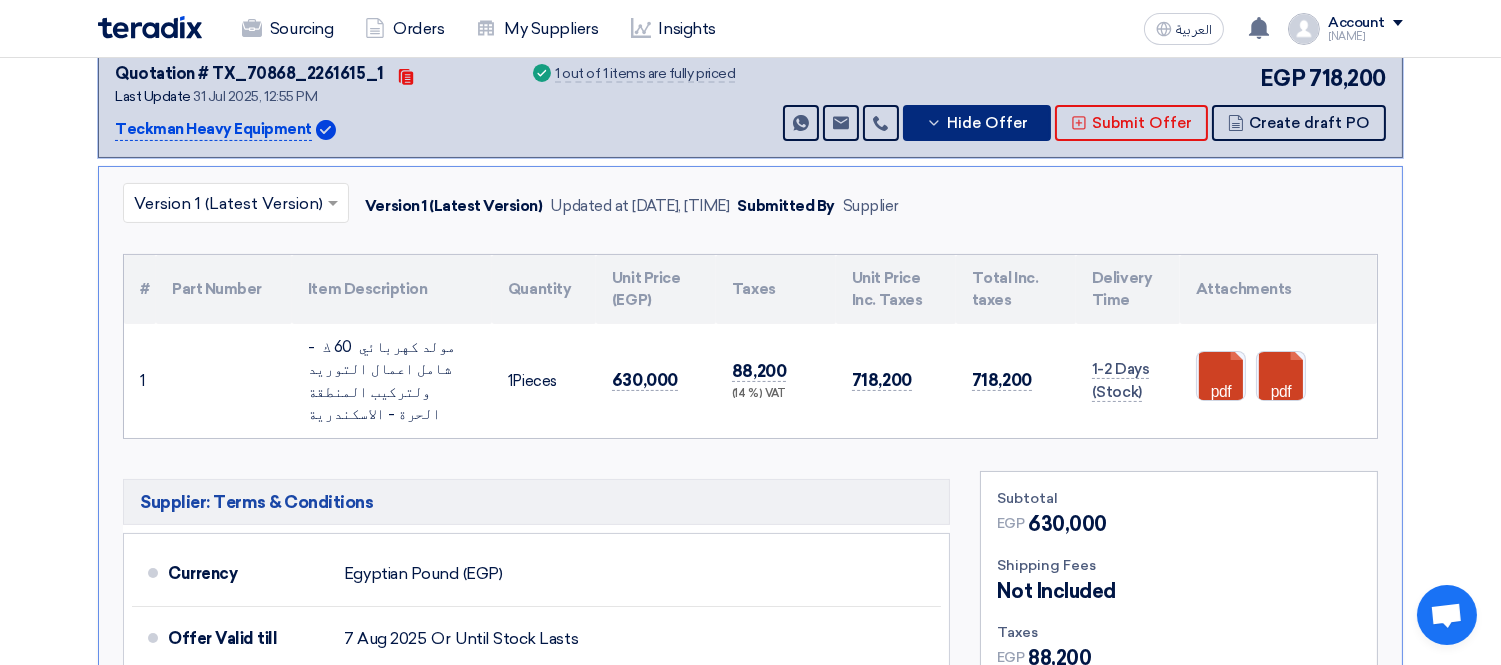 scroll, scrollTop: 555, scrollLeft: 0, axis: vertical 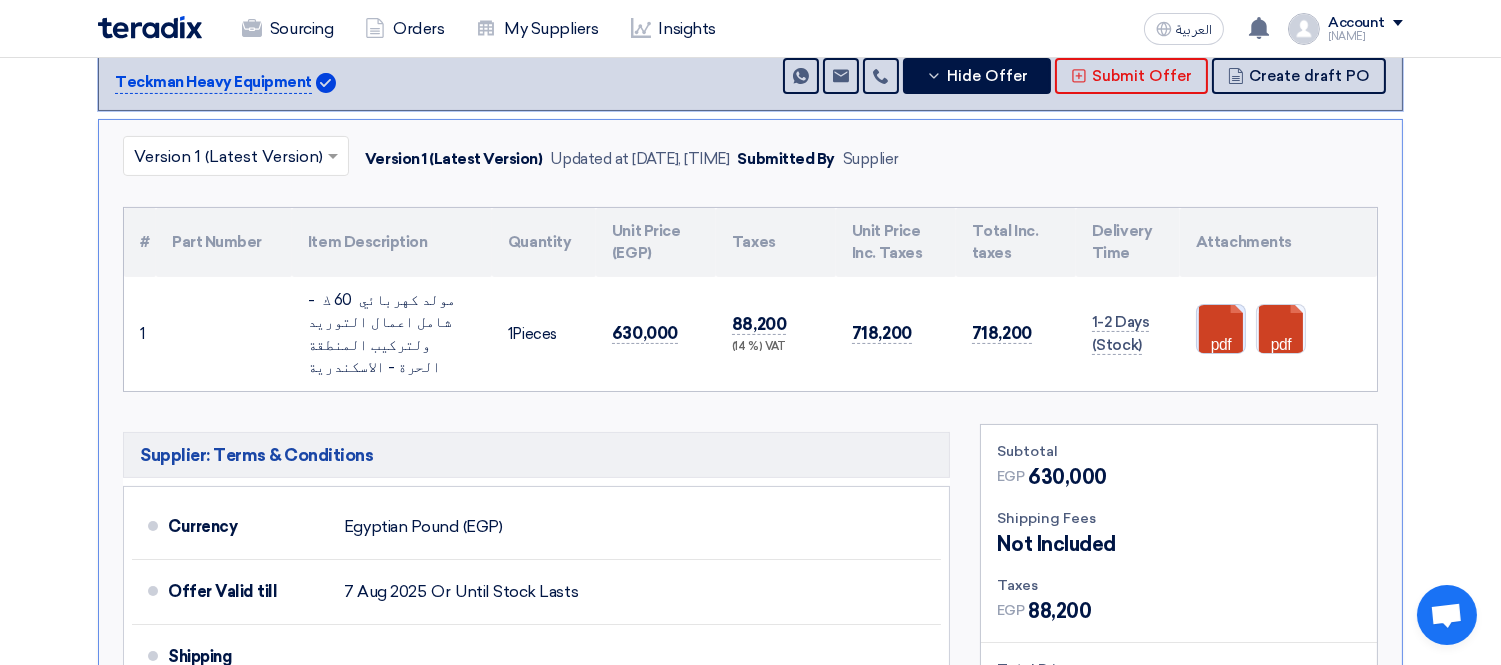 click at bounding box center (1277, 365) 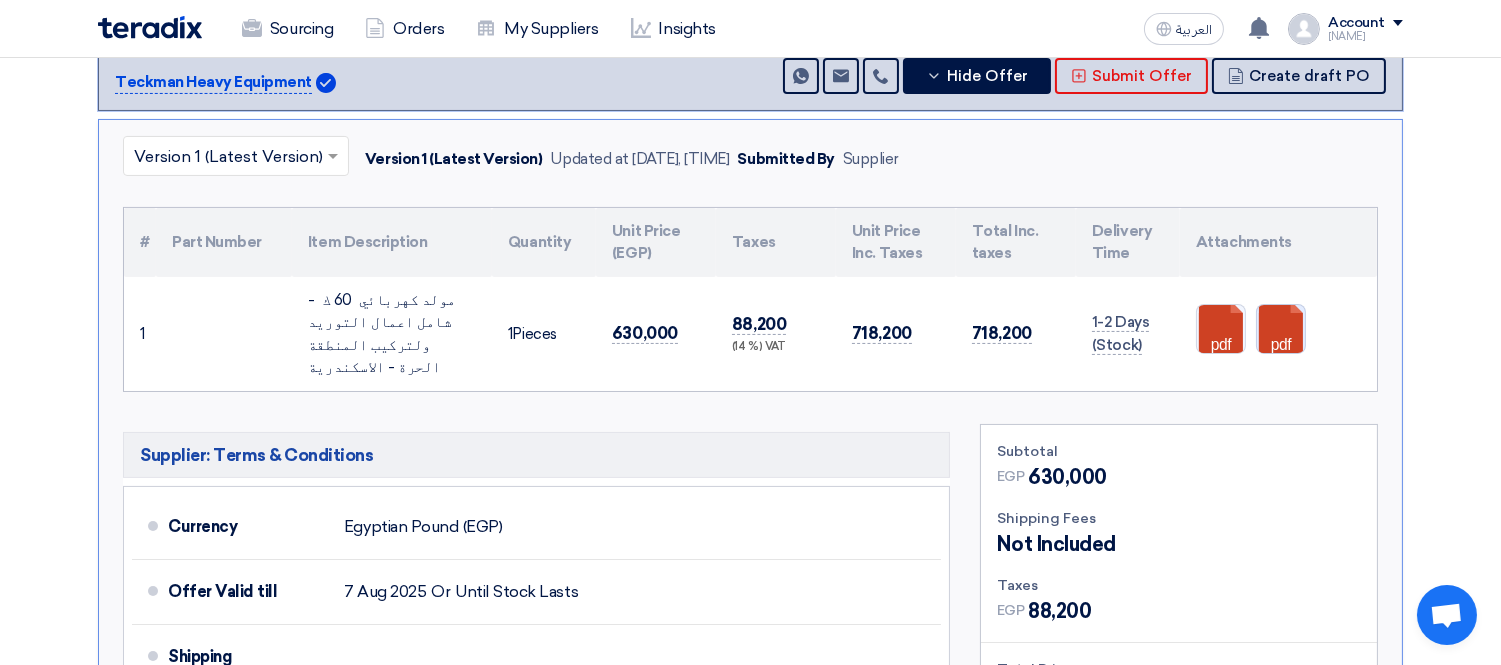 click at bounding box center (1337, 365) 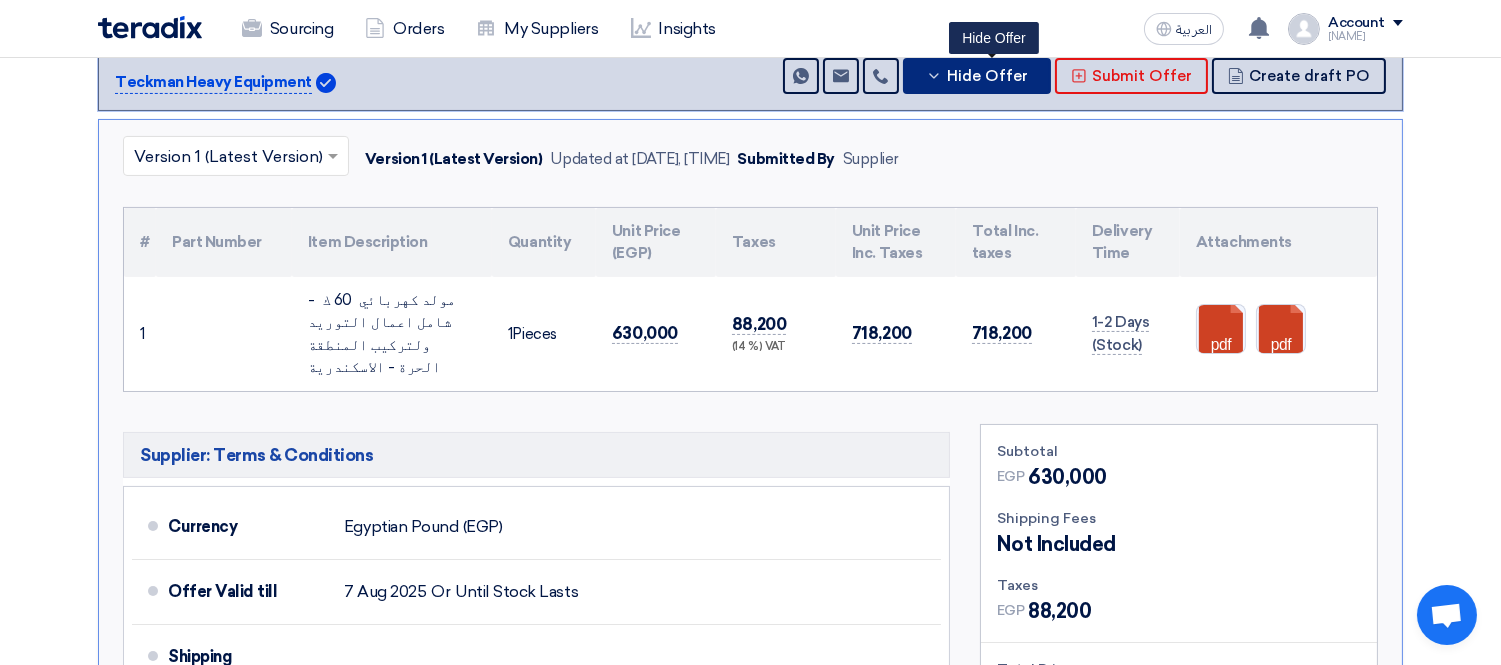 click on "Hide Offer" at bounding box center [987, 76] 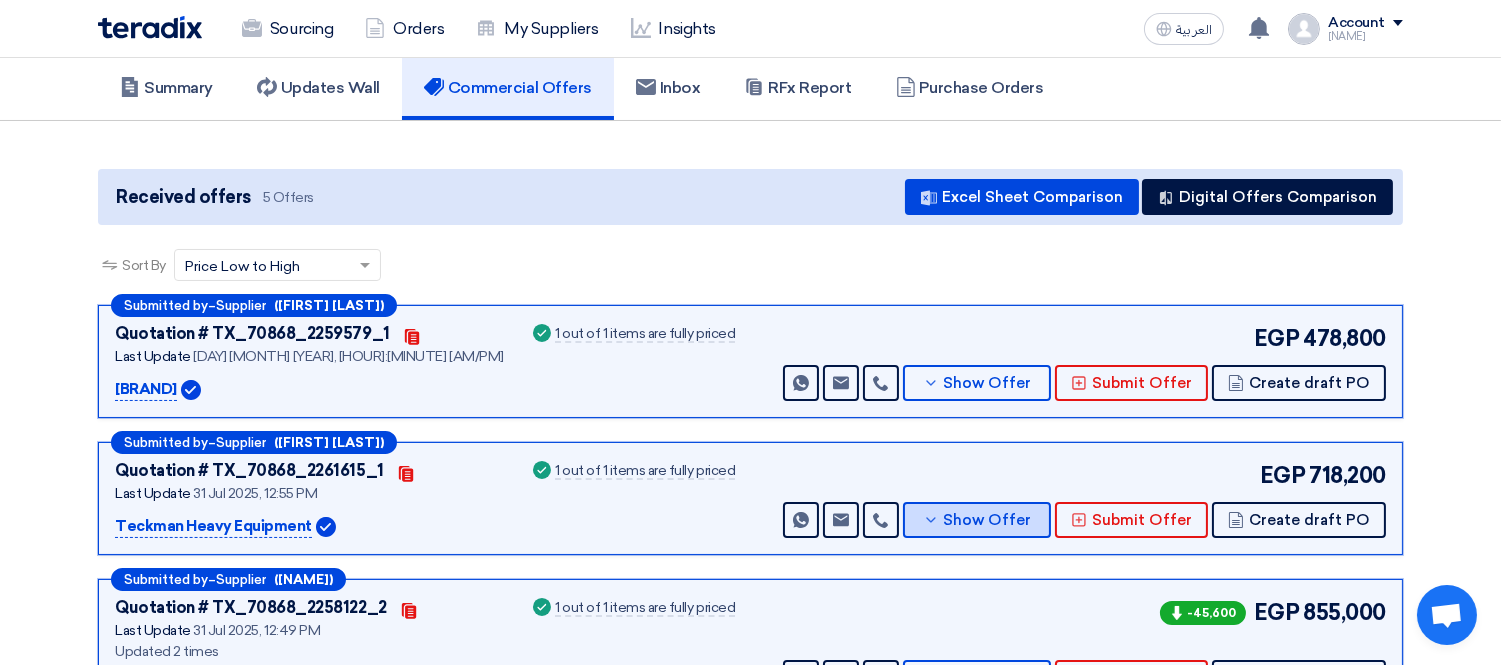 scroll, scrollTop: 222, scrollLeft: 0, axis: vertical 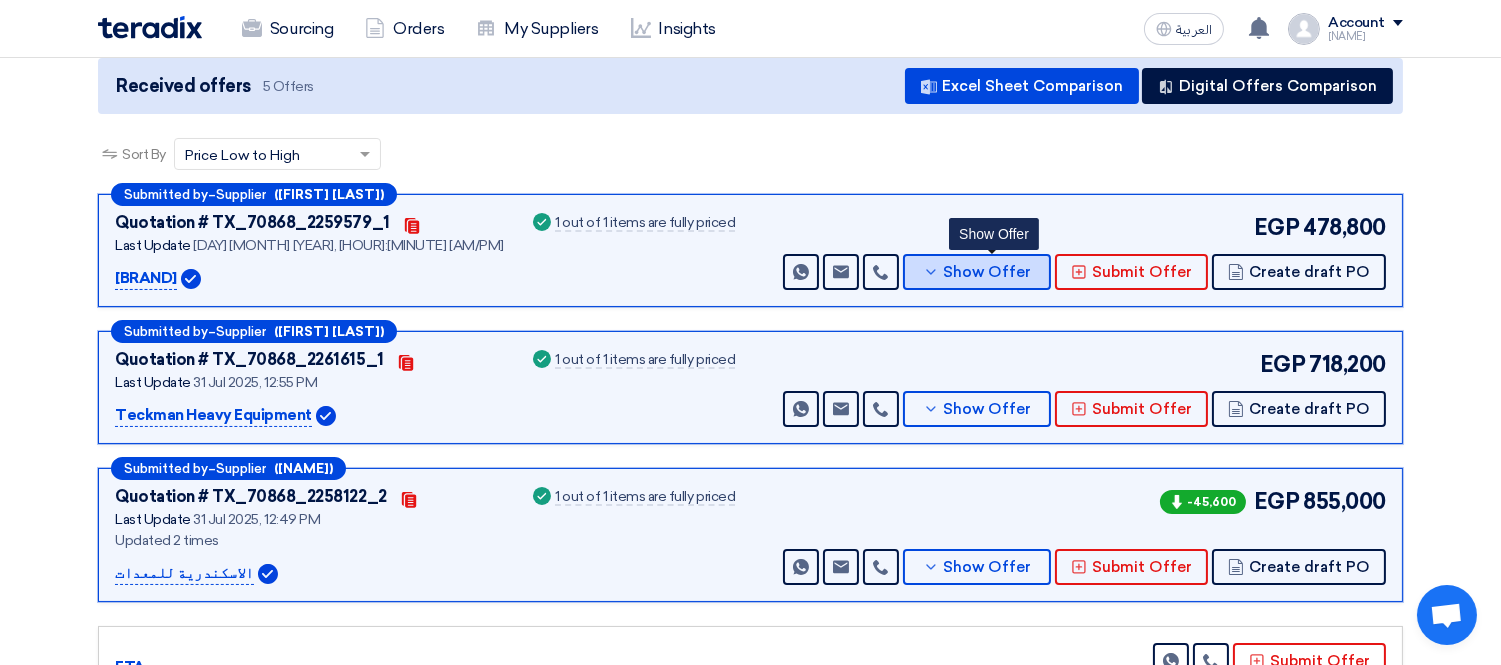 click on "Show Offer" at bounding box center [988, 272] 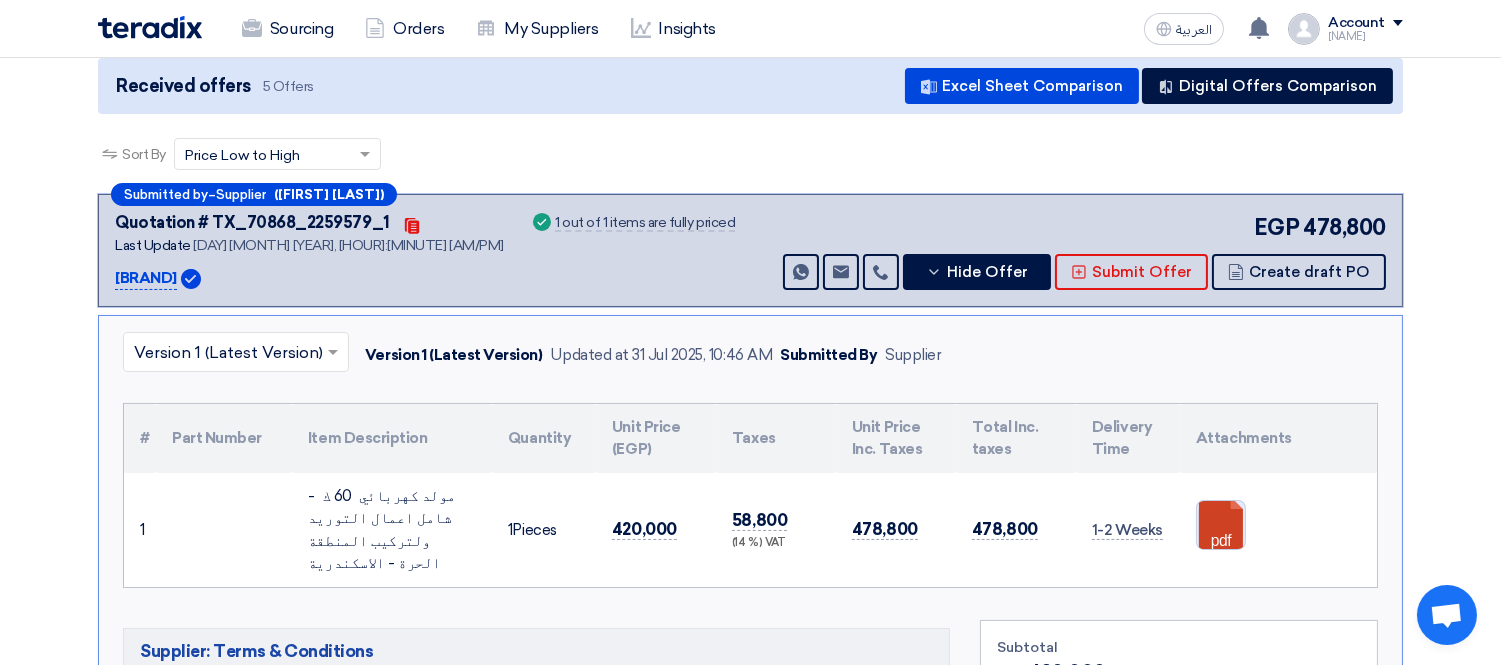 click at bounding box center (1277, 561) 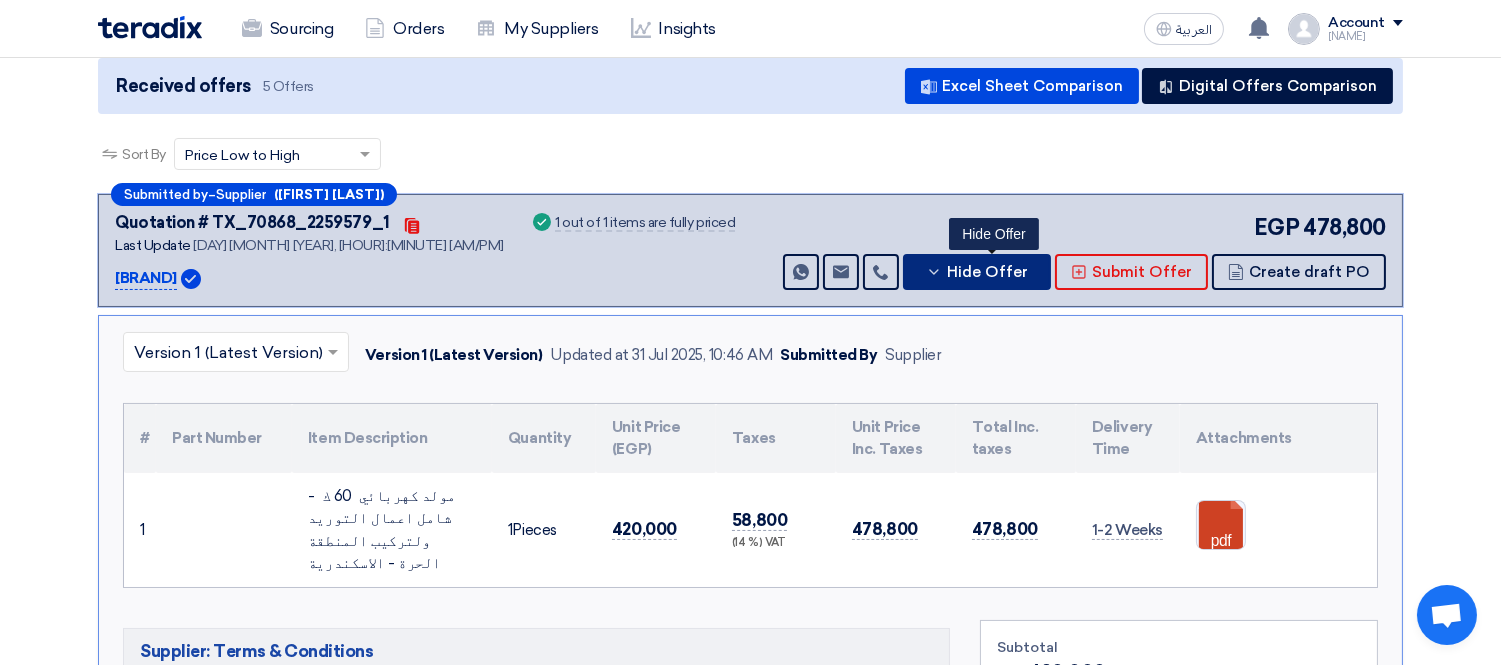 click on "Hide Offer" at bounding box center [987, 272] 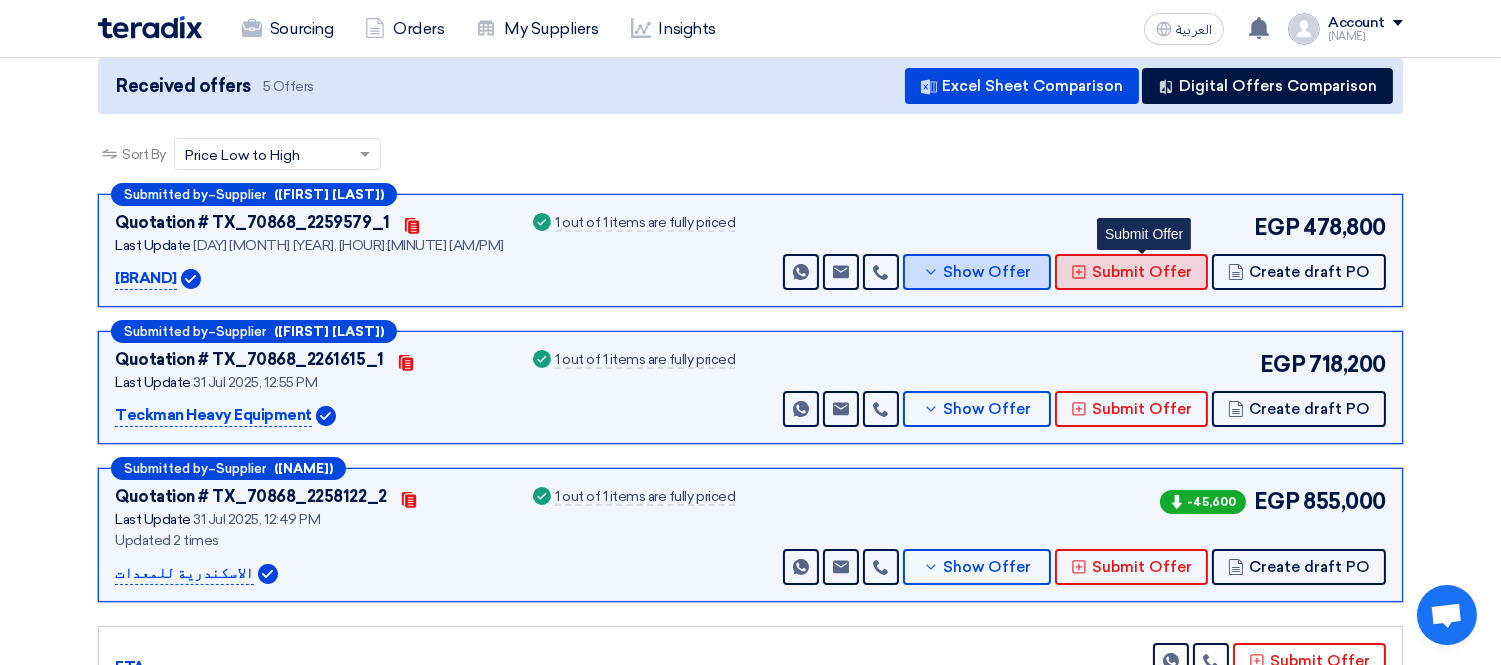 scroll, scrollTop: 0, scrollLeft: 0, axis: both 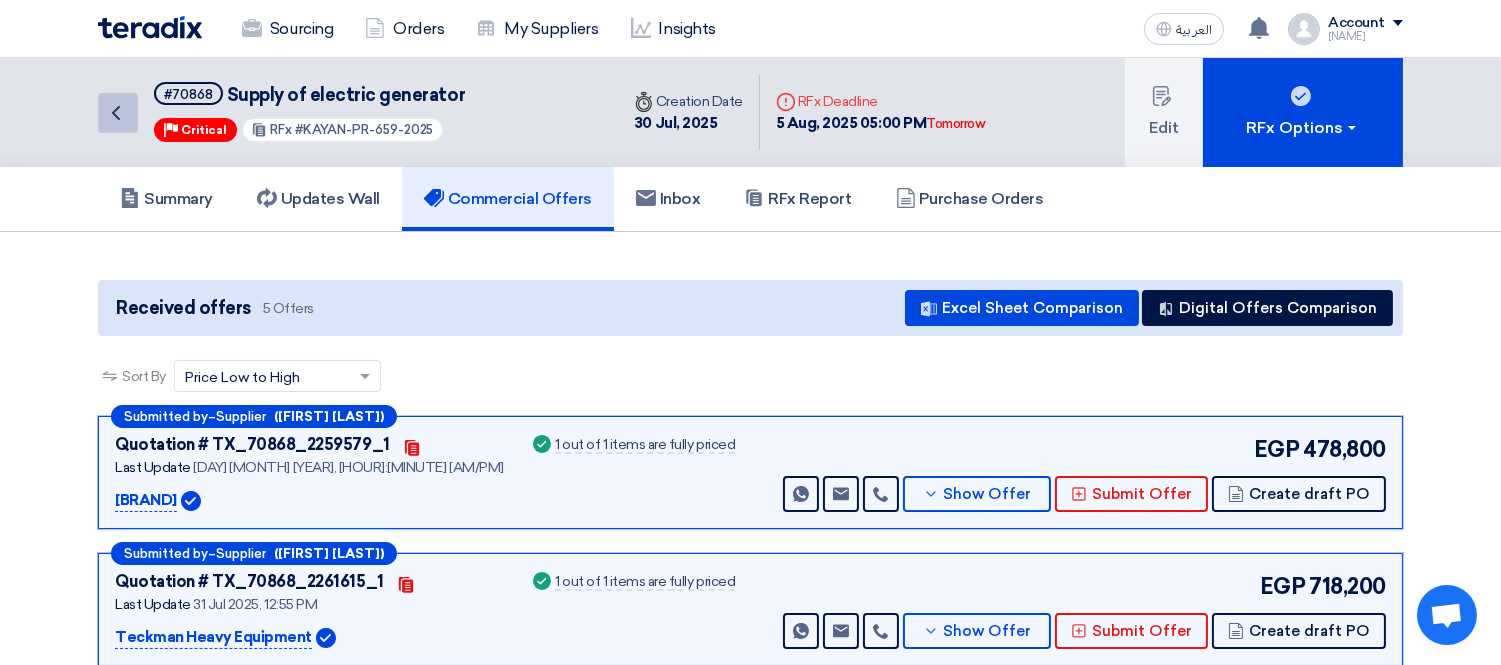 click on "Back" 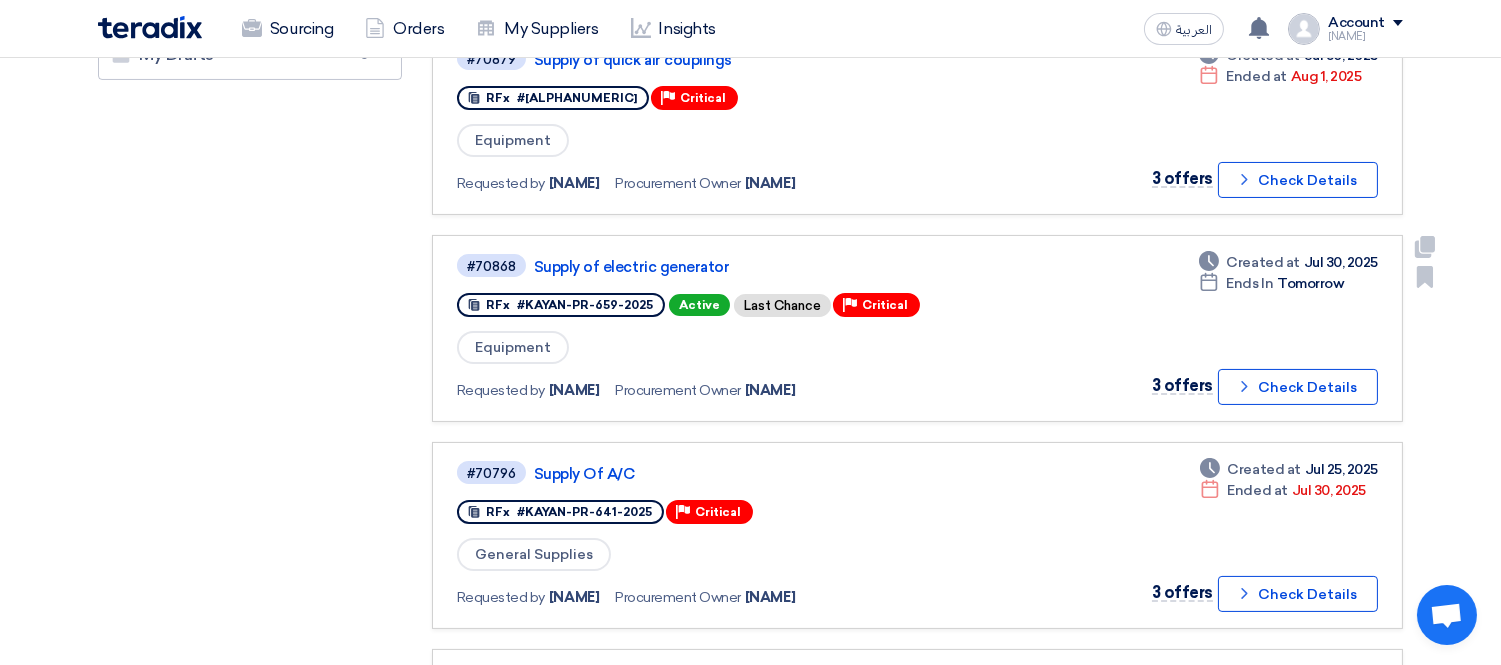 scroll, scrollTop: 111, scrollLeft: 0, axis: vertical 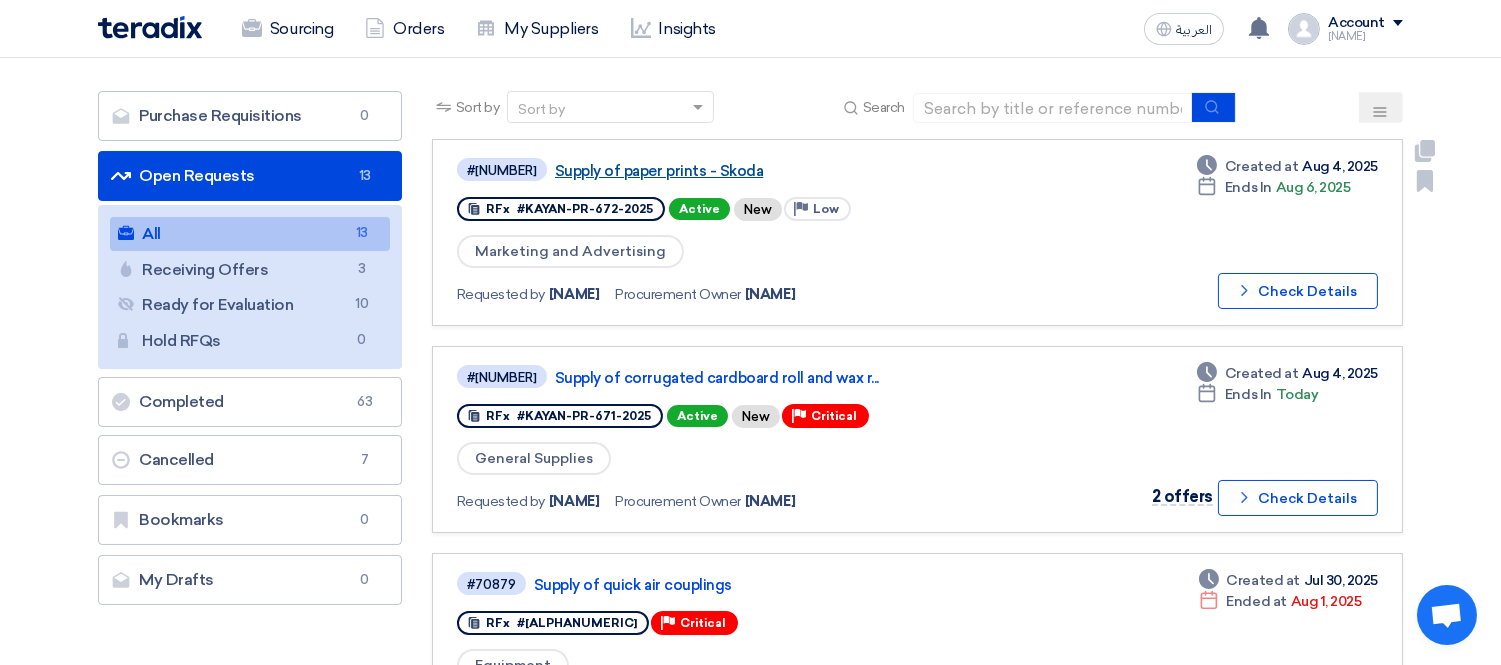 click on "Supply of paper prints - Skoda" 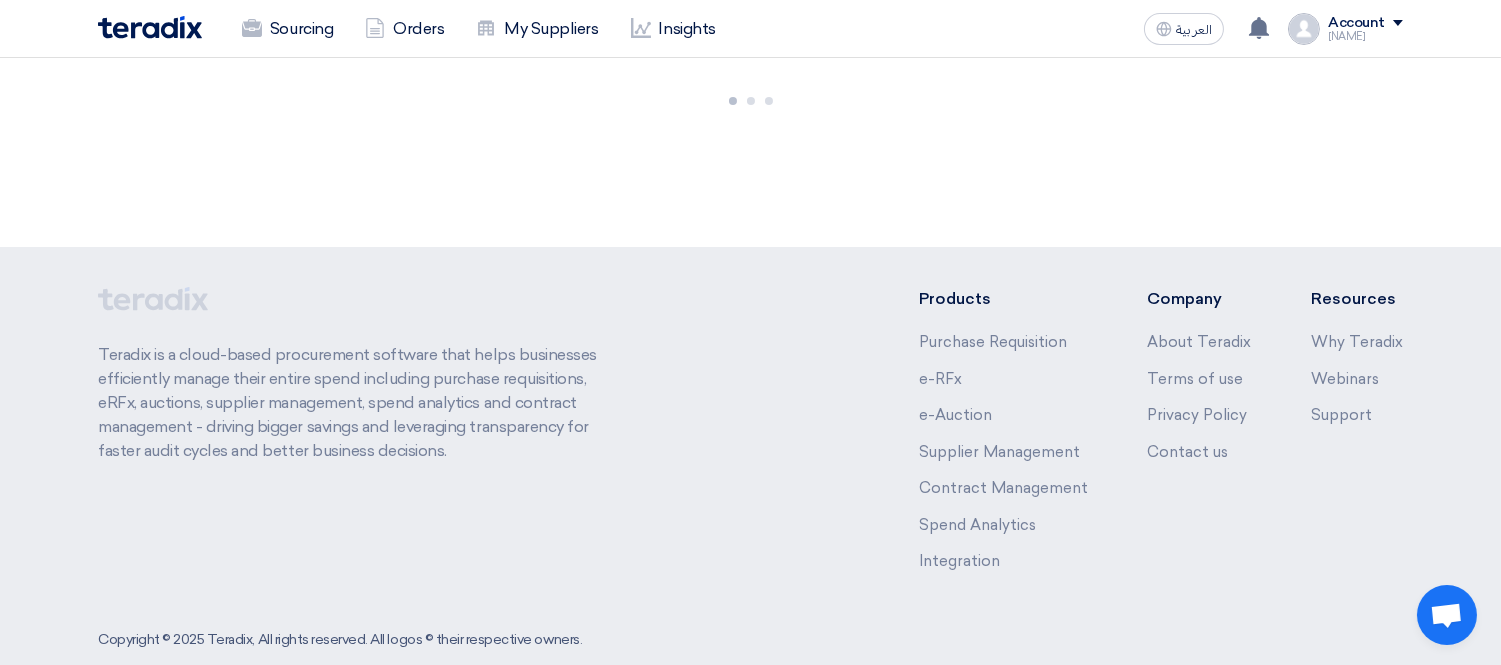 scroll, scrollTop: 0, scrollLeft: 0, axis: both 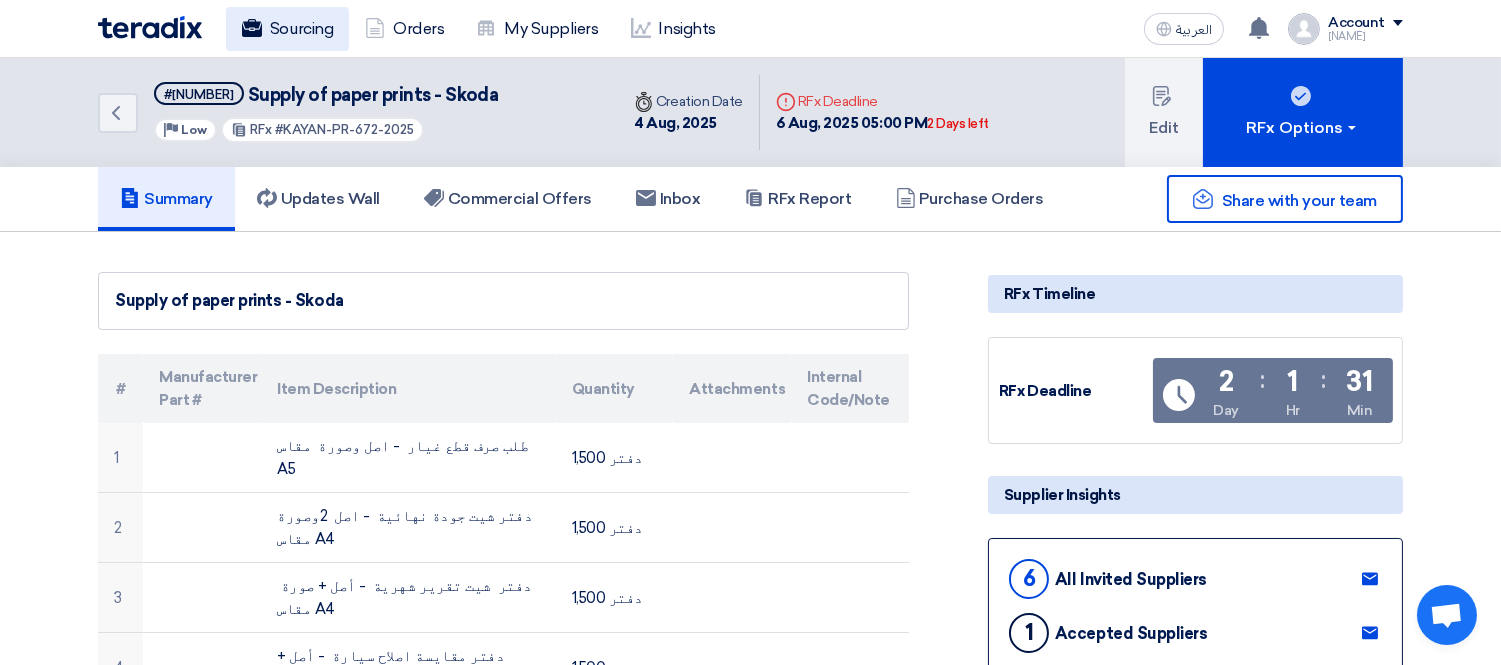 click on "Sourcing" 